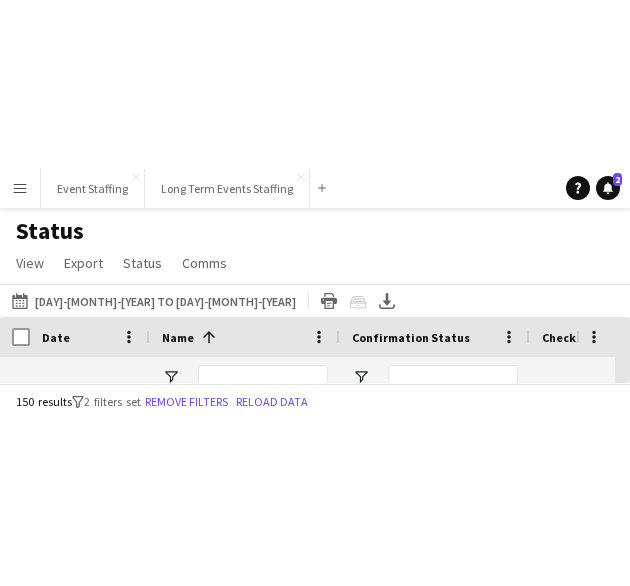 scroll, scrollTop: 0, scrollLeft: 0, axis: both 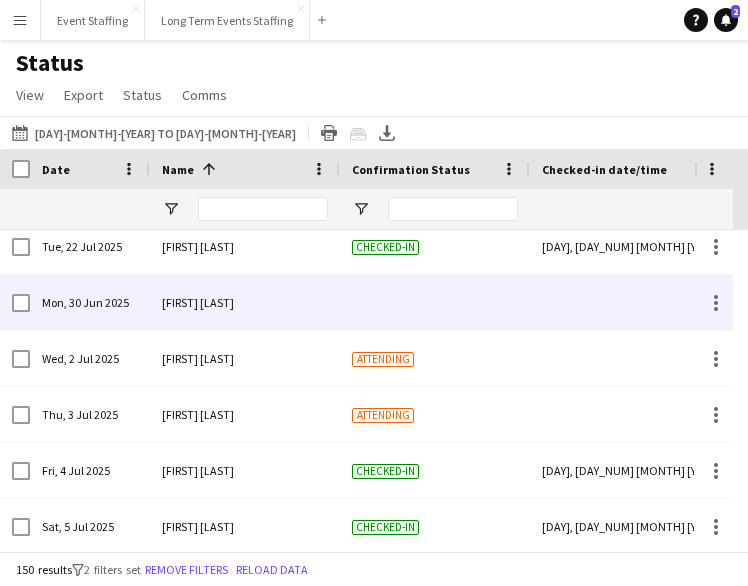 click at bounding box center [625, 302] 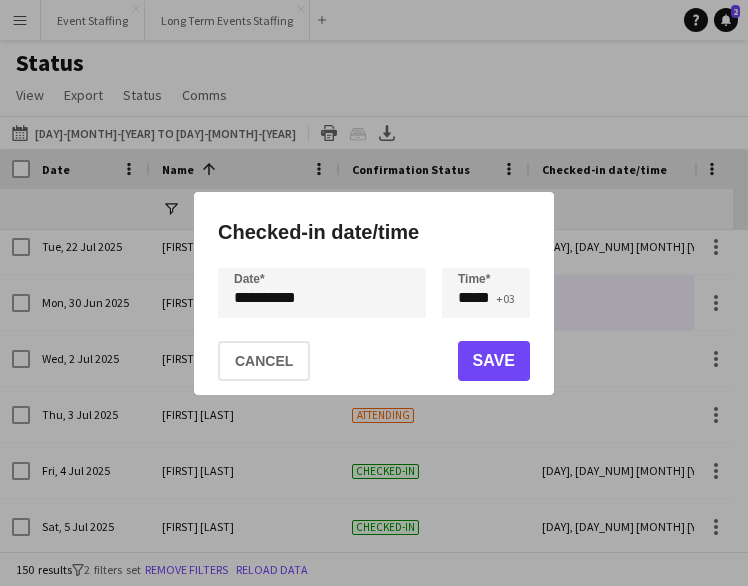 click on "**********" at bounding box center [374, 293] 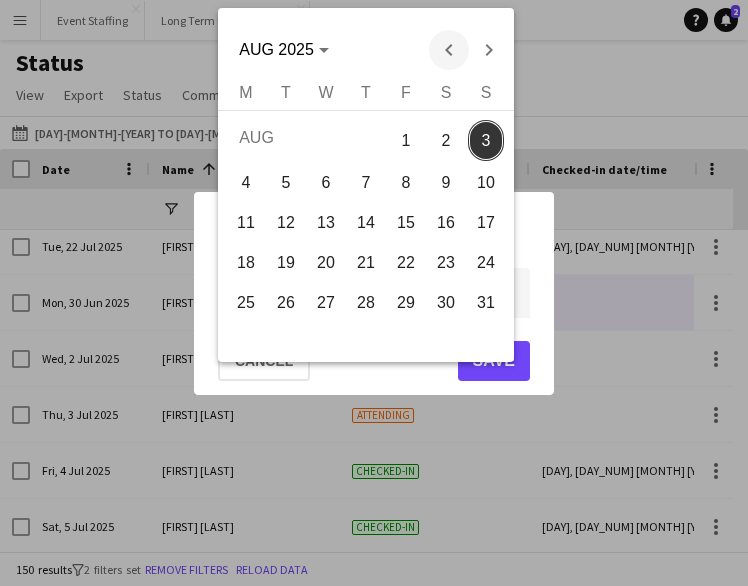 click at bounding box center (449, 50) 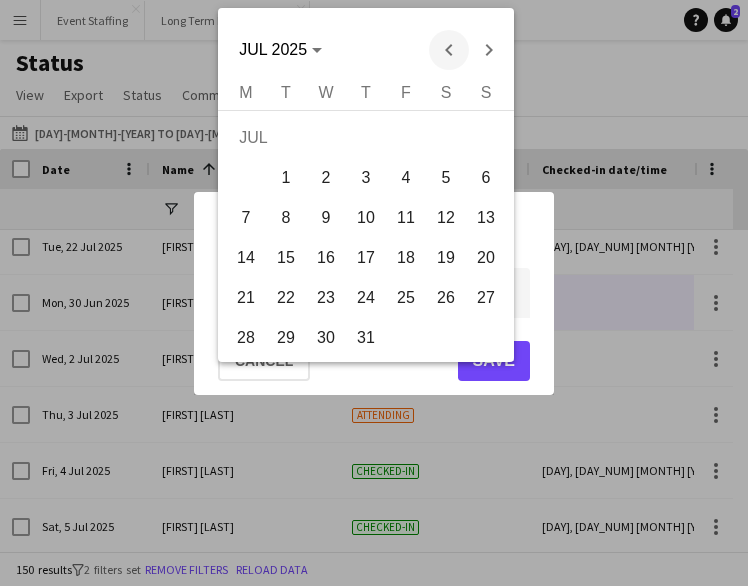 click at bounding box center [449, 50] 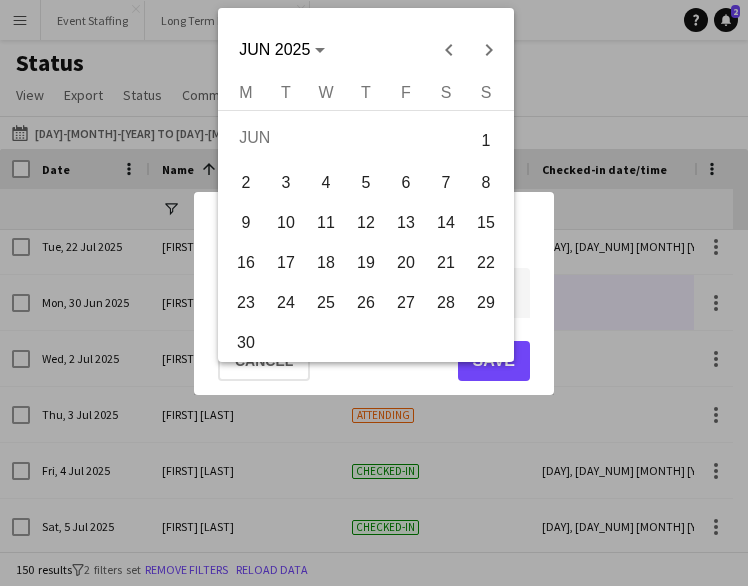click on "30" at bounding box center [246, 343] 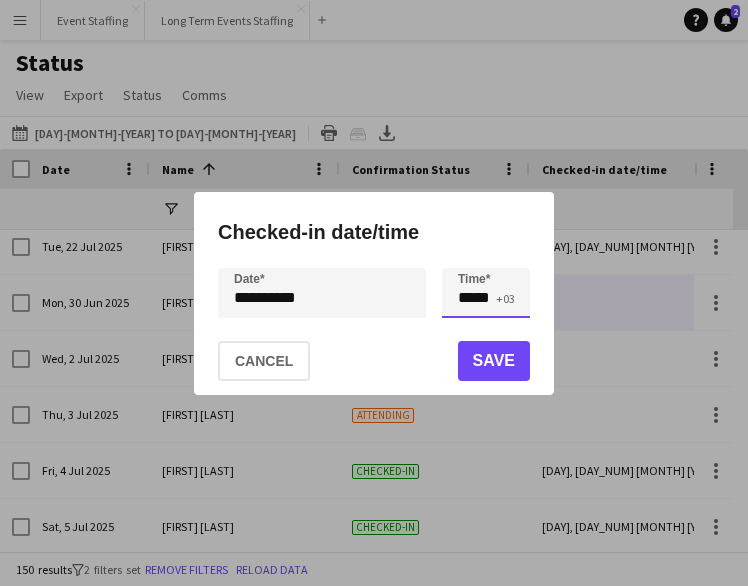 click on "*****" at bounding box center [486, 293] 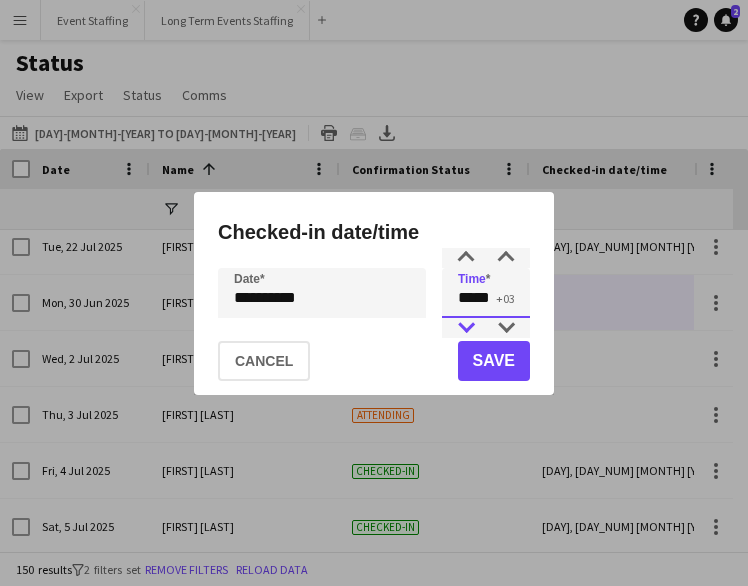 click at bounding box center (466, 328) 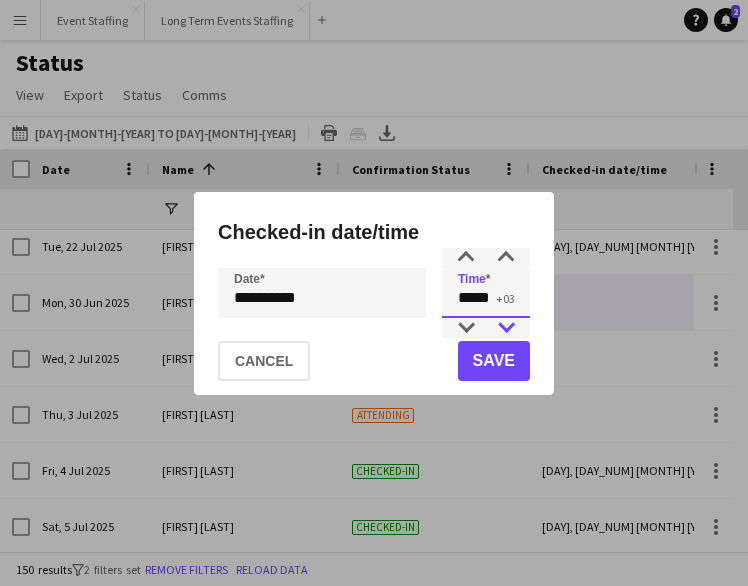 type on "*****" 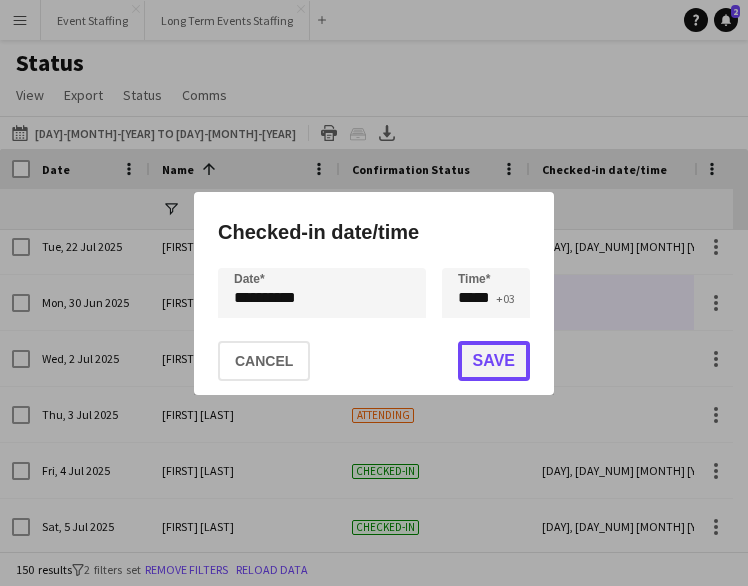 click on "Save" 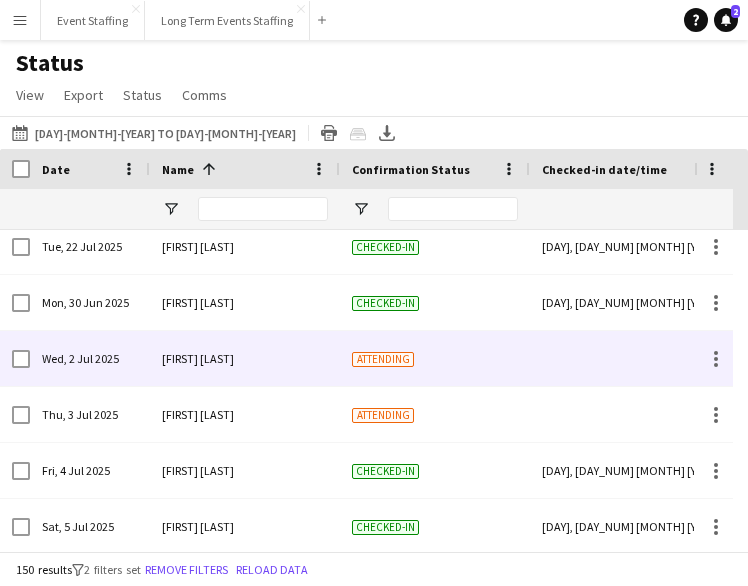 click at bounding box center [625, 358] 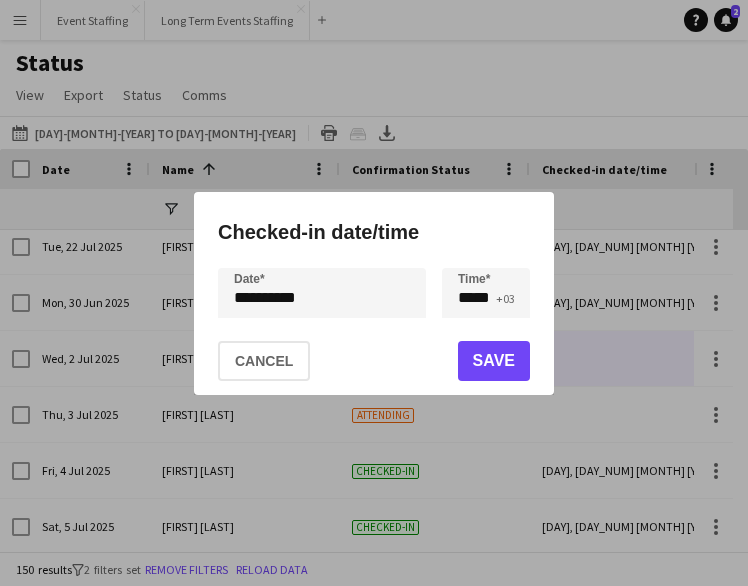 click on "**********" at bounding box center [374, 293] 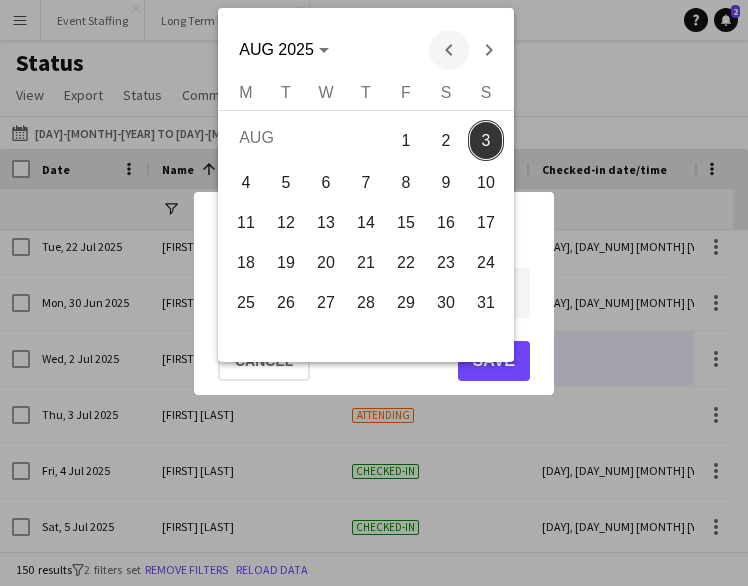 click at bounding box center [449, 50] 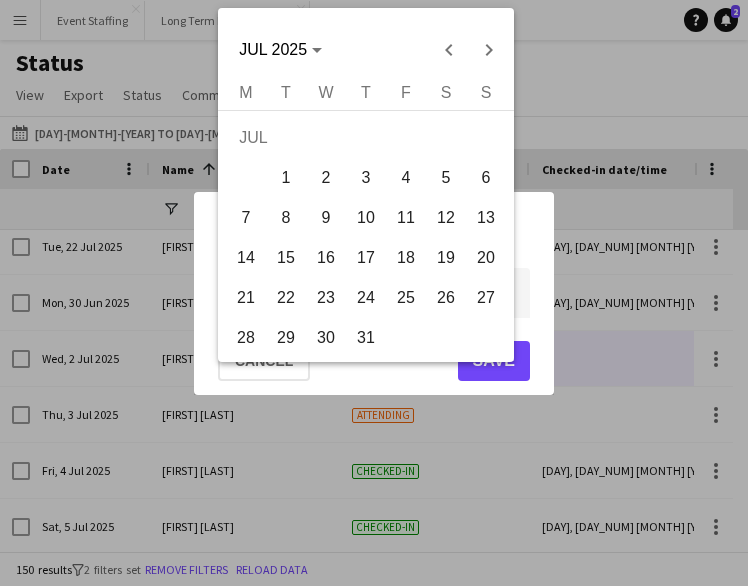 click on "2" at bounding box center [326, 178] 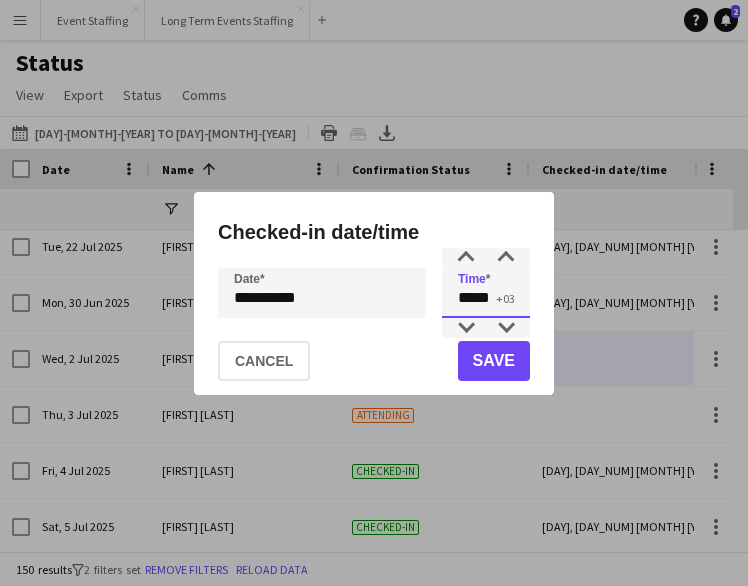 click on "*****" at bounding box center (486, 293) 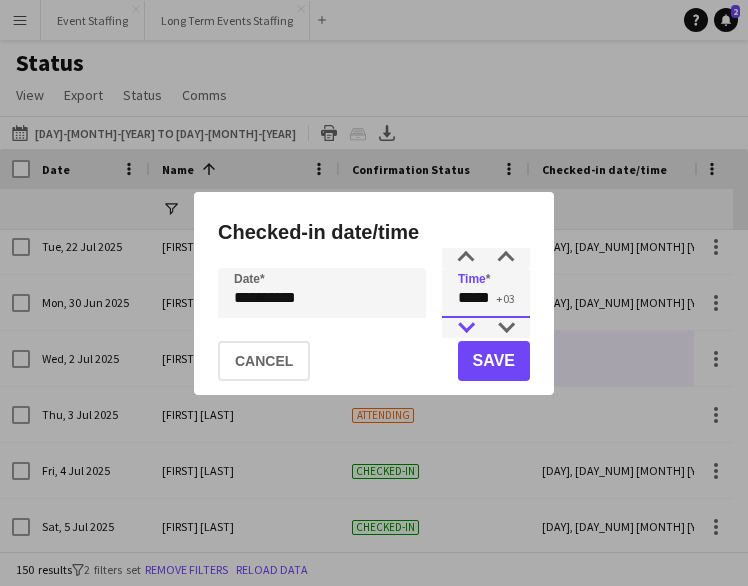 click at bounding box center (466, 328) 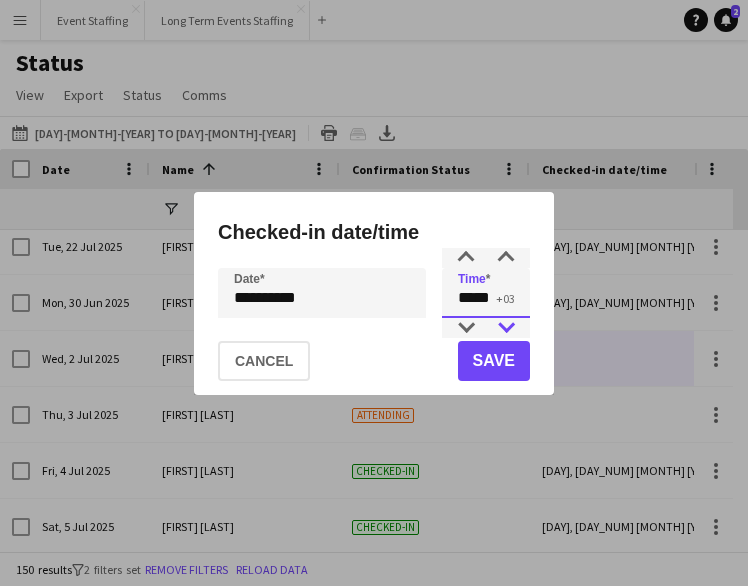 type on "*****" 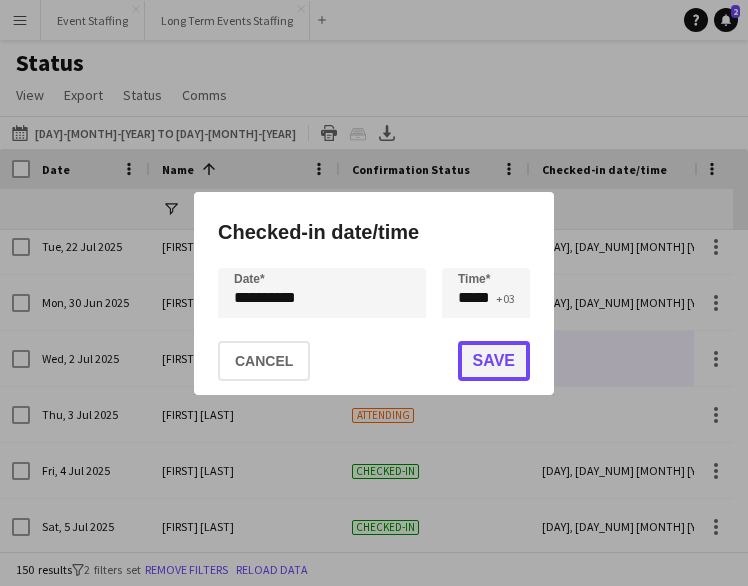 click on "Save" 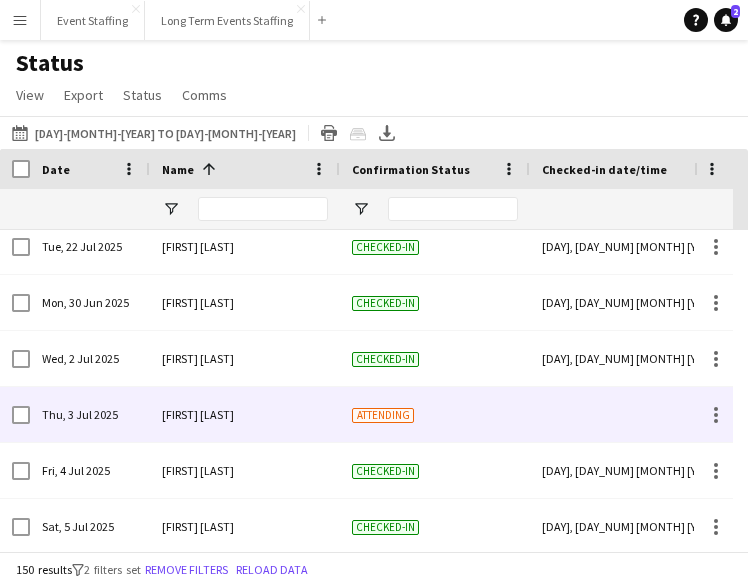 click at bounding box center [625, 414] 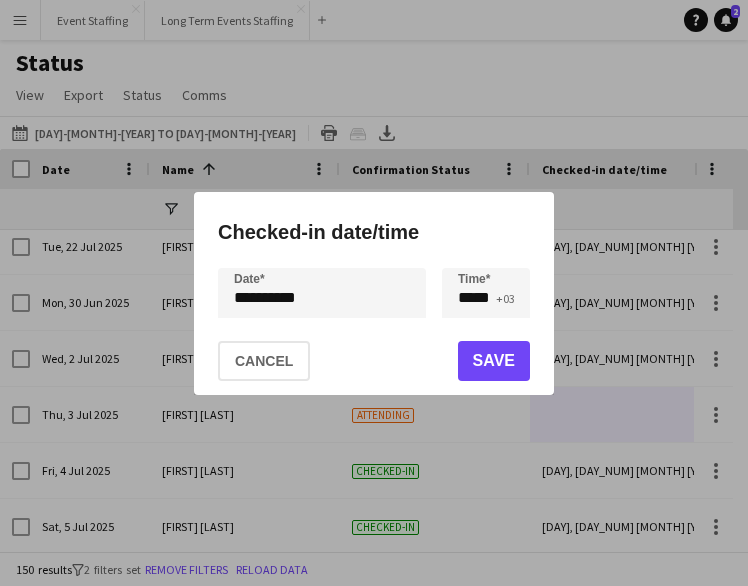 click on "**********" at bounding box center (374, 293) 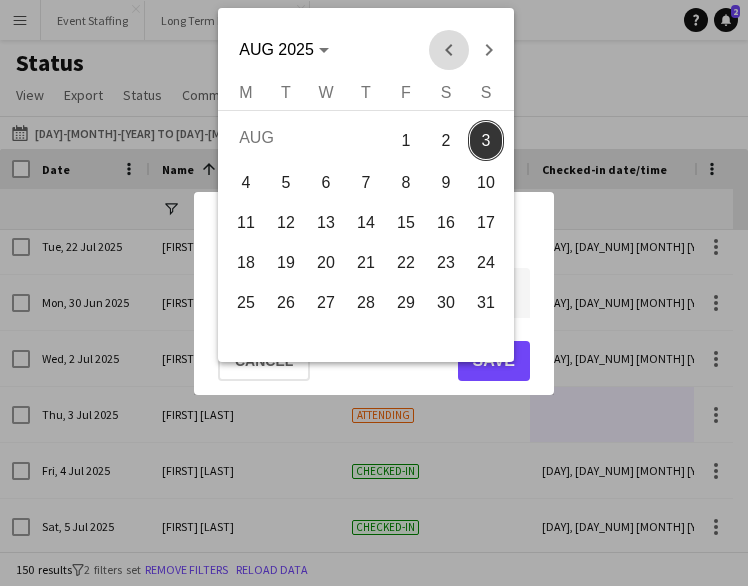 click at bounding box center [449, 50] 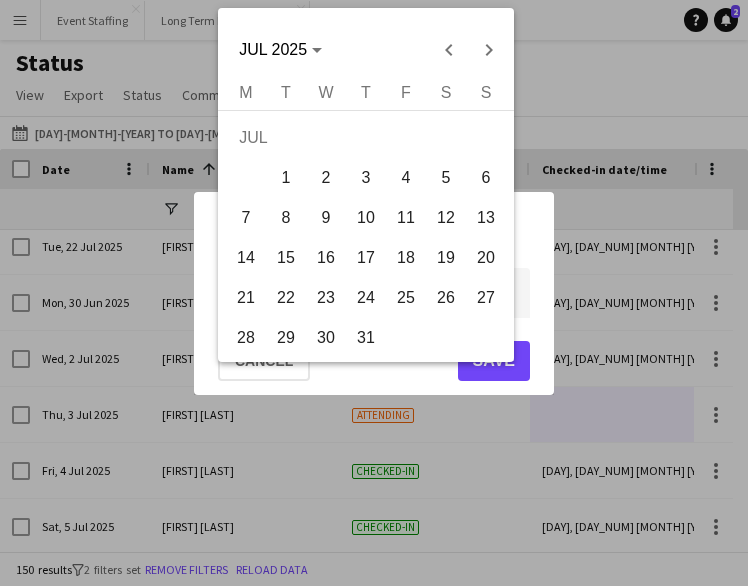 click on "3" at bounding box center [366, 178] 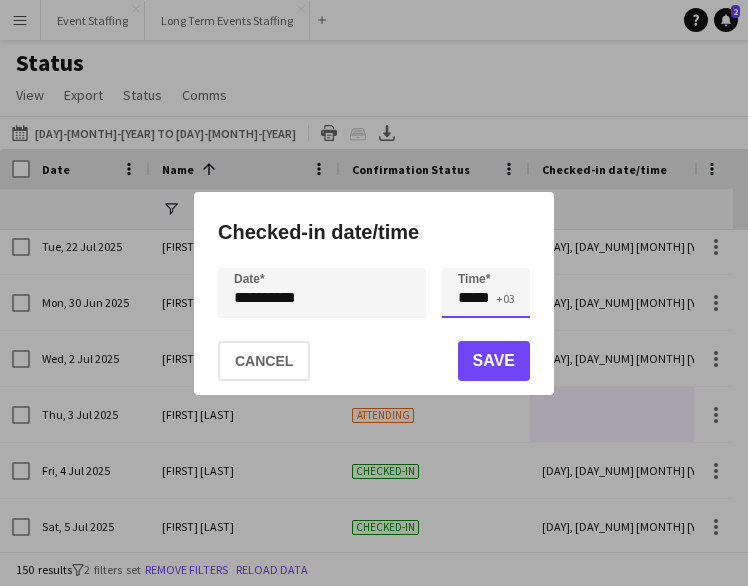 click on "*****" at bounding box center (486, 293) 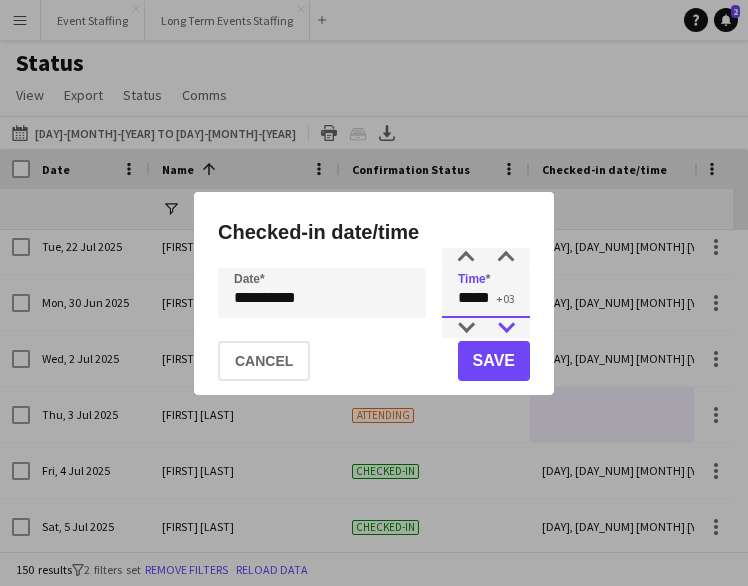 type on "*****" 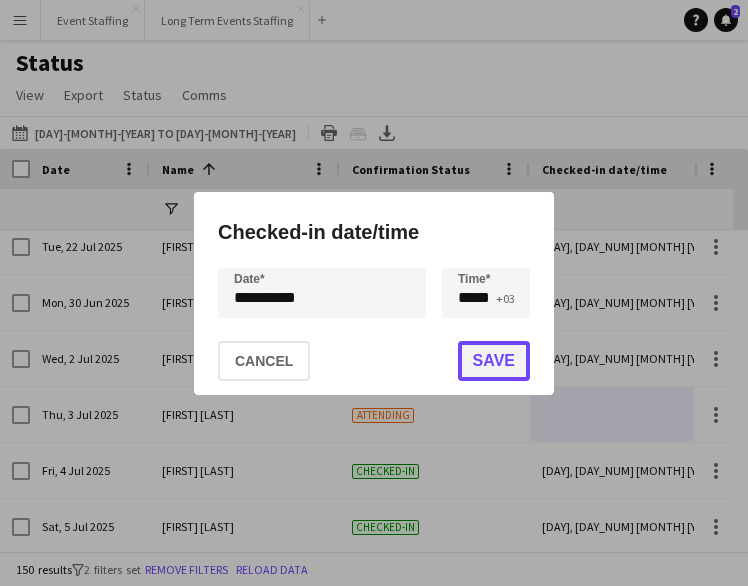 click on "Save" 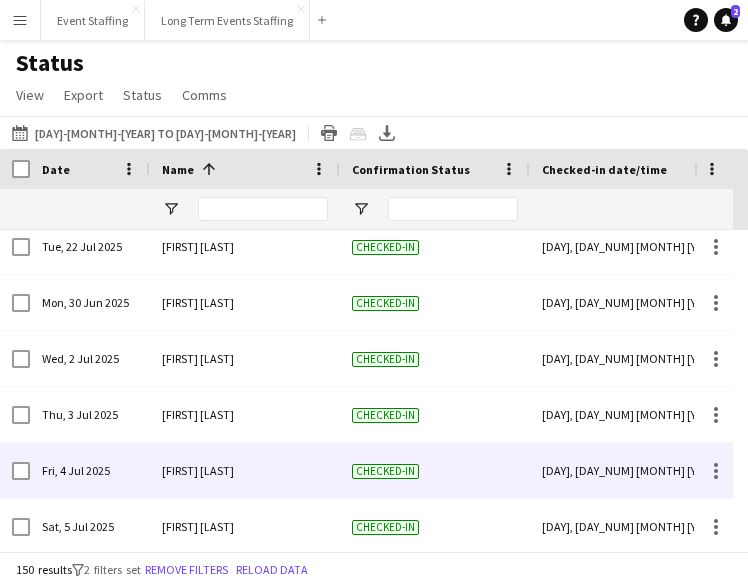 scroll, scrollTop: 3079, scrollLeft: 0, axis: vertical 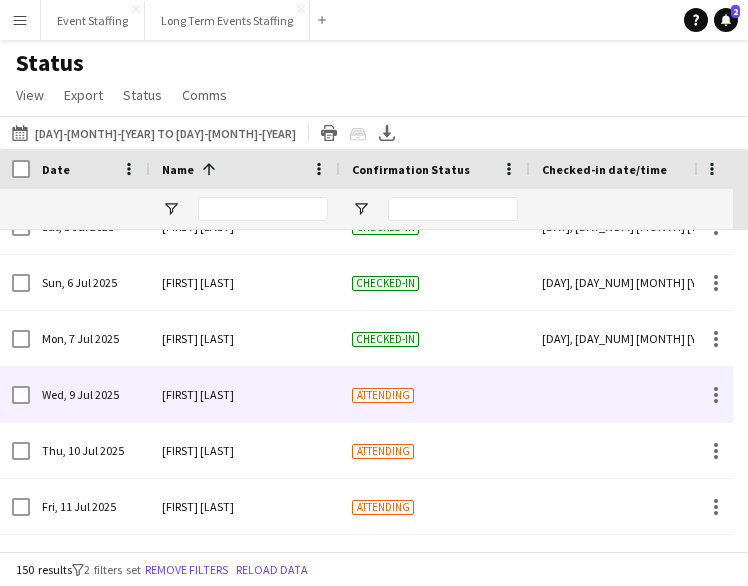 click at bounding box center [625, 394] 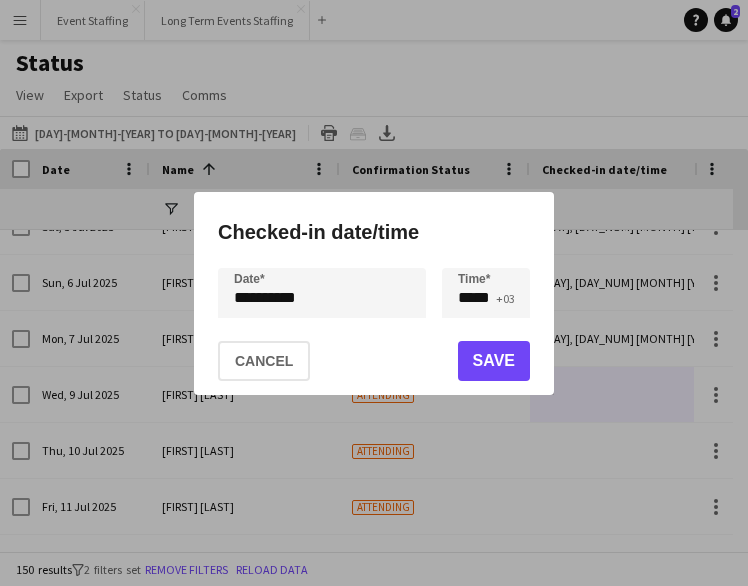 click on "**********" at bounding box center (374, 293) 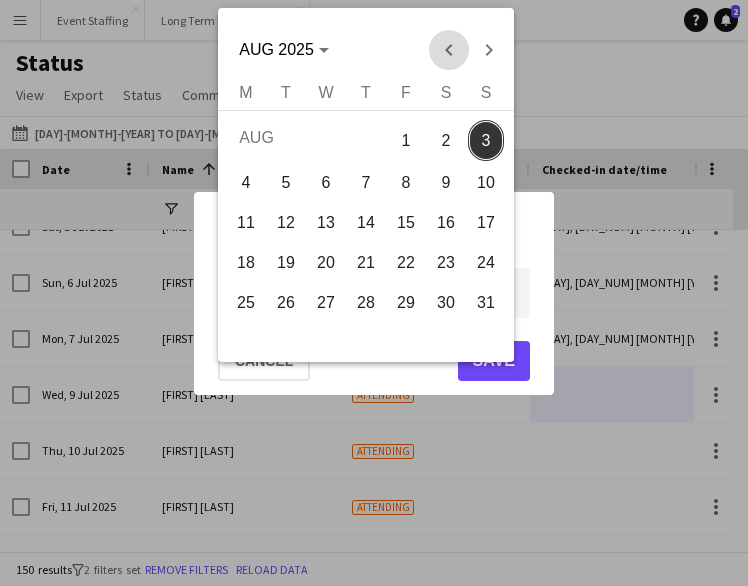 click at bounding box center [449, 50] 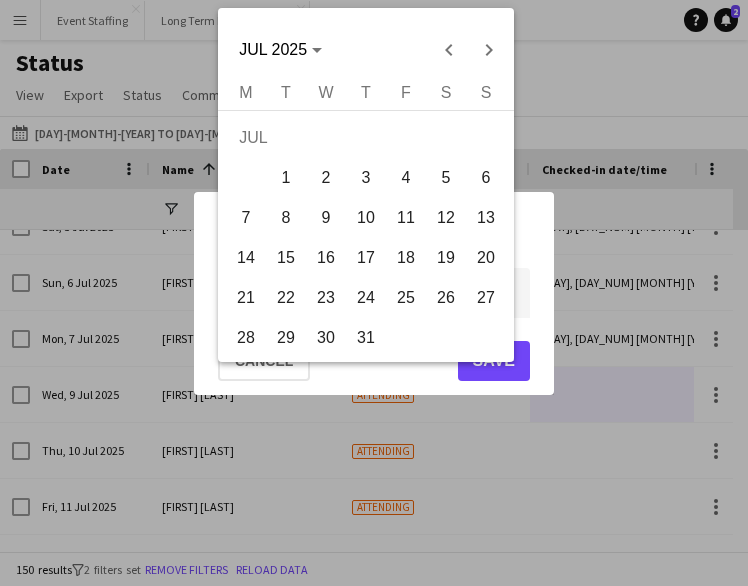 click on "9" at bounding box center [326, 218] 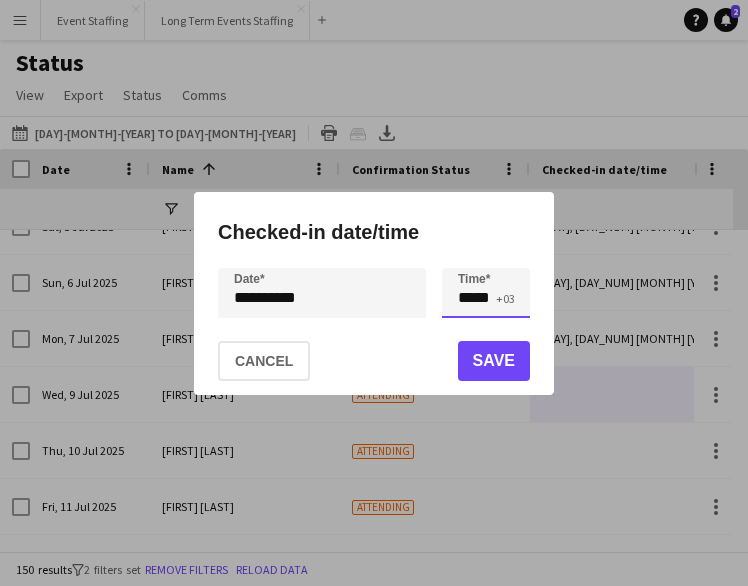 click on "*****" at bounding box center [486, 293] 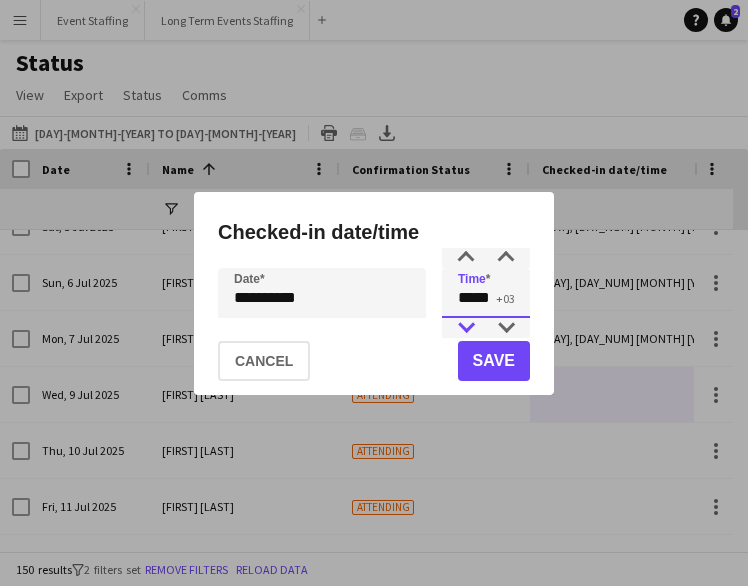 click at bounding box center (466, 328) 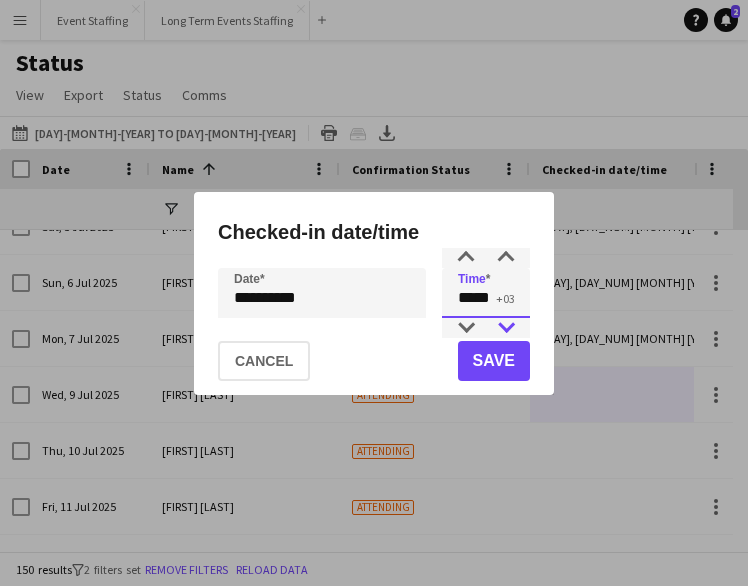 type on "*****" 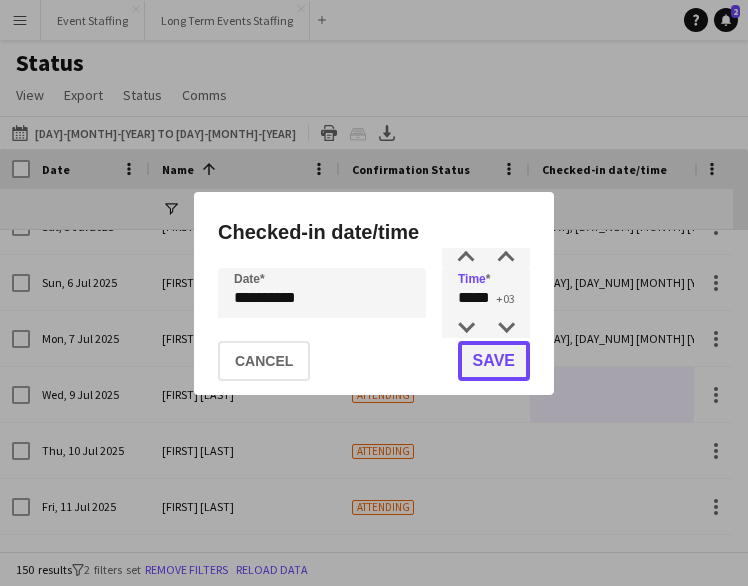 click on "Save" 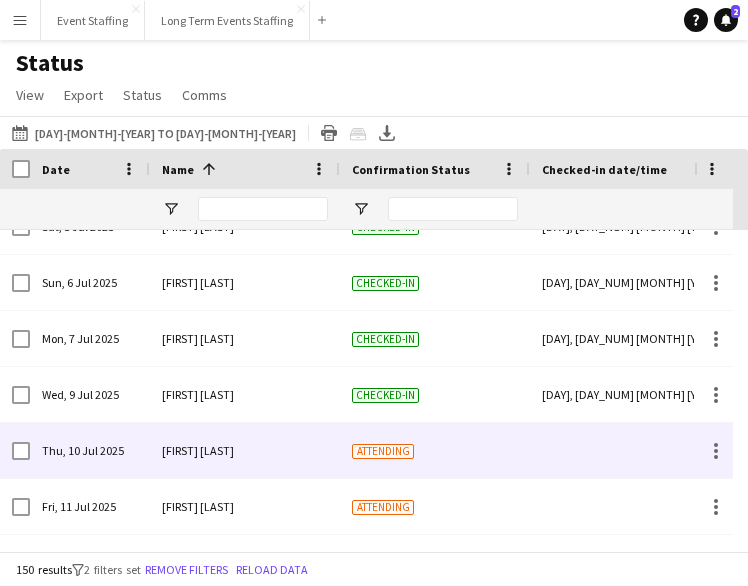 scroll, scrollTop: 3379, scrollLeft: 0, axis: vertical 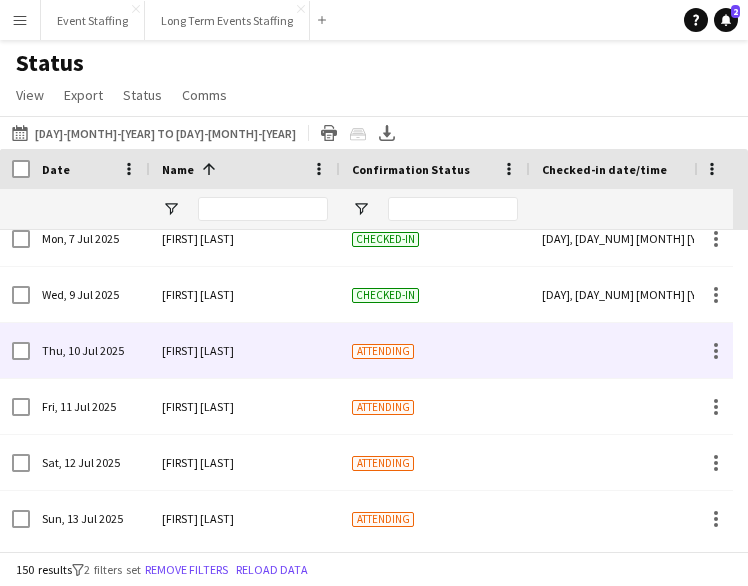 click at bounding box center [625, 350] 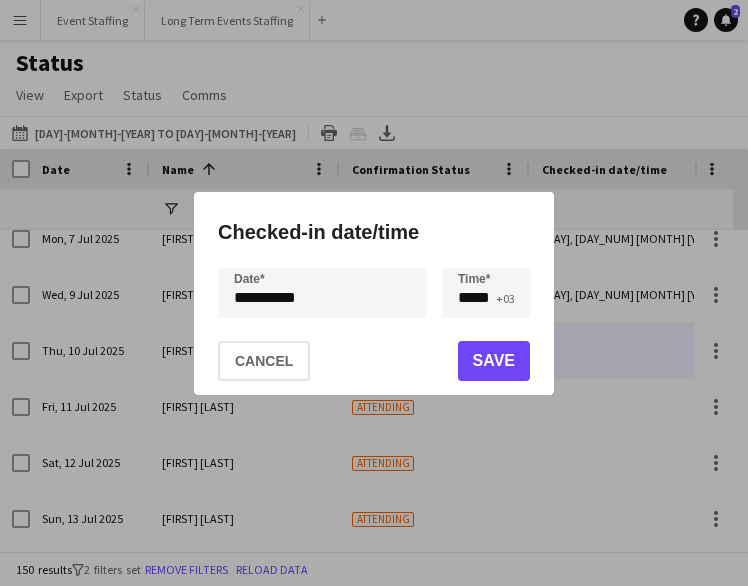 click on "**********" at bounding box center (374, 293) 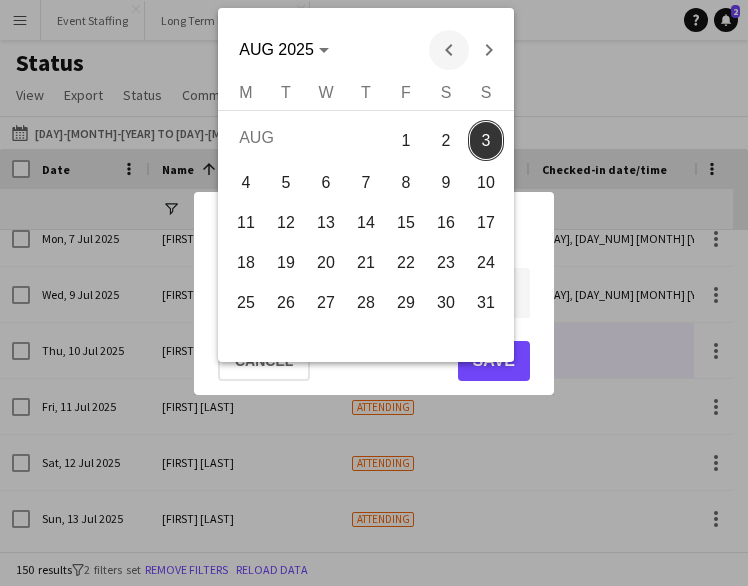 click at bounding box center (449, 50) 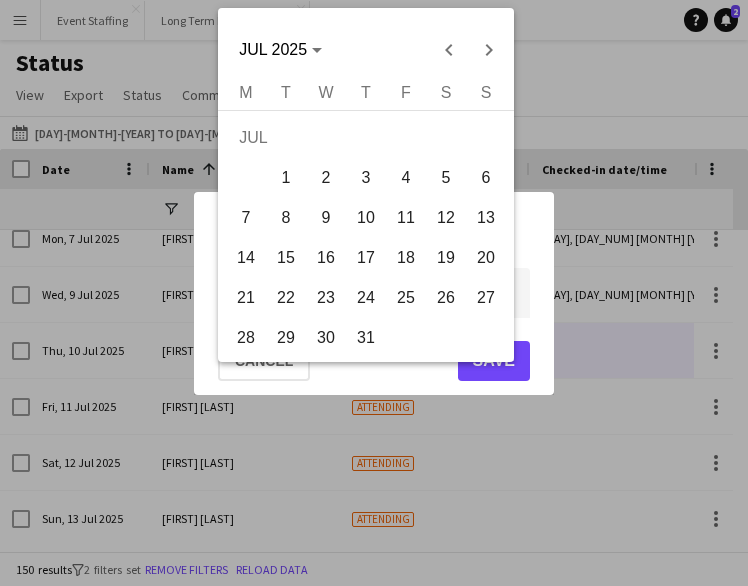 click on "10" at bounding box center (366, 218) 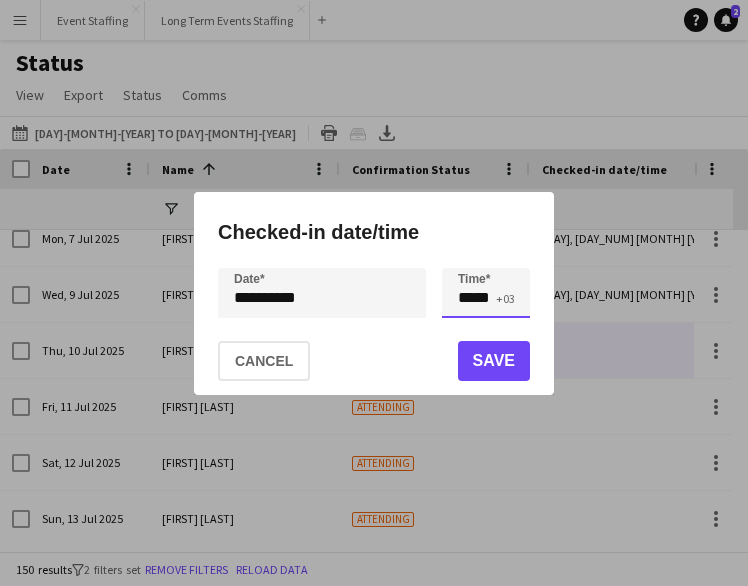 click on "*****" at bounding box center (486, 293) 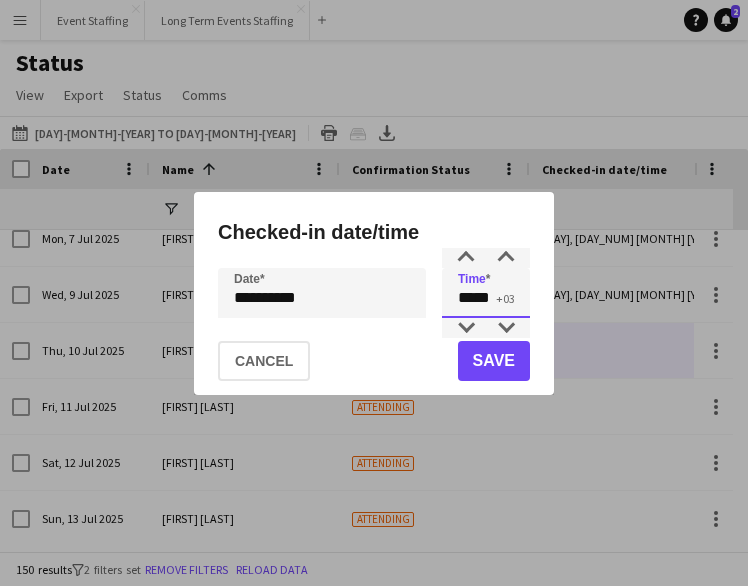 click on "*****" at bounding box center [486, 293] 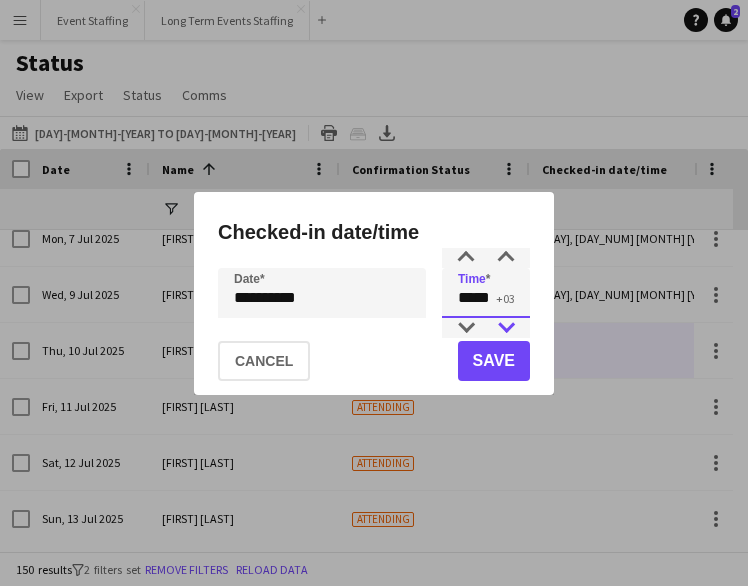 type on "*****" 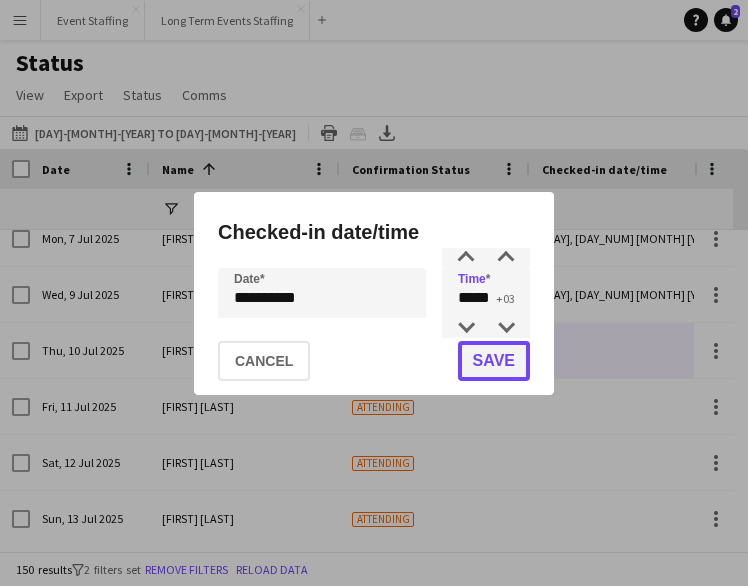click on "Save" 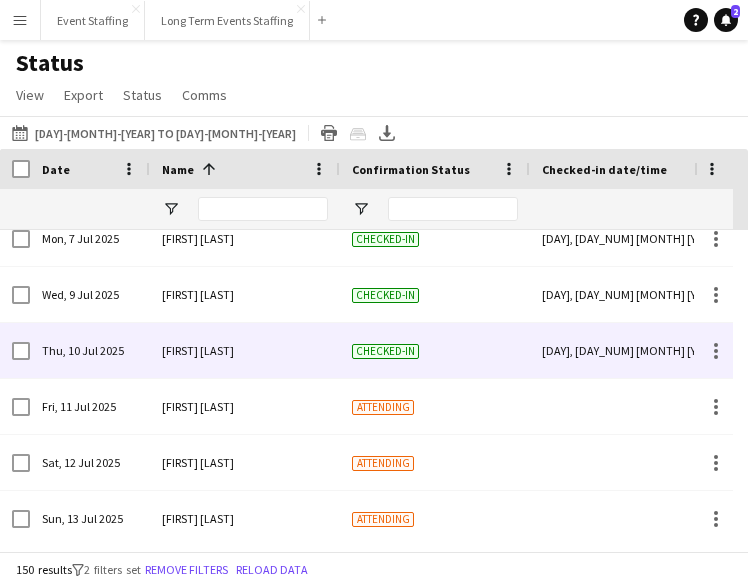 scroll, scrollTop: 3479, scrollLeft: 0, axis: vertical 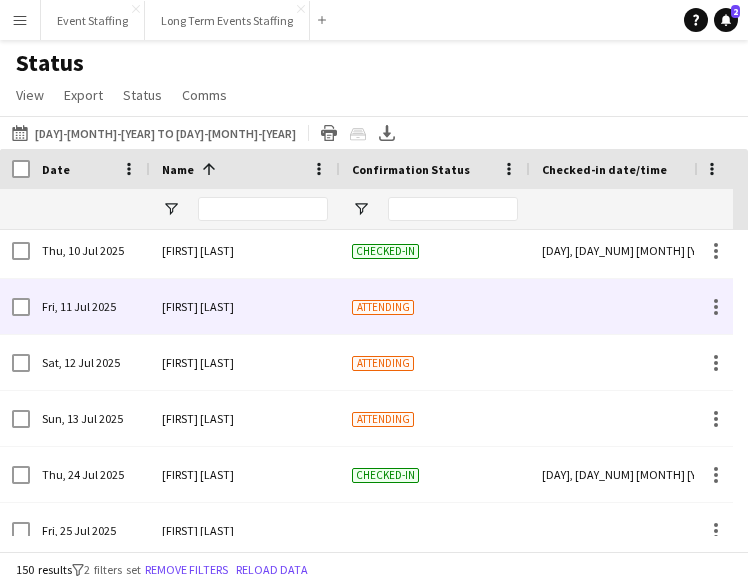 click at bounding box center [625, 306] 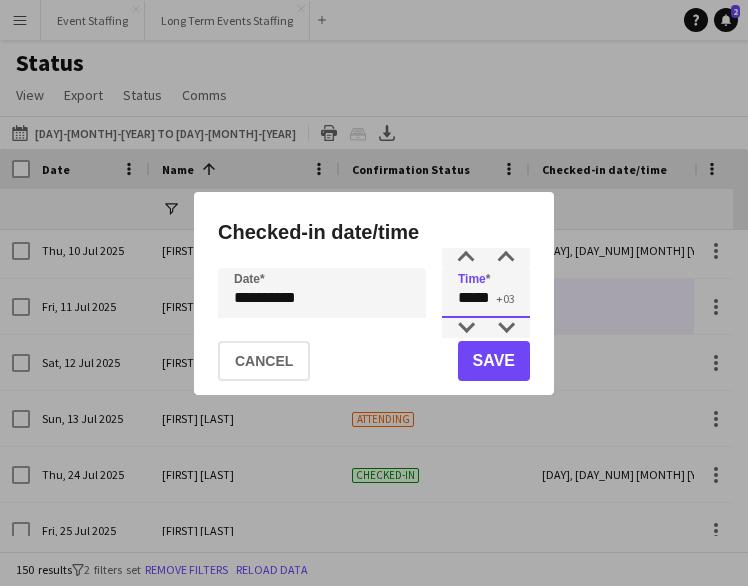 click on "*****" at bounding box center (486, 293) 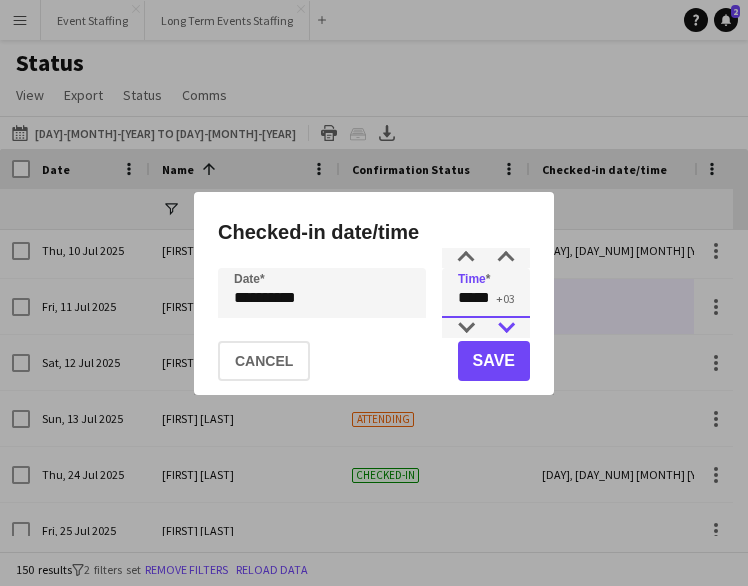 type on "*****" 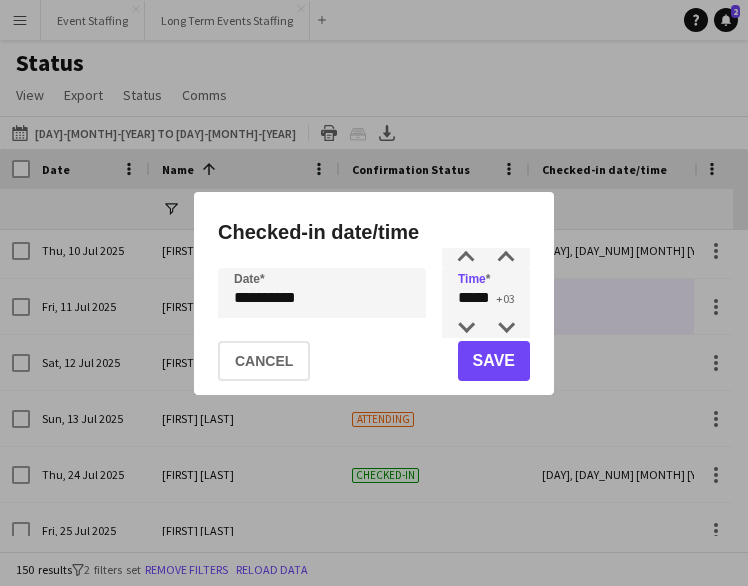 click on "**********" at bounding box center (374, 293) 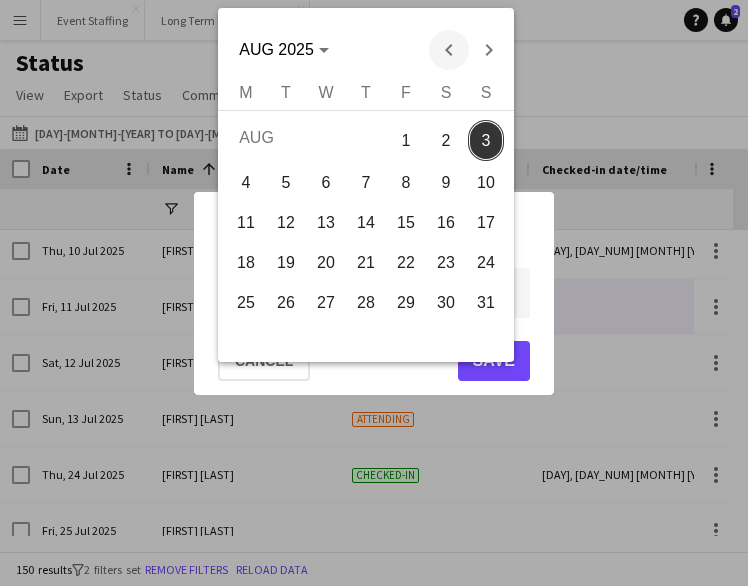 click at bounding box center [449, 50] 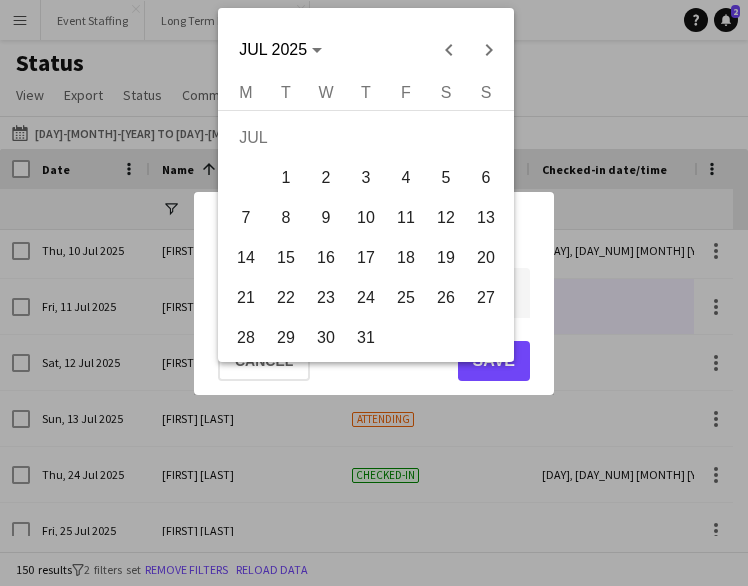 click on "11" at bounding box center (406, 218) 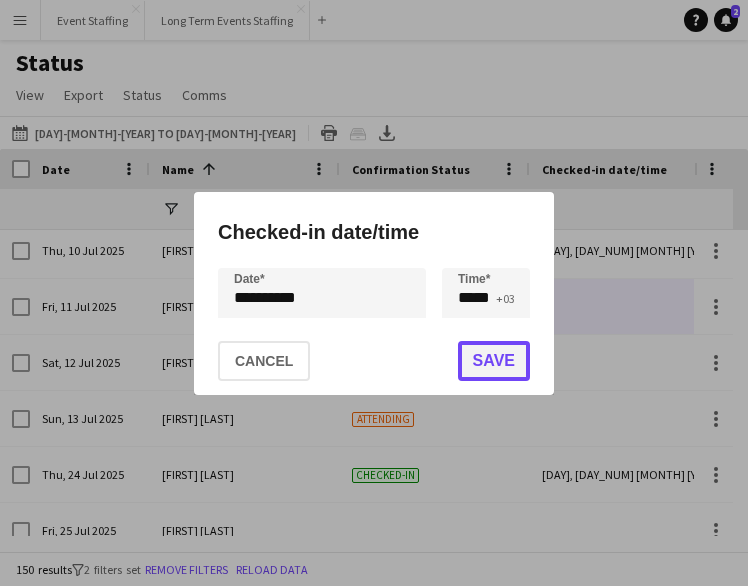 click on "Save" 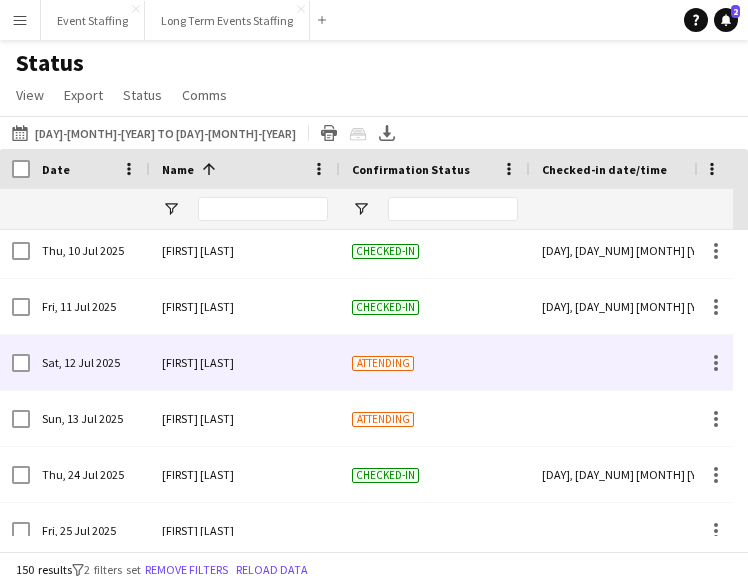 click at bounding box center (625, 362) 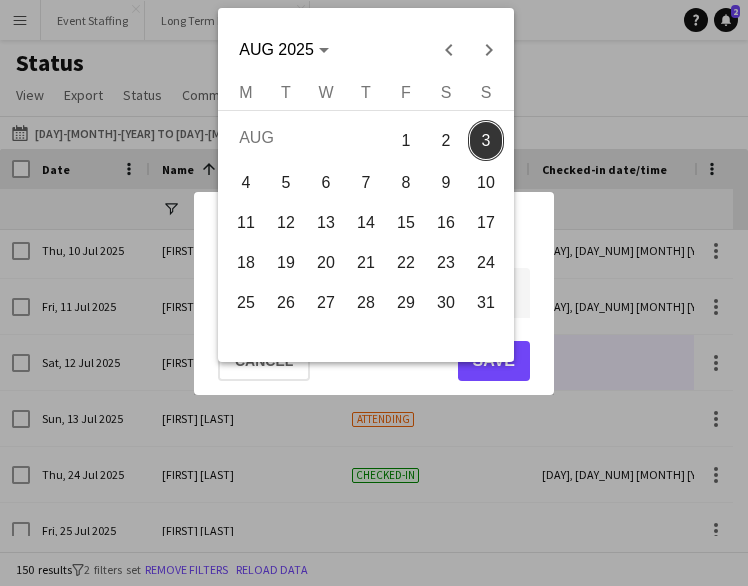 click on "**********" at bounding box center (374, 293) 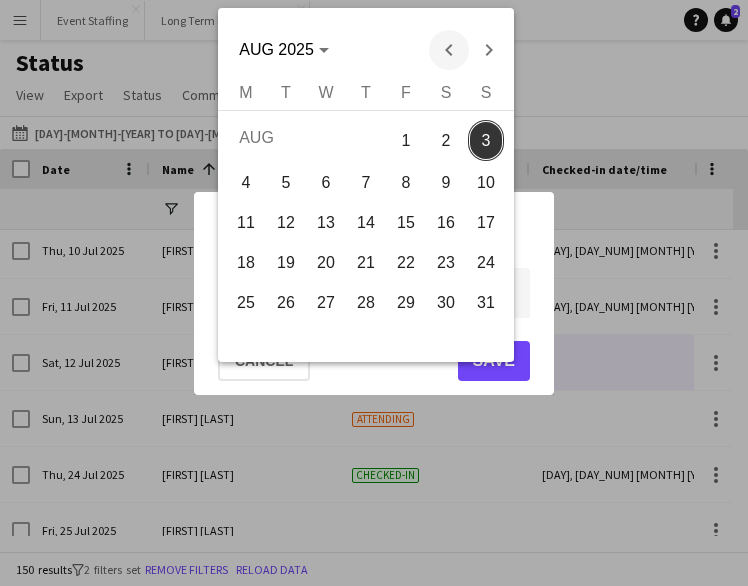 click at bounding box center [449, 50] 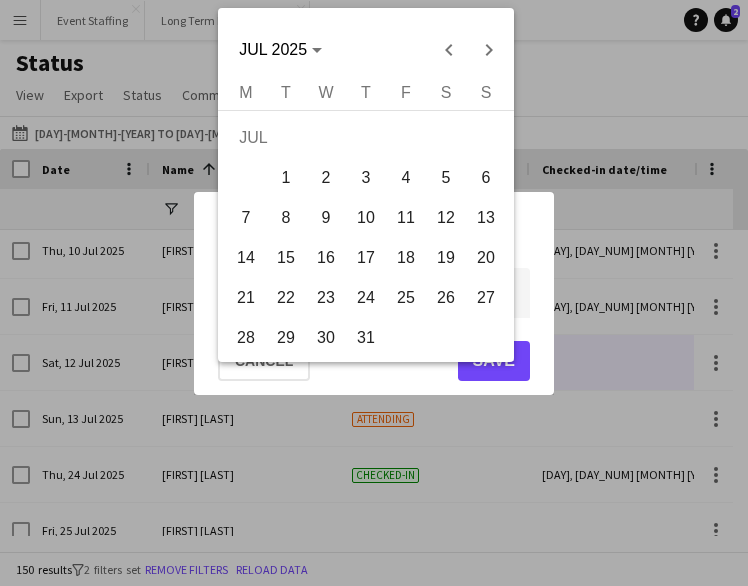 click on "12" at bounding box center (446, 218) 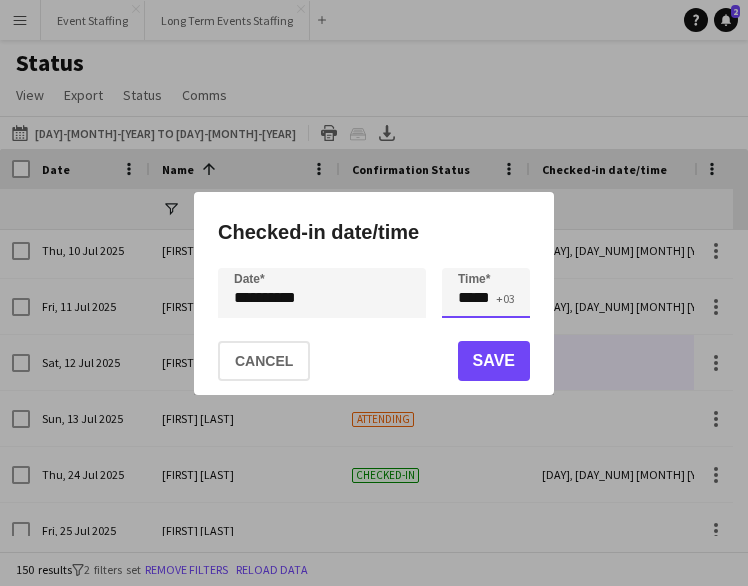 click on "*****" at bounding box center (486, 293) 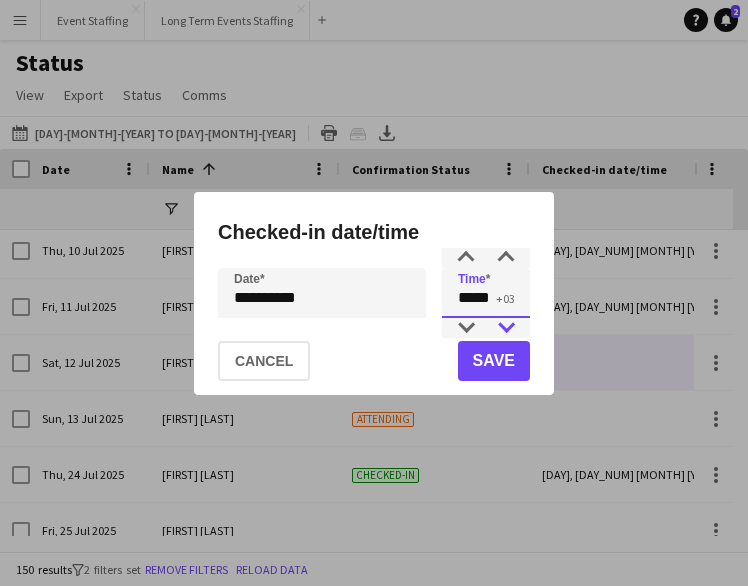 click at bounding box center [506, 328] 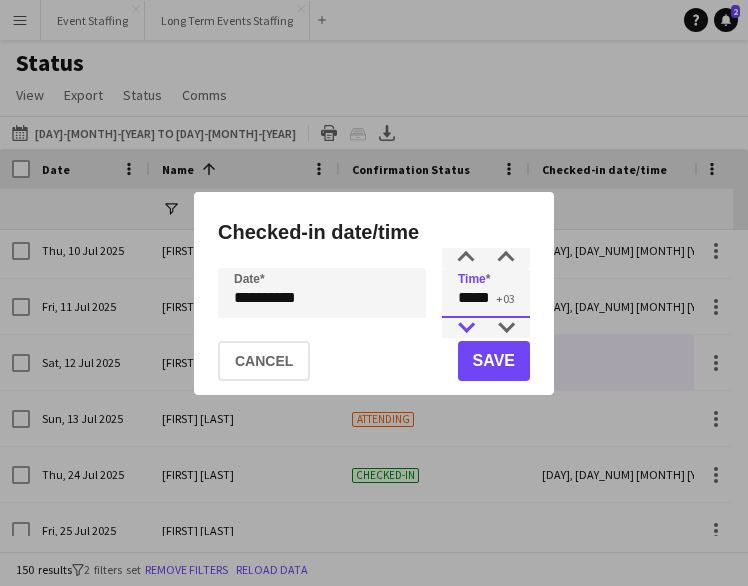 type on "*****" 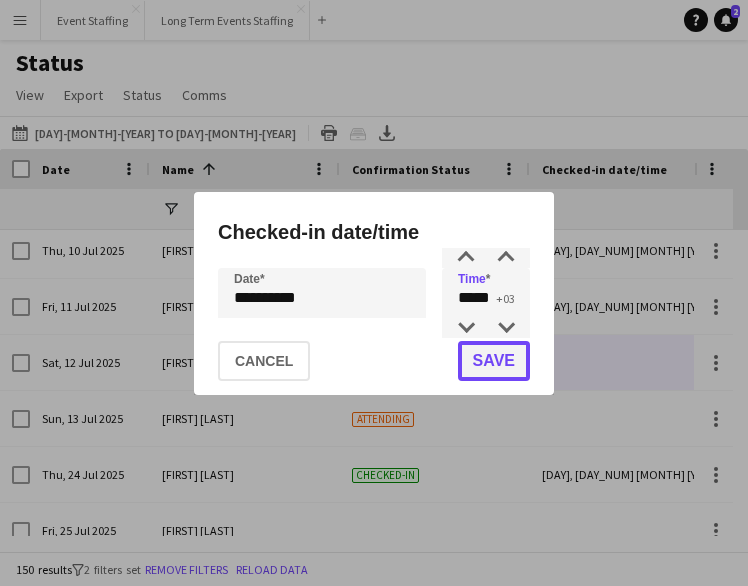 click on "Save" 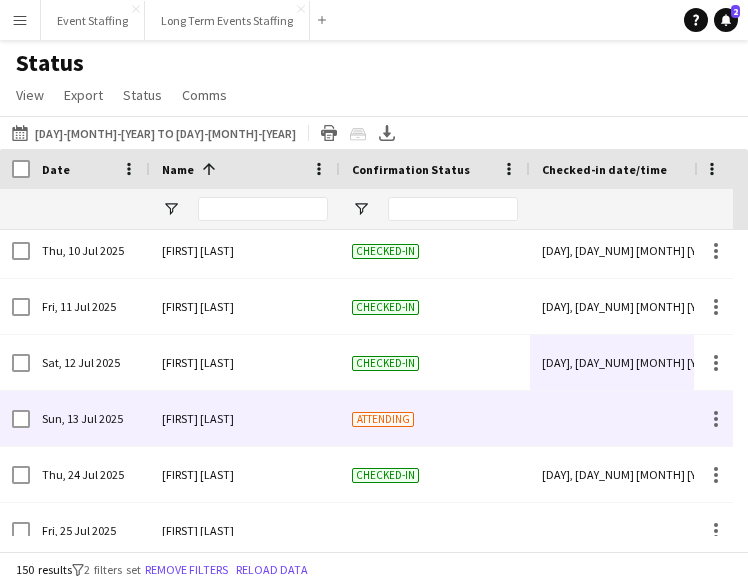 click at bounding box center (625, 418) 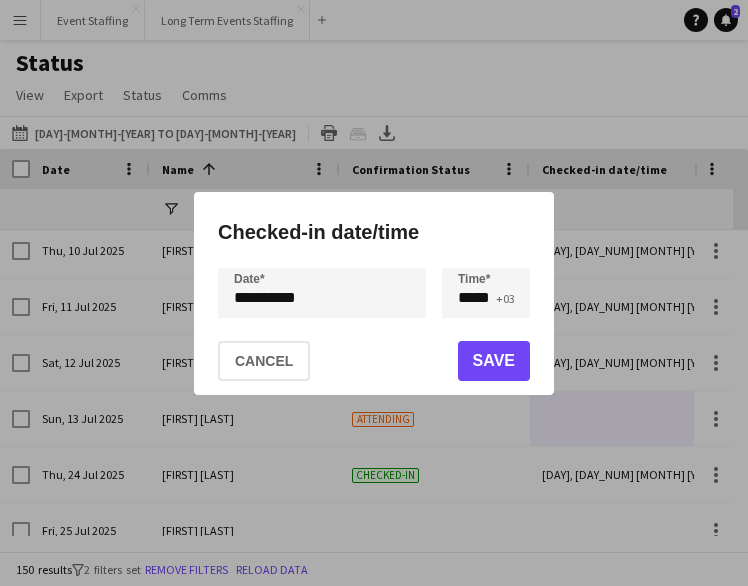 click on "**********" at bounding box center [374, 293] 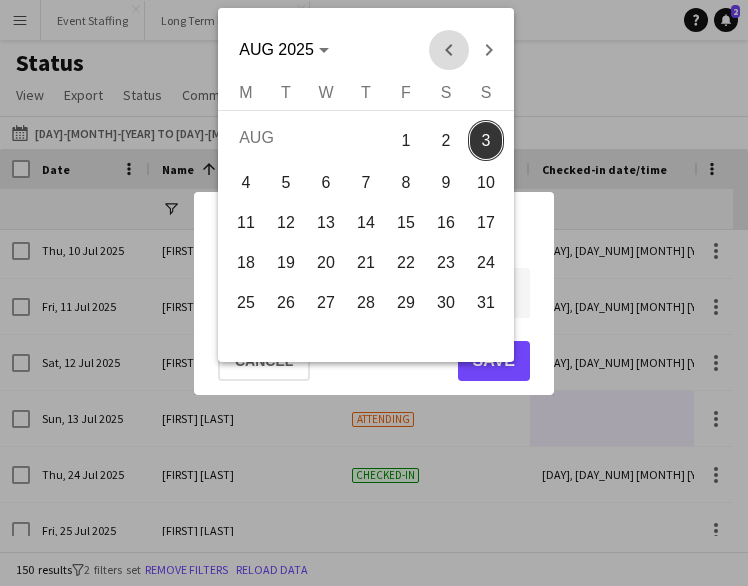 click at bounding box center (449, 50) 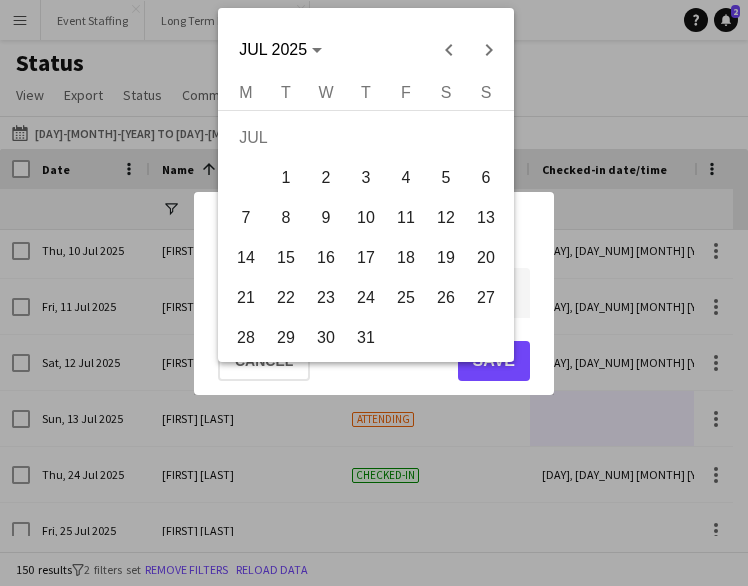 click on "13" at bounding box center [486, 218] 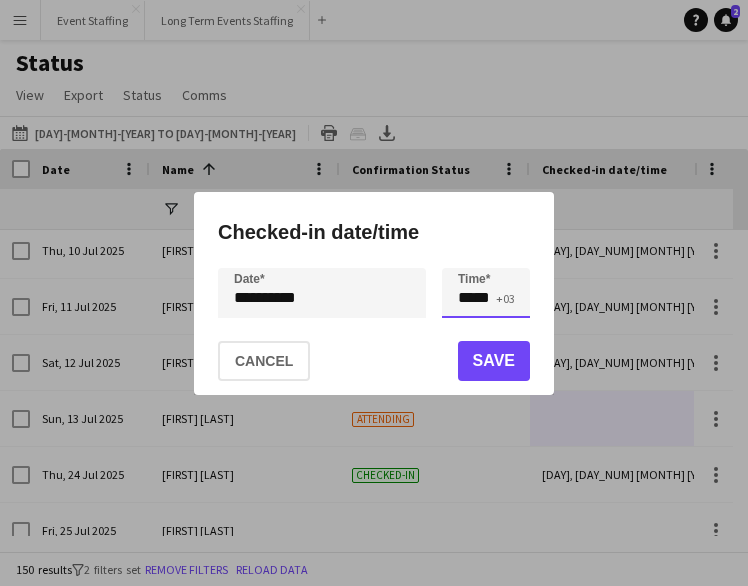 click on "*****" at bounding box center [486, 293] 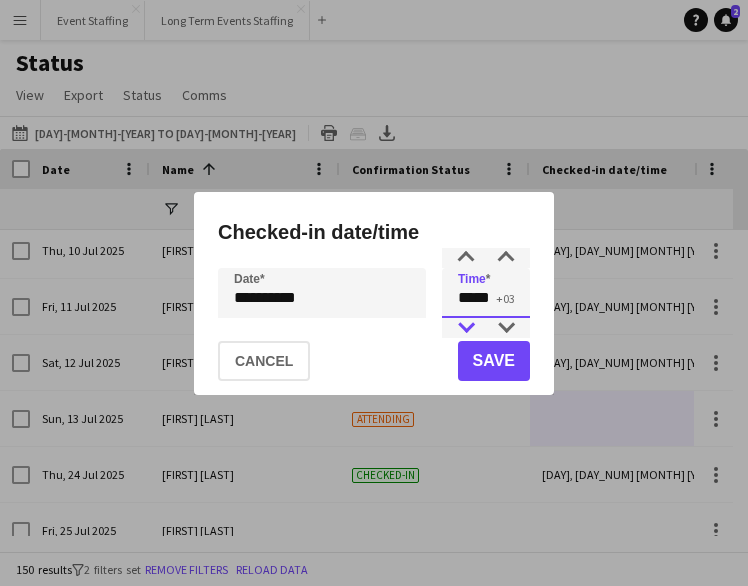 click at bounding box center [466, 328] 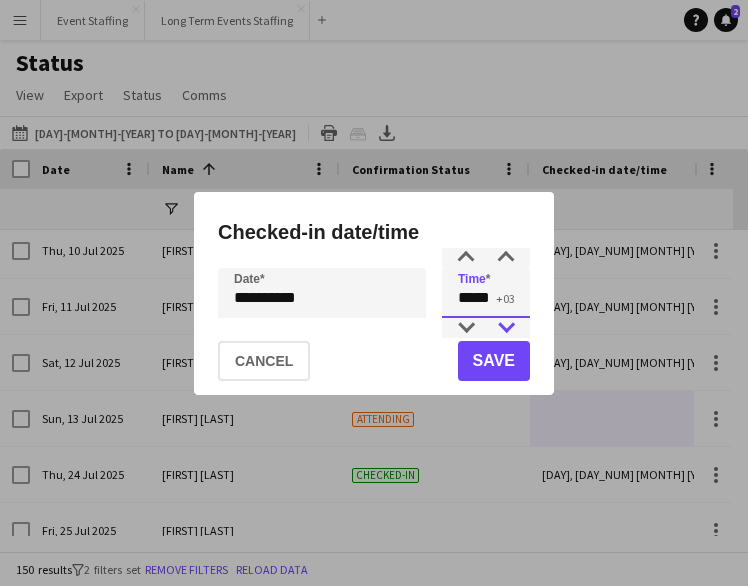 click at bounding box center [506, 328] 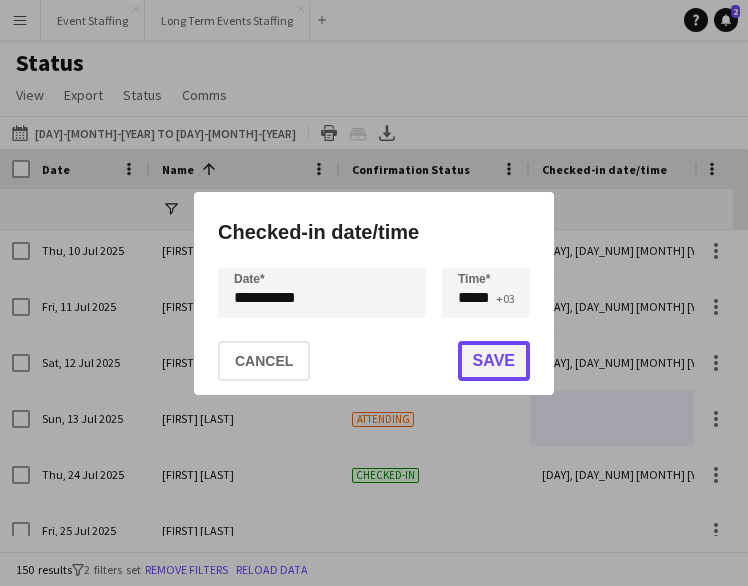 click on "Save" 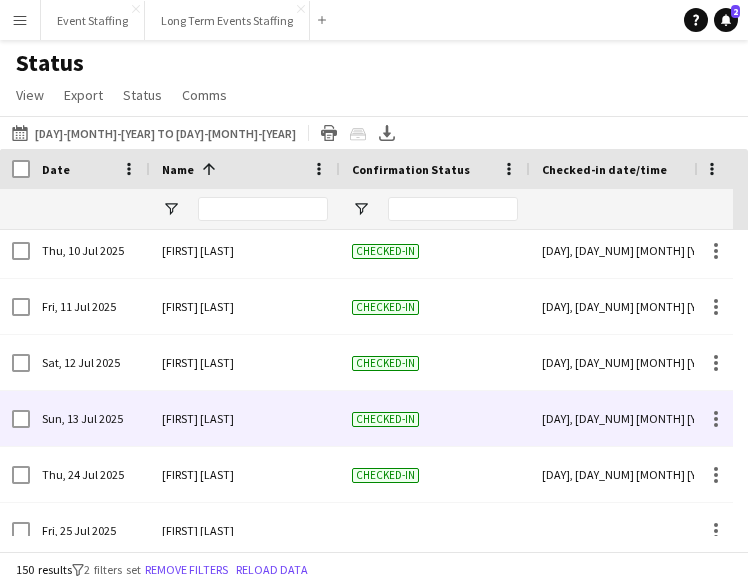 scroll, scrollTop: 3556, scrollLeft: 0, axis: vertical 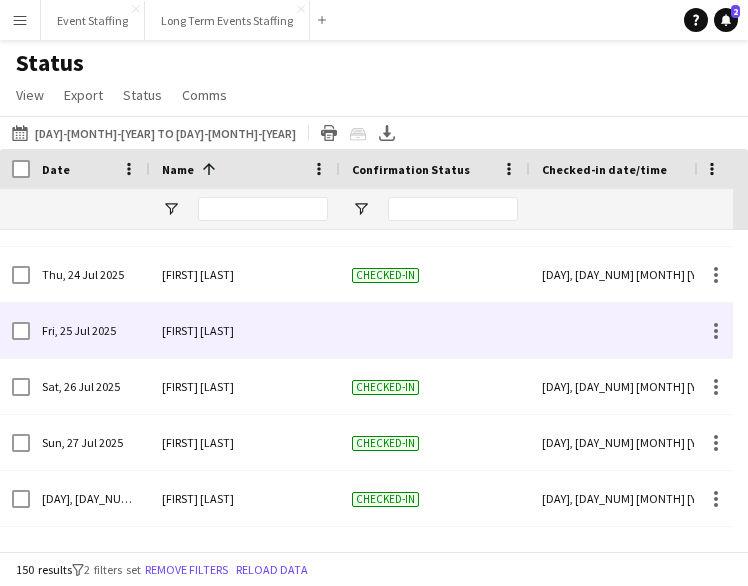 click at bounding box center (625, 330) 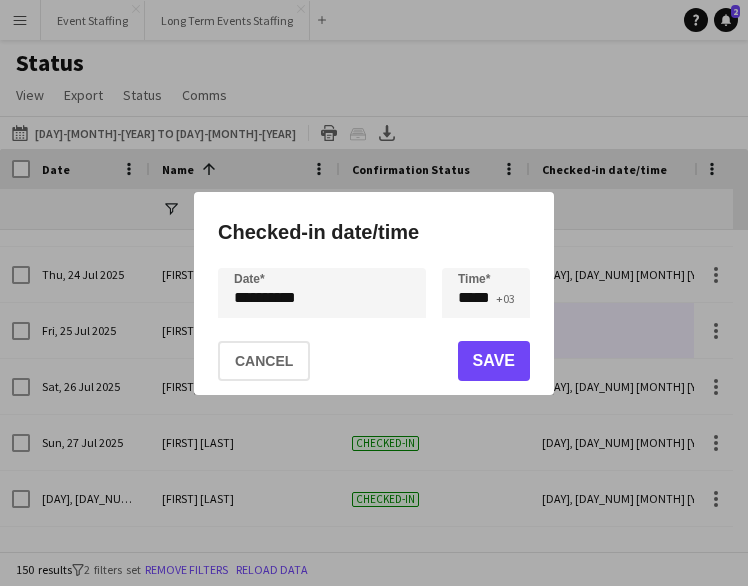 click on "**********" at bounding box center [374, 293] 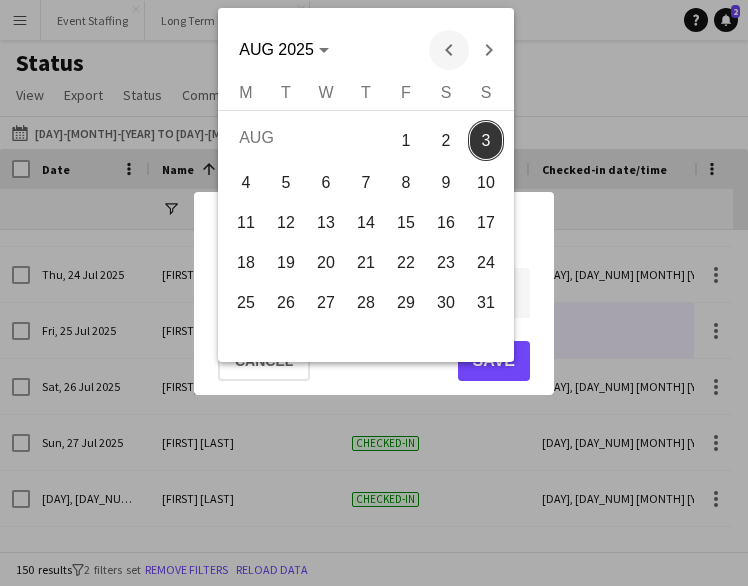click at bounding box center (449, 50) 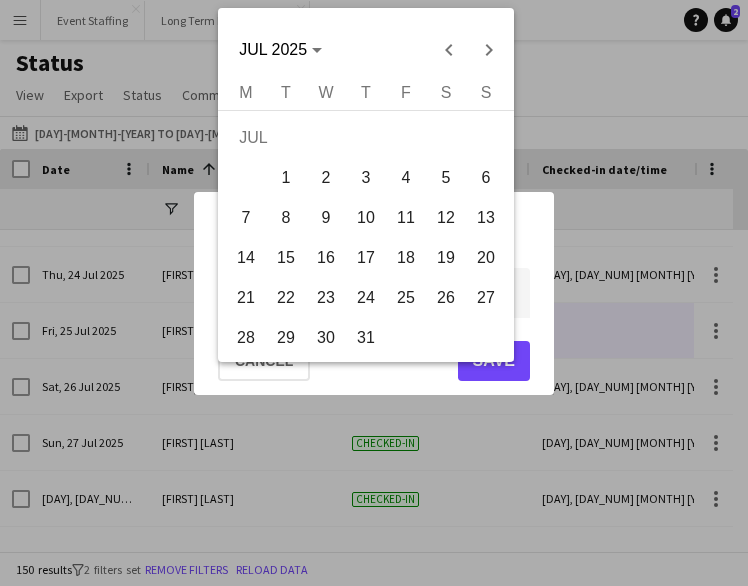 click on "25" at bounding box center (406, 298) 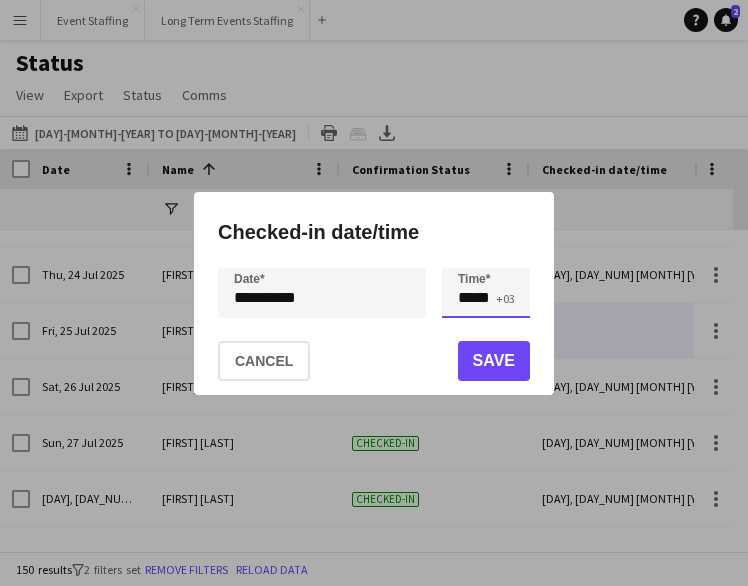 click on "*****" at bounding box center [486, 293] 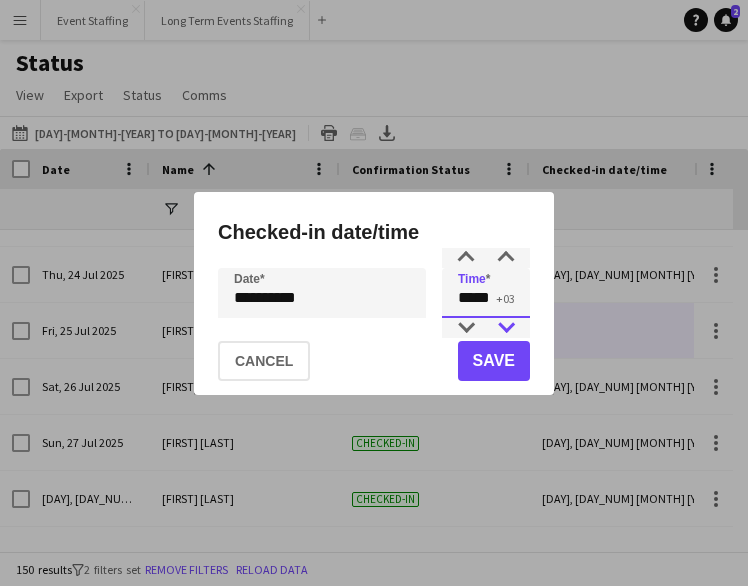 click at bounding box center [506, 328] 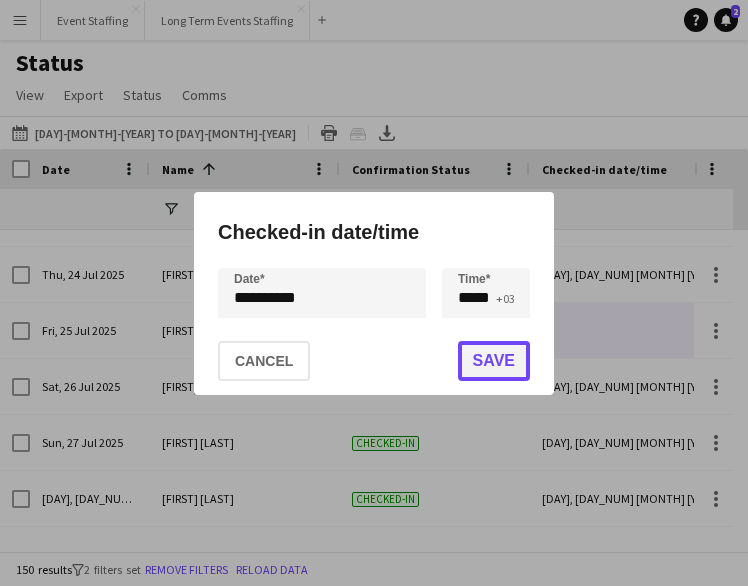 click on "Save" 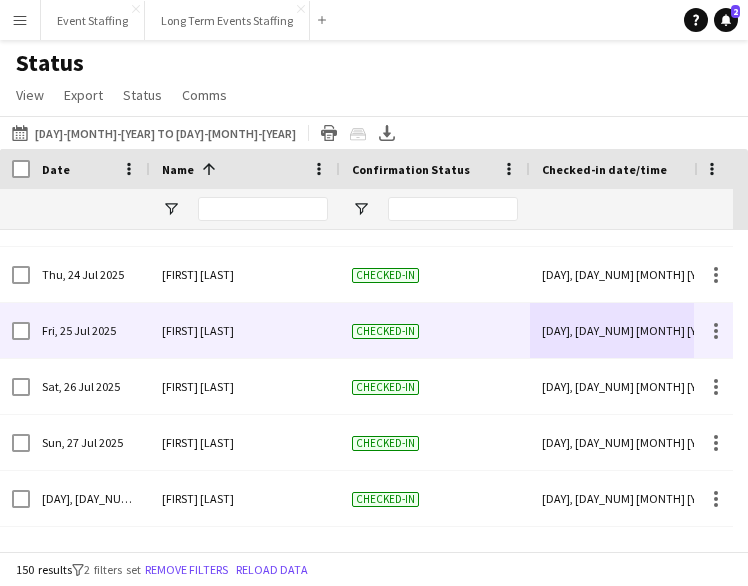 scroll, scrollTop: 3736, scrollLeft: 0, axis: vertical 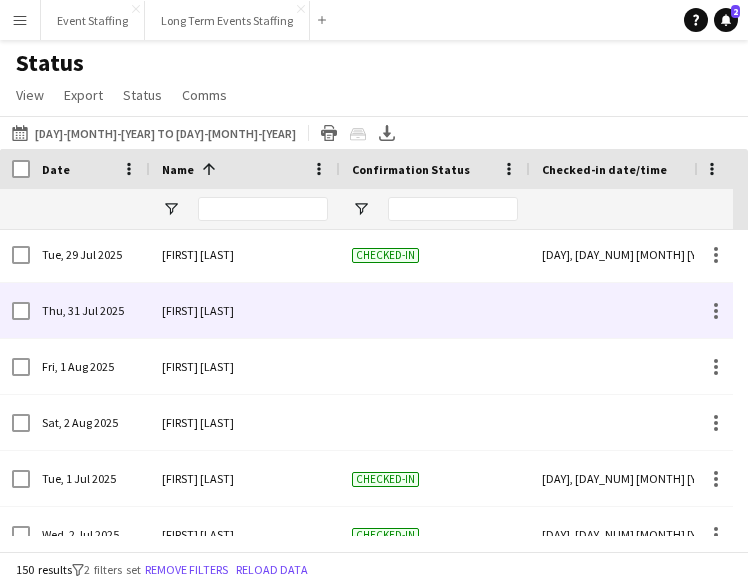 click at bounding box center (625, 310) 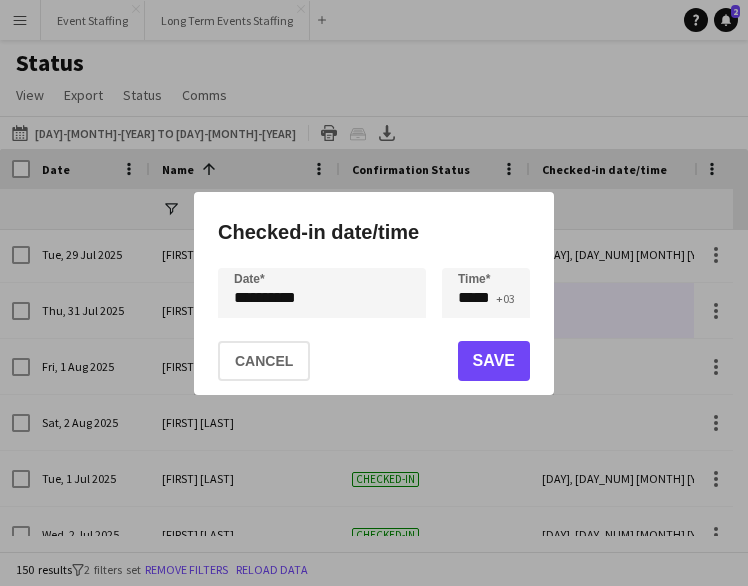 click on "**********" at bounding box center [374, 293] 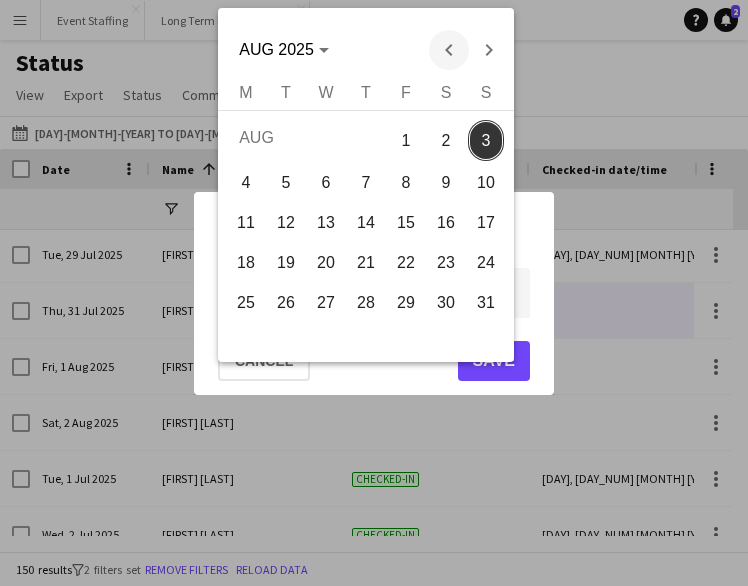 click at bounding box center (449, 50) 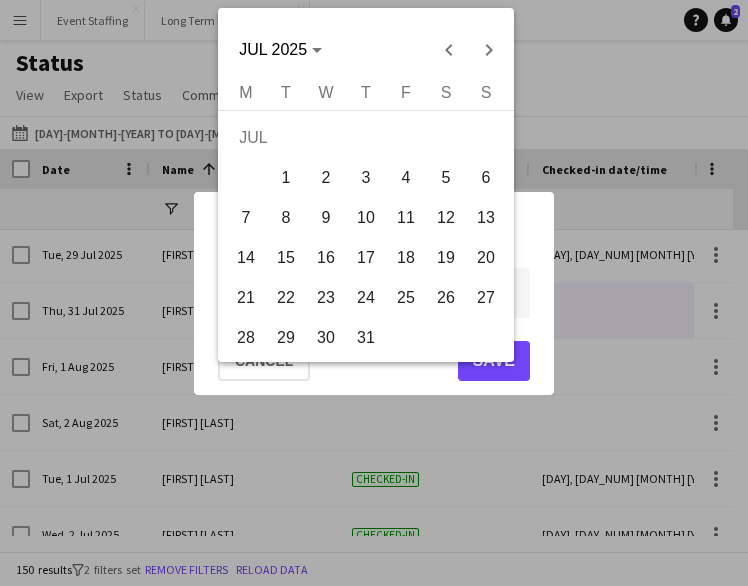 click on "31" at bounding box center (366, 338) 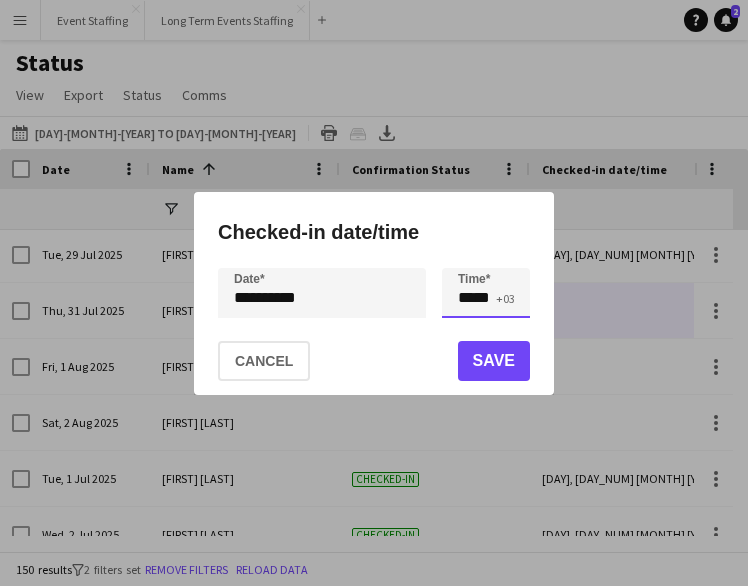 click on "*****" at bounding box center (486, 293) 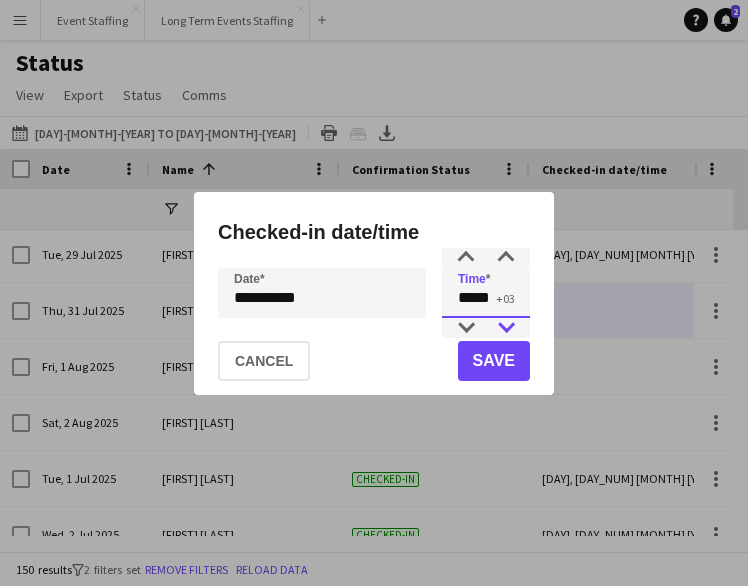 click at bounding box center [506, 328] 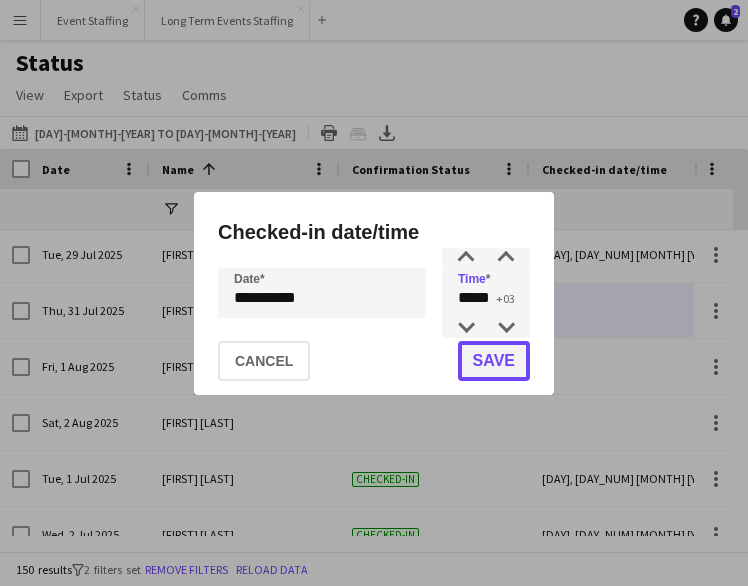 click on "Save" 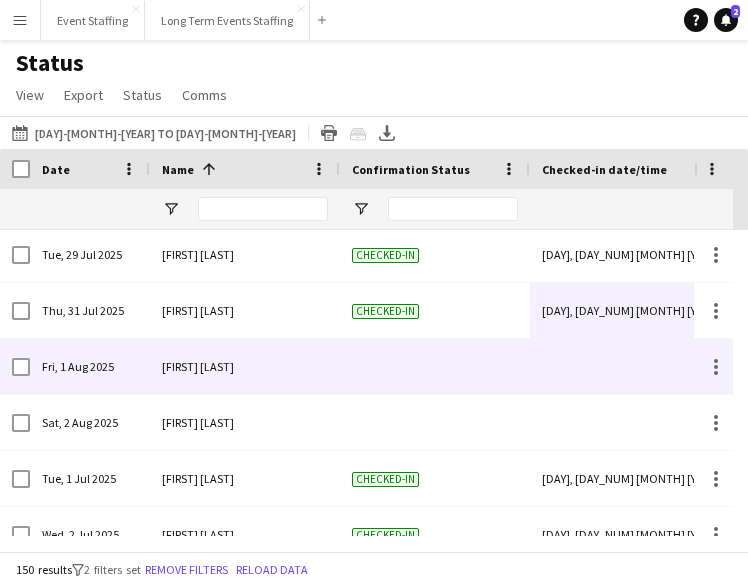 click at bounding box center [625, 366] 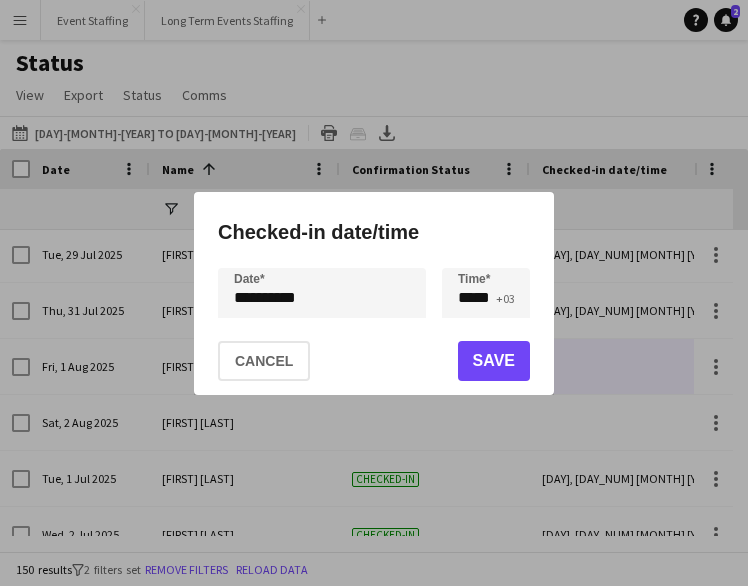click on "**********" at bounding box center [374, 293] 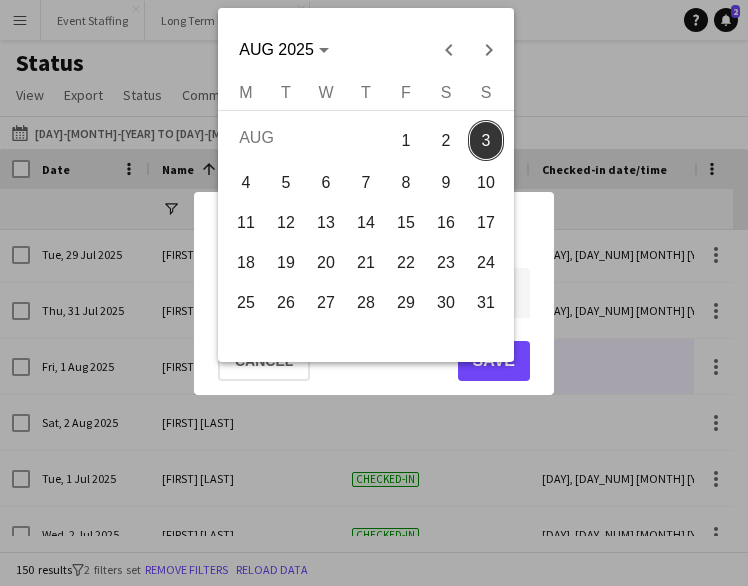 click on "1" at bounding box center [406, 140] 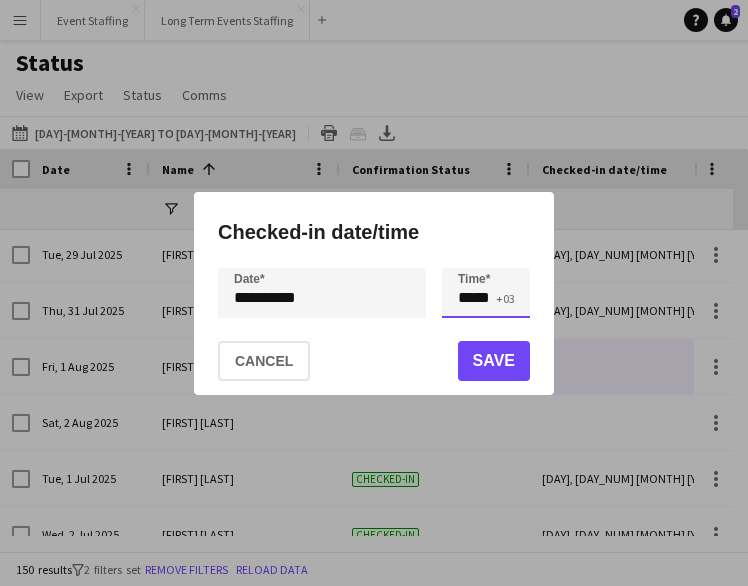 click on "*****" at bounding box center (486, 293) 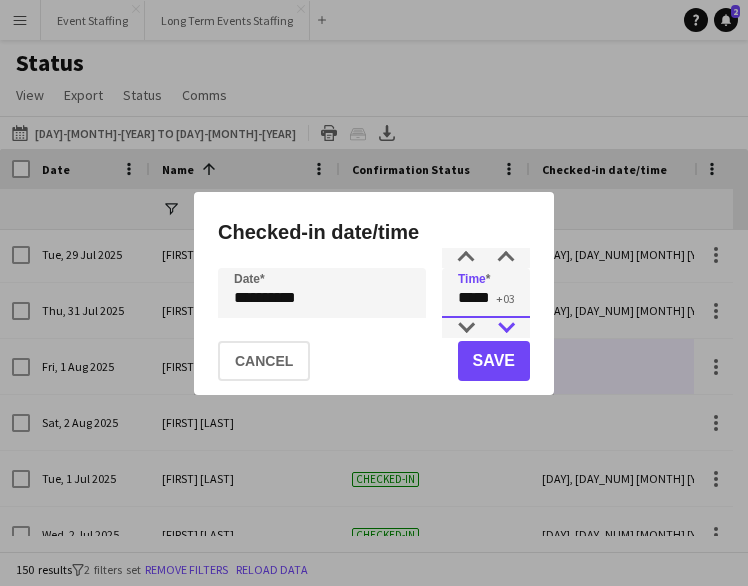 click at bounding box center [506, 328] 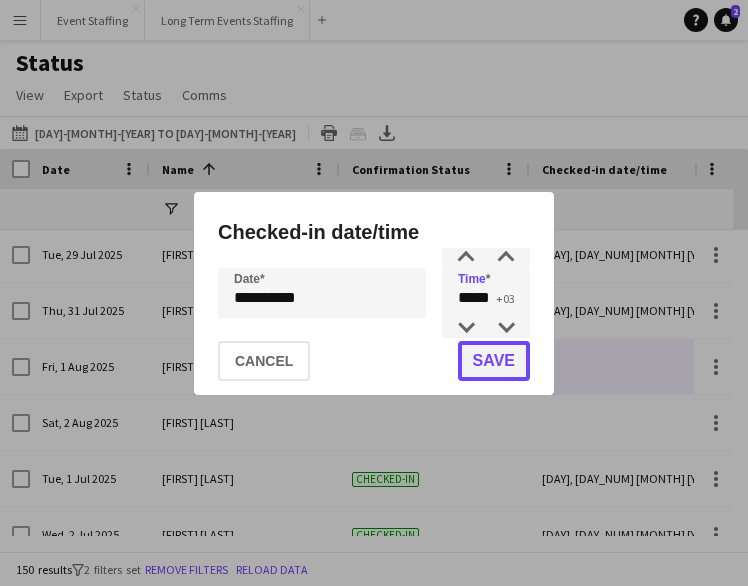 click on "Save" 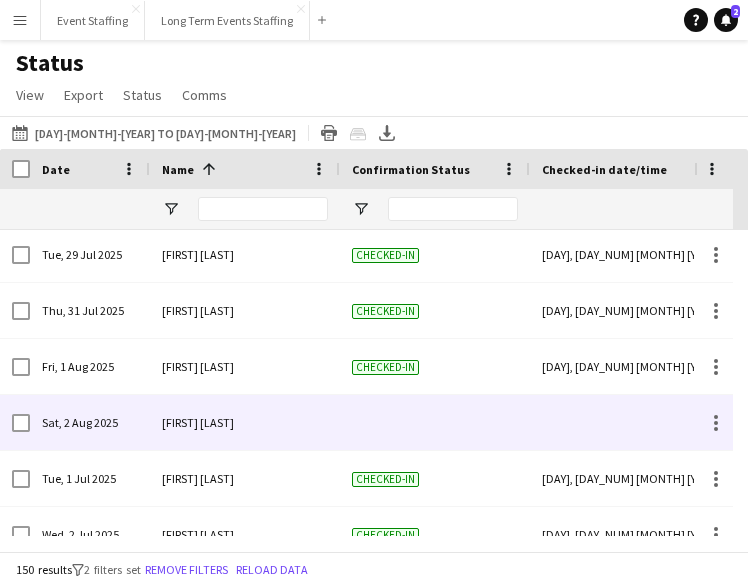 click at bounding box center (625, 422) 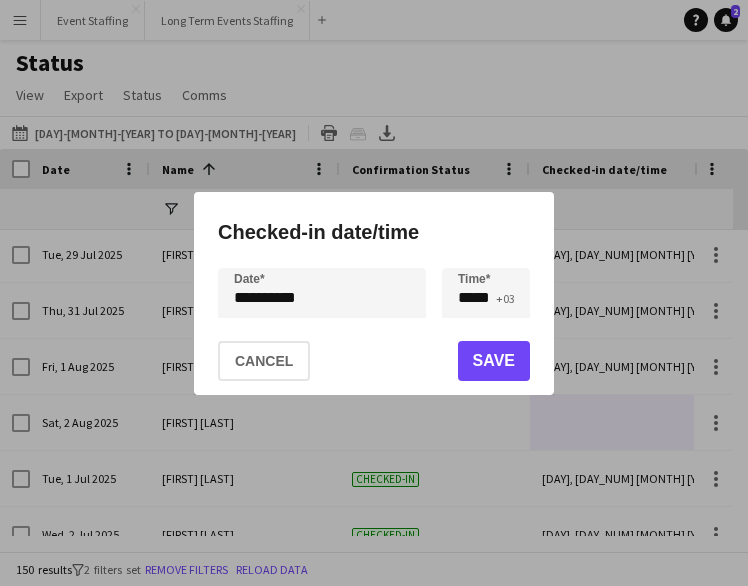 click on "**********" at bounding box center (374, 293) 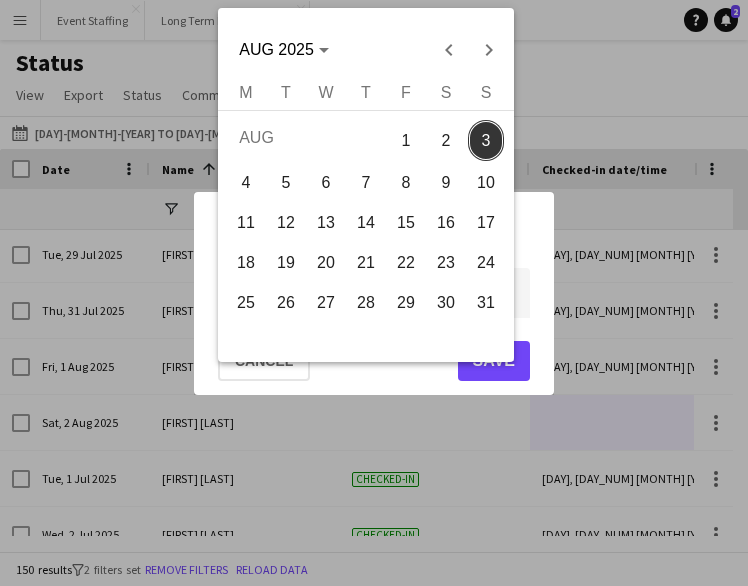 click on "2" at bounding box center [446, 140] 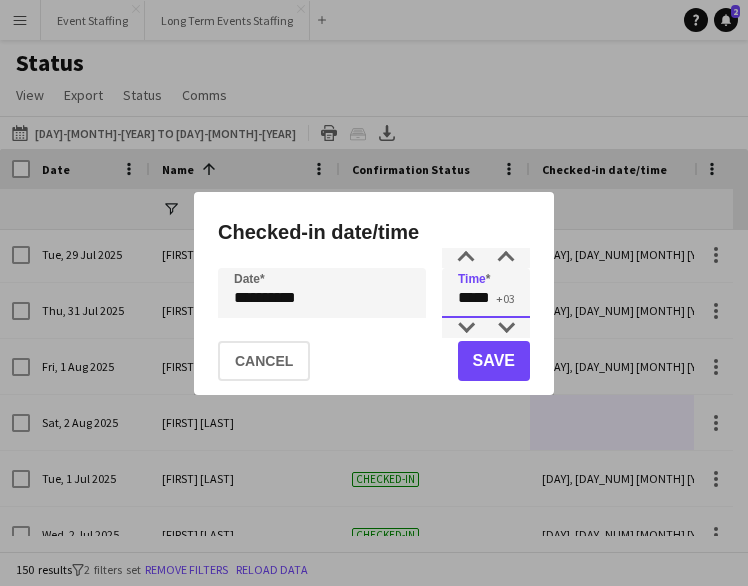 click on "*****" at bounding box center (486, 293) 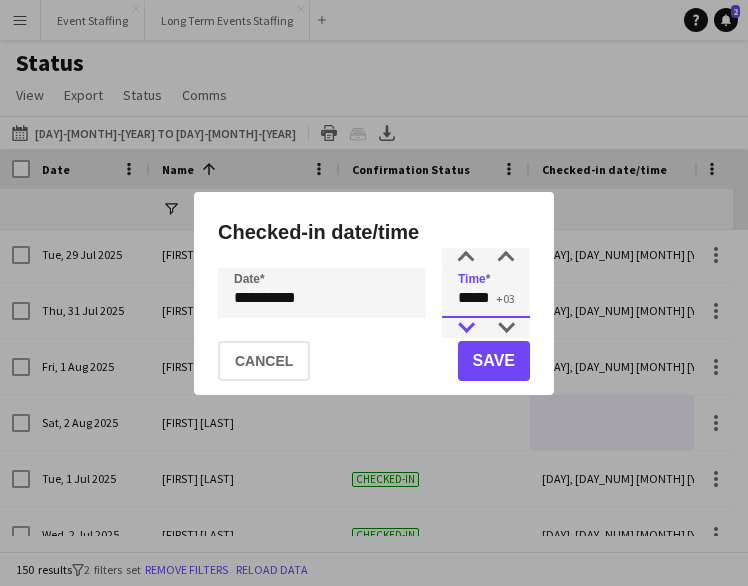 click at bounding box center (466, 328) 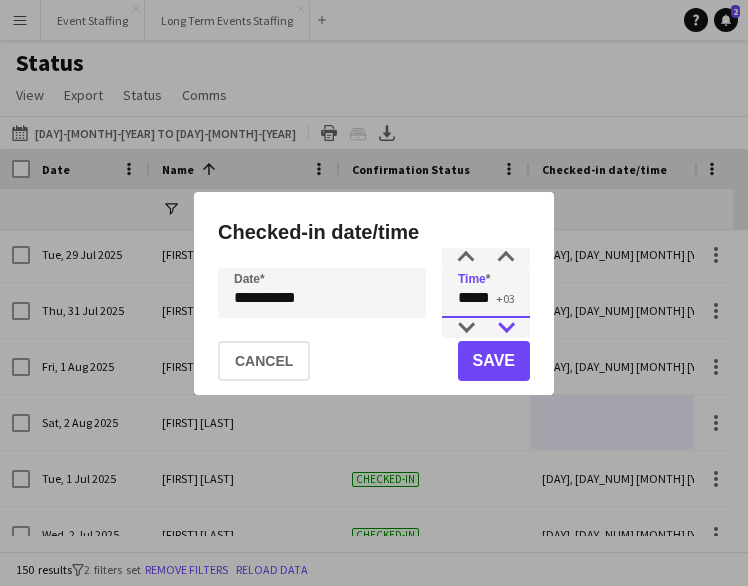 click at bounding box center [506, 328] 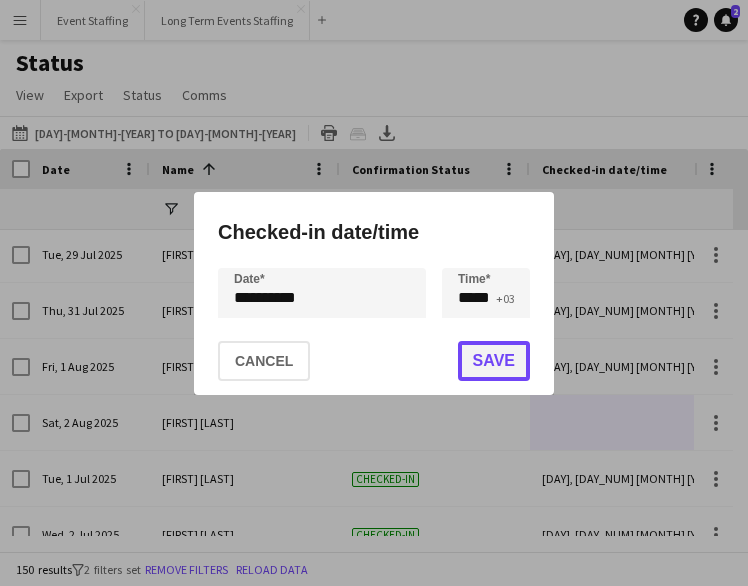 click on "Save" 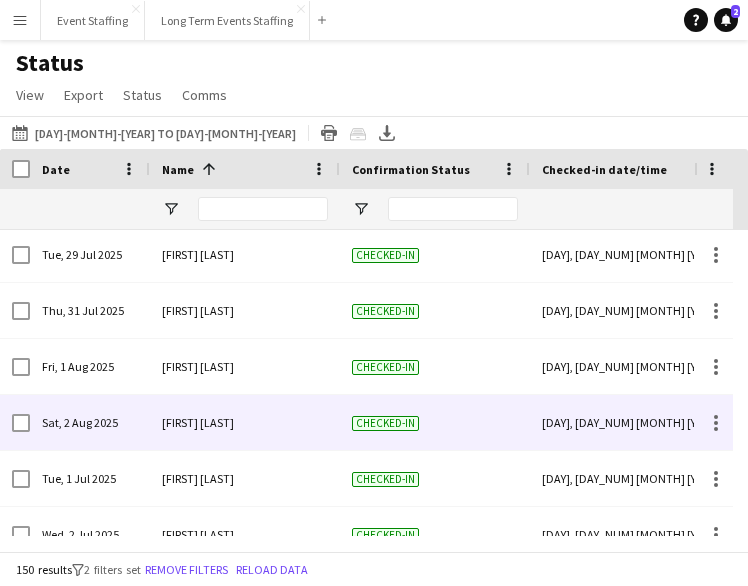 scroll, scrollTop: 4079, scrollLeft: 0, axis: vertical 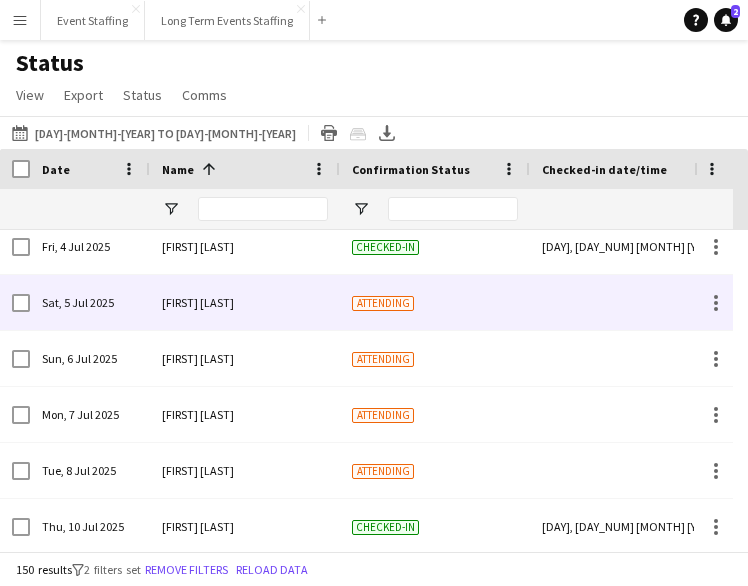click at bounding box center [625, 302] 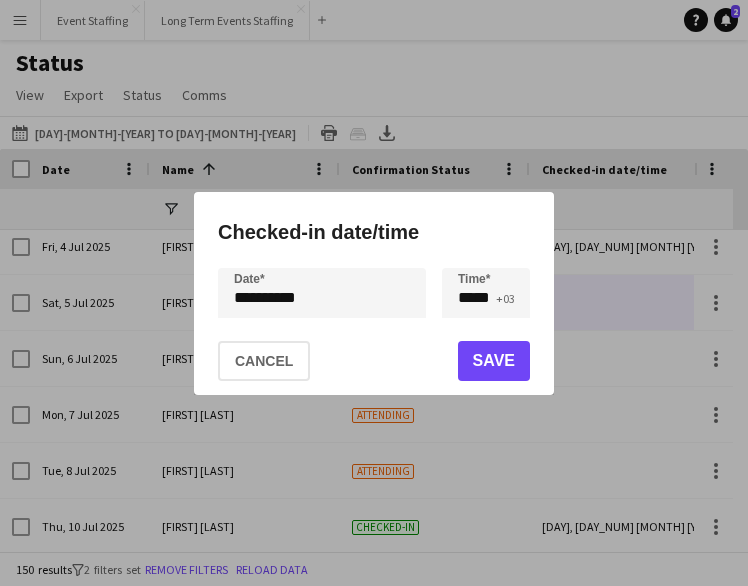 click on "**********" at bounding box center (374, 293) 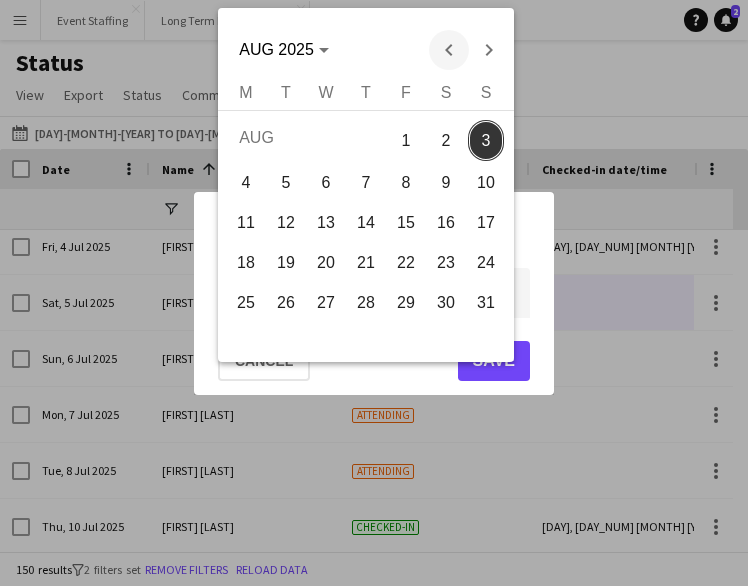 click at bounding box center [449, 50] 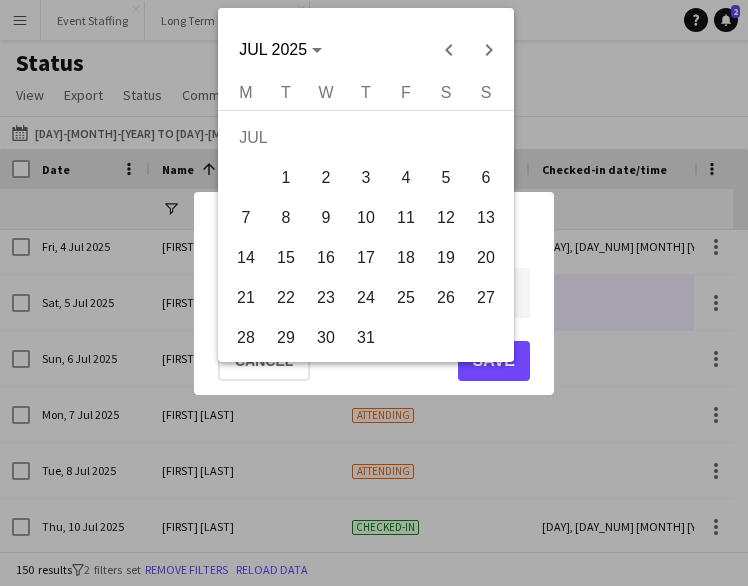 click on "5" at bounding box center [446, 178] 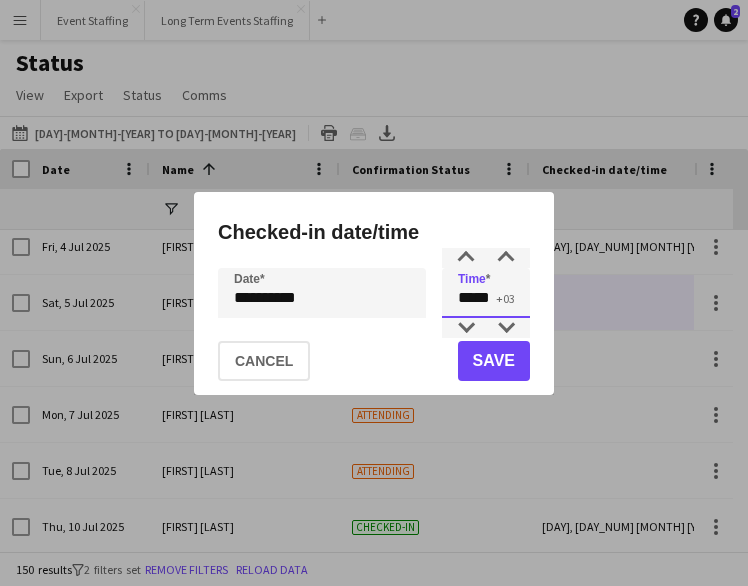 click on "*****" at bounding box center [486, 293] 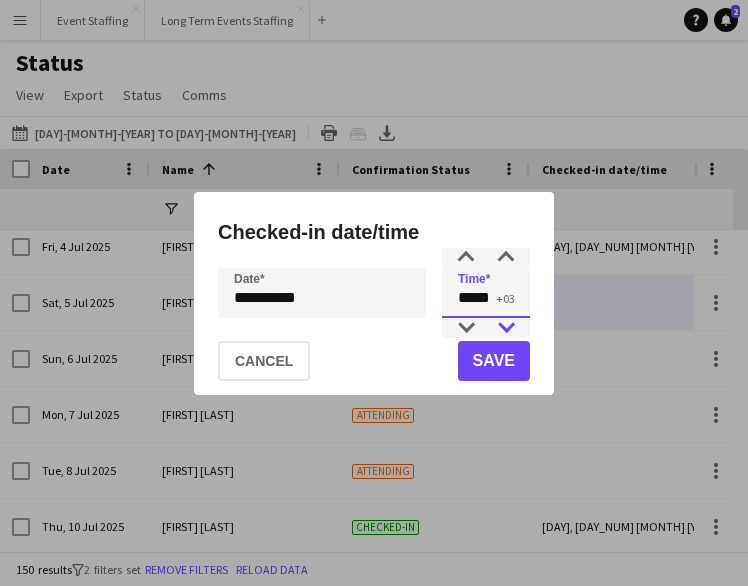 drag, startPoint x: 465, startPoint y: 323, endPoint x: 502, endPoint y: 320, distance: 37.12142 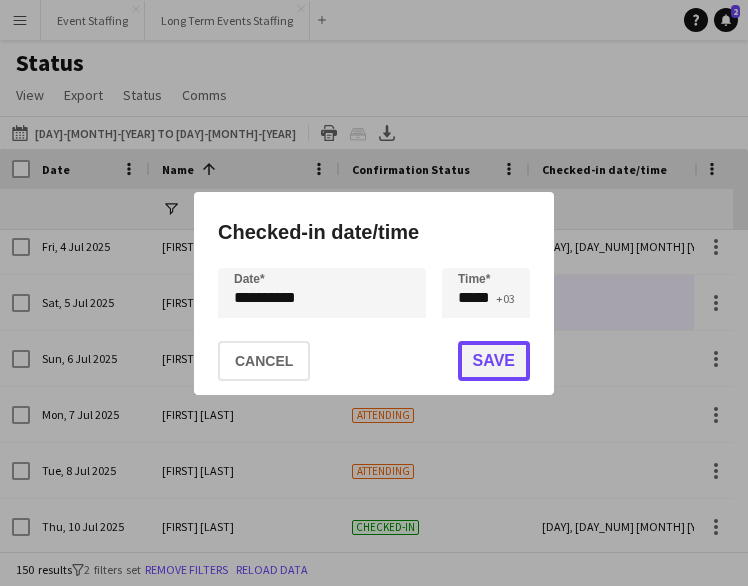 click on "Save" 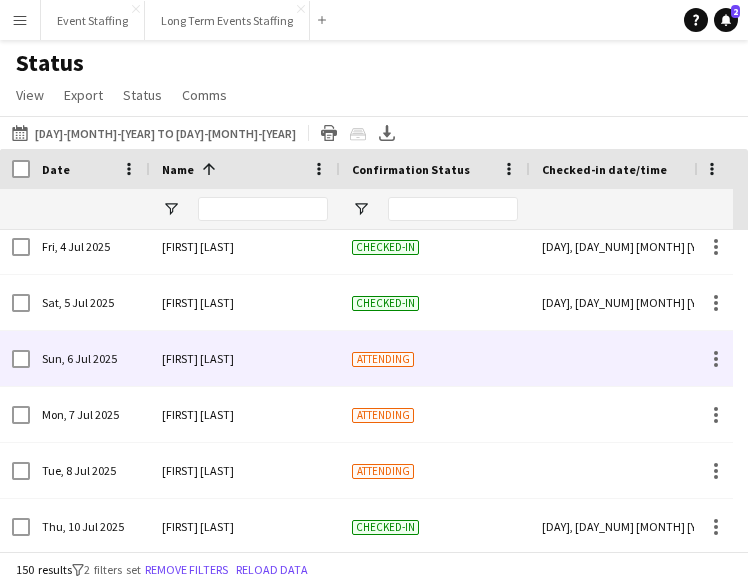 click at bounding box center (625, 358) 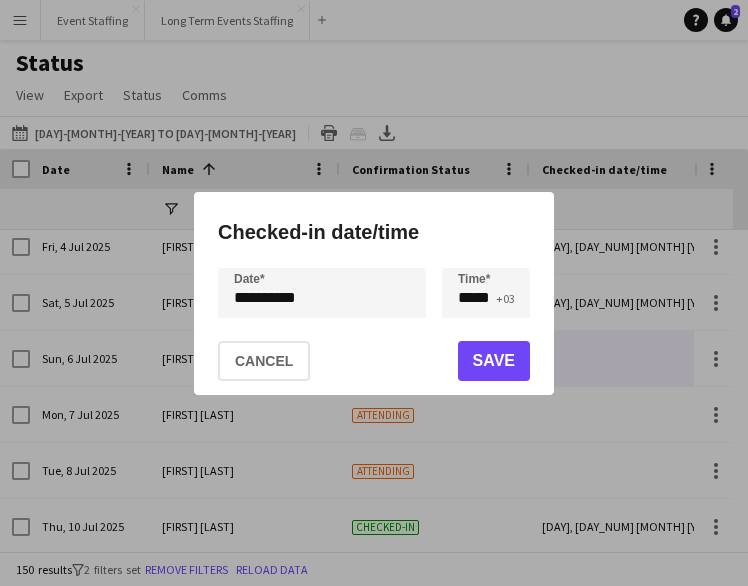 click on "**********" at bounding box center (374, 293) 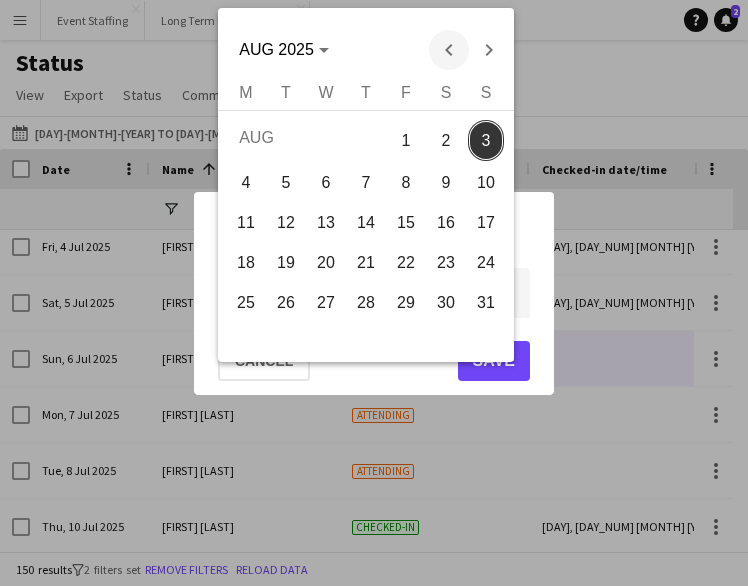 click at bounding box center (449, 50) 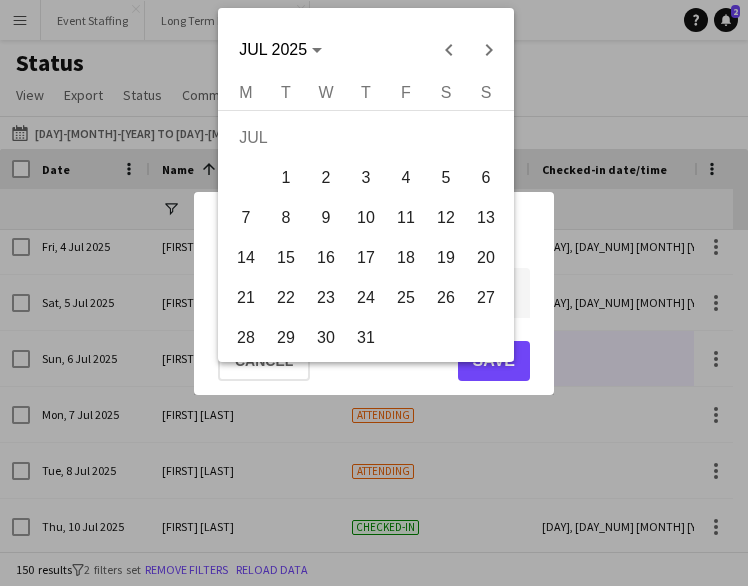 click on "6" at bounding box center (486, 178) 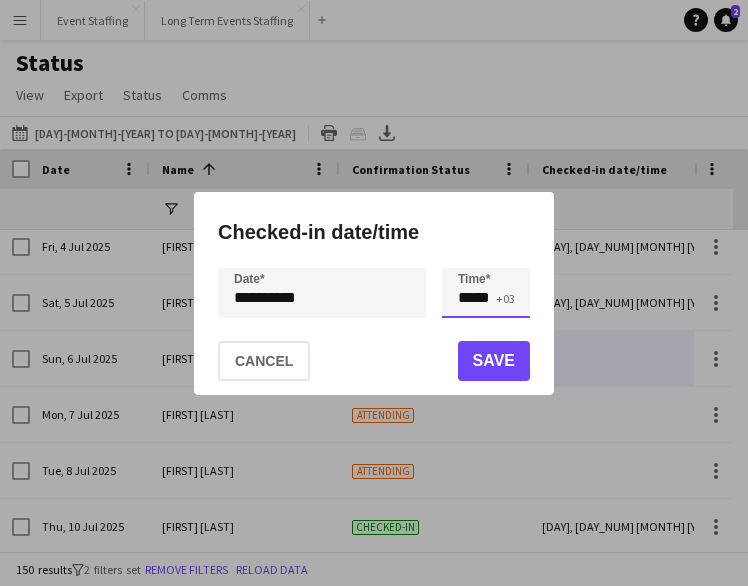 click on "*****" at bounding box center (486, 293) 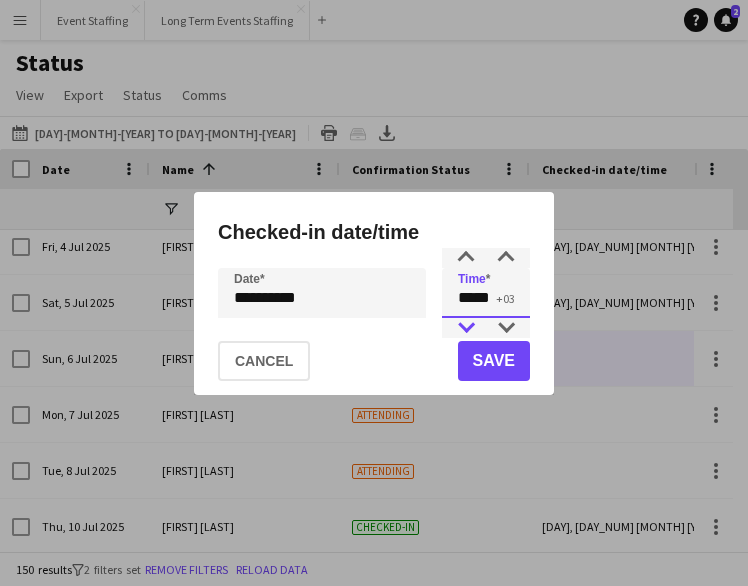 click at bounding box center [466, 328] 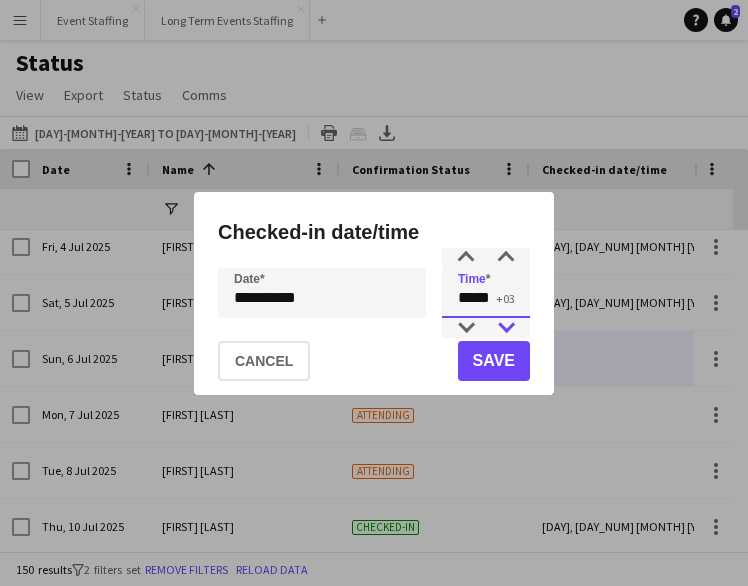 click at bounding box center (506, 328) 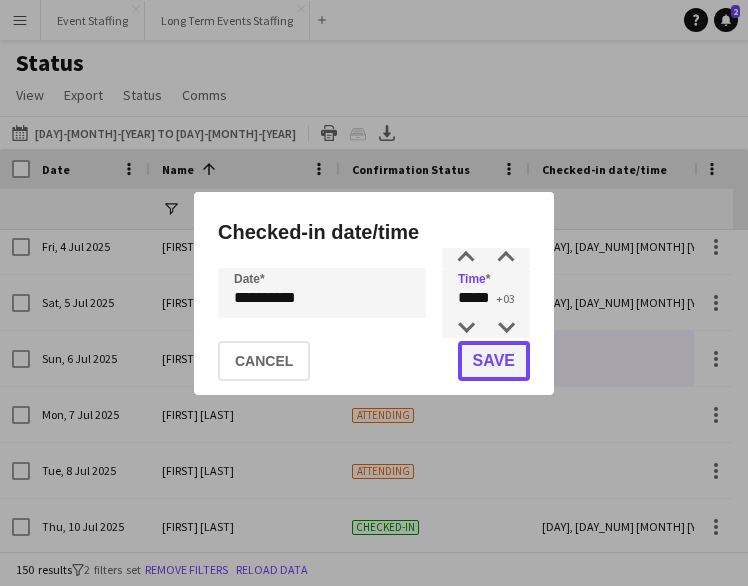 click on "Save" 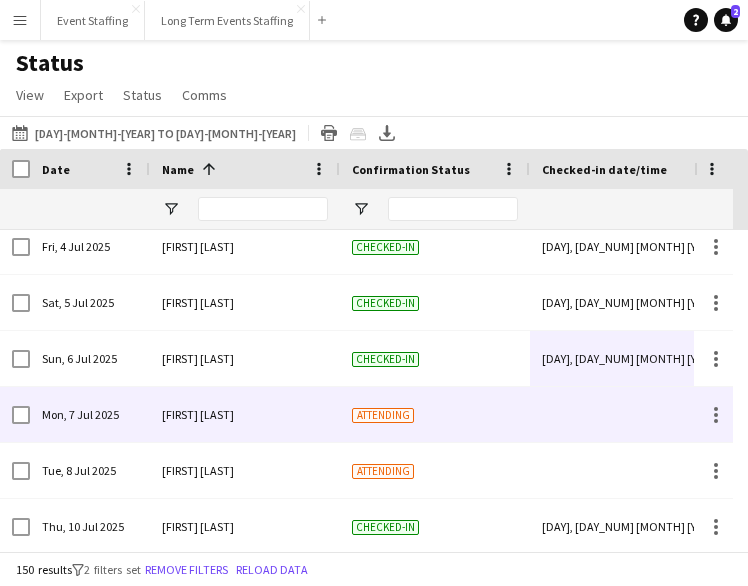 click at bounding box center (625, 414) 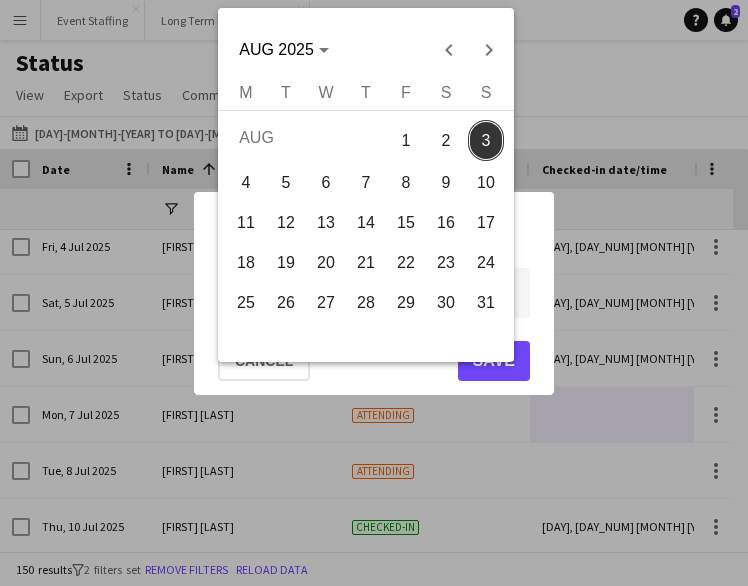 click on "**********" at bounding box center (374, 293) 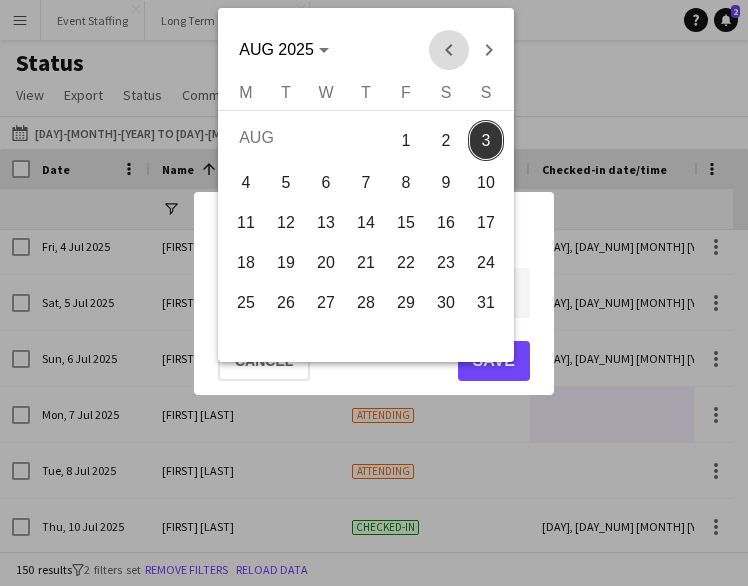 click at bounding box center (449, 50) 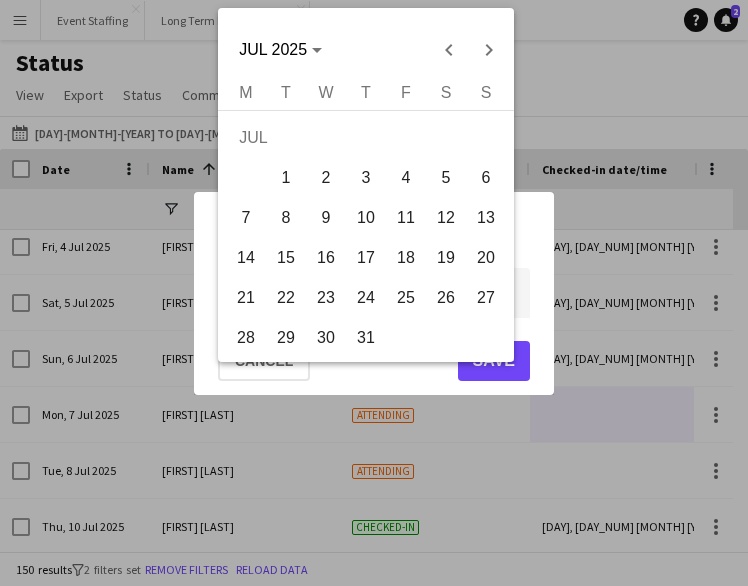 click on "7" at bounding box center [246, 218] 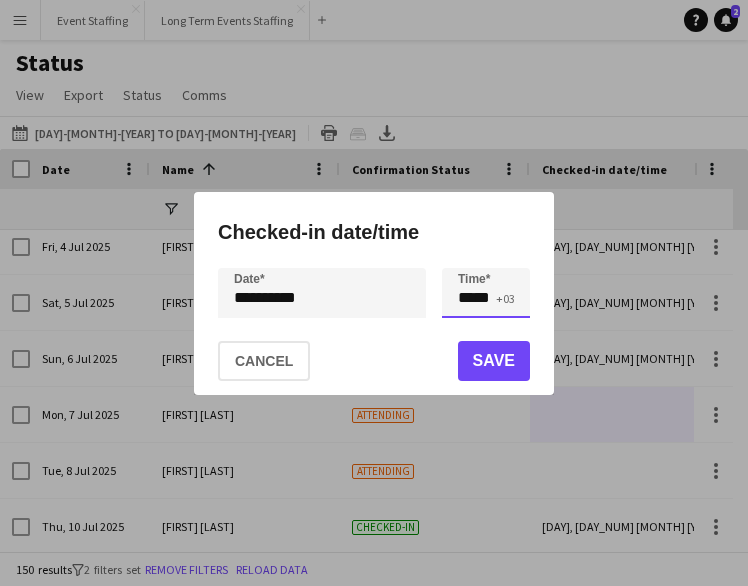 click on "*****" at bounding box center (486, 293) 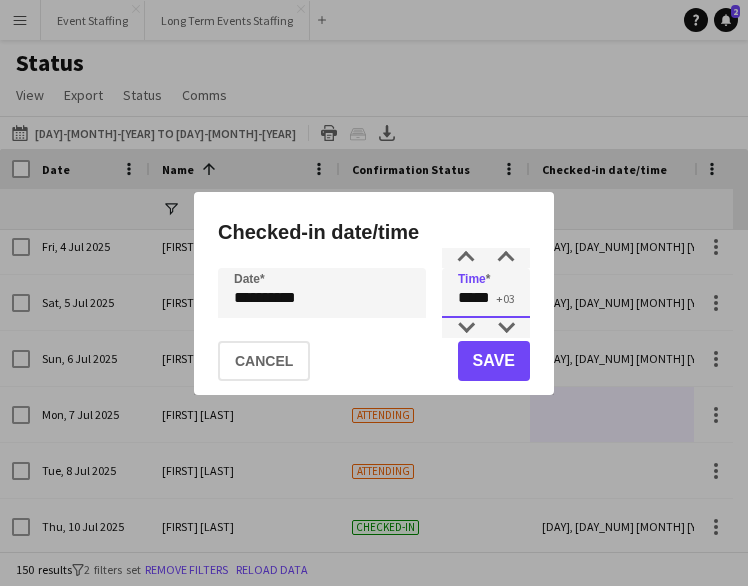 click on "*****" at bounding box center [486, 293] 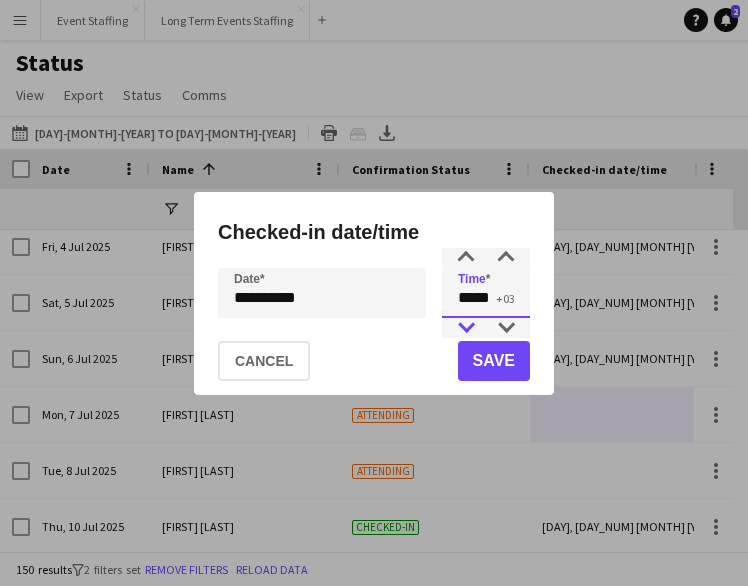 click at bounding box center (466, 328) 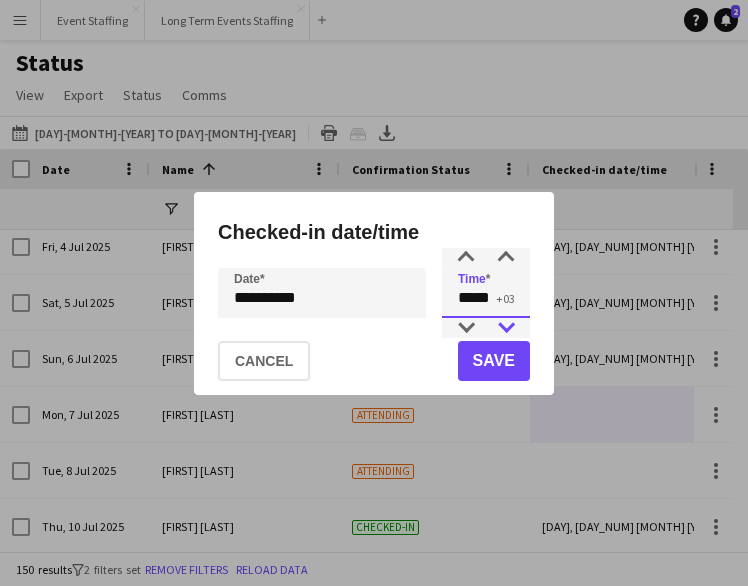click at bounding box center (506, 328) 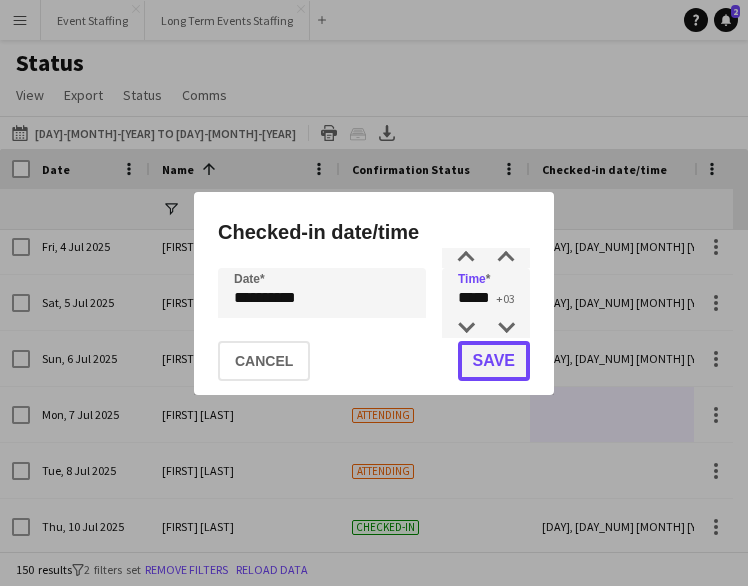 click on "Save" 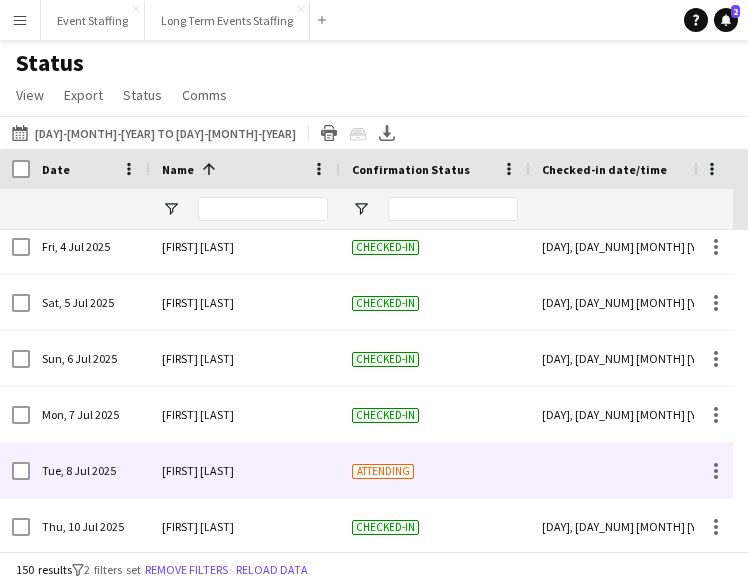 scroll, scrollTop: 4479, scrollLeft: 0, axis: vertical 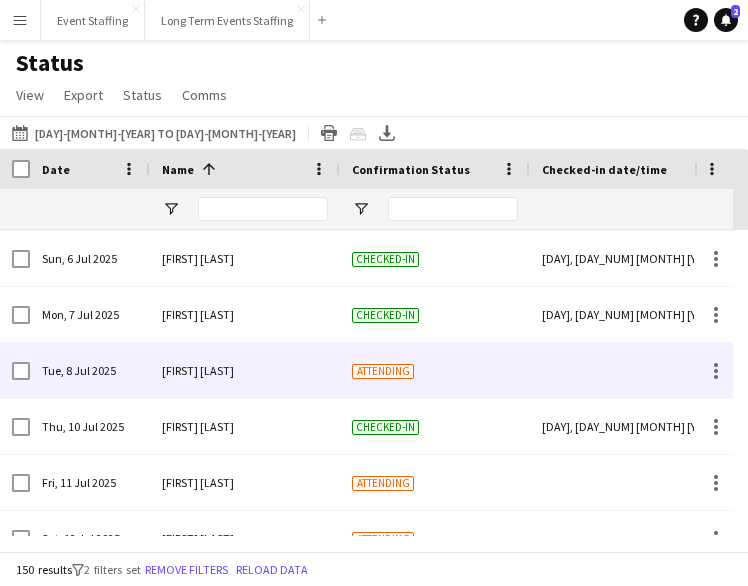 click at bounding box center [625, 370] 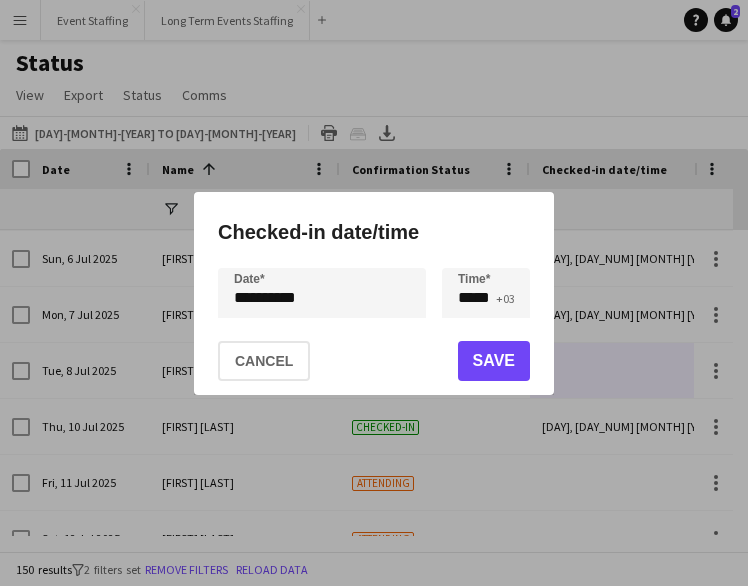 click on "**********" at bounding box center [374, 293] 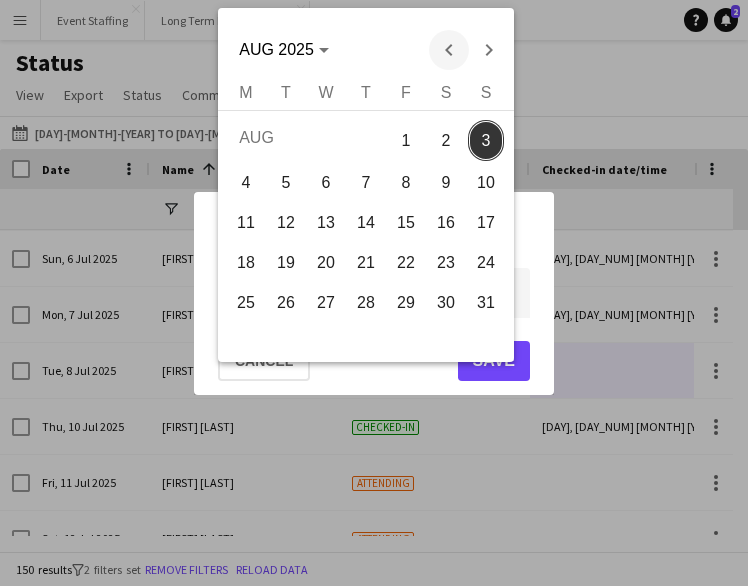 click at bounding box center (449, 50) 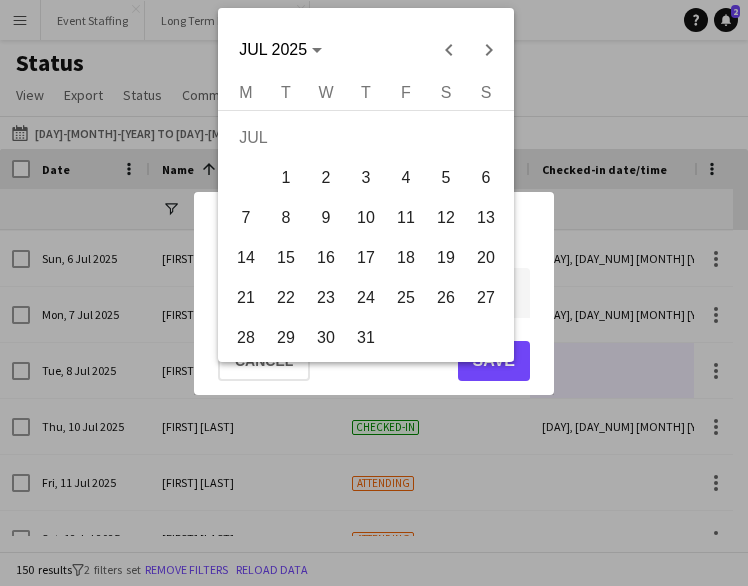 click on "8" at bounding box center (286, 218) 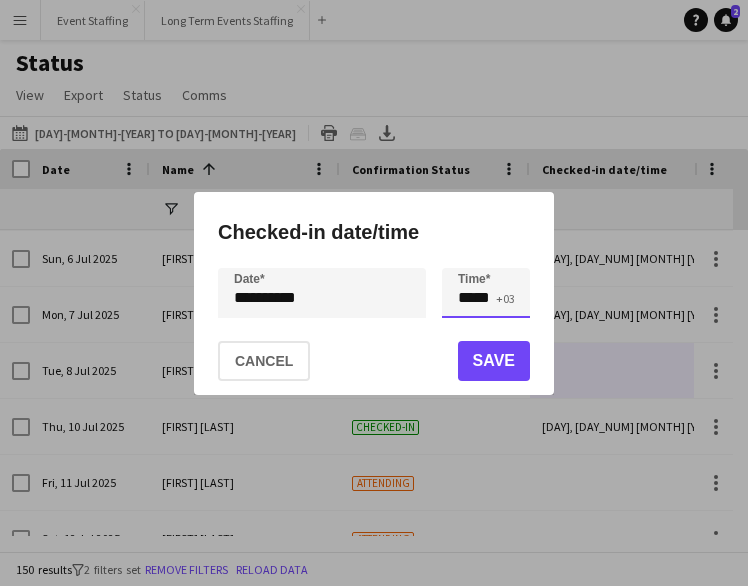 click on "*****" at bounding box center [486, 293] 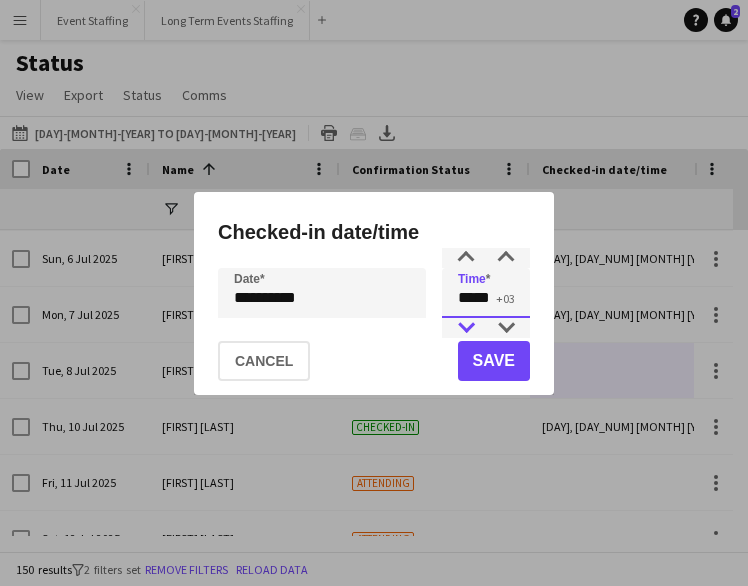click at bounding box center (466, 328) 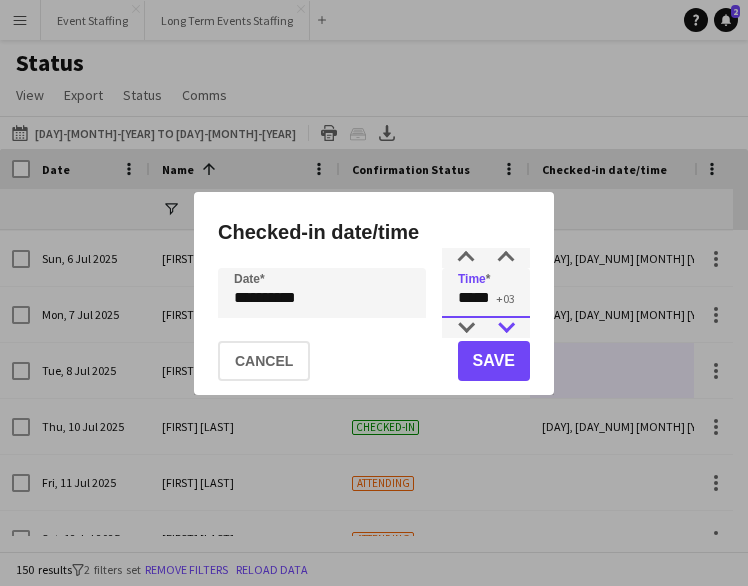 click at bounding box center [506, 328] 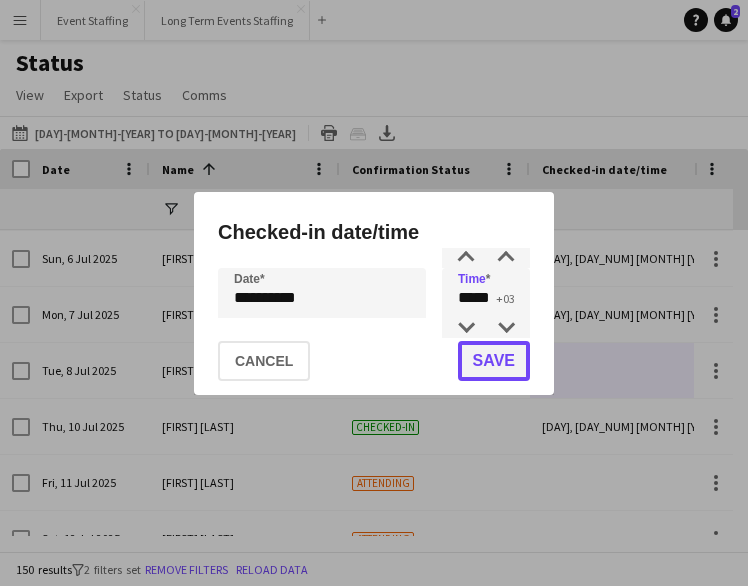 click on "Save" 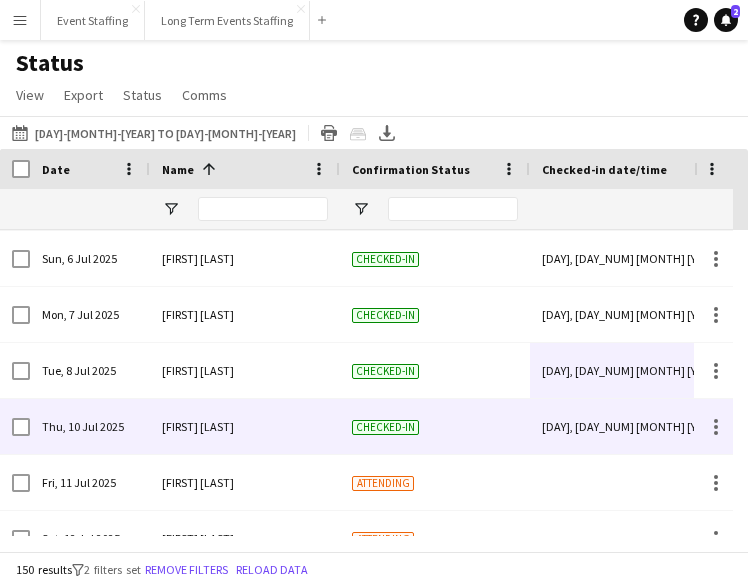 scroll, scrollTop: 4550, scrollLeft: 0, axis: vertical 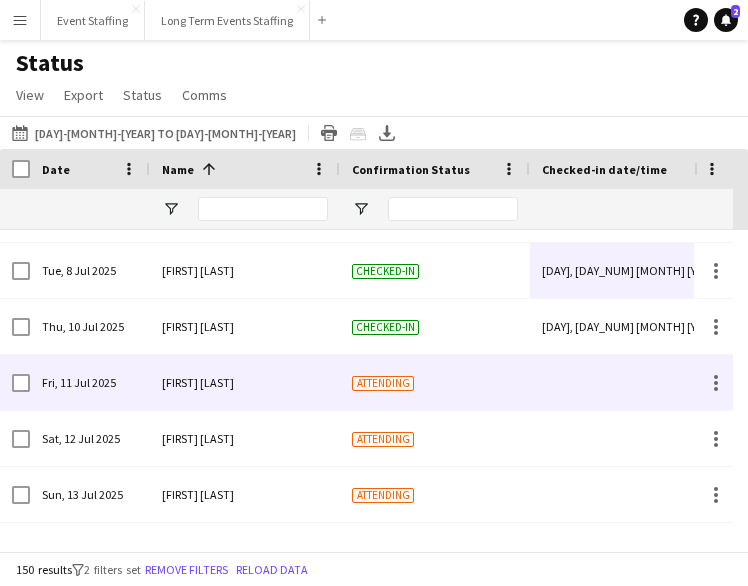 click at bounding box center [625, 382] 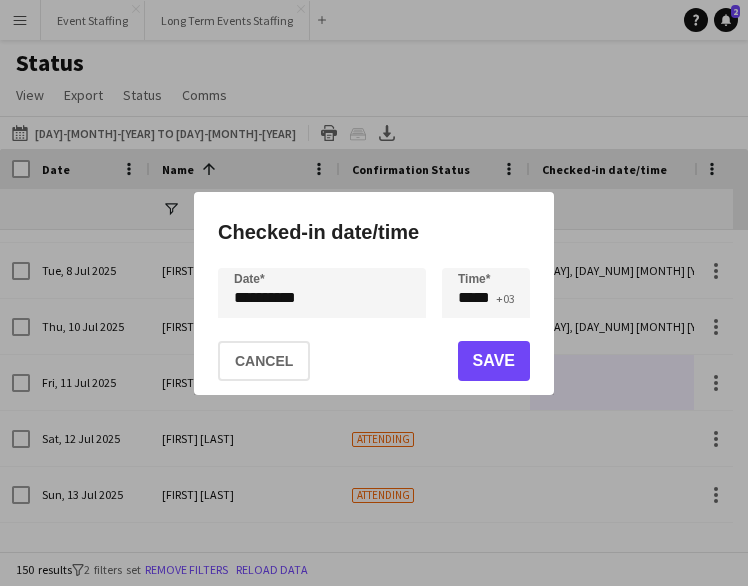 click on "**********" at bounding box center (374, 293) 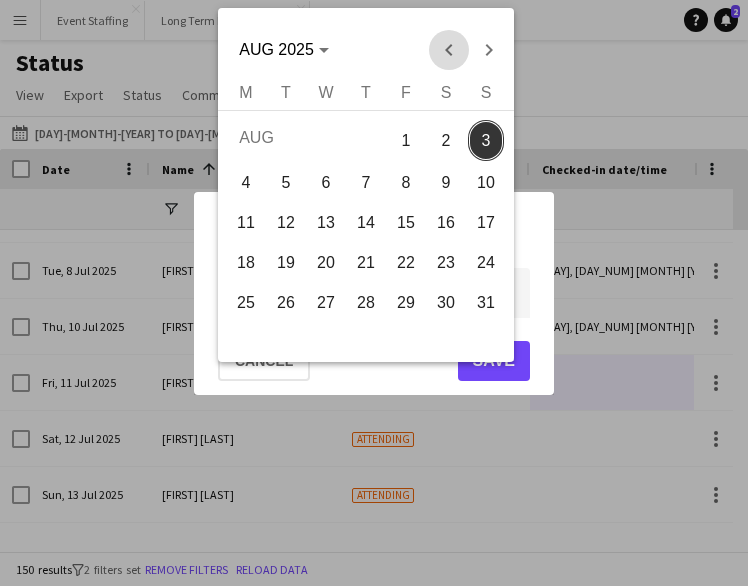 click at bounding box center [449, 50] 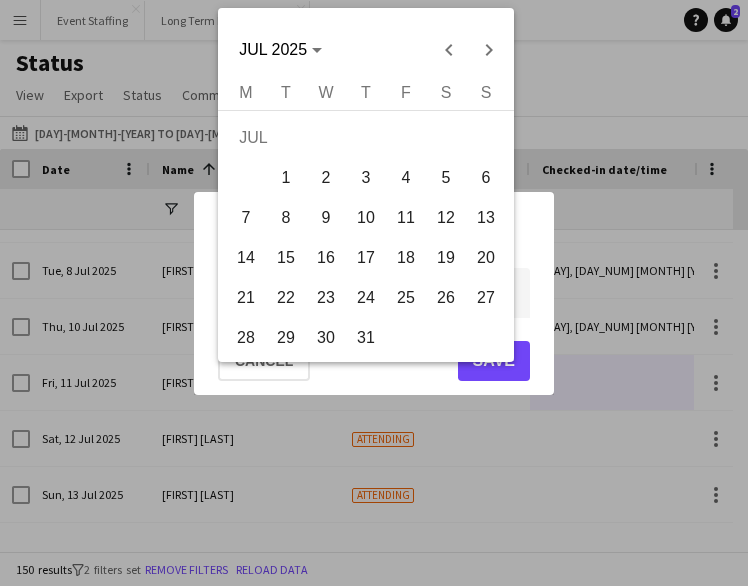 click on "11" at bounding box center (406, 218) 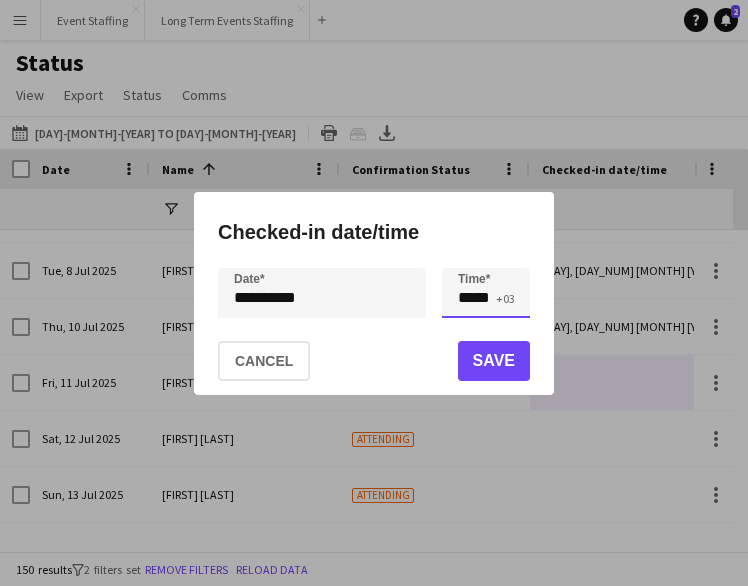 click on "*****" at bounding box center [486, 293] 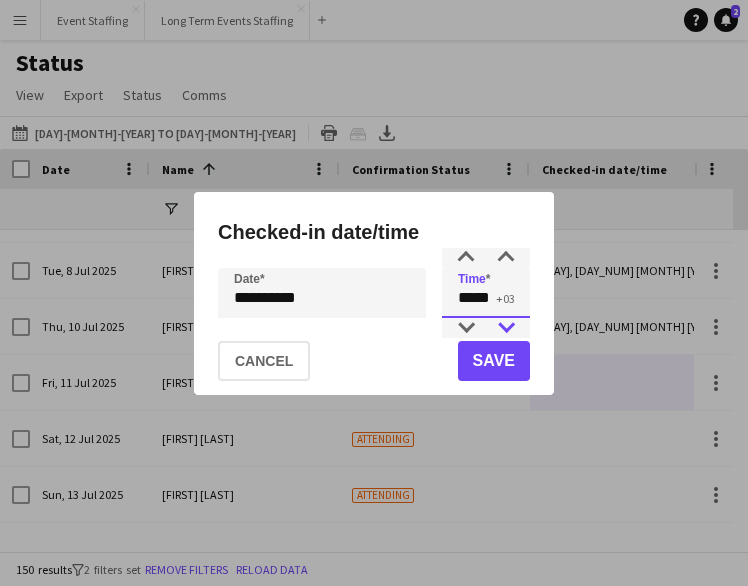 click at bounding box center [506, 328] 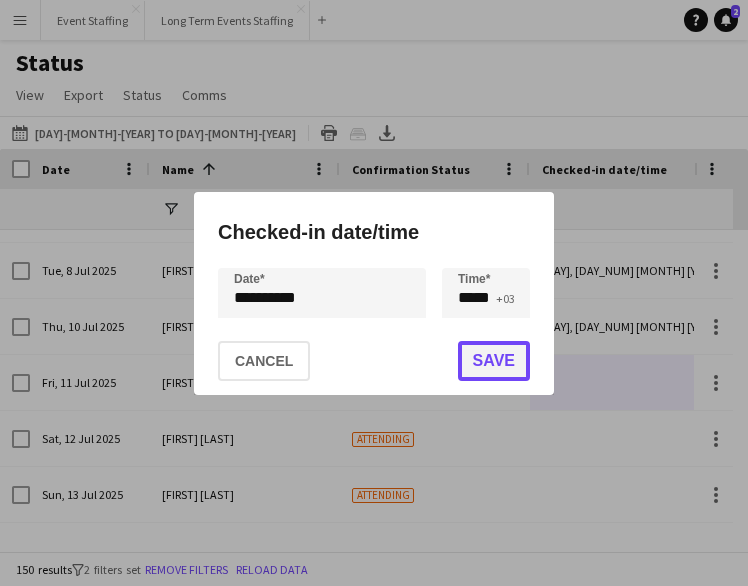 click on "Save" 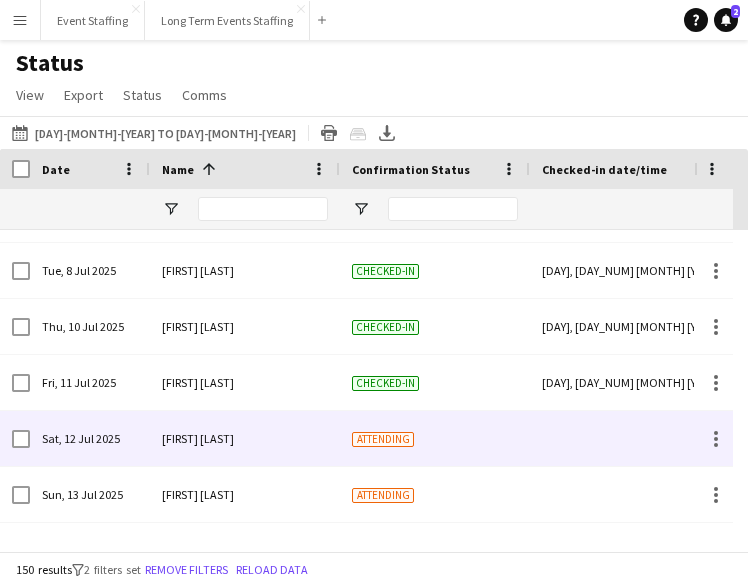 click at bounding box center (625, 438) 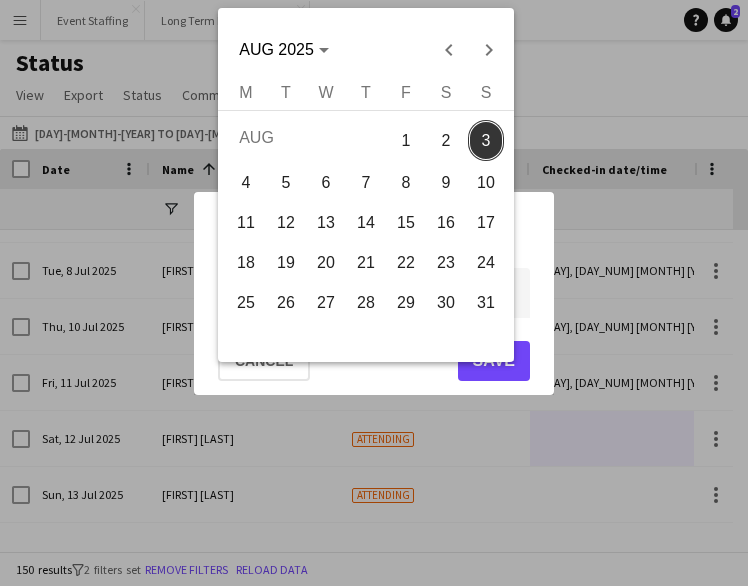 click on "**********" at bounding box center [374, 293] 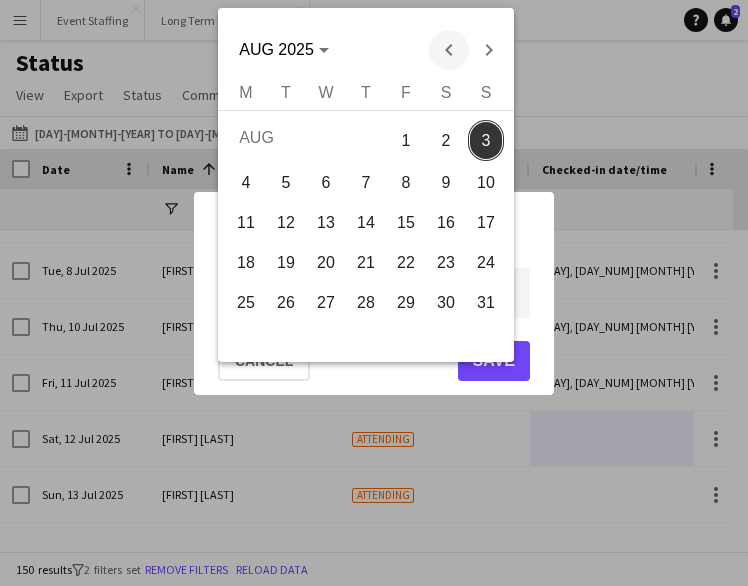 click at bounding box center [449, 50] 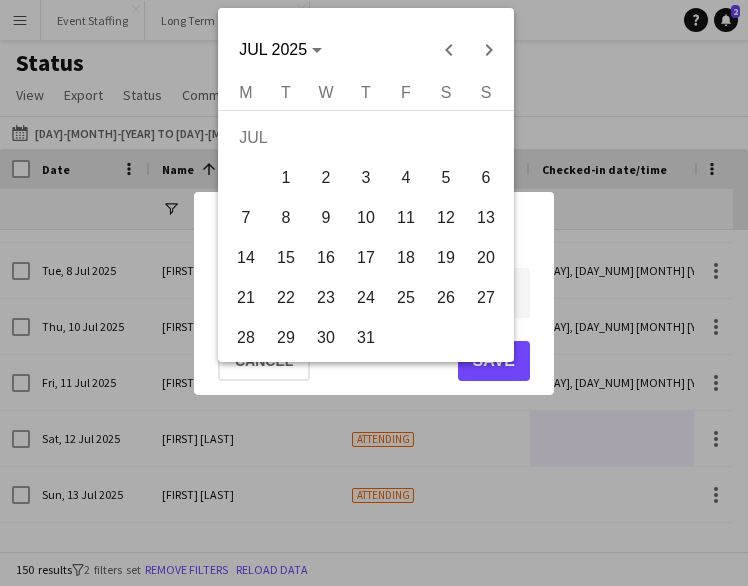 click on "12" at bounding box center (446, 218) 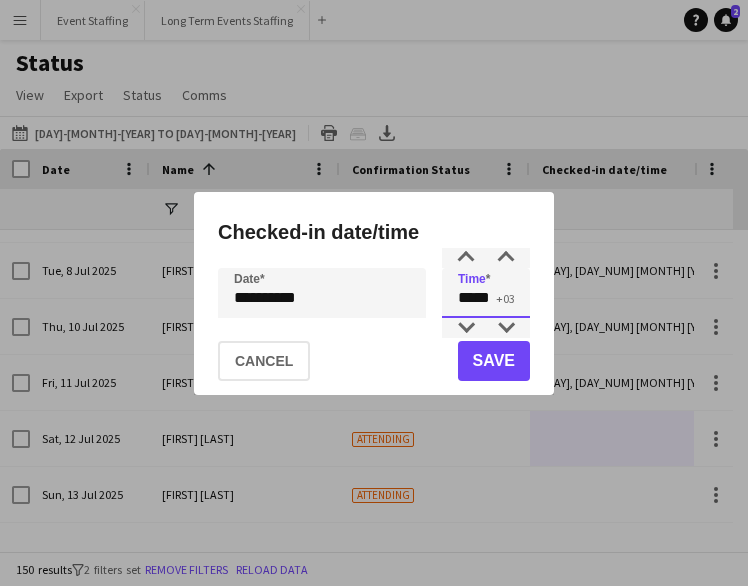 click on "*****" at bounding box center [486, 293] 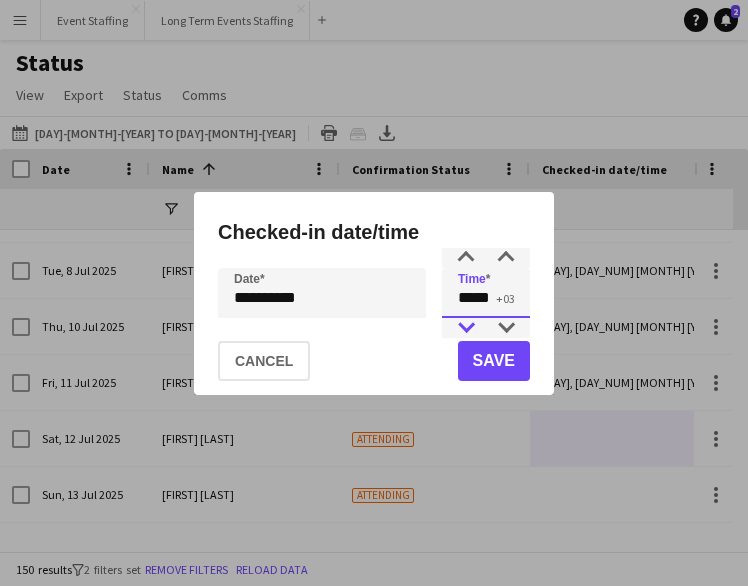 click at bounding box center [466, 328] 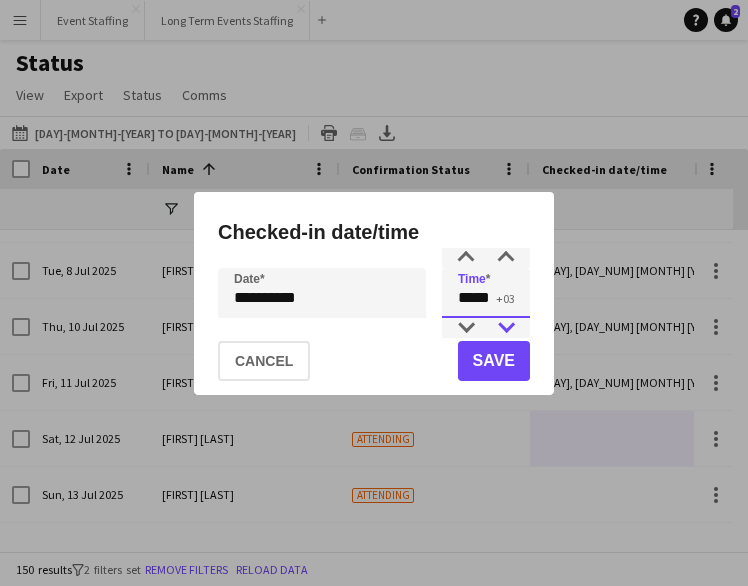 click at bounding box center (506, 328) 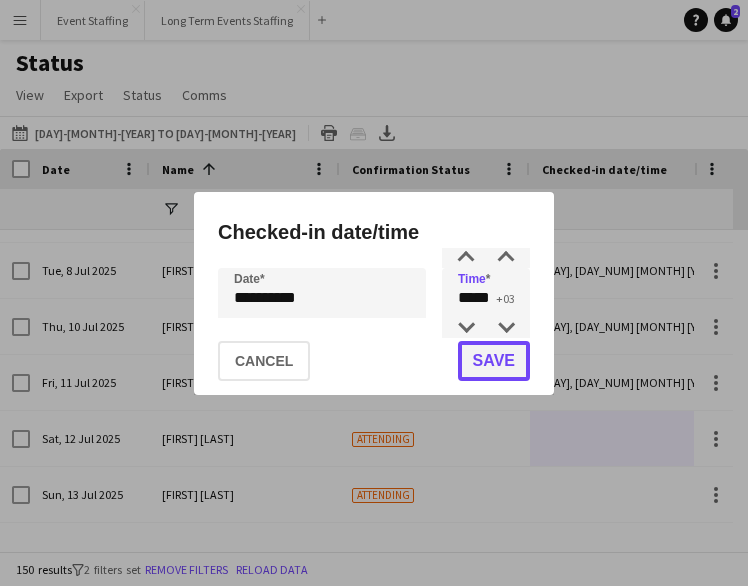 click on "Save" 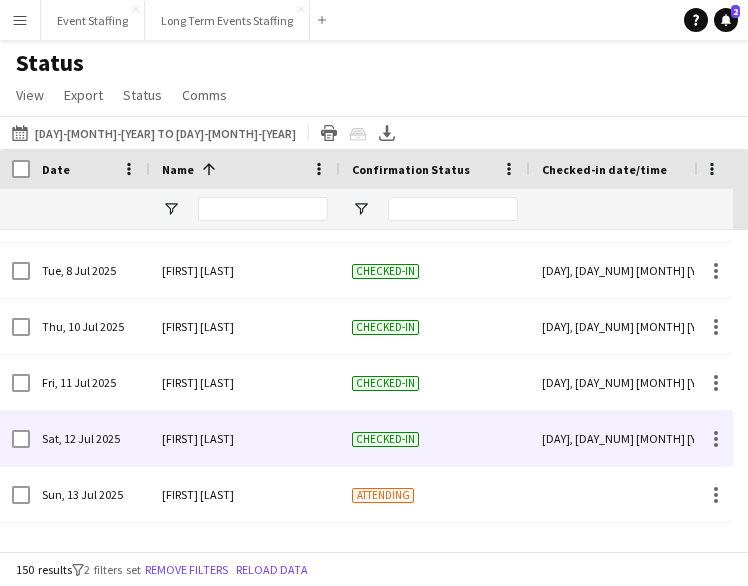 scroll, scrollTop: 4654, scrollLeft: 0, axis: vertical 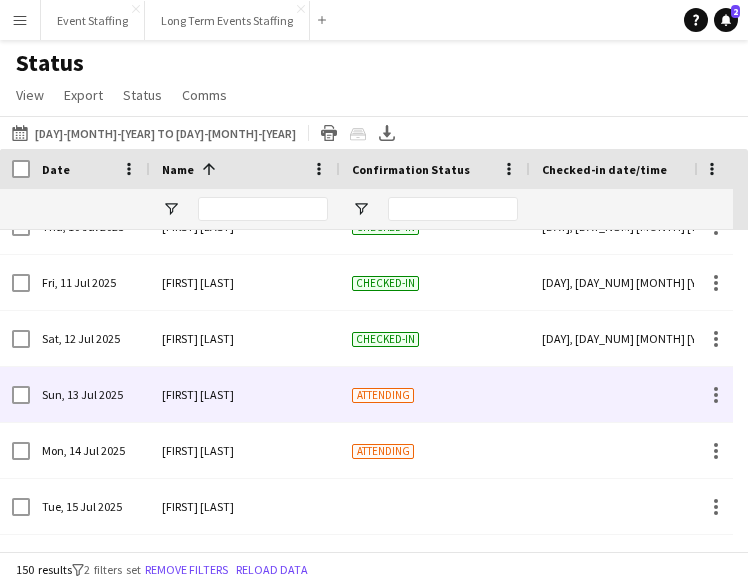 click at bounding box center [625, 394] 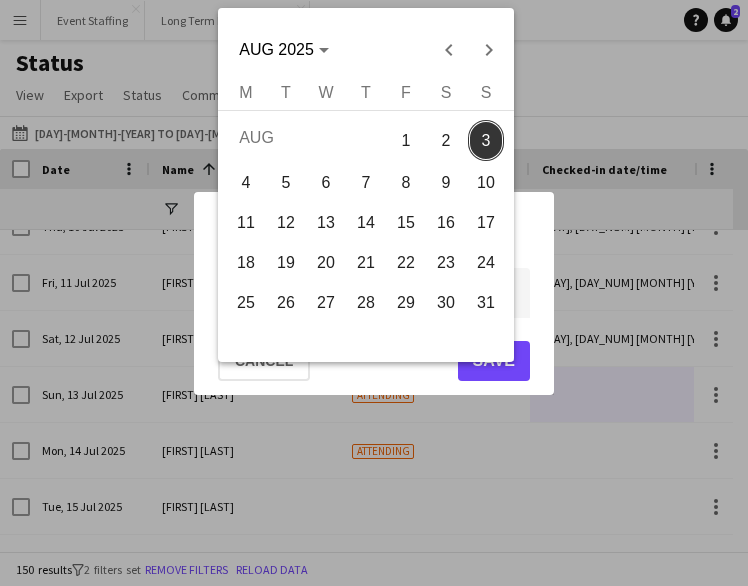 click on "**********" at bounding box center [374, 293] 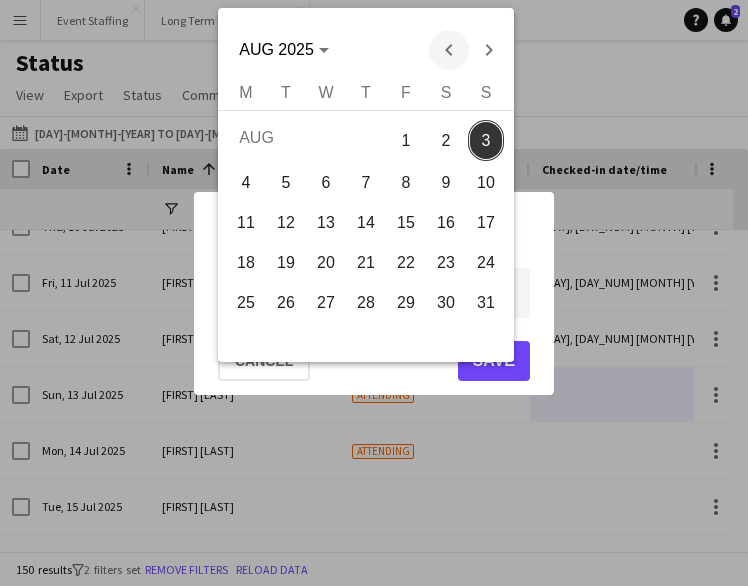 click at bounding box center [449, 50] 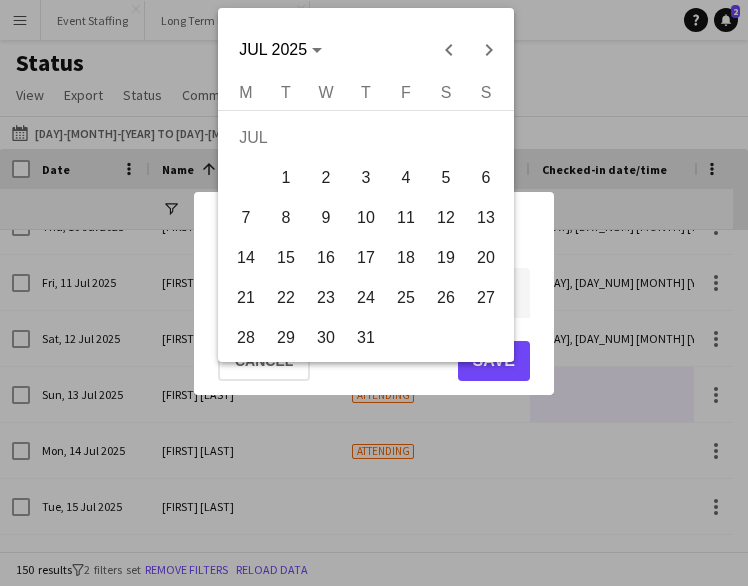 click on "13" at bounding box center (486, 218) 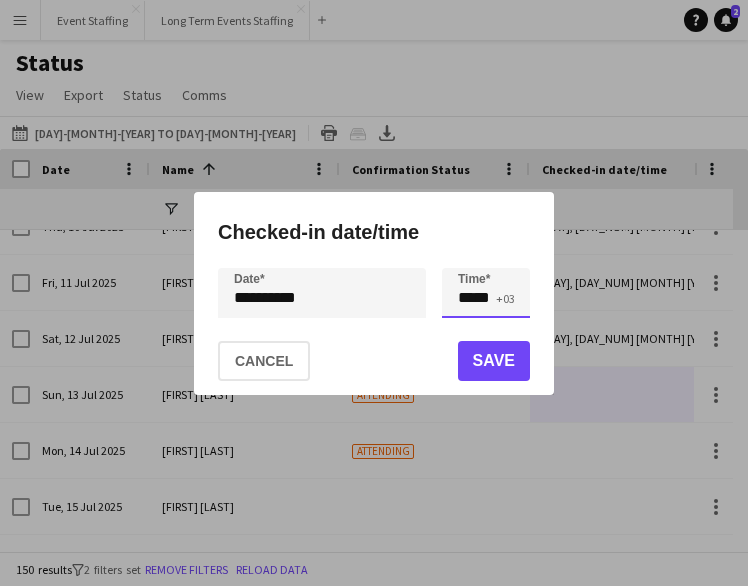 click on "*****" at bounding box center (486, 293) 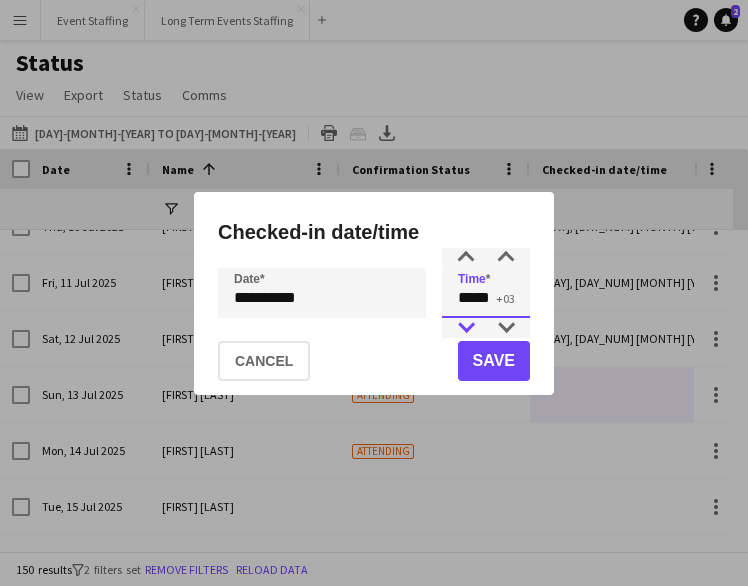 click at bounding box center [466, 328] 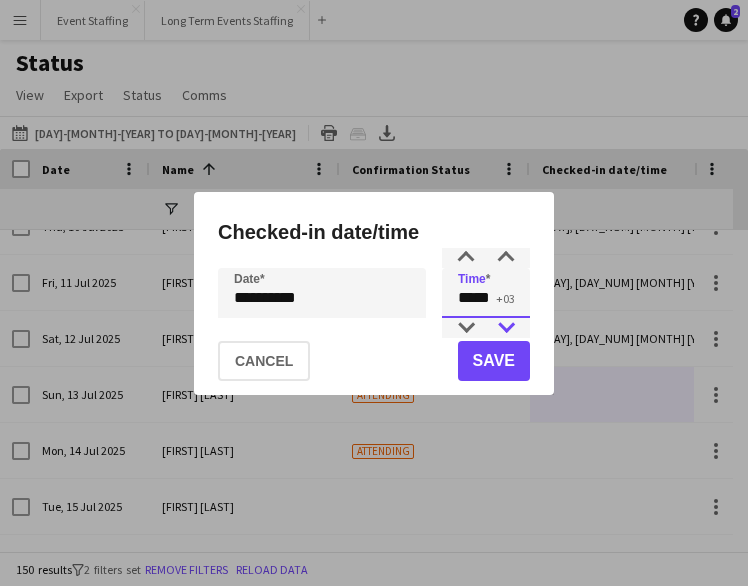 click at bounding box center [506, 328] 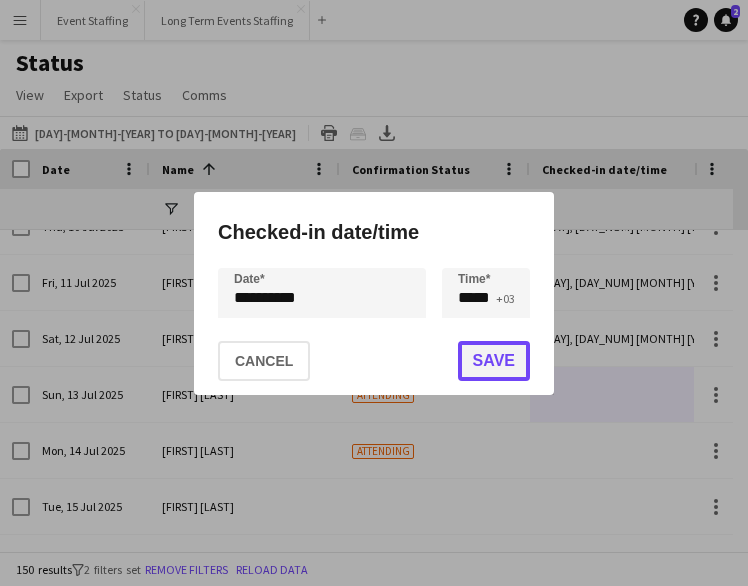 click on "Save" 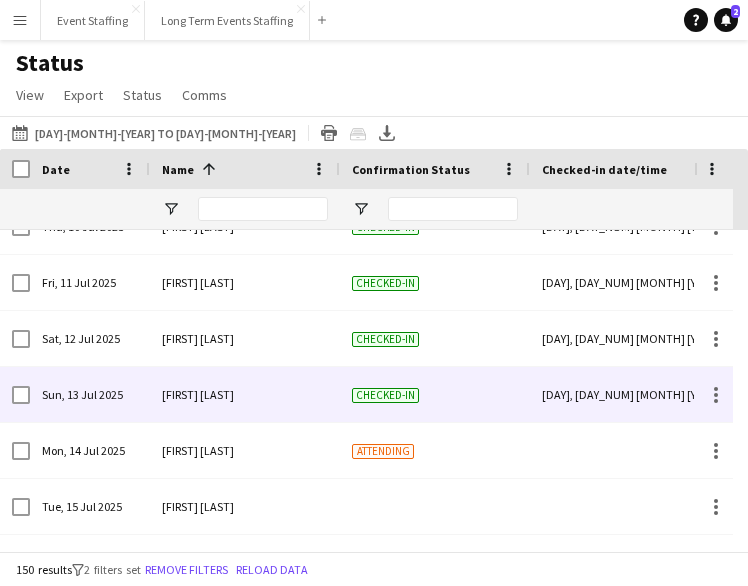 scroll, scrollTop: 4755, scrollLeft: 0, axis: vertical 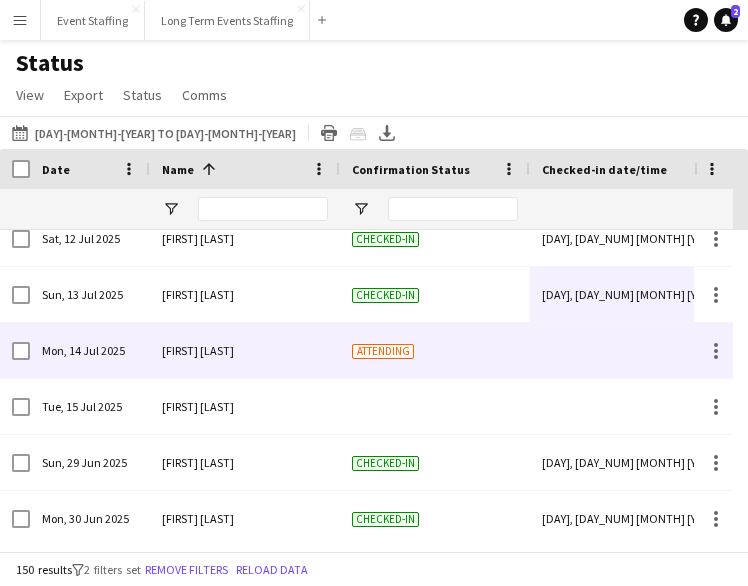click at bounding box center (625, 350) 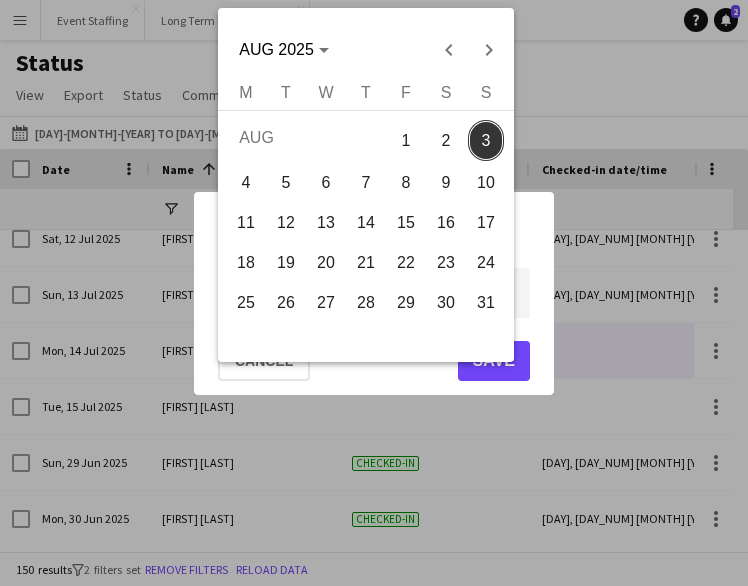 click on "**********" at bounding box center (374, 293) 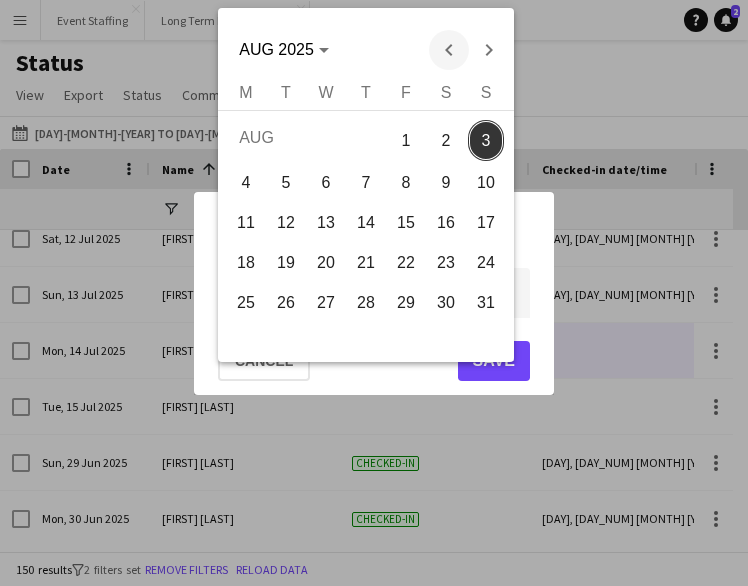 click at bounding box center [449, 50] 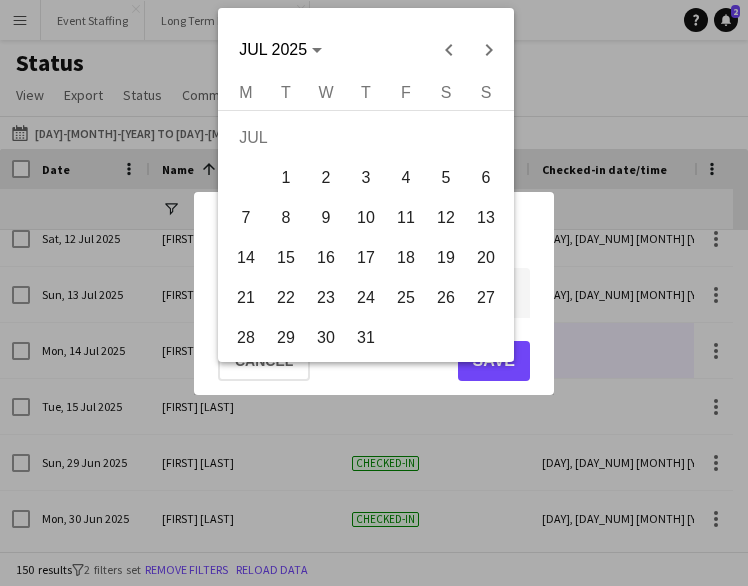 click on "14" 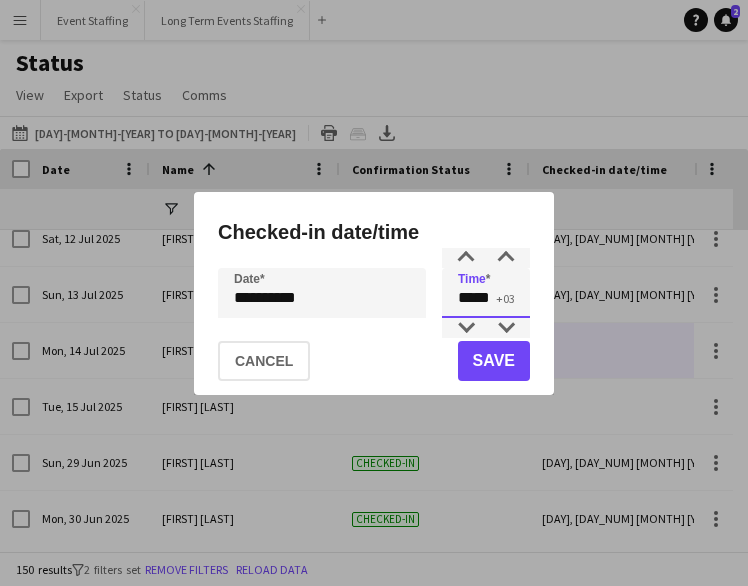 click on "*****" at bounding box center [486, 293] 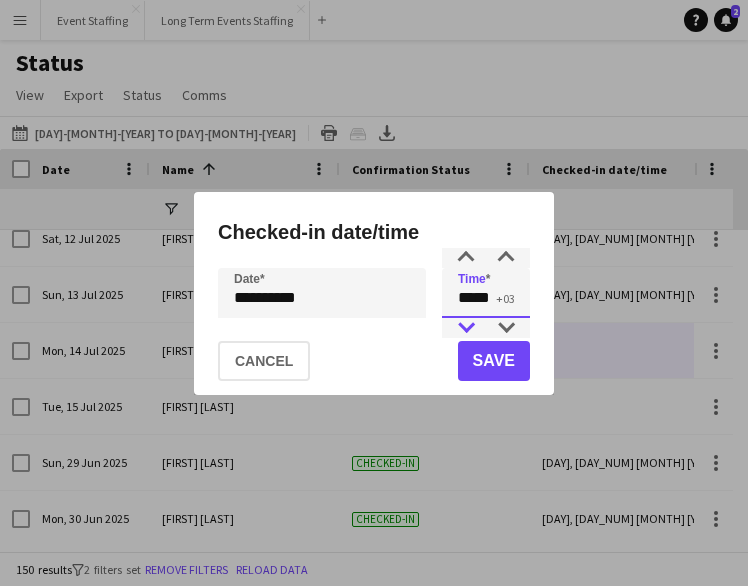 click at bounding box center [466, 328] 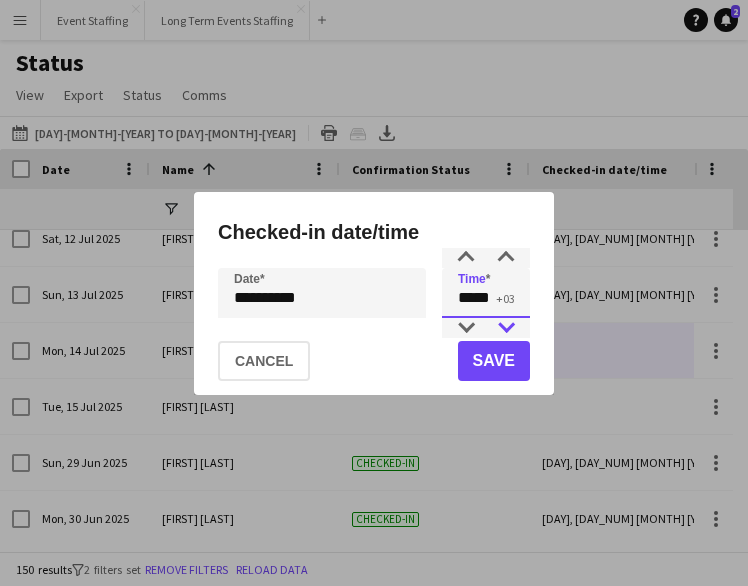 click at bounding box center [506, 328] 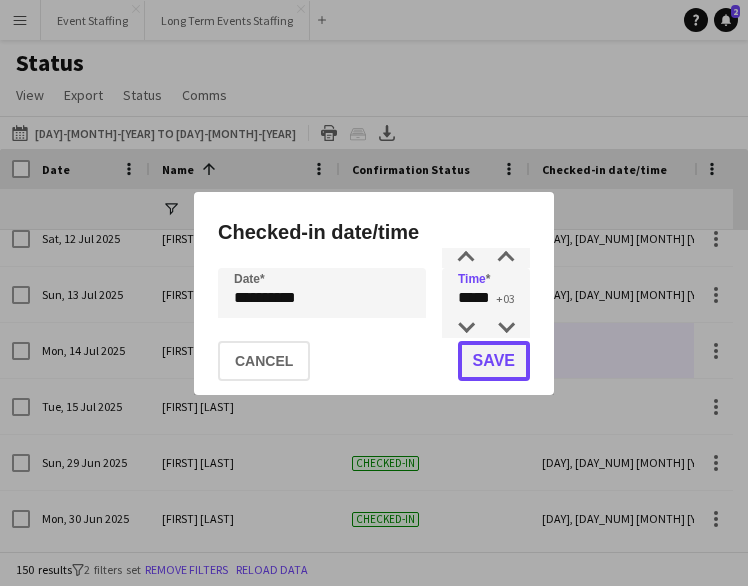 click on "Save" 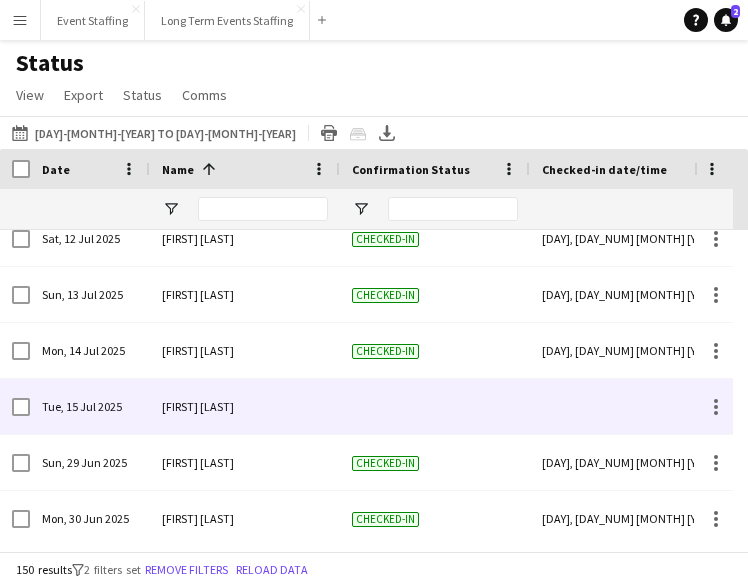 click at bounding box center (625, 406) 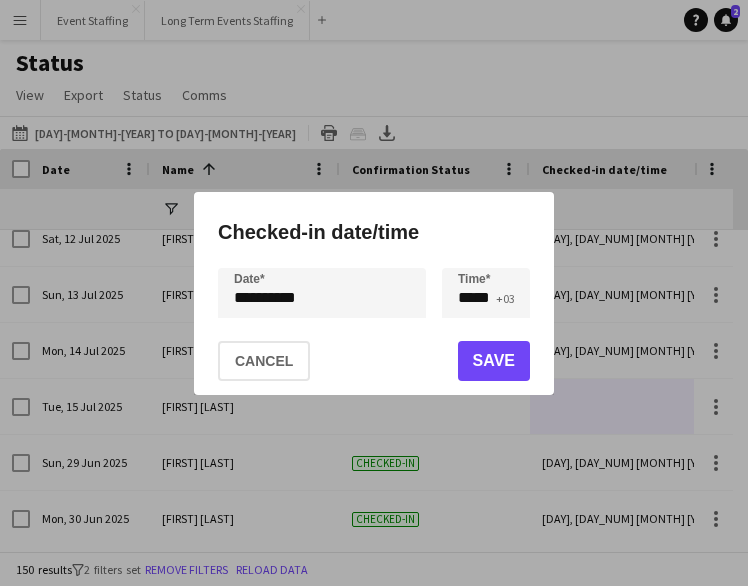 click on "**********" at bounding box center (374, 293) 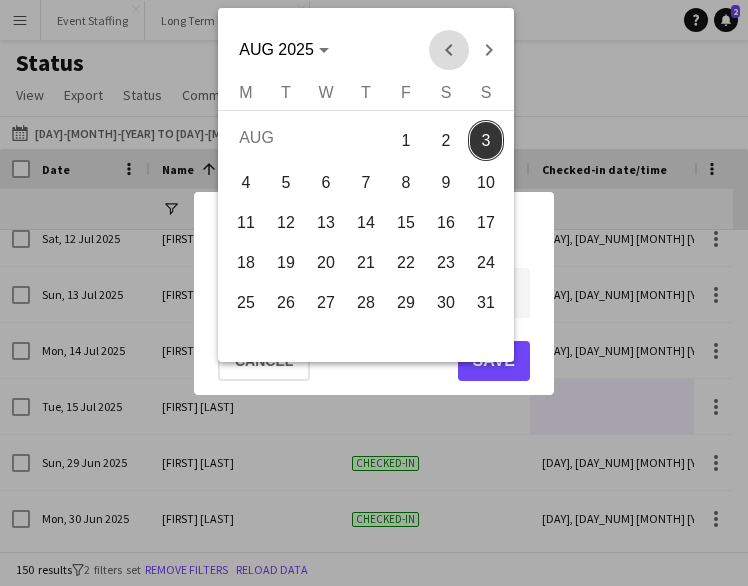 click at bounding box center (449, 50) 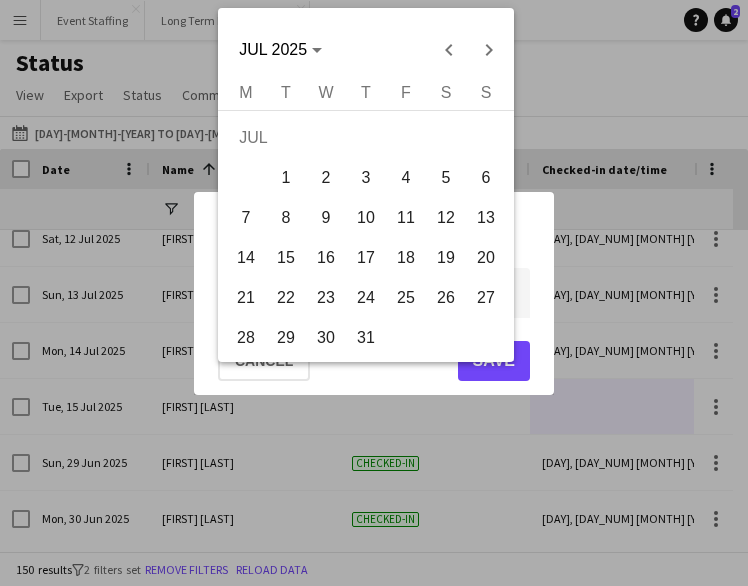 click on "15" at bounding box center [286, 258] 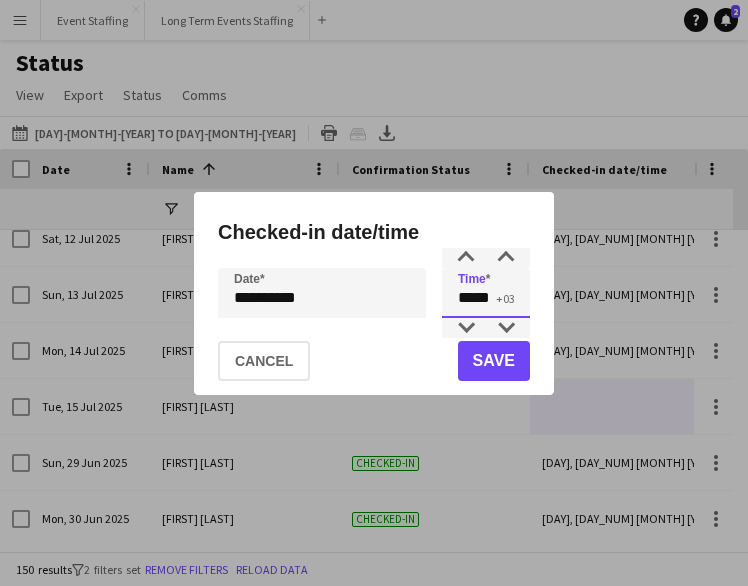 click on "*****" at bounding box center (486, 293) 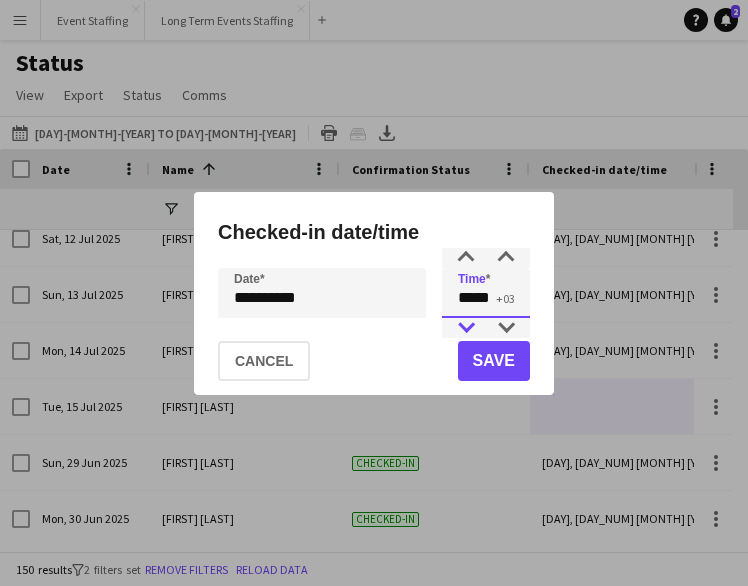 click at bounding box center (466, 328) 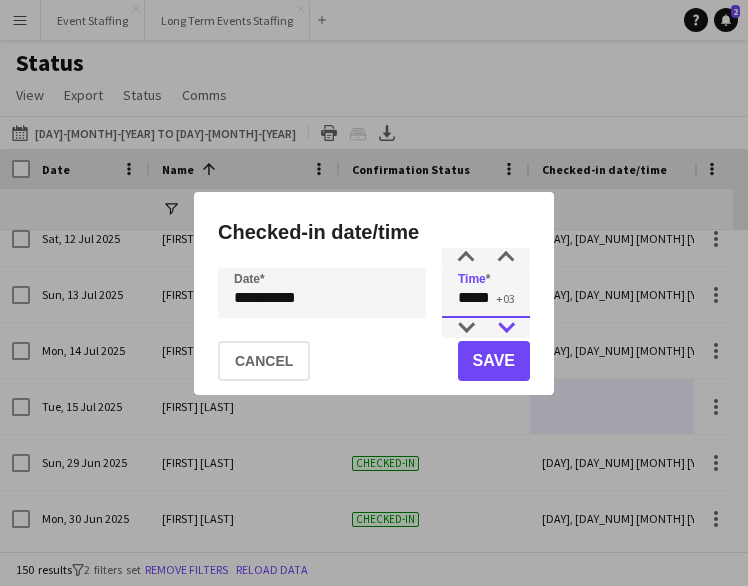 click at bounding box center (506, 328) 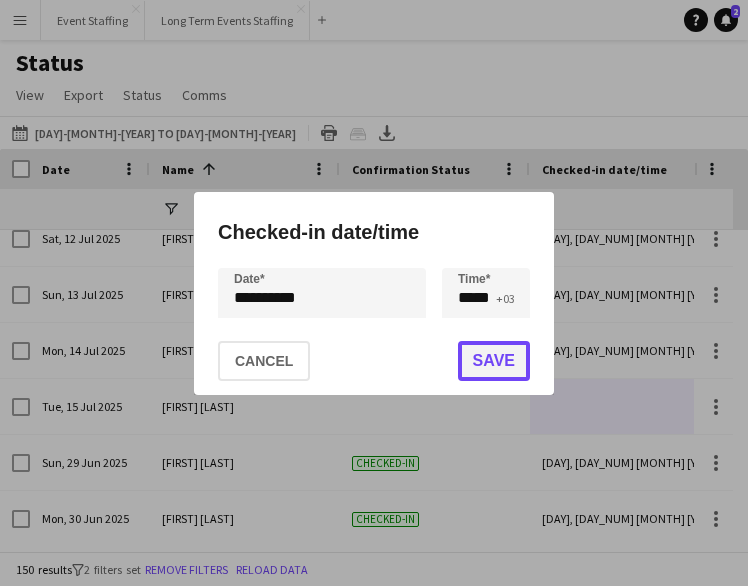 click on "Save" 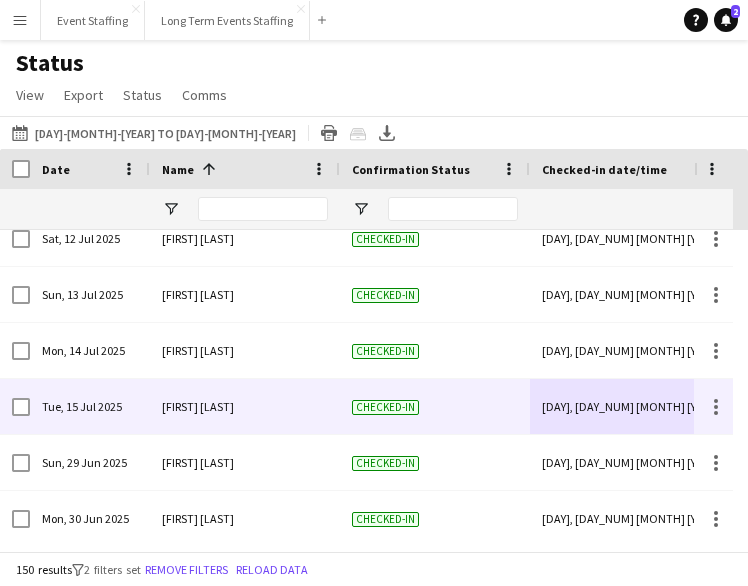 scroll, scrollTop: 4885, scrollLeft: 0, axis: vertical 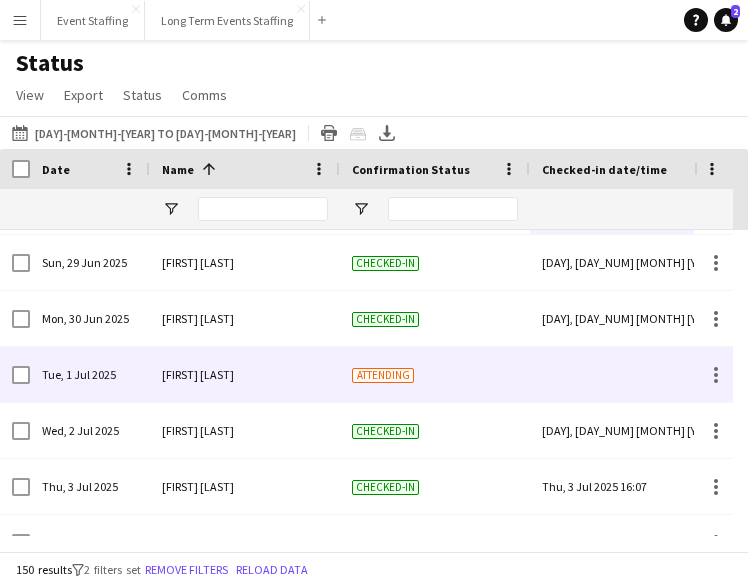 click at bounding box center (625, 374) 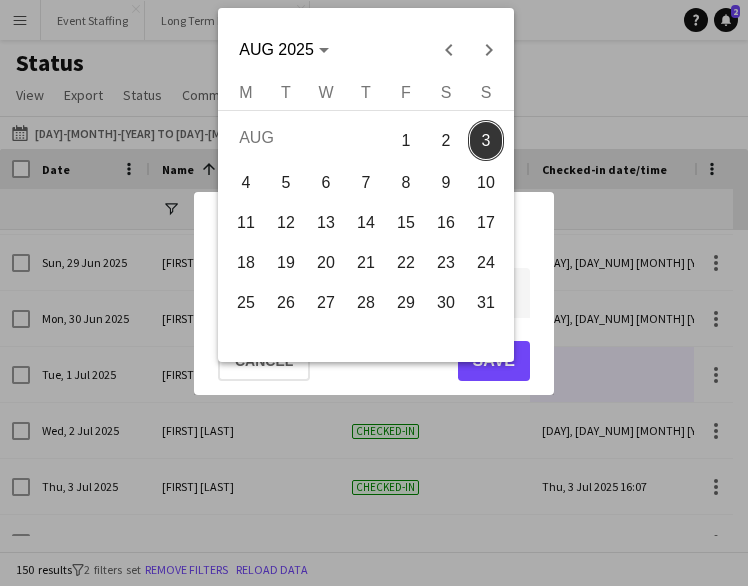 click on "**********" at bounding box center [374, 293] 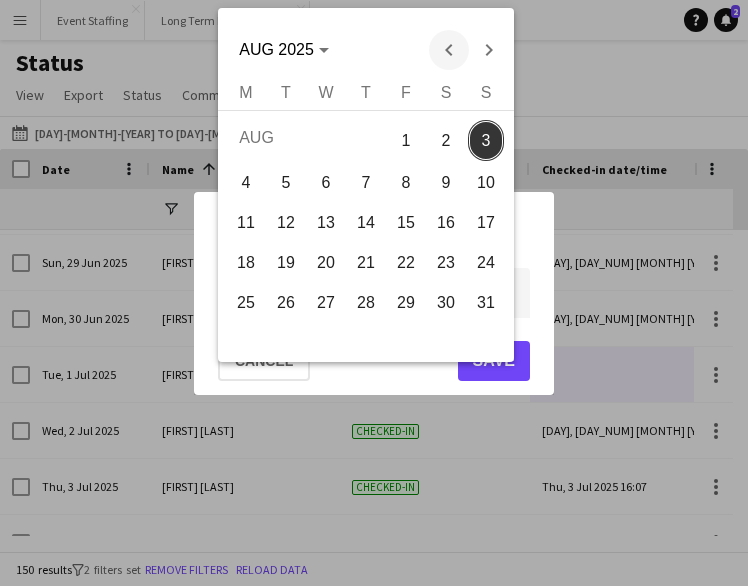 click at bounding box center [449, 50] 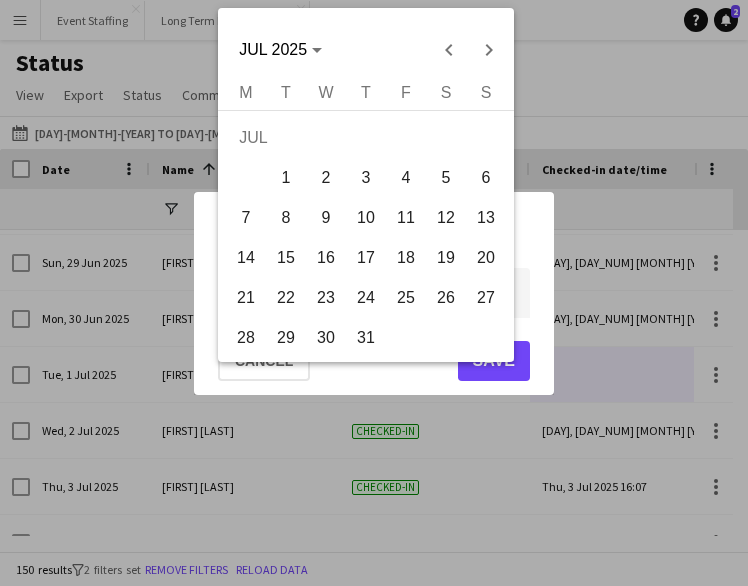 click on "1" at bounding box center (286, 178) 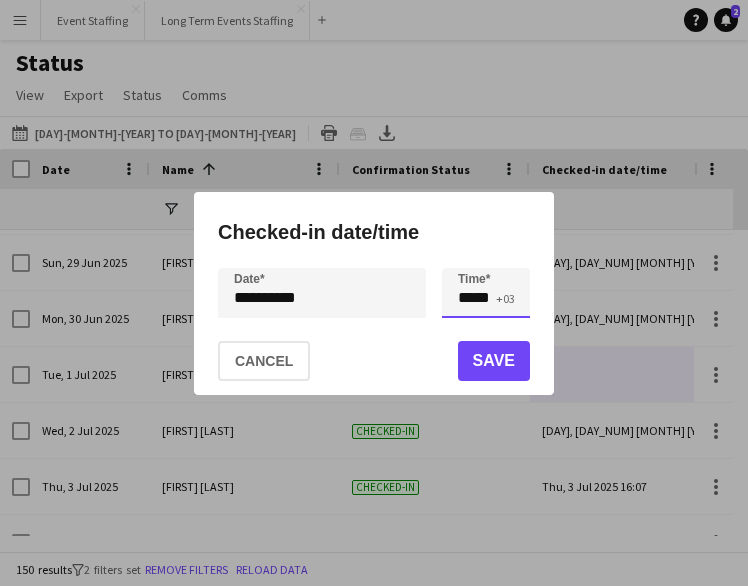 click on "*****" at bounding box center [486, 293] 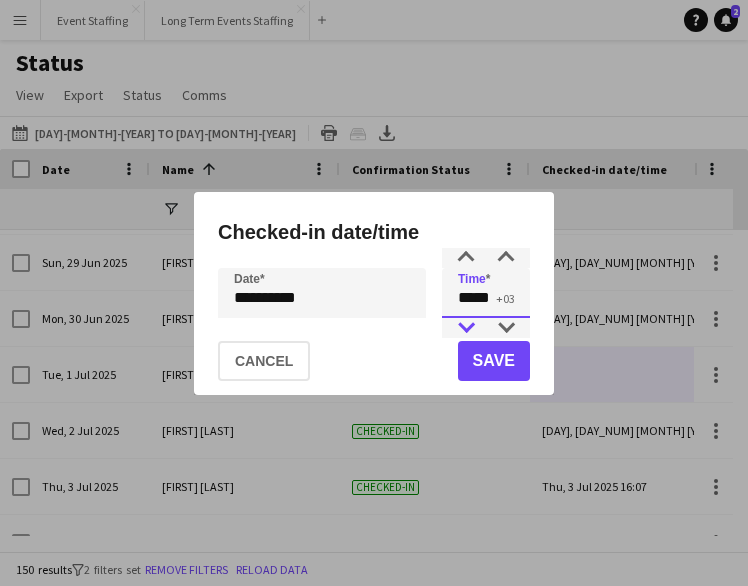click at bounding box center [466, 328] 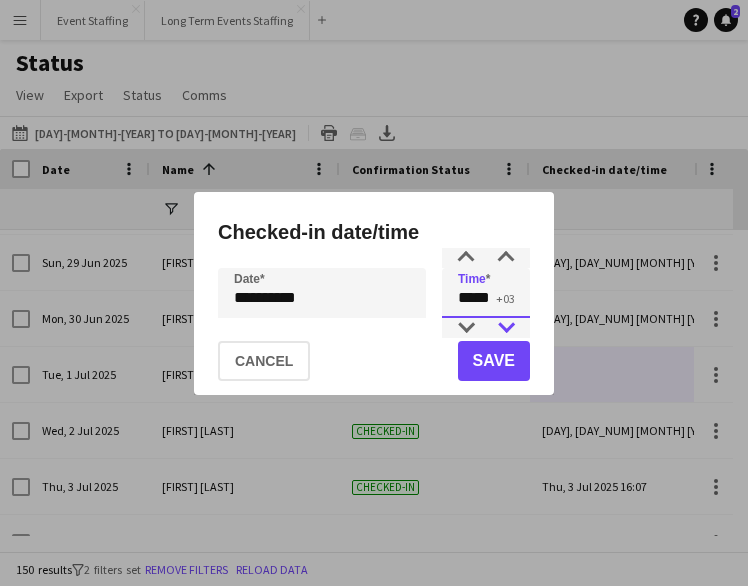 click at bounding box center (506, 328) 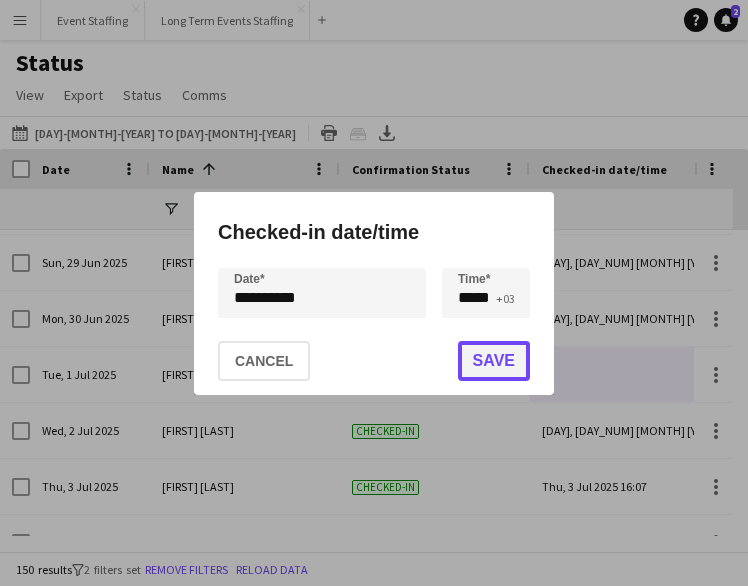 click on "Save" 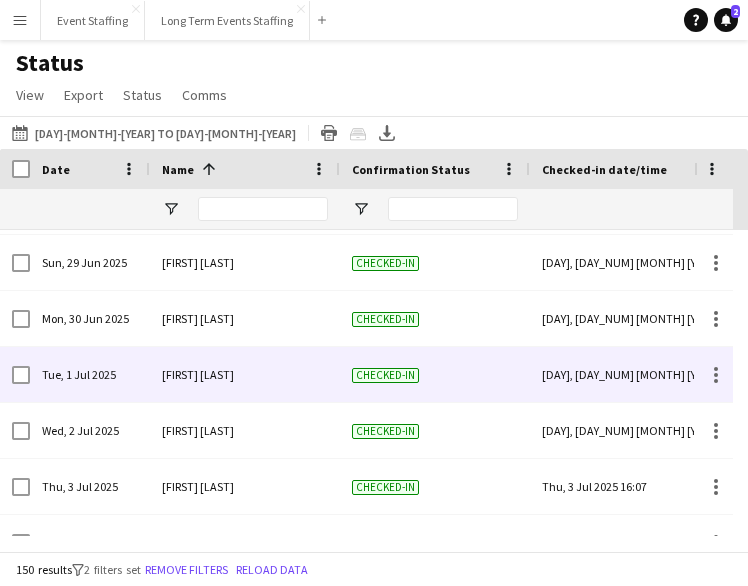 scroll, scrollTop: 5064, scrollLeft: 0, axis: vertical 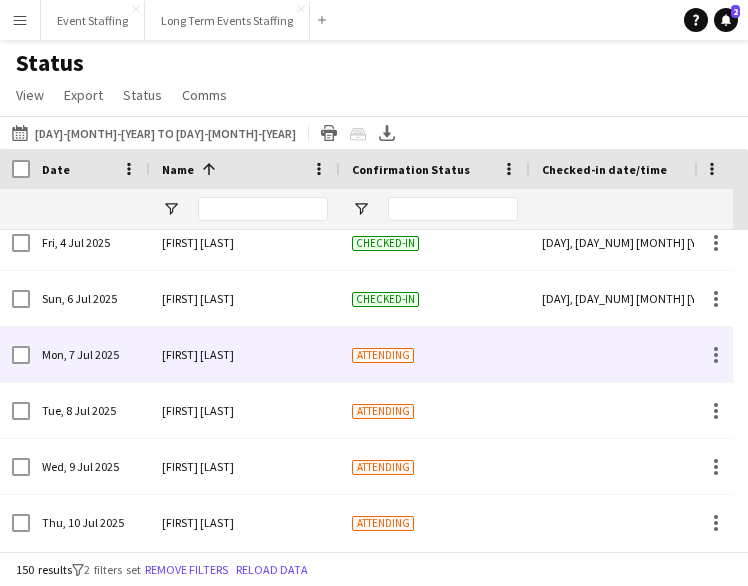 click at bounding box center (625, 354) 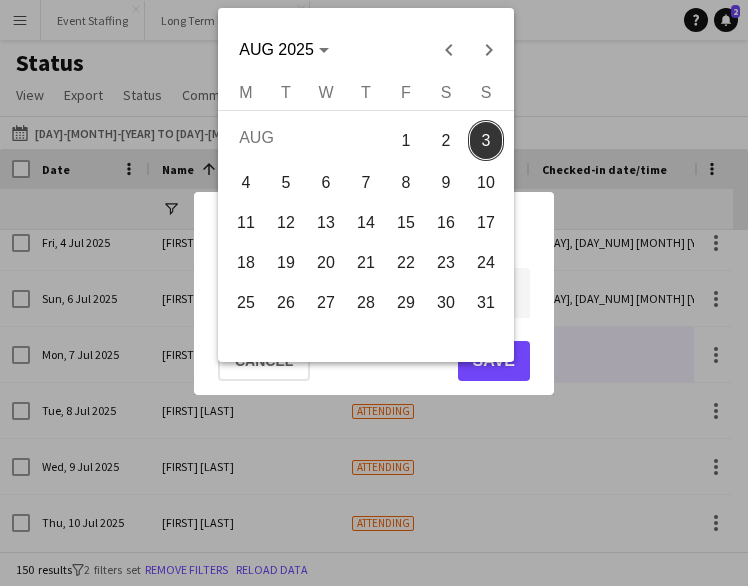 click on "**********" at bounding box center [374, 293] 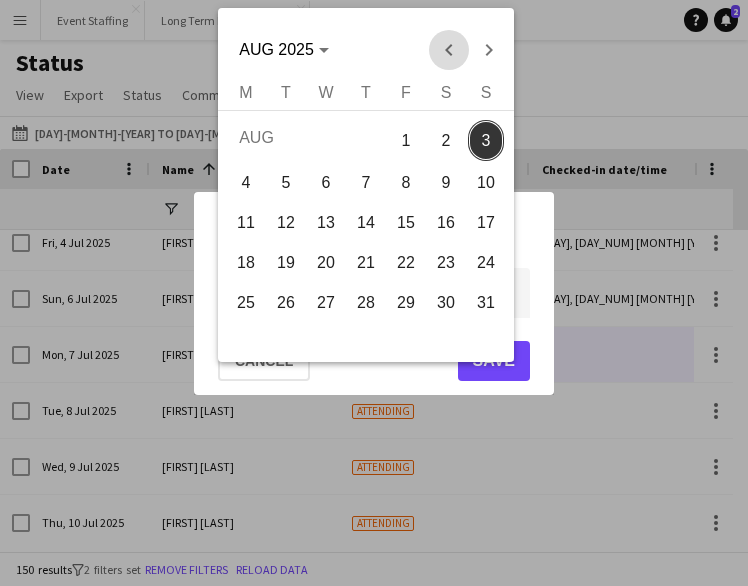click at bounding box center (449, 50) 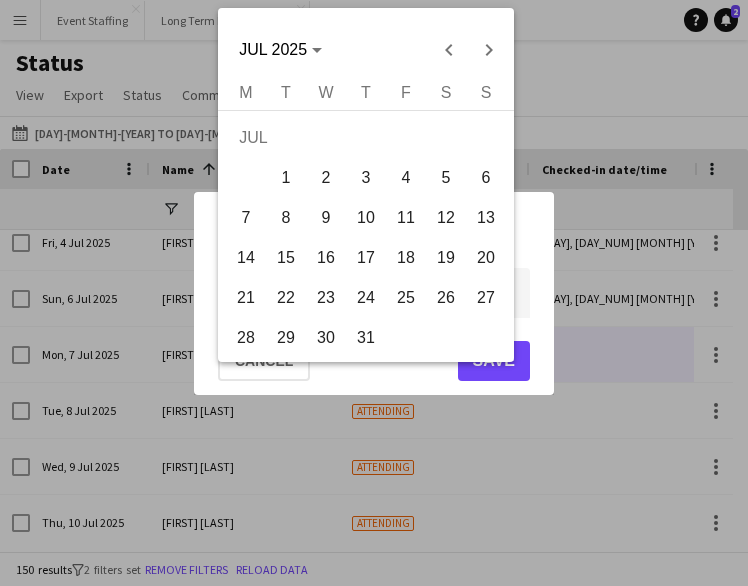 click on "7" at bounding box center (246, 218) 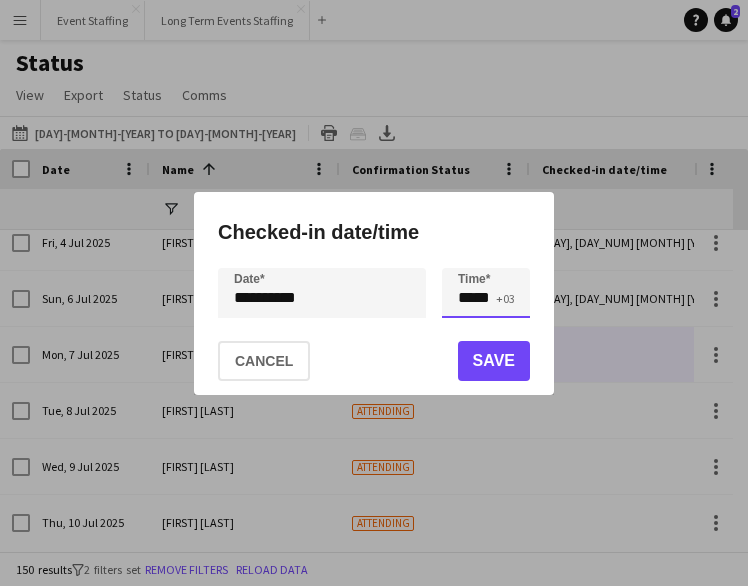 click on "*****" at bounding box center (486, 293) 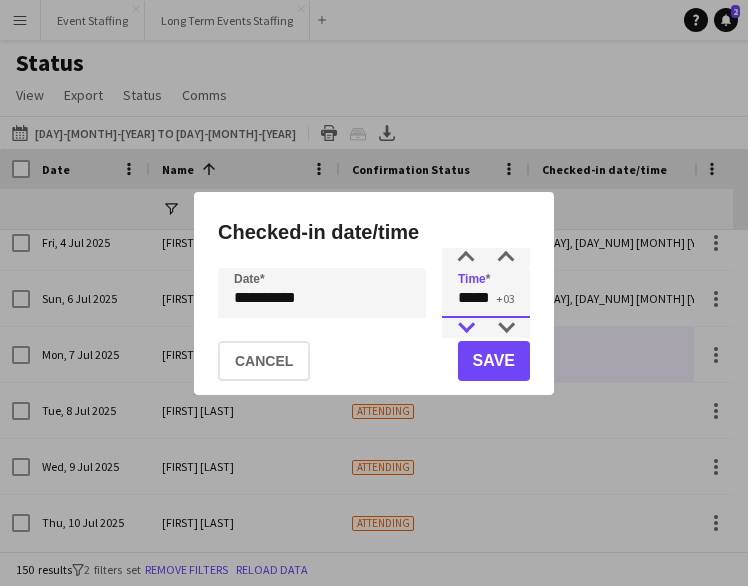 click at bounding box center [466, 328] 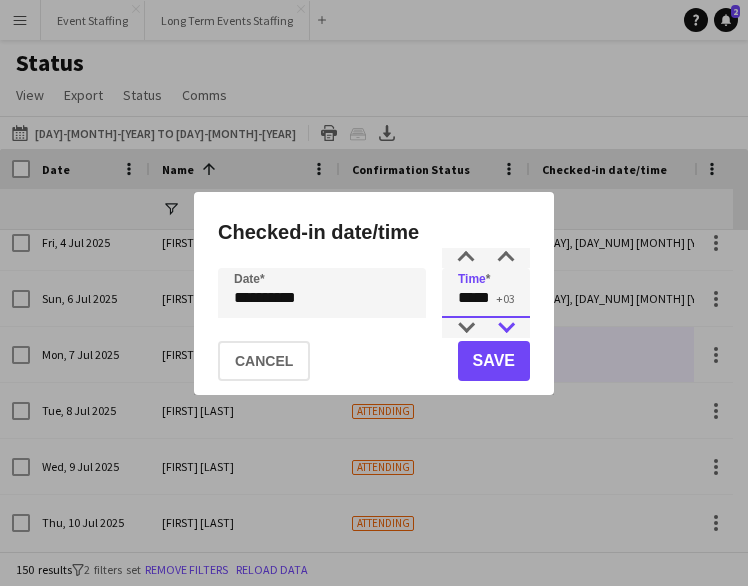 click at bounding box center [466, 328] 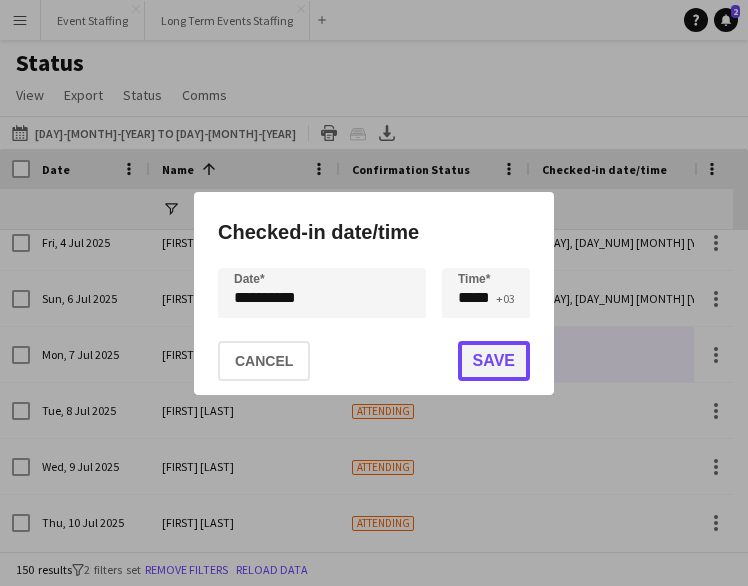 click on "Save" 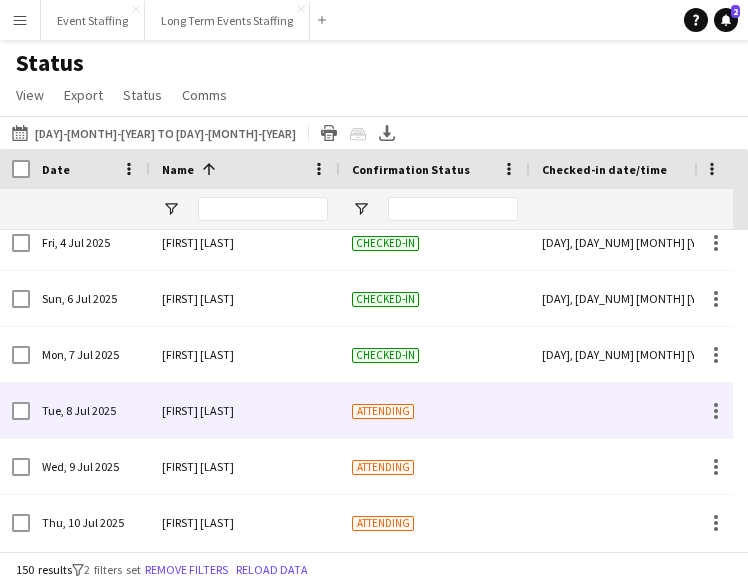 click at bounding box center [625, 410] 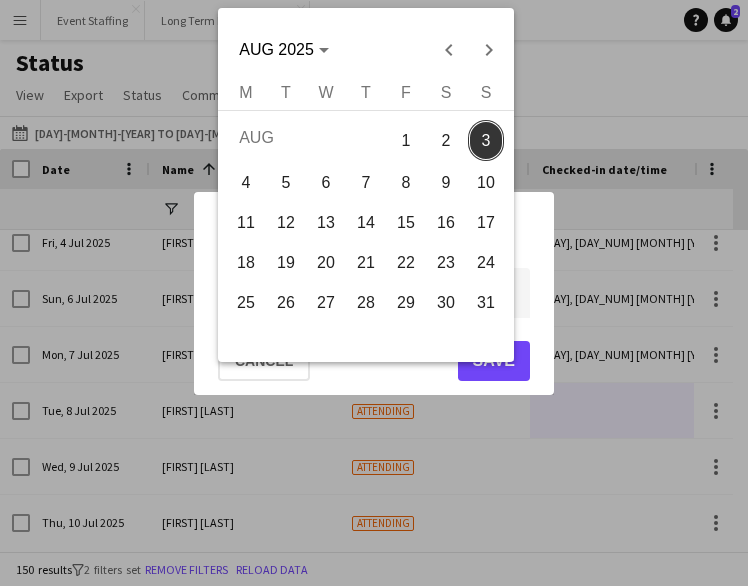 click on "**********" at bounding box center [374, 293] 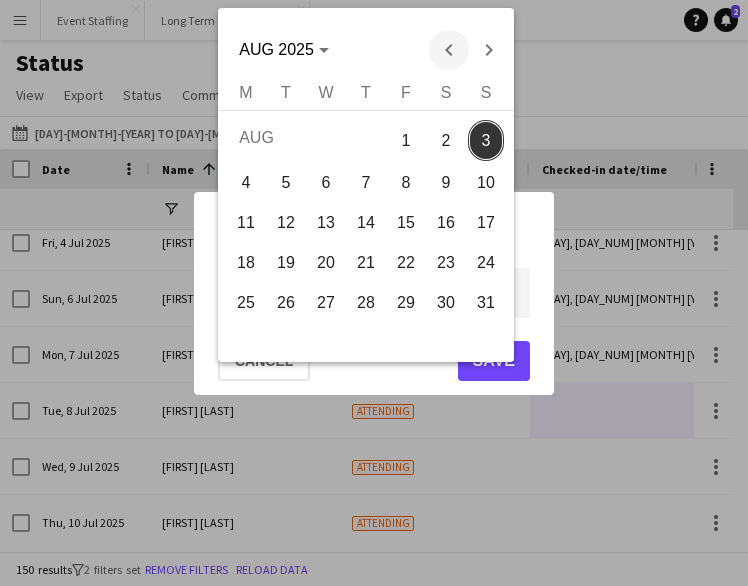 click at bounding box center (449, 50) 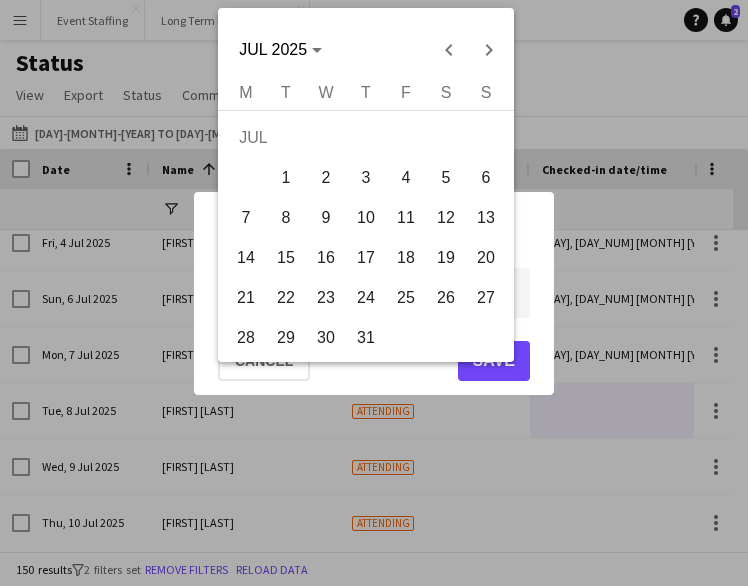 click on "8" at bounding box center (286, 218) 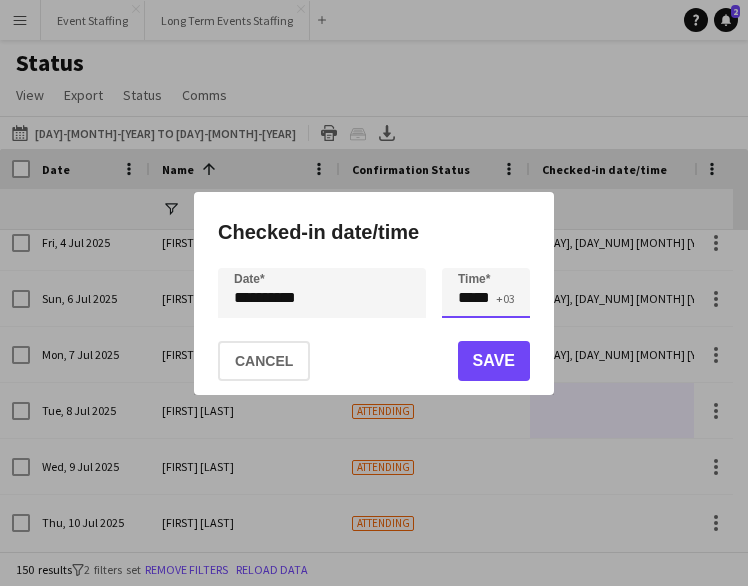 drag, startPoint x: 450, startPoint y: 289, endPoint x: 466, endPoint y: 314, distance: 29.681644 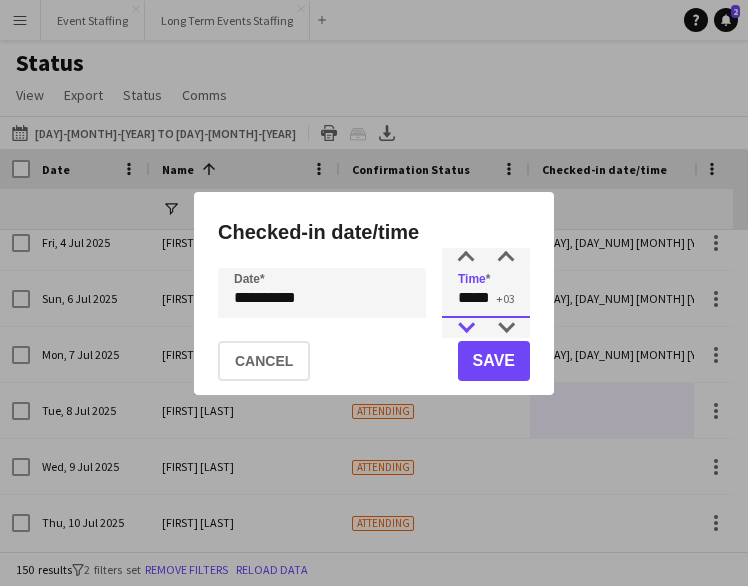 click at bounding box center [466, 328] 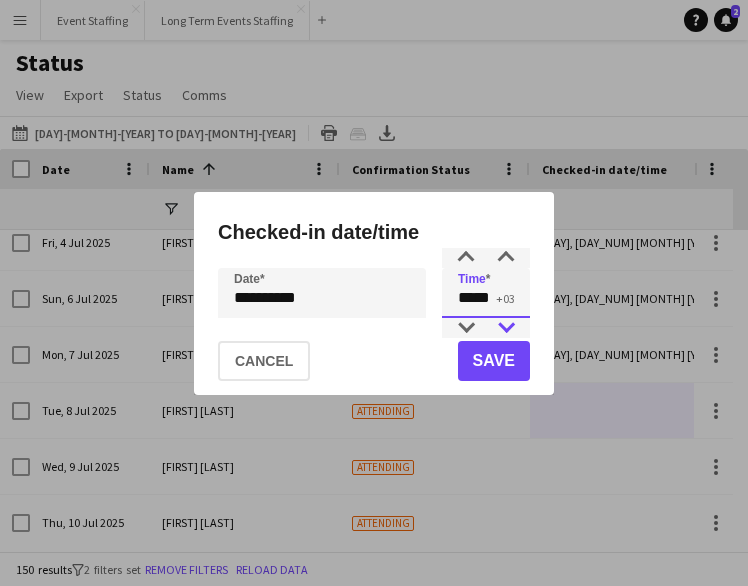 click at bounding box center (506, 328) 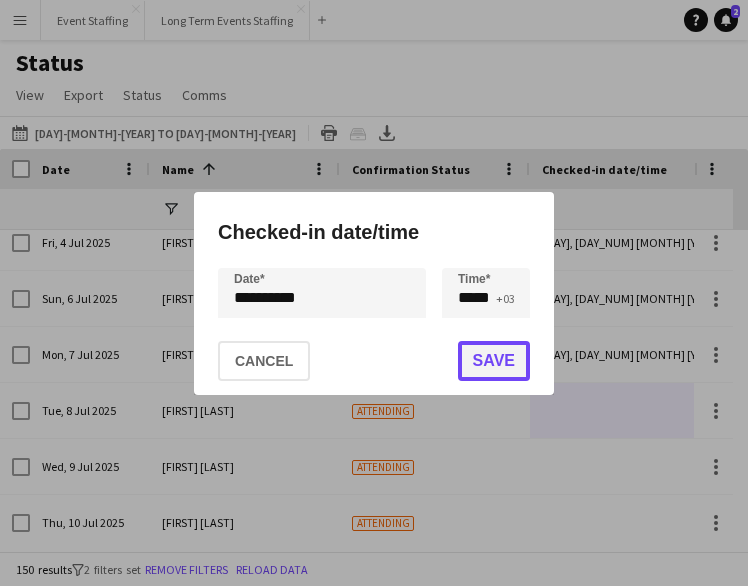 click on "Save" 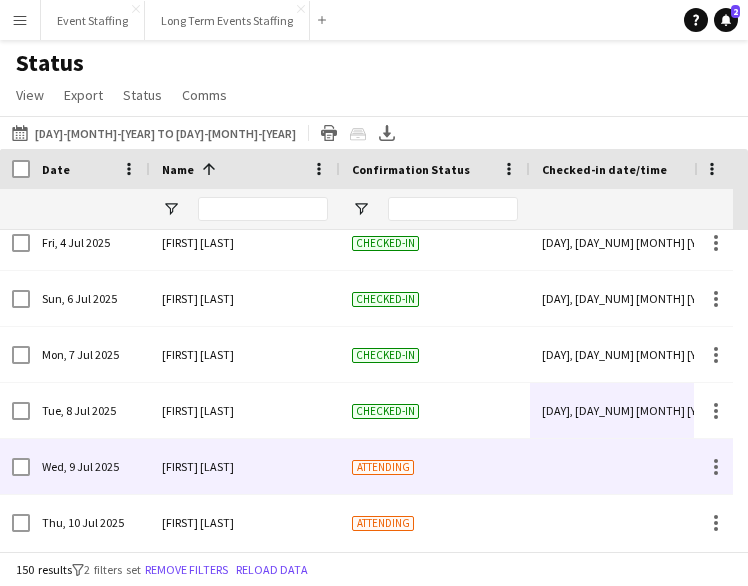 scroll, scrollTop: 5379, scrollLeft: 0, axis: vertical 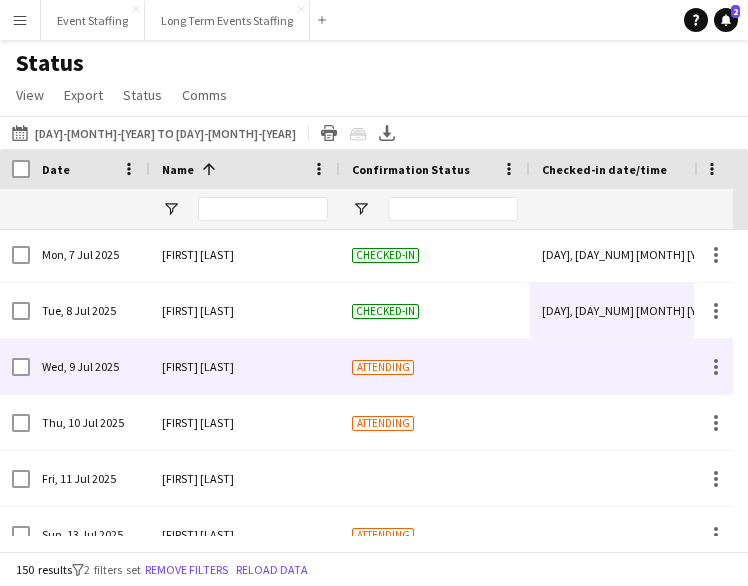 click at bounding box center (625, 366) 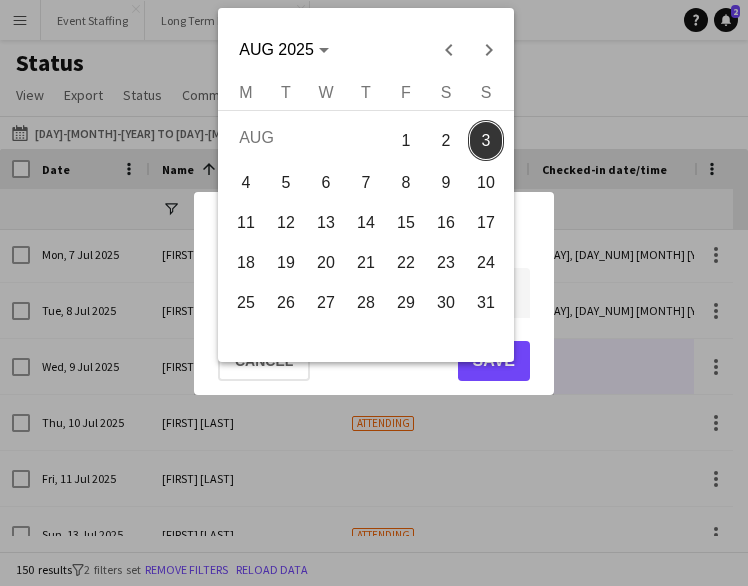 click on "**********" at bounding box center [374, 293] 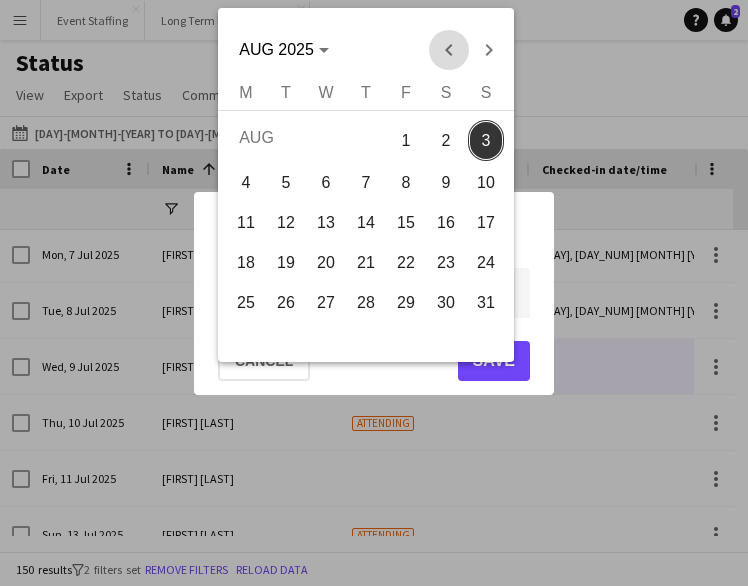 click at bounding box center [449, 50] 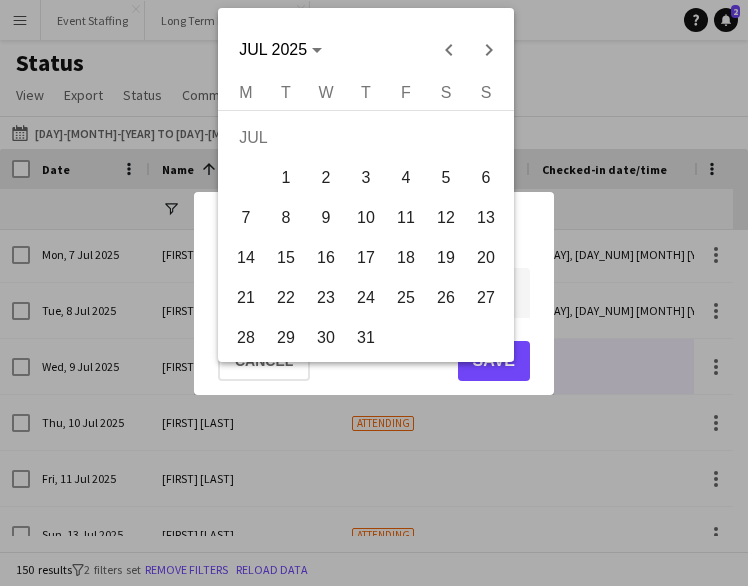click on "9" at bounding box center [326, 218] 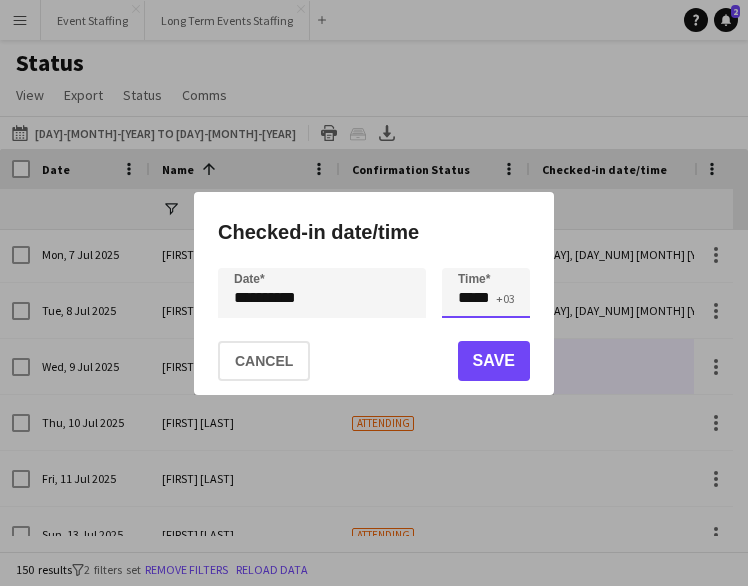 click on "*****" at bounding box center (486, 293) 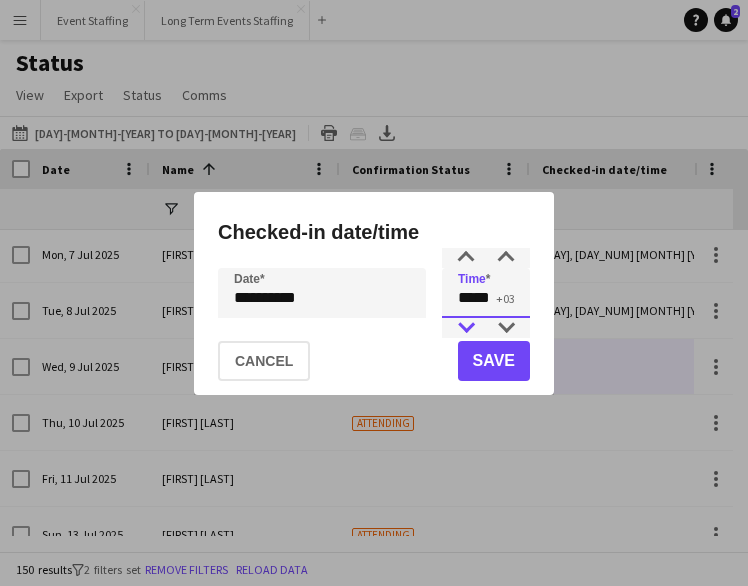 click at bounding box center (466, 328) 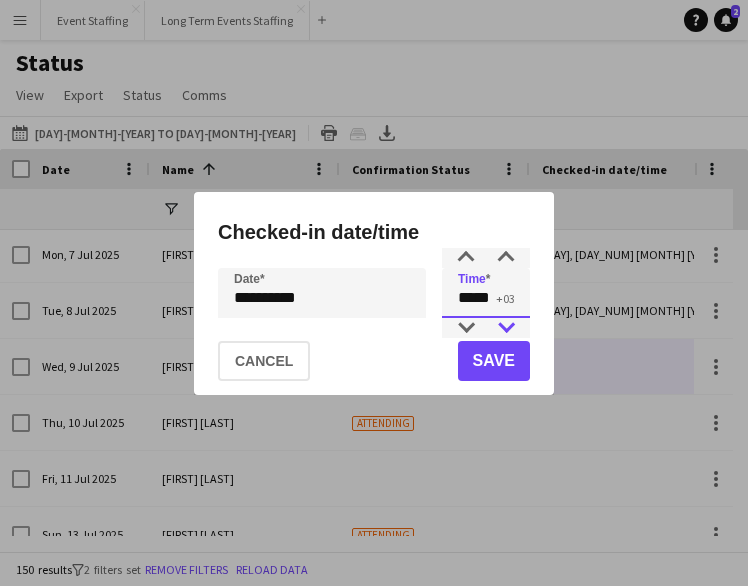 click at bounding box center [506, 328] 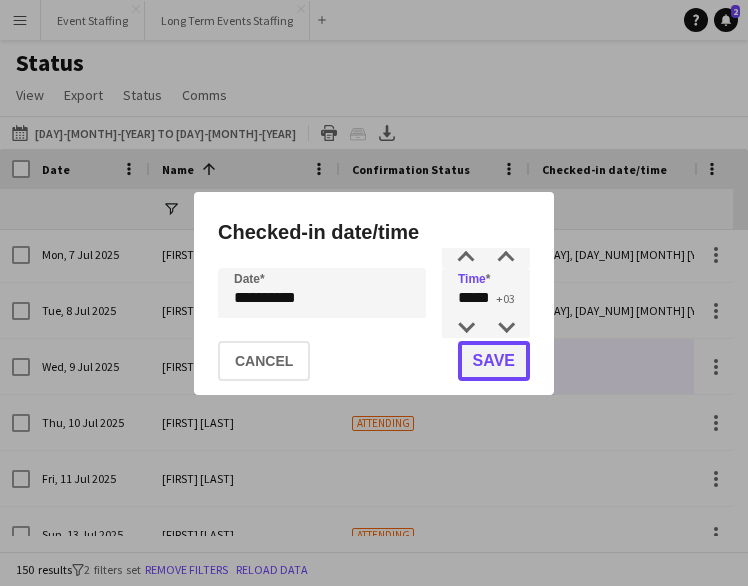 click on "Save" 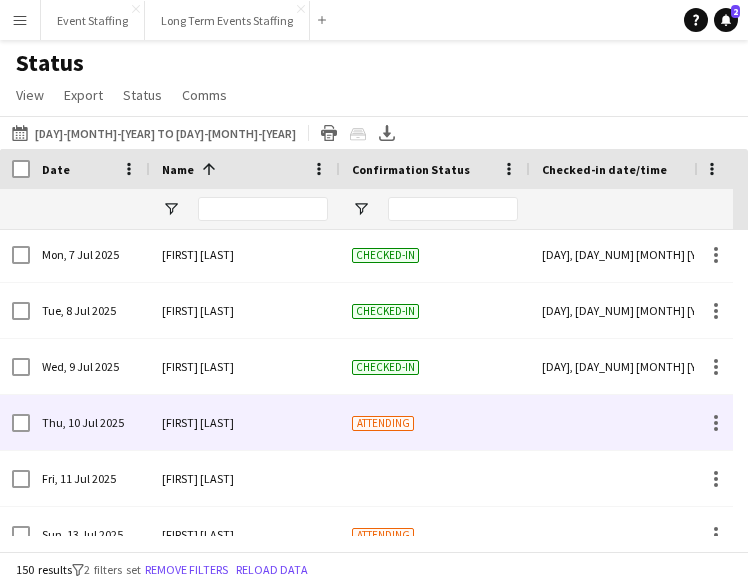 click at bounding box center [625, 422] 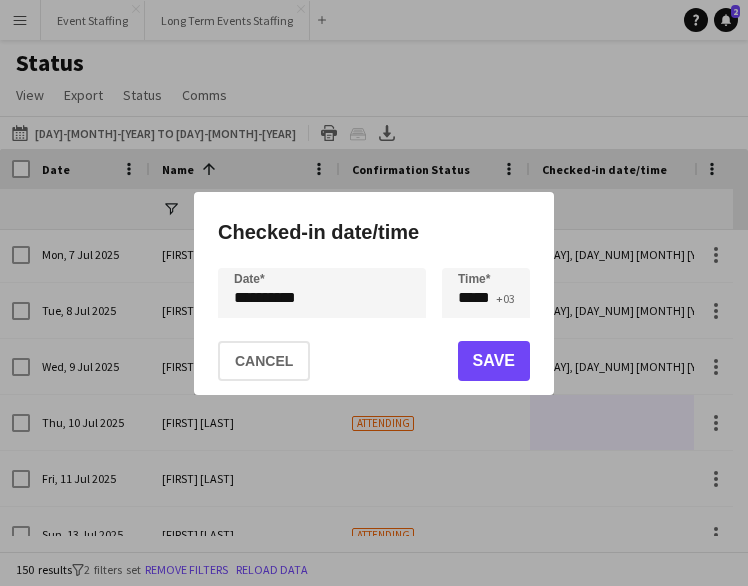 click on "**********" at bounding box center [374, 293] 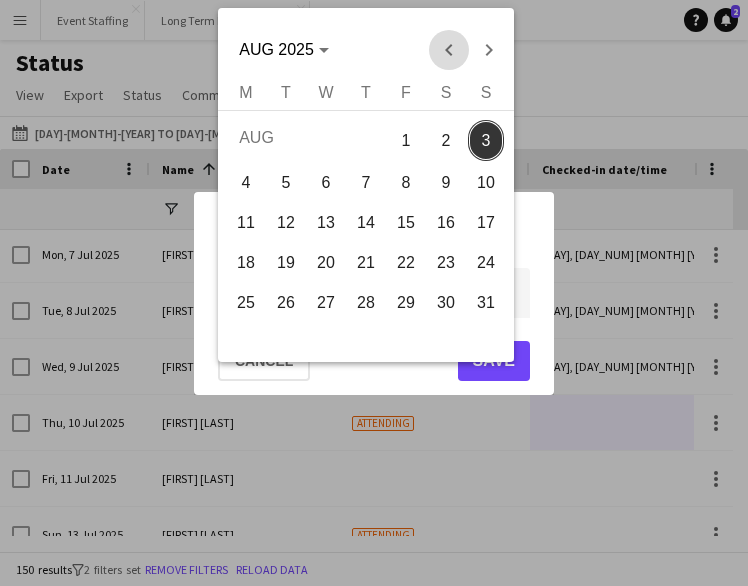 click at bounding box center (449, 50) 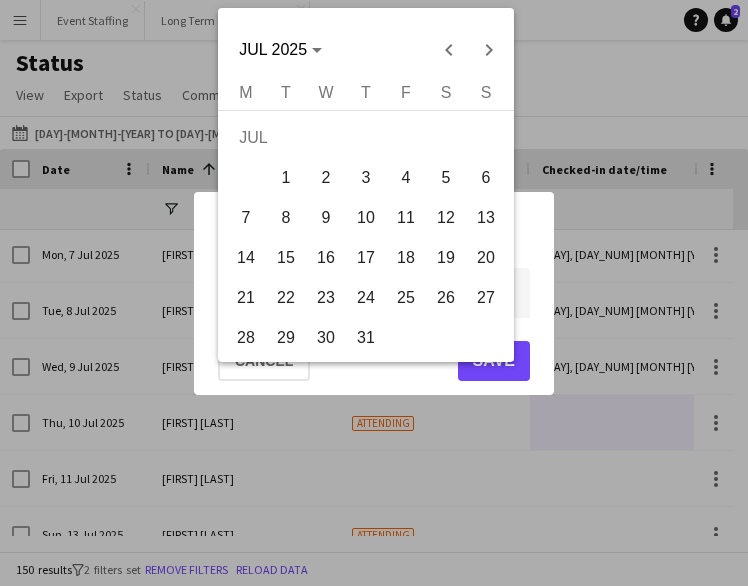 click on "10" at bounding box center (366, 218) 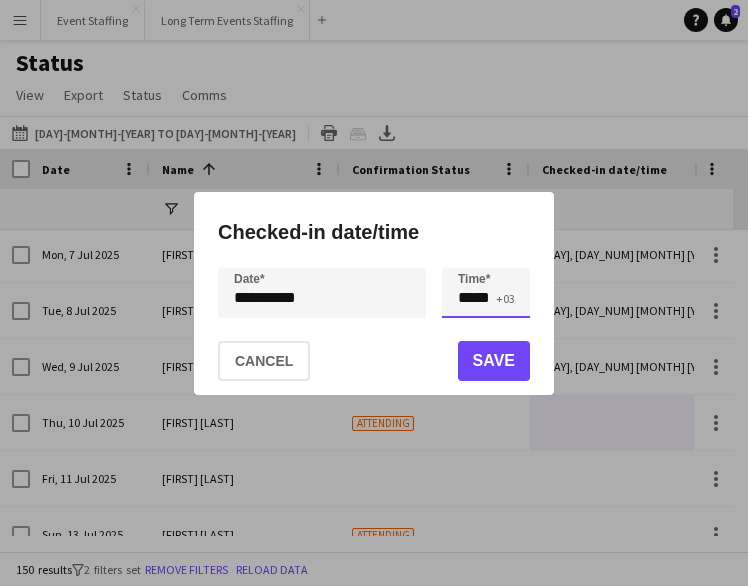 click on "*****" at bounding box center [486, 293] 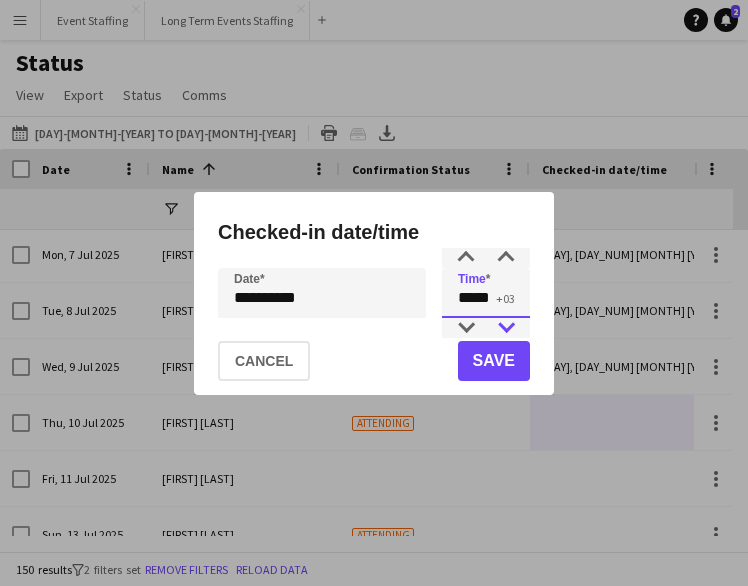 click at bounding box center [506, 328] 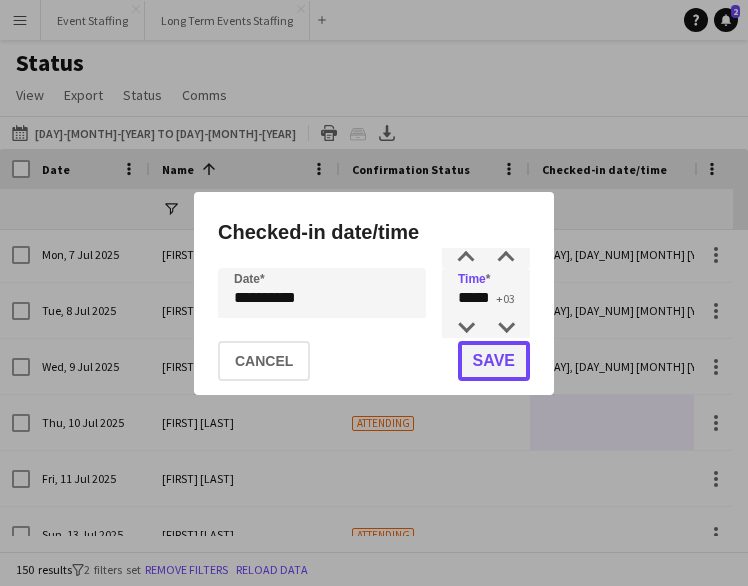 click on "Save" 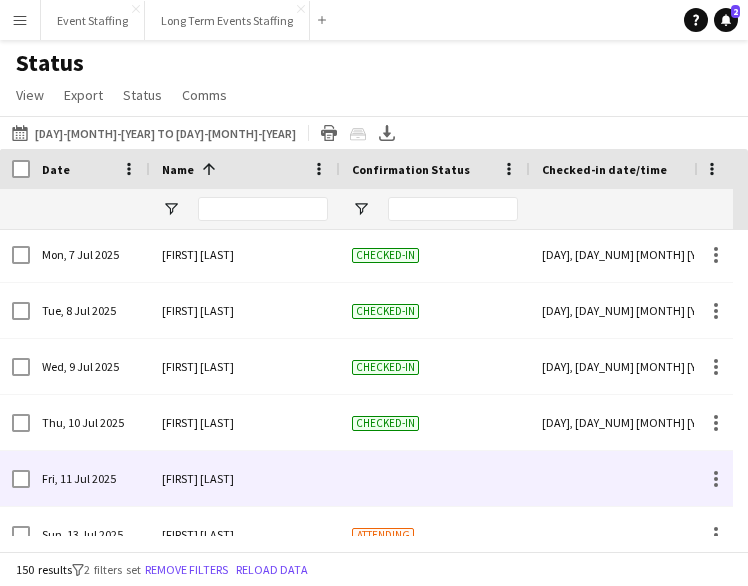 scroll, scrollTop: 5455, scrollLeft: 0, axis: vertical 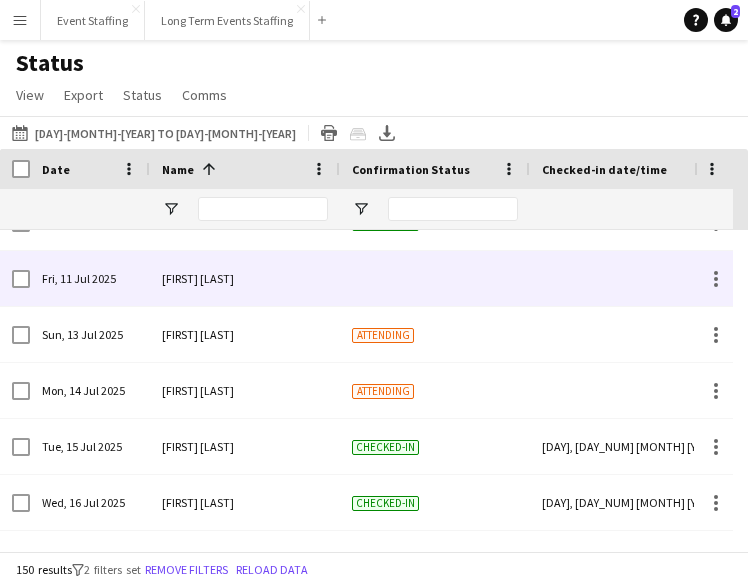 click at bounding box center (625, 278) 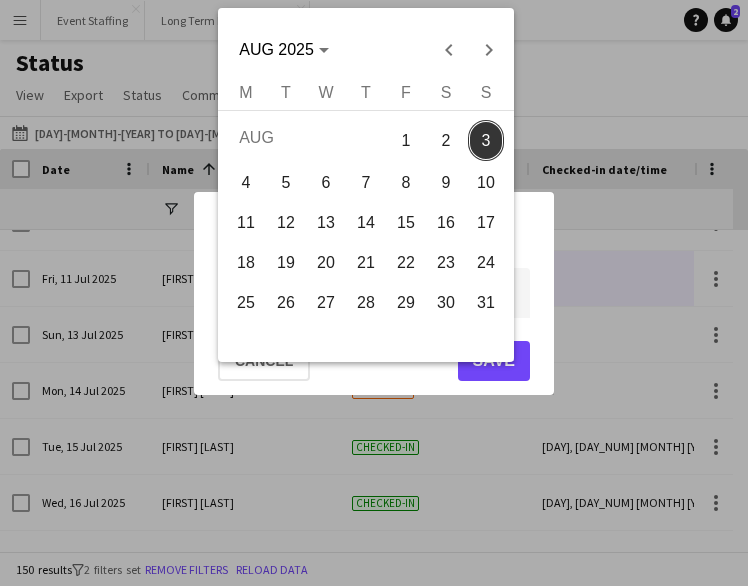 click on "**********" at bounding box center [374, 293] 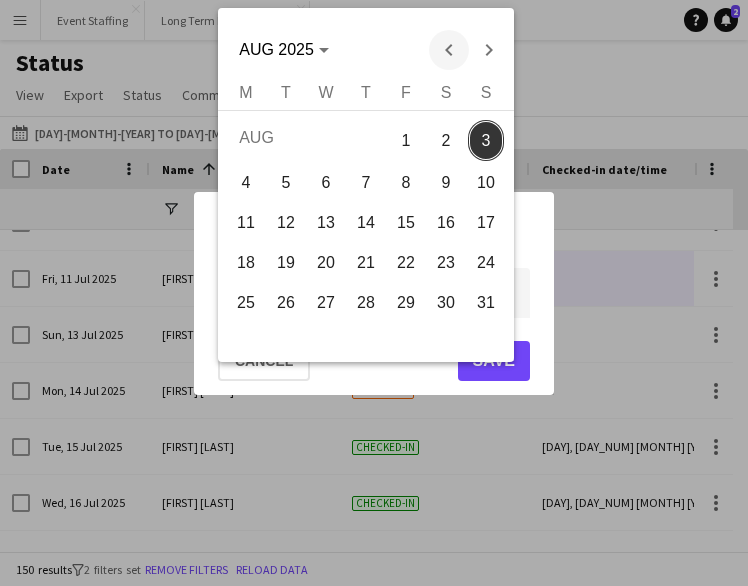 click at bounding box center (449, 50) 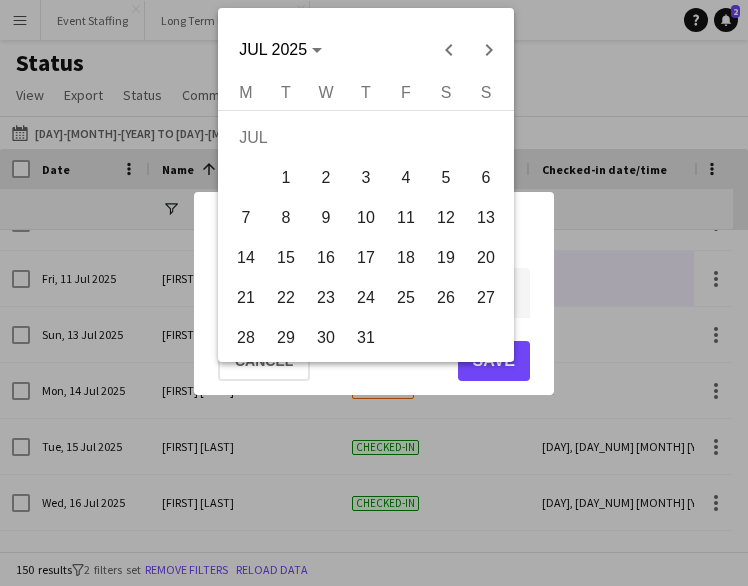 click on "11" at bounding box center [406, 218] 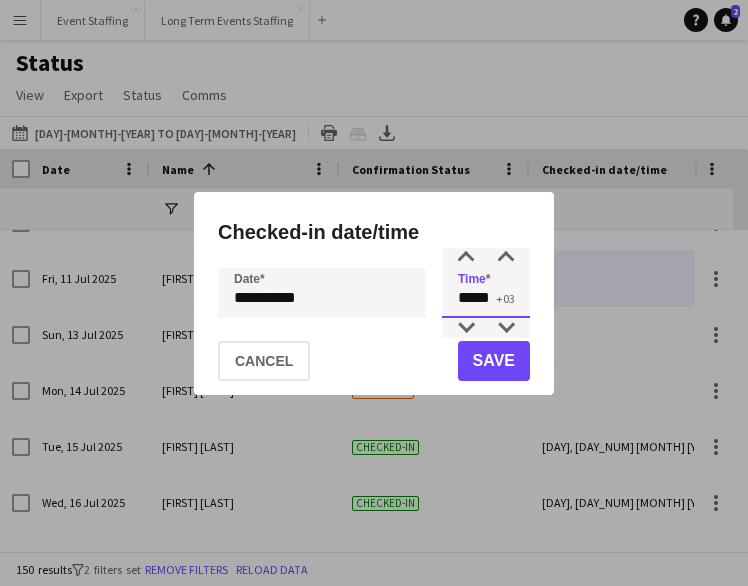 click on "*****" at bounding box center (486, 293) 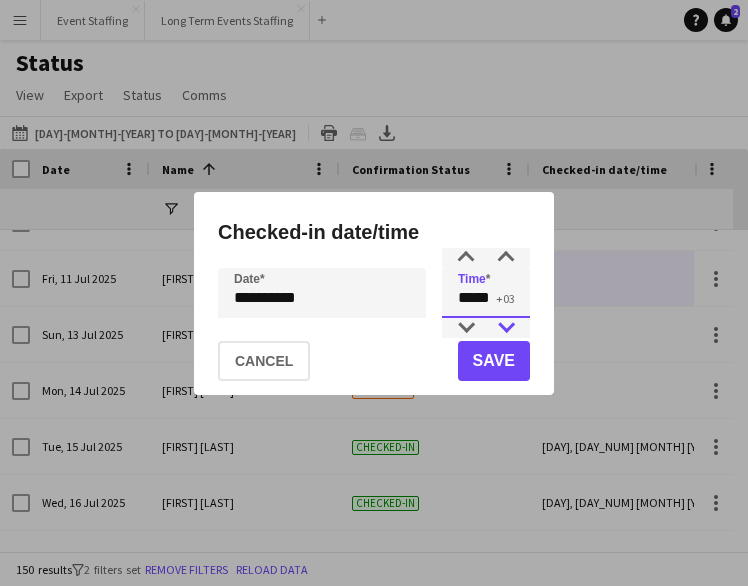 click at bounding box center [506, 328] 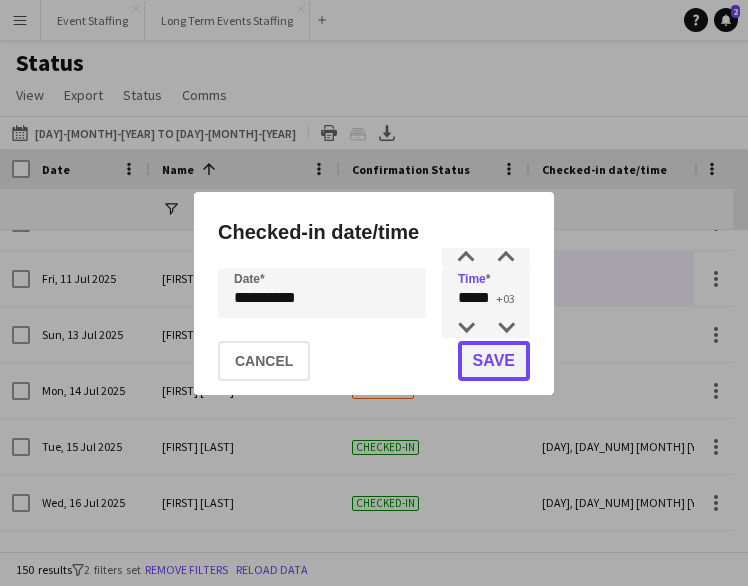 click on "Save" 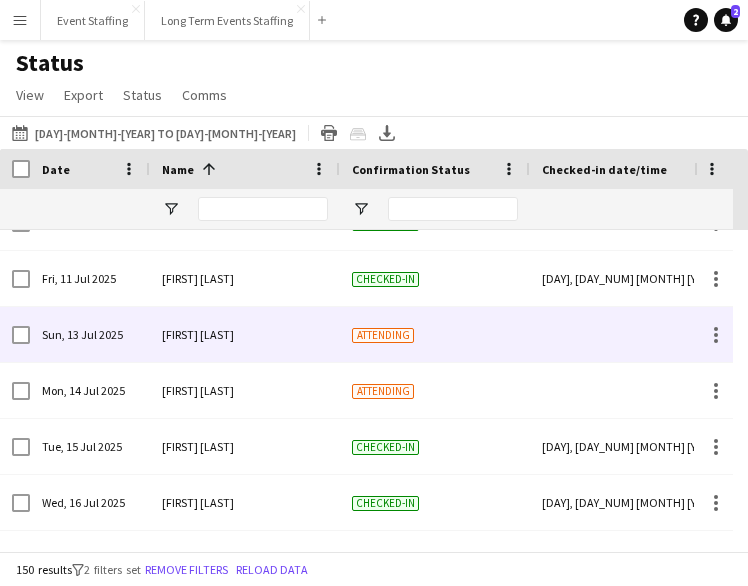 click at bounding box center (625, 334) 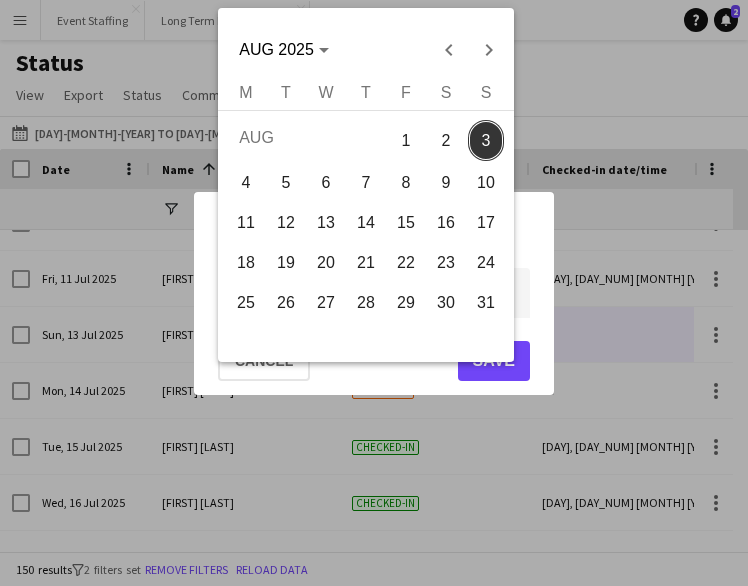 click on "**********" at bounding box center (374, 293) 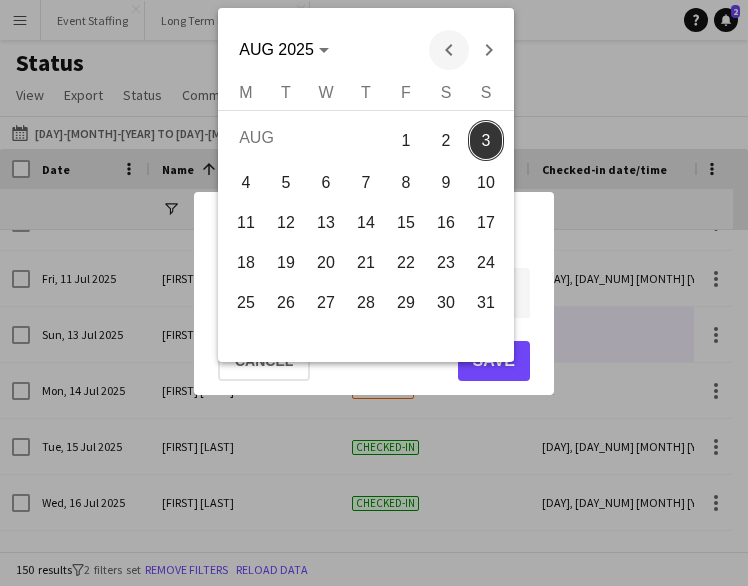click at bounding box center (449, 50) 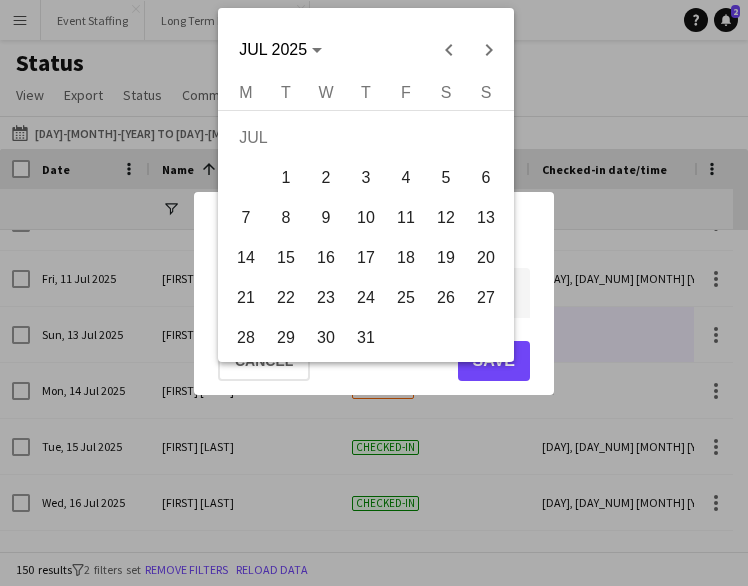 click on "13" at bounding box center (486, 218) 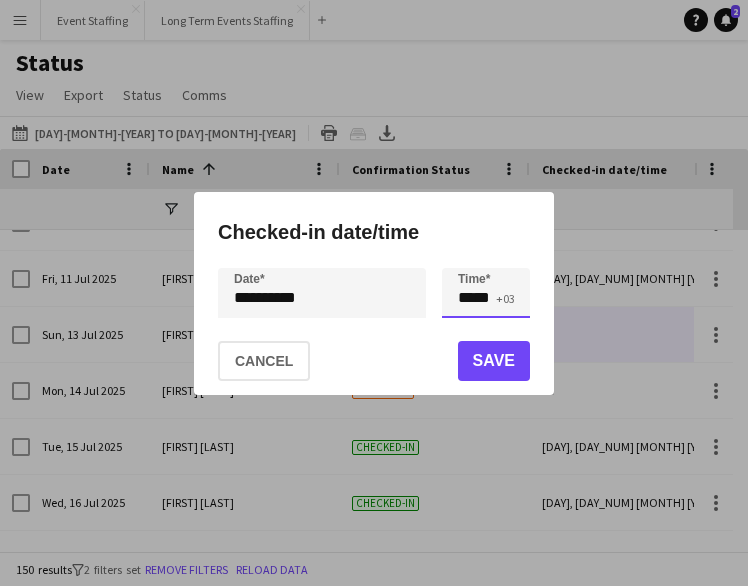 click on "*****" at bounding box center (486, 293) 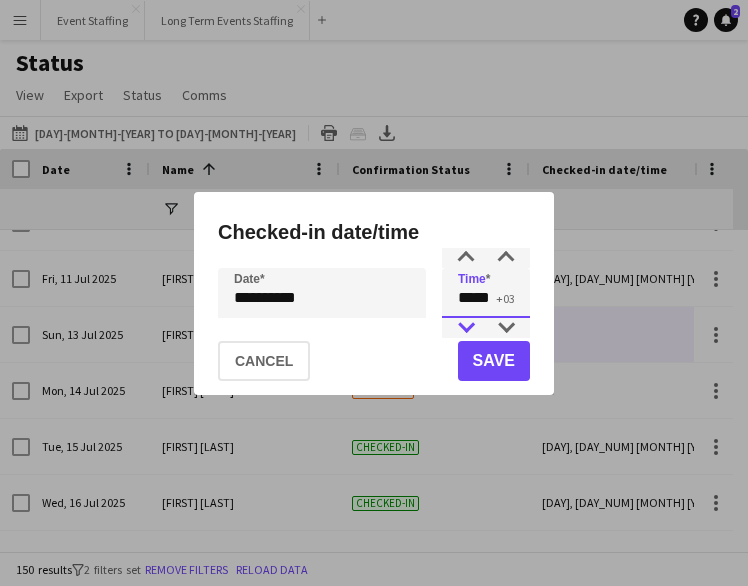 click at bounding box center (466, 328) 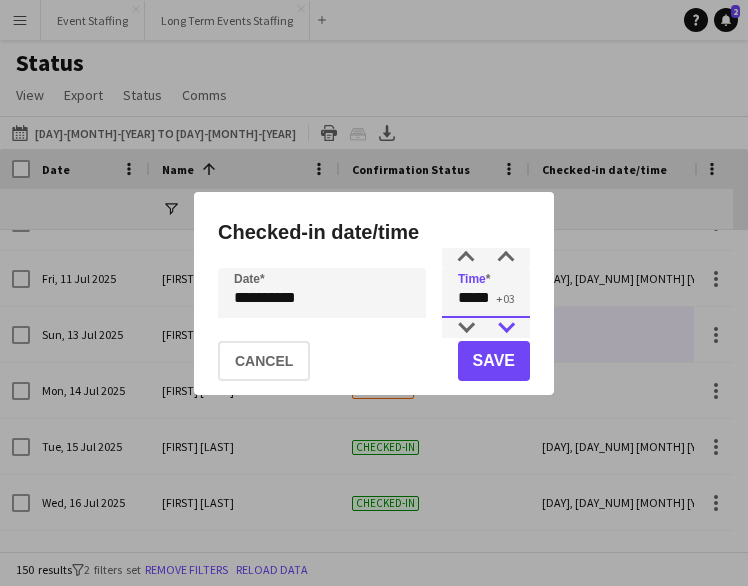 click at bounding box center [506, 328] 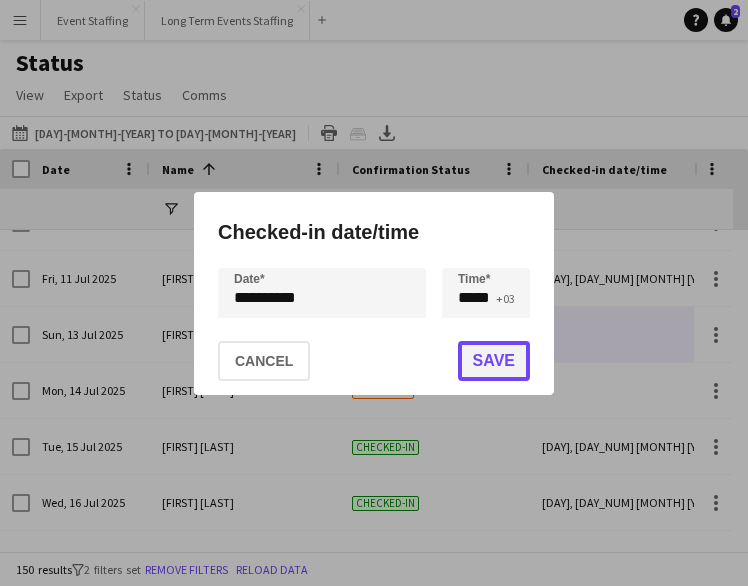 click on "Save" 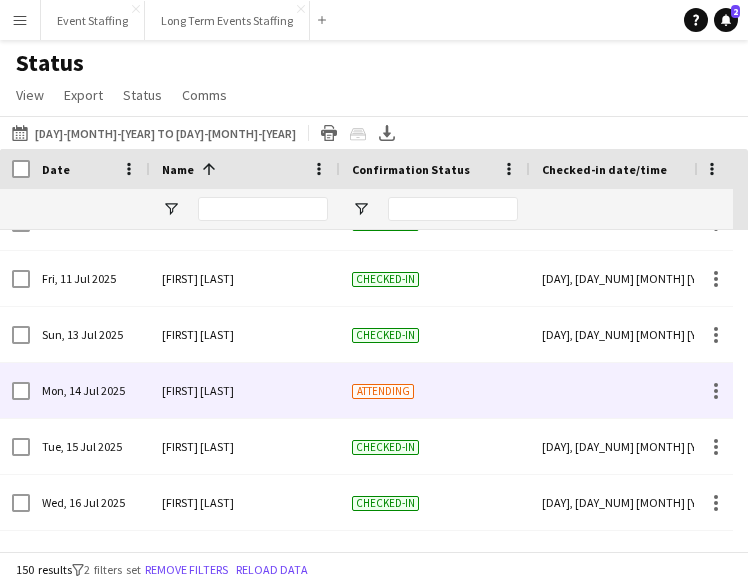 click at bounding box center (625, 390) 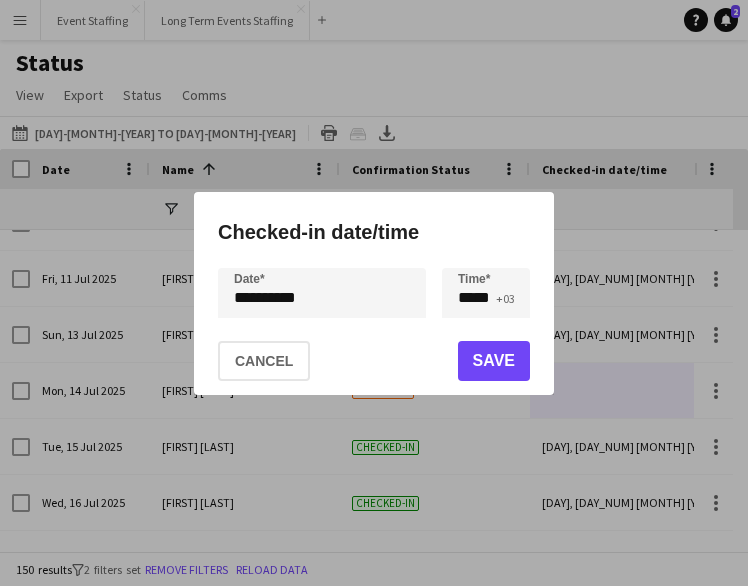 click on "**********" at bounding box center (374, 293) 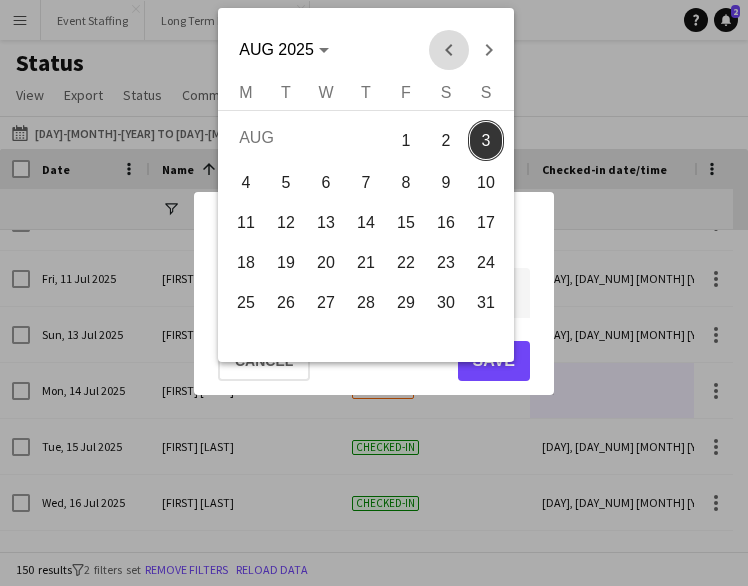 click at bounding box center [449, 50] 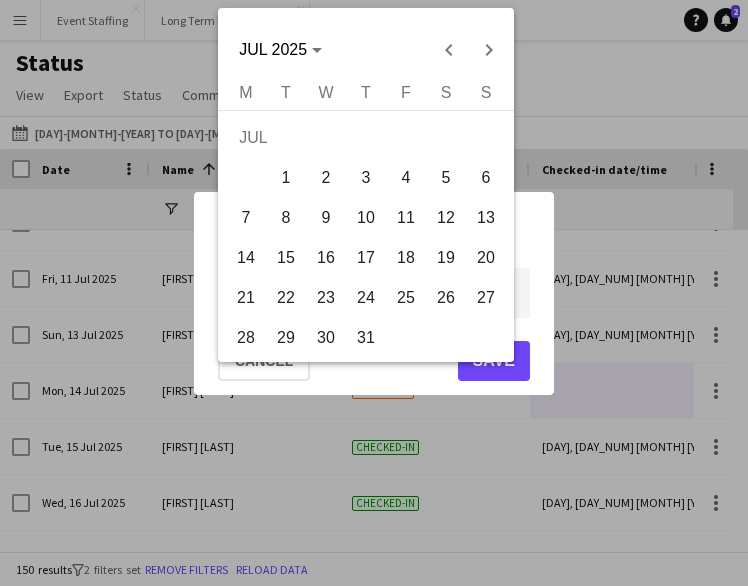 click on "14" at bounding box center [246, 258] 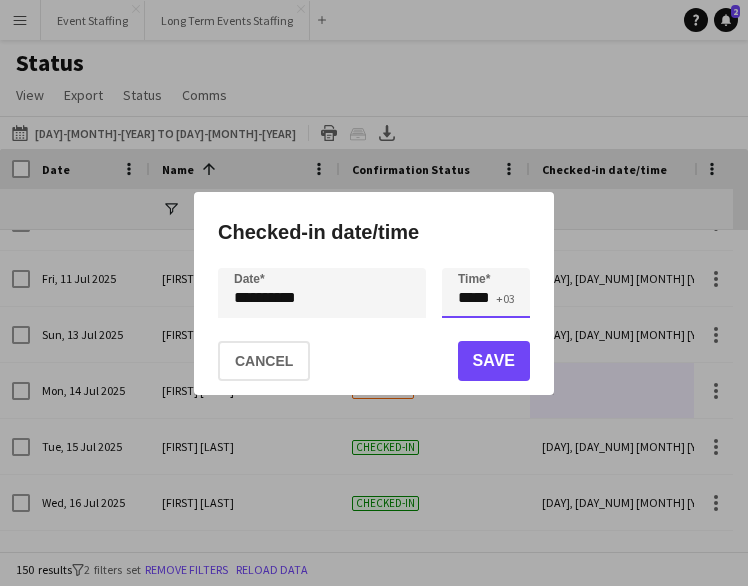 click on "*****" at bounding box center (486, 293) 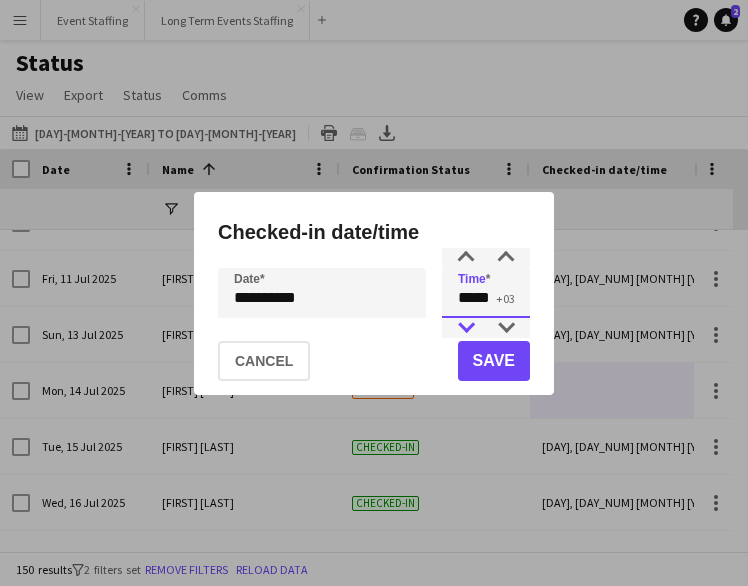 click at bounding box center [466, 328] 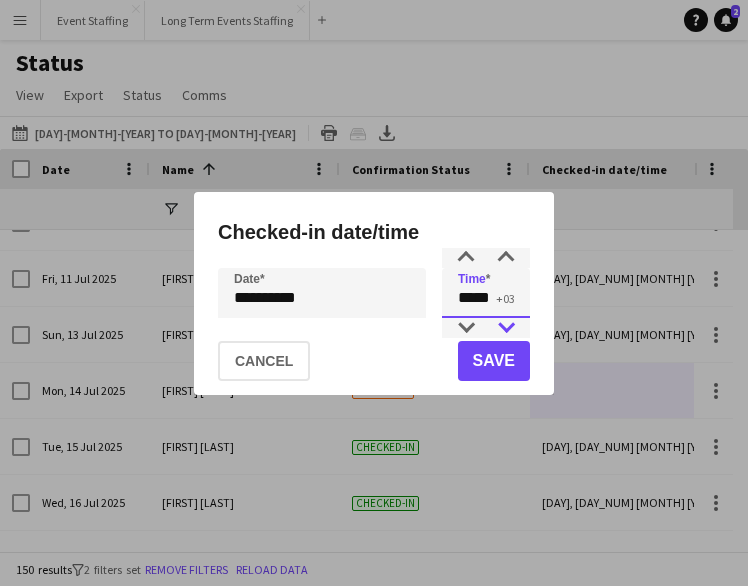click at bounding box center (466, 328) 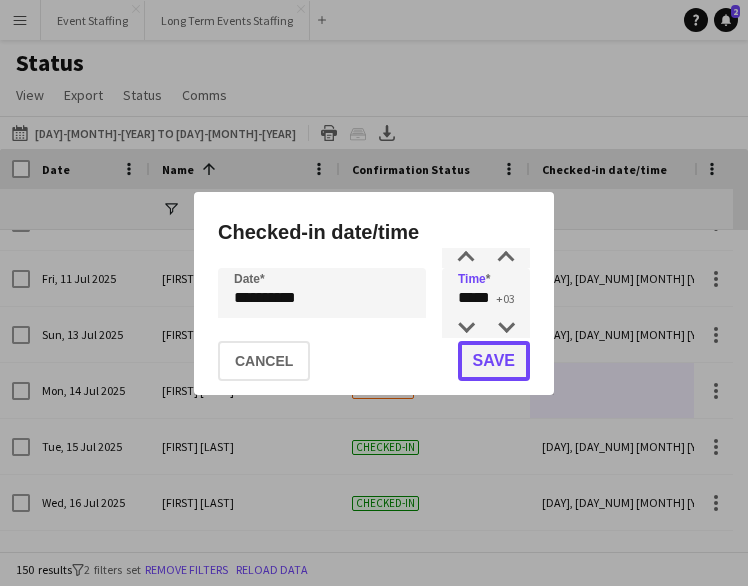click on "Save" 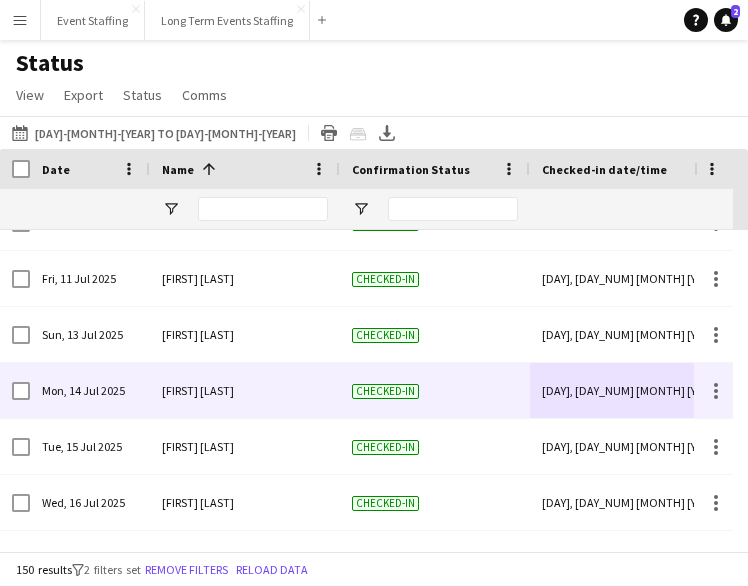 scroll, scrollTop: 5679, scrollLeft: 0, axis: vertical 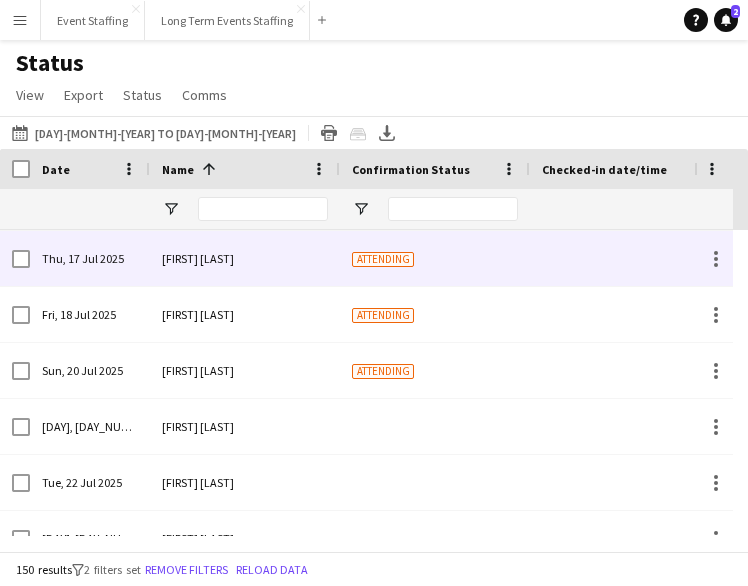click at bounding box center [625, 258] 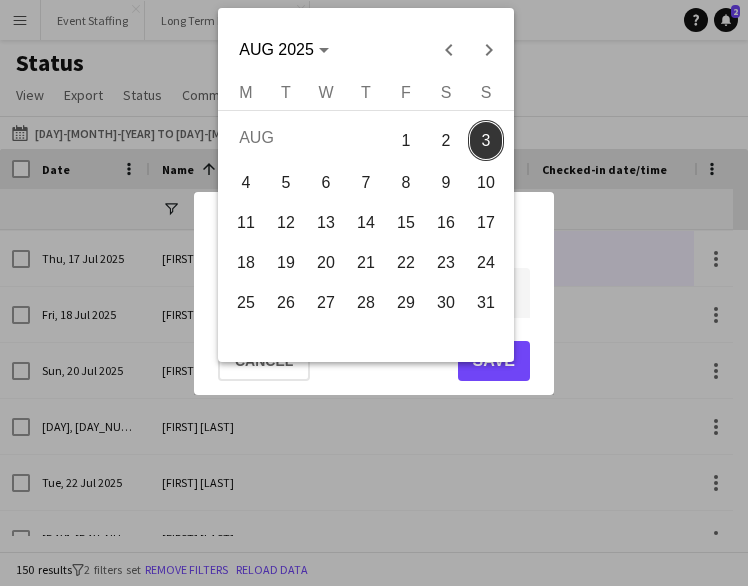click on "**********" at bounding box center [374, 293] 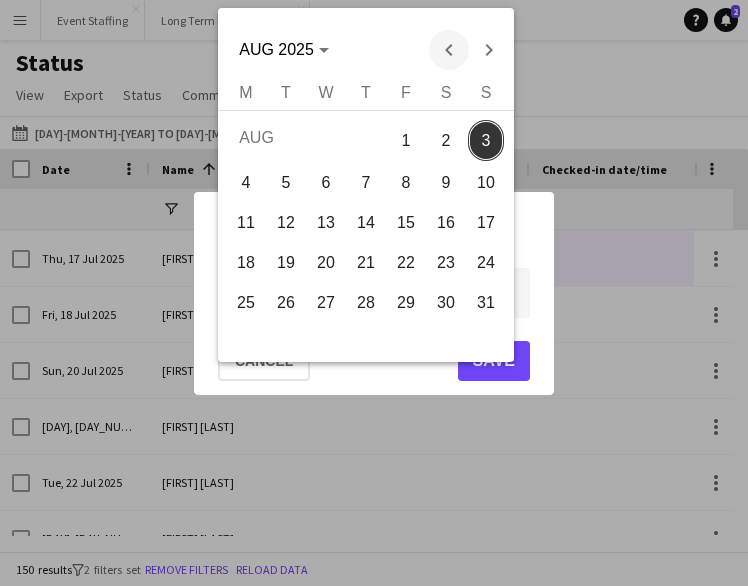 click at bounding box center [449, 50] 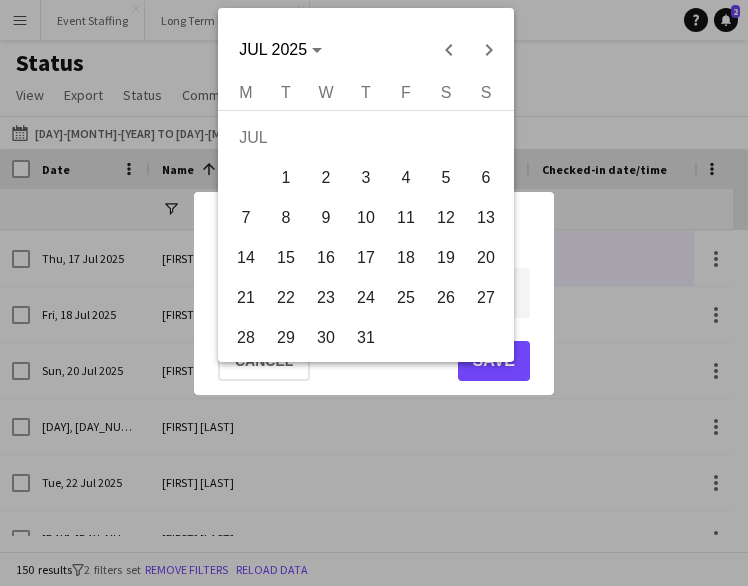 click on "17" at bounding box center [366, 258] 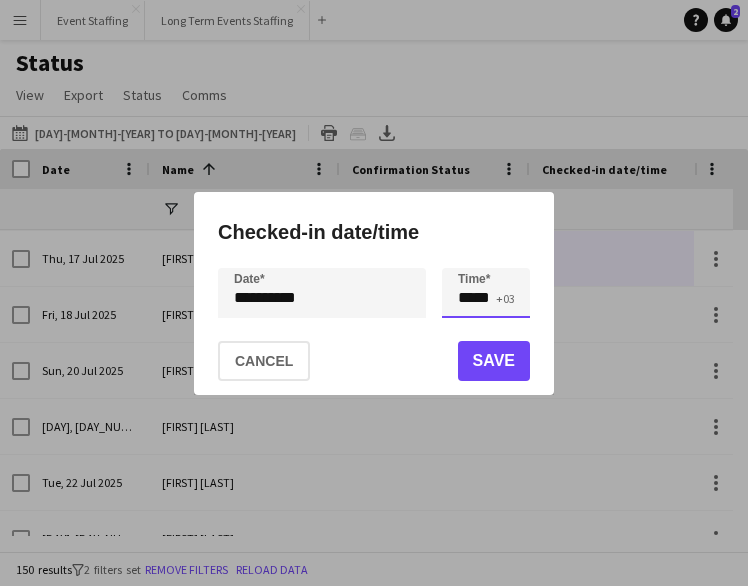 click on "*****" at bounding box center (486, 293) 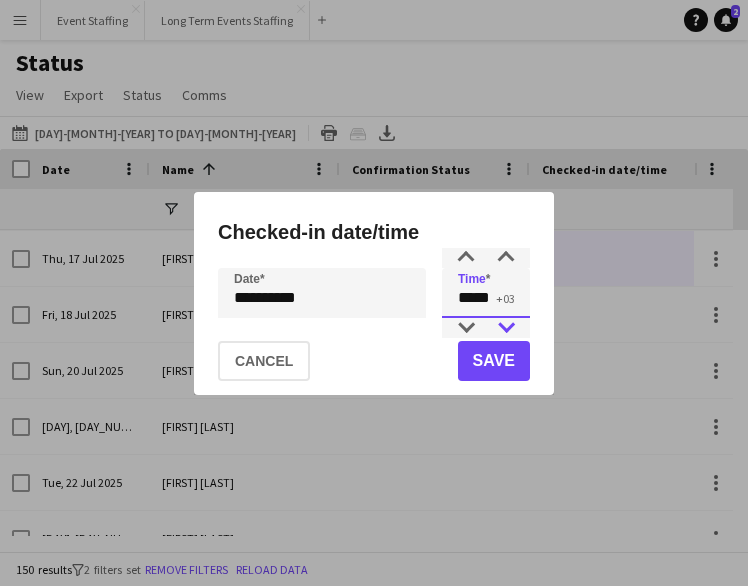 click at bounding box center (506, 328) 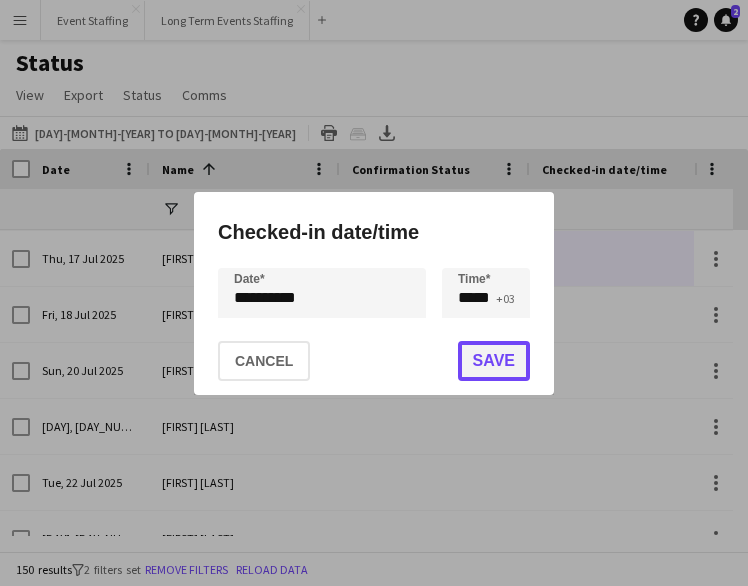 click on "Save" 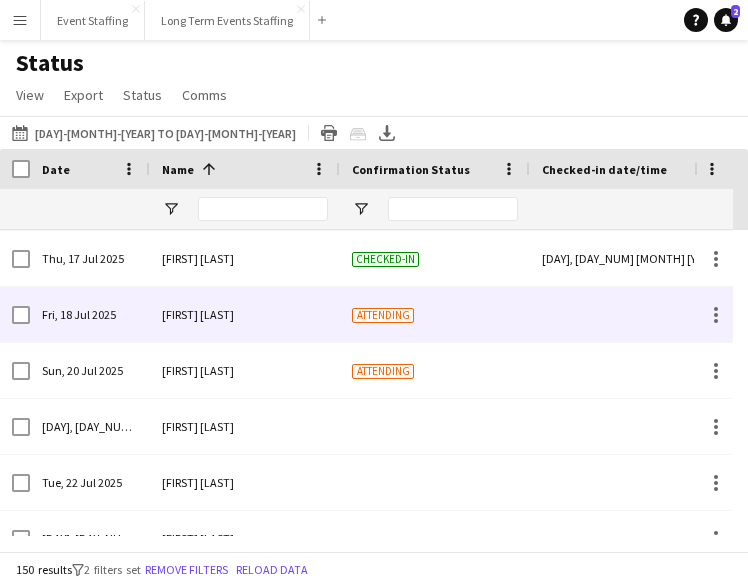 click at bounding box center (625, 314) 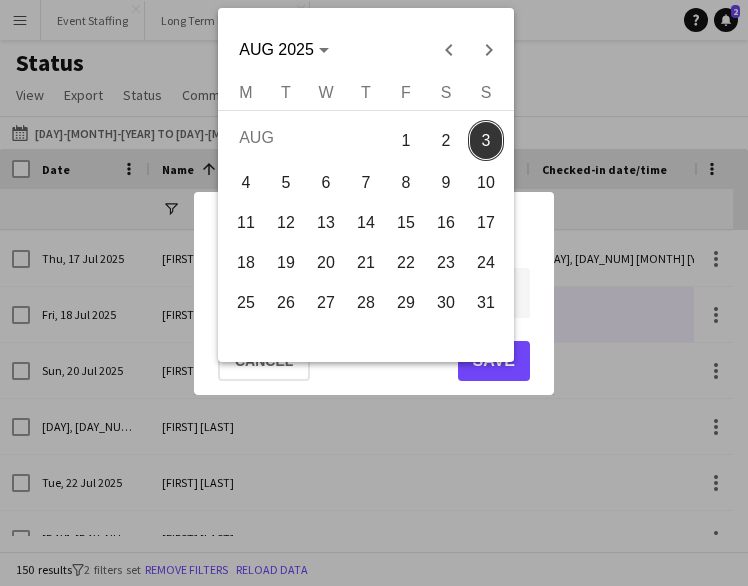 click on "**********" at bounding box center [374, 293] 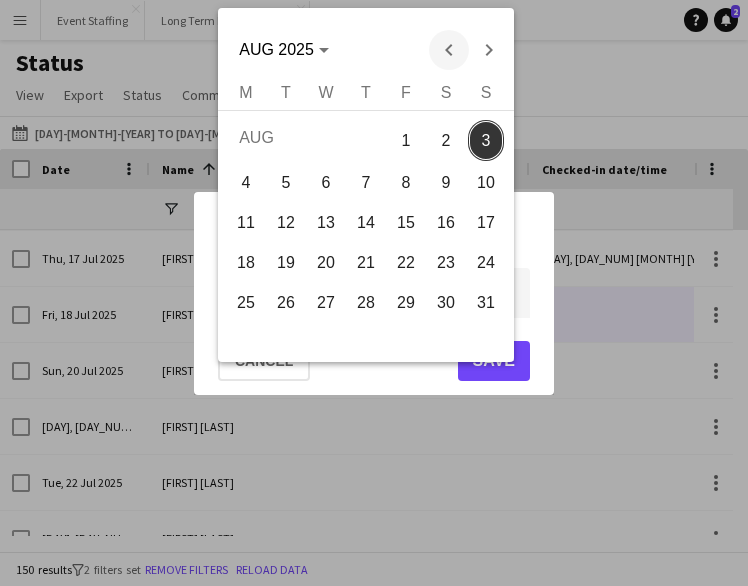 click at bounding box center (449, 50) 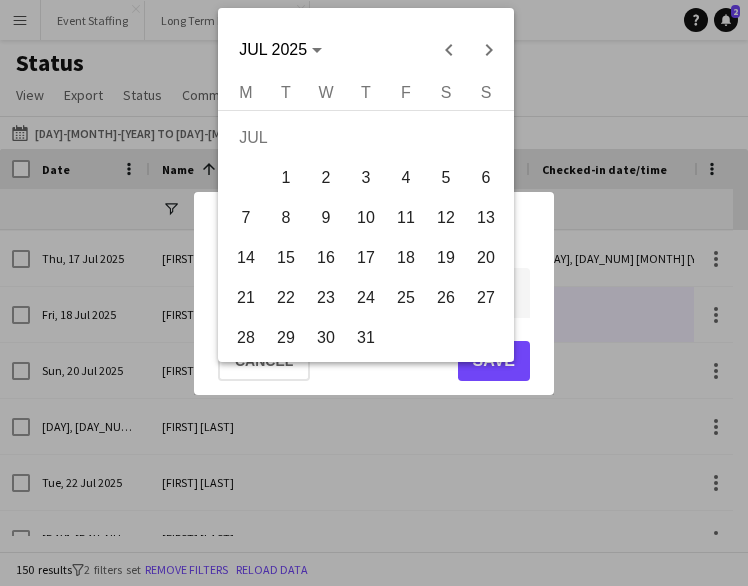 click on "18" at bounding box center [406, 258] 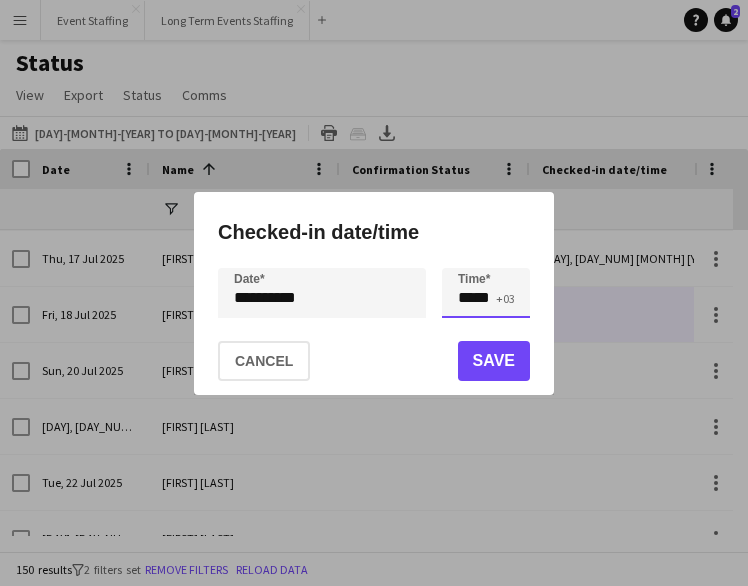 click on "*****" at bounding box center (486, 293) 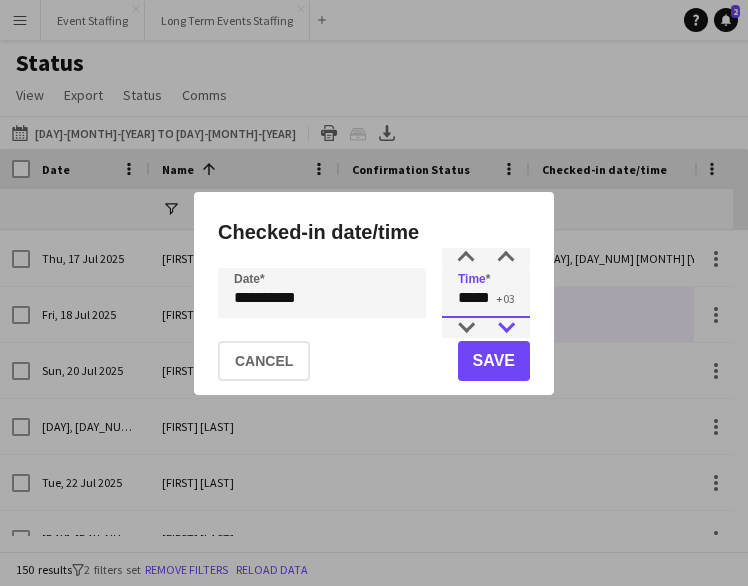 click at bounding box center [506, 328] 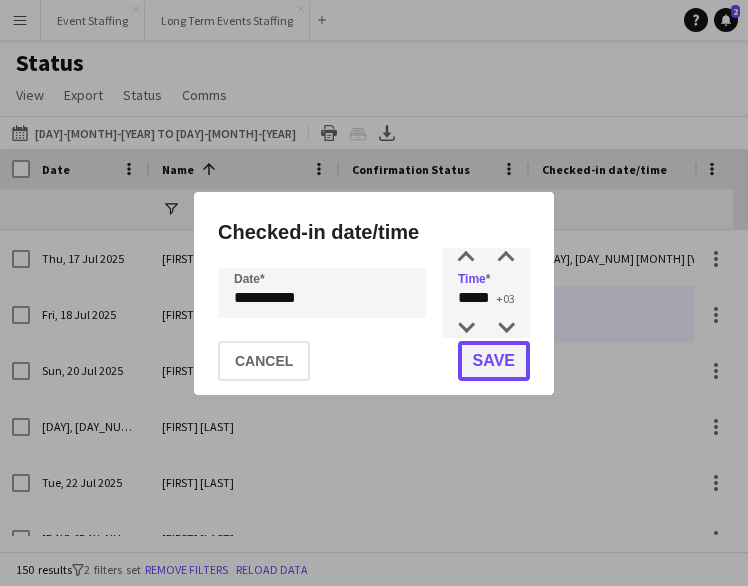 click on "Save" 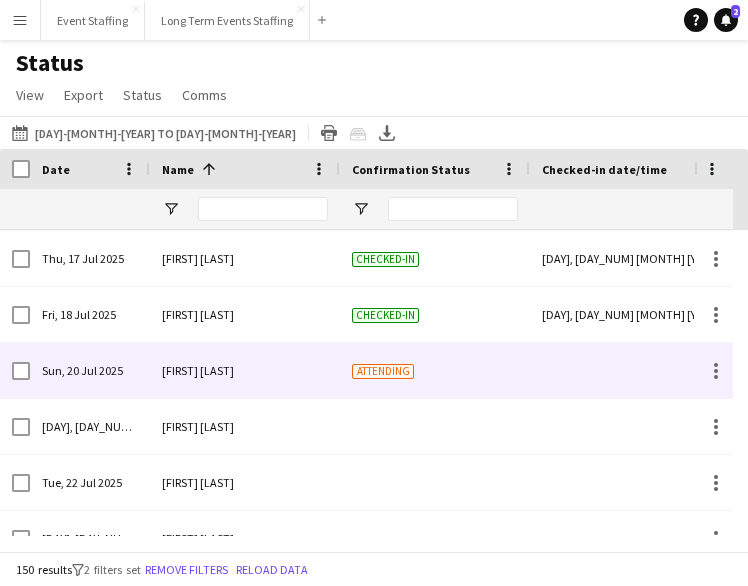 click at bounding box center [625, 370] 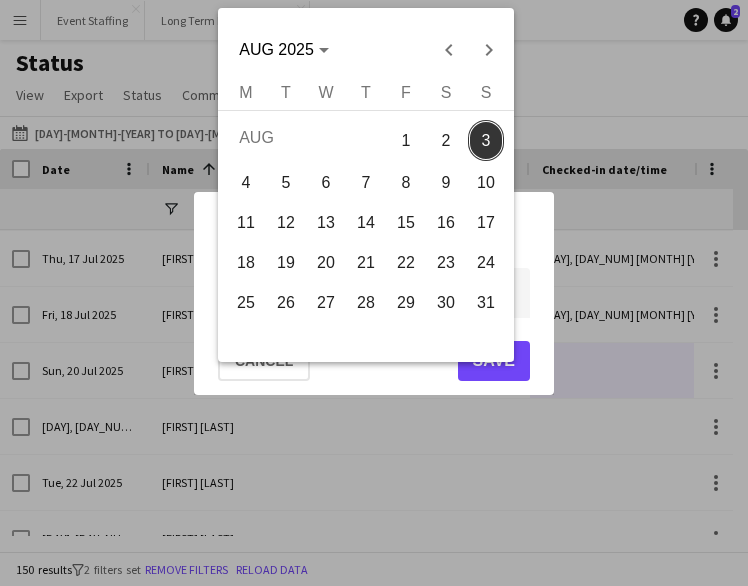 click on "**********" at bounding box center (374, 293) 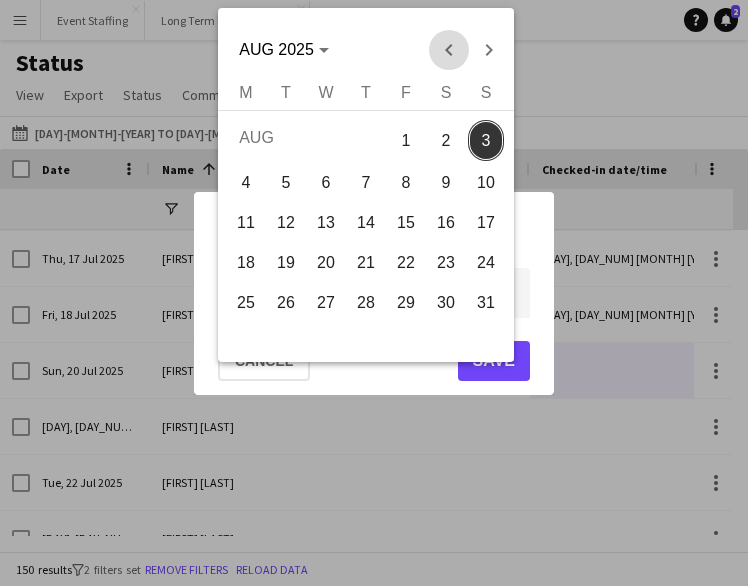click at bounding box center [449, 50] 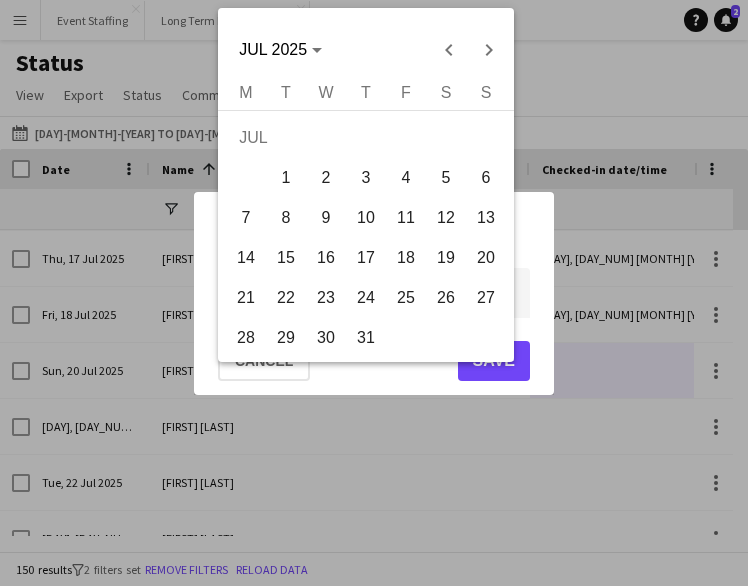 click on "20" at bounding box center [486, 258] 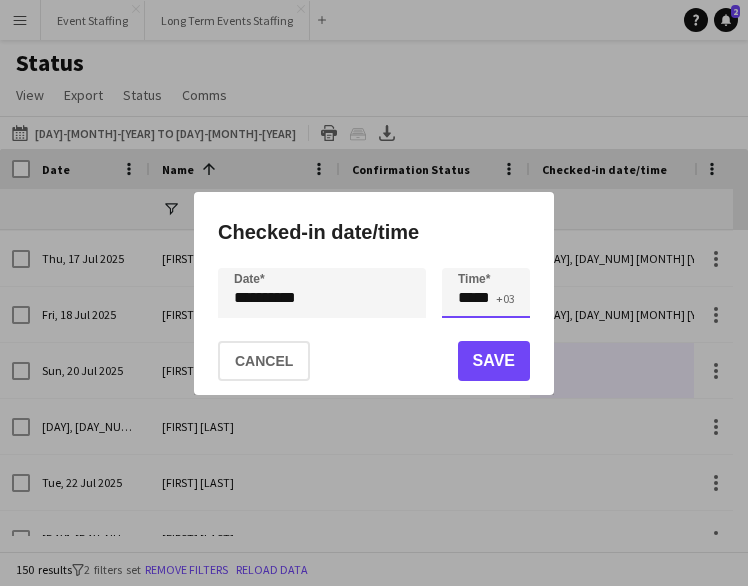 click on "*****" at bounding box center [486, 293] 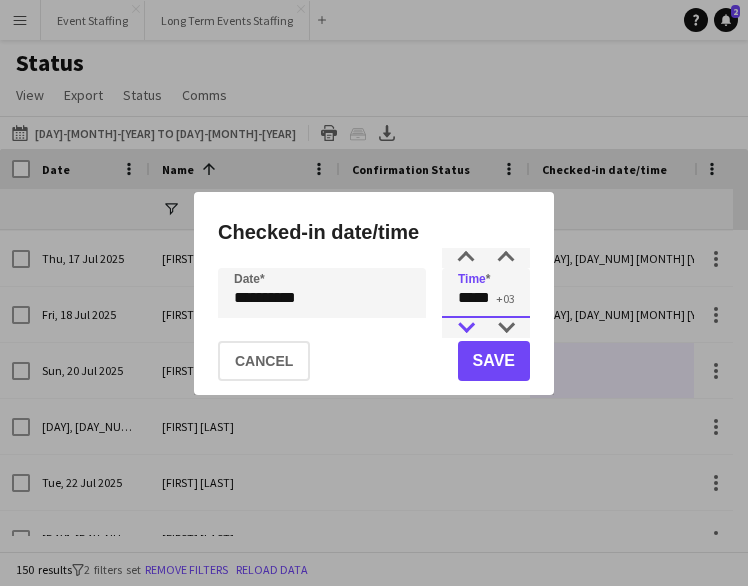 click at bounding box center (466, 328) 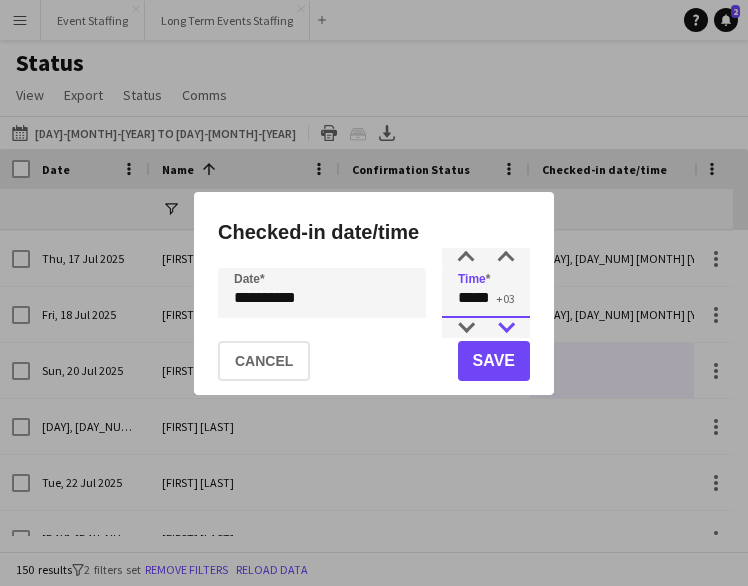 click at bounding box center (506, 328) 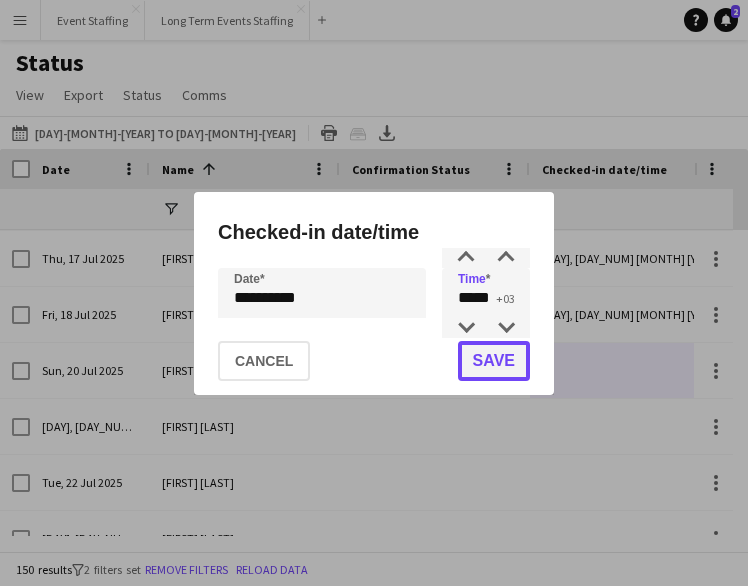 click on "Save" 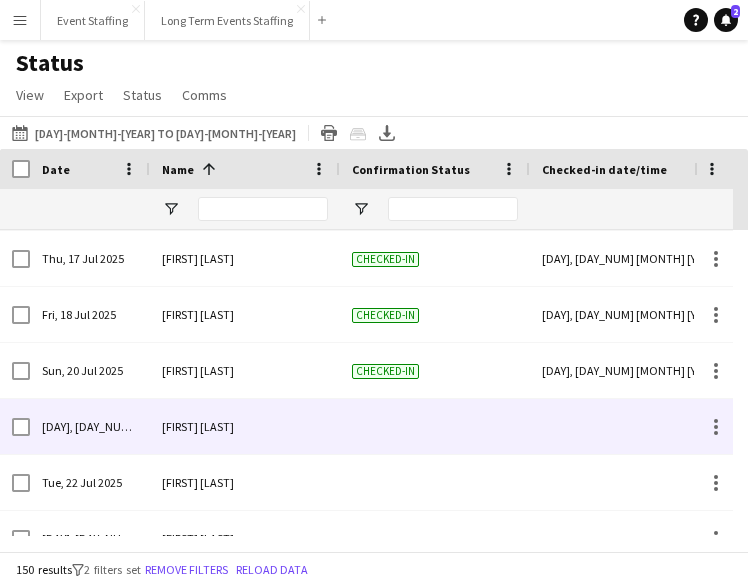 click at bounding box center [625, 426] 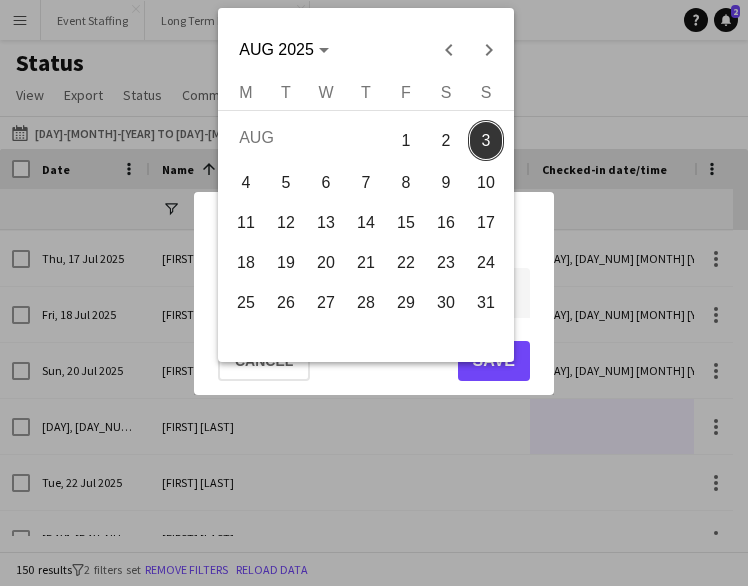 click on "**********" at bounding box center (374, 293) 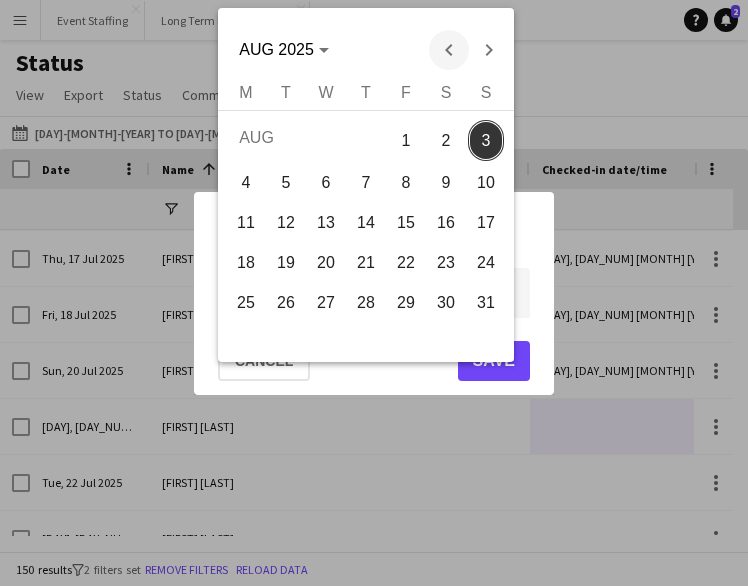 click at bounding box center (449, 50) 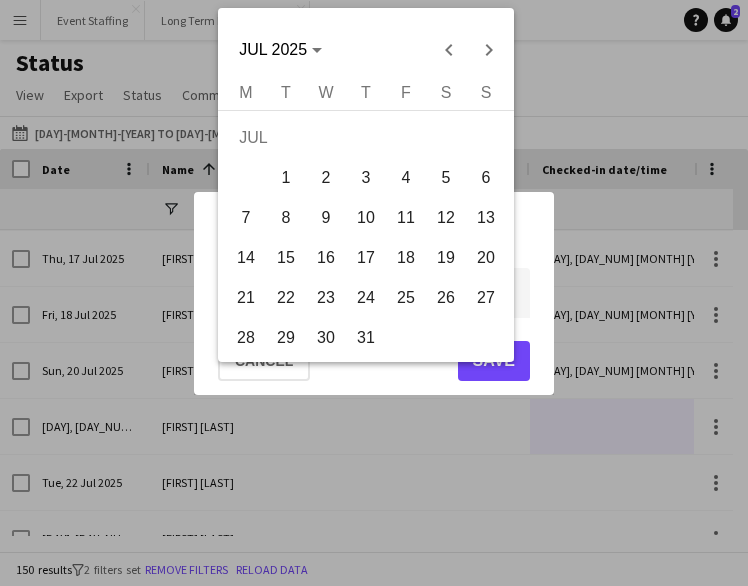click on "21" at bounding box center [246, 298] 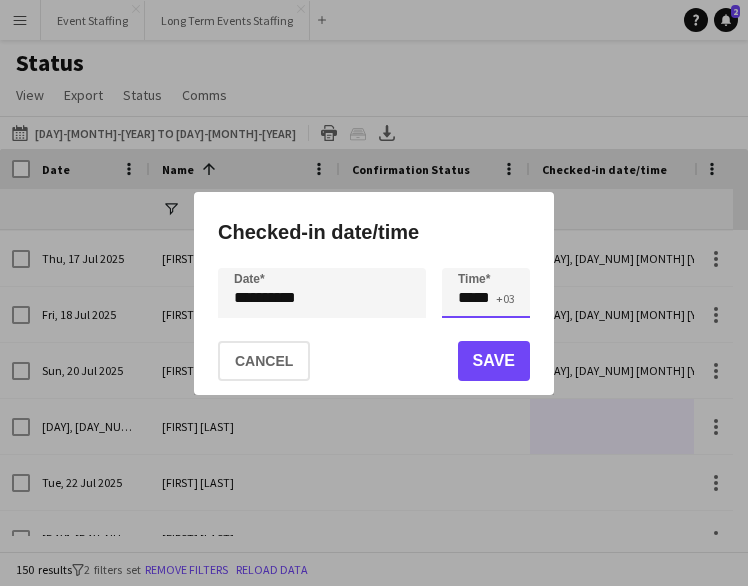 click on "*****" at bounding box center [486, 293] 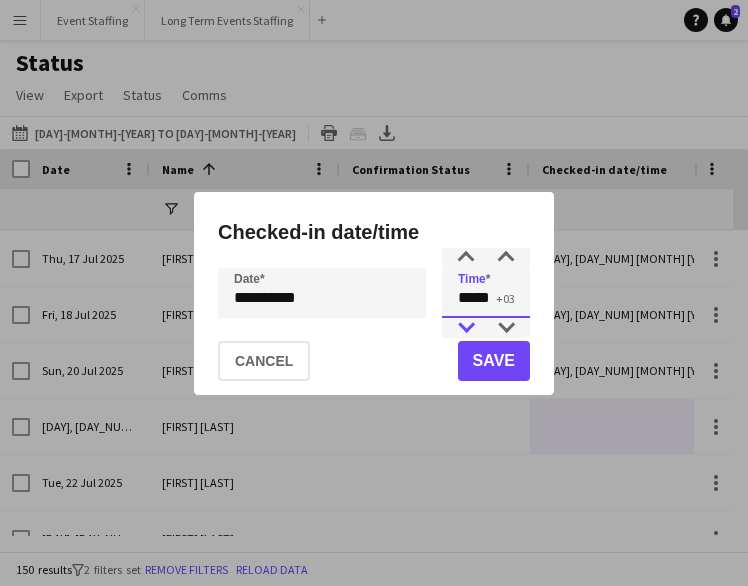 click at bounding box center [466, 328] 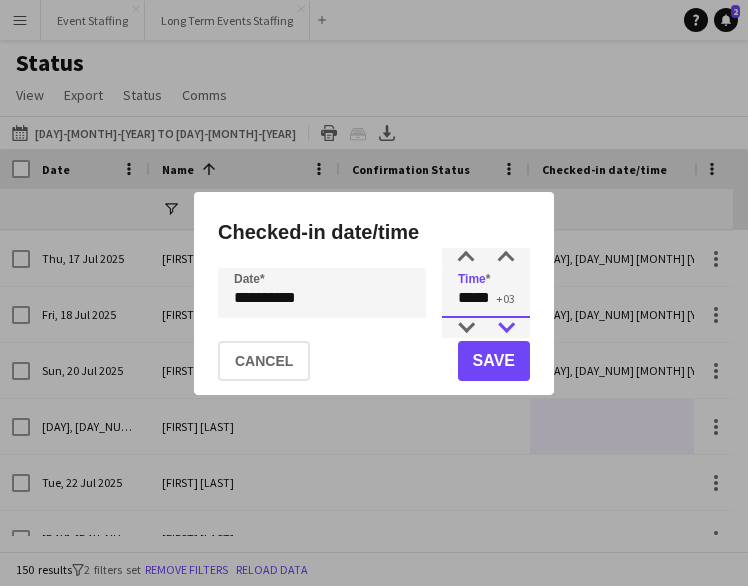 click at bounding box center (506, 328) 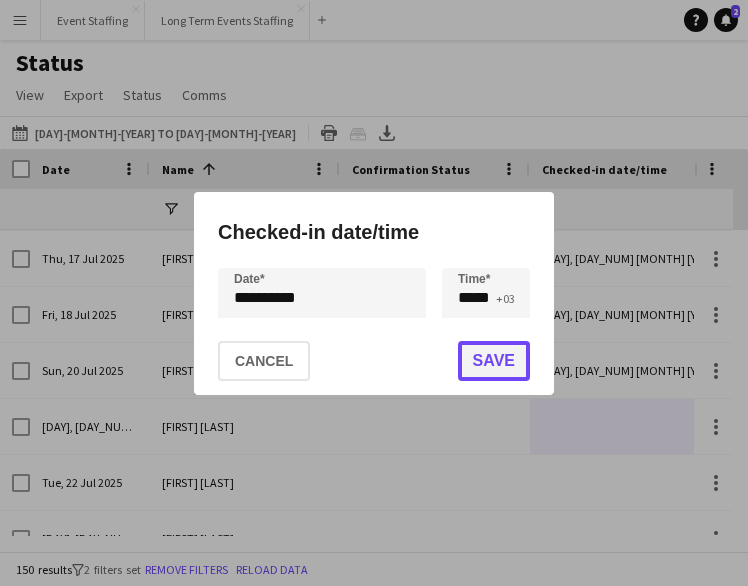click on "Save" 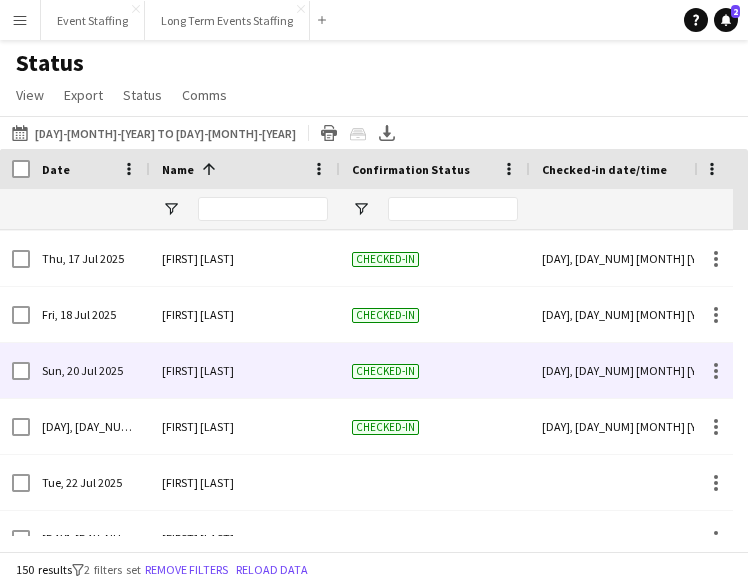 scroll, scrollTop: 5956, scrollLeft: 0, axis: vertical 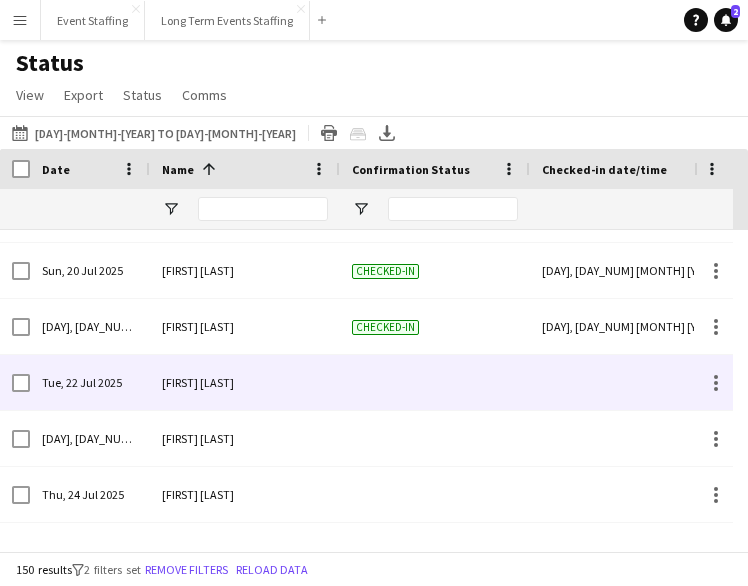 click at bounding box center (625, 382) 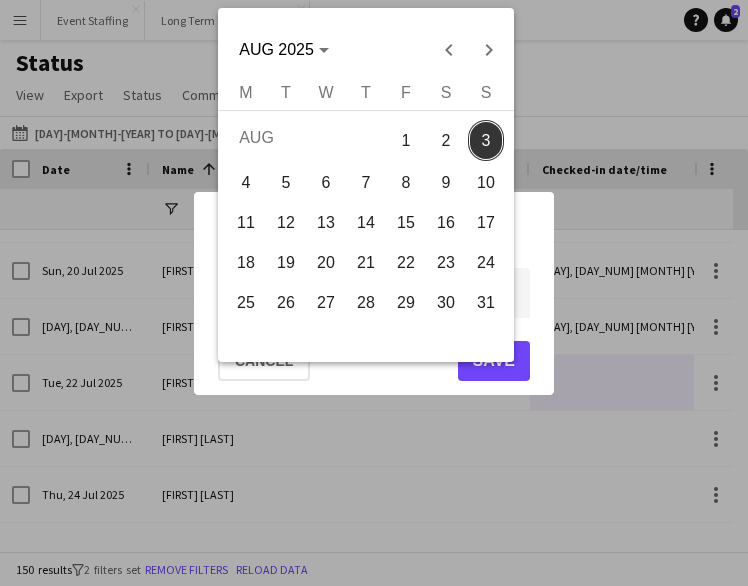 click on "**********" at bounding box center (374, 293) 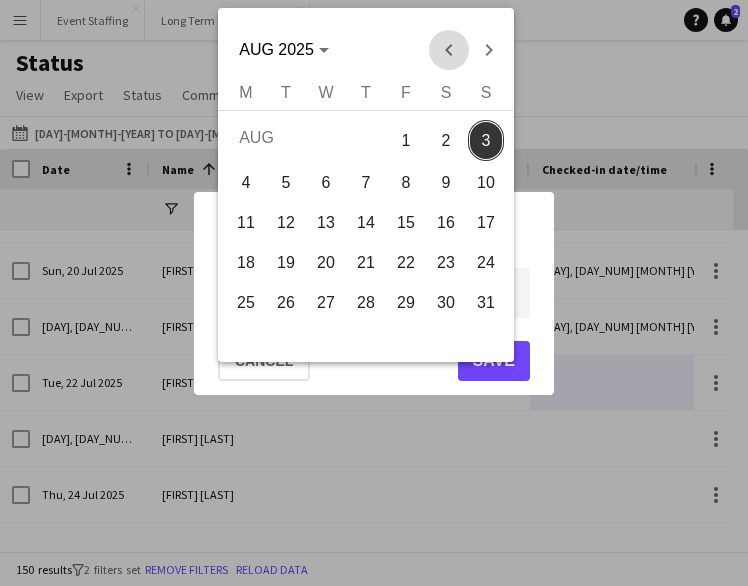 click at bounding box center (449, 50) 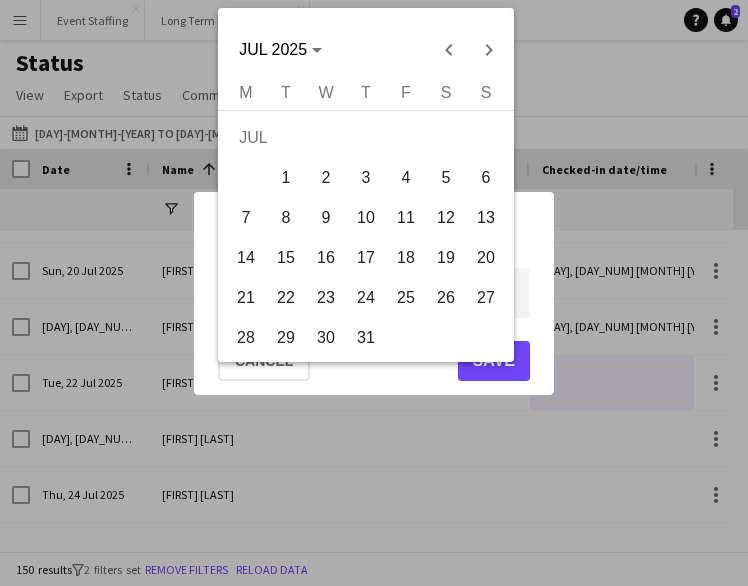 click on "22" at bounding box center (286, 298) 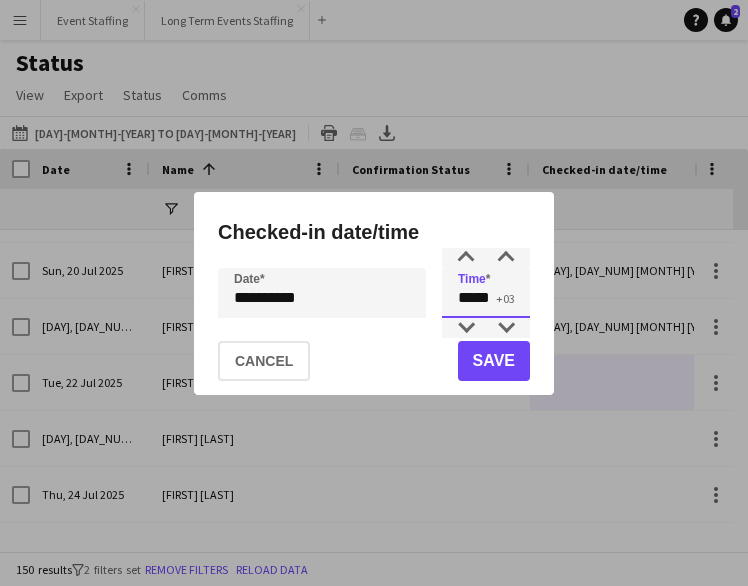click on "*****" at bounding box center [486, 293] 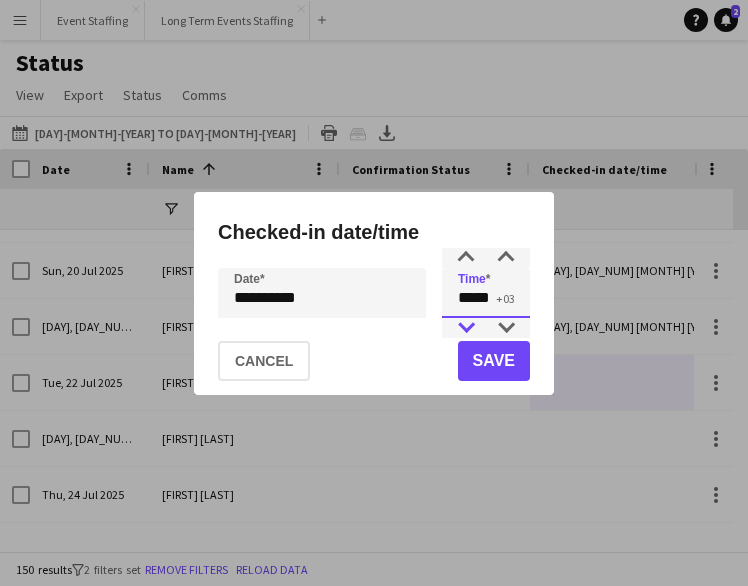 click at bounding box center [466, 328] 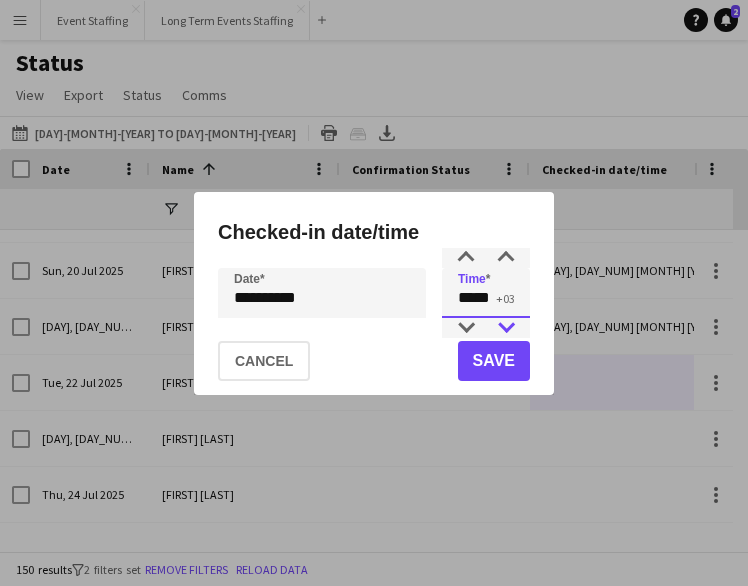 click at bounding box center [506, 328] 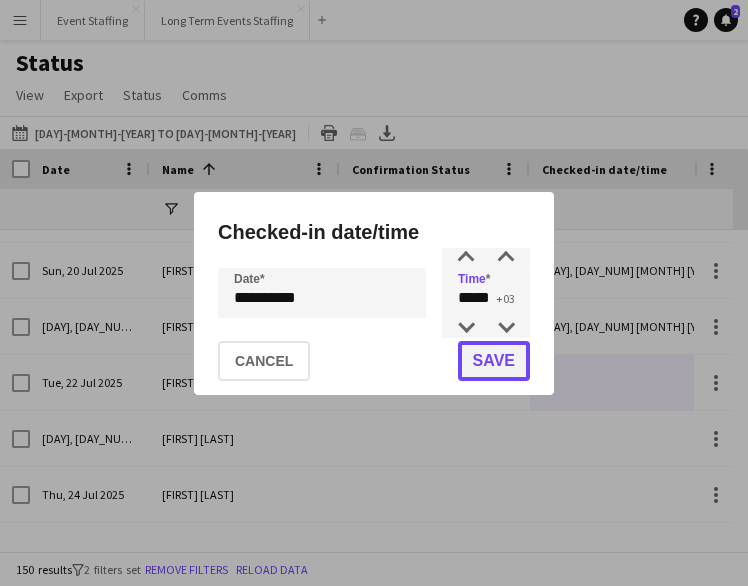 click on "Save" 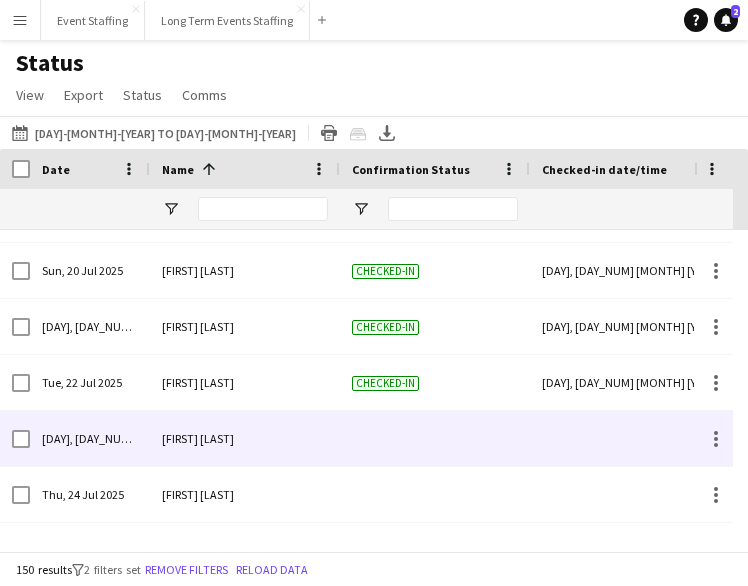 click at bounding box center (625, 438) 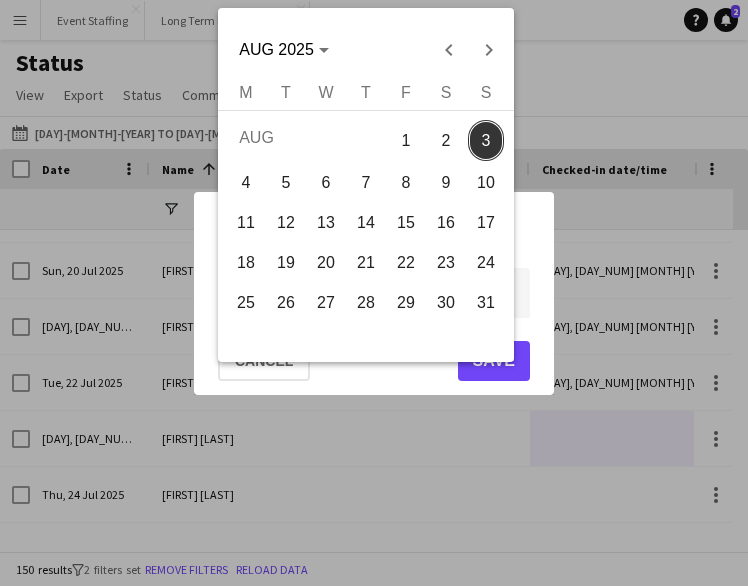 click on "**********" at bounding box center (374, 293) 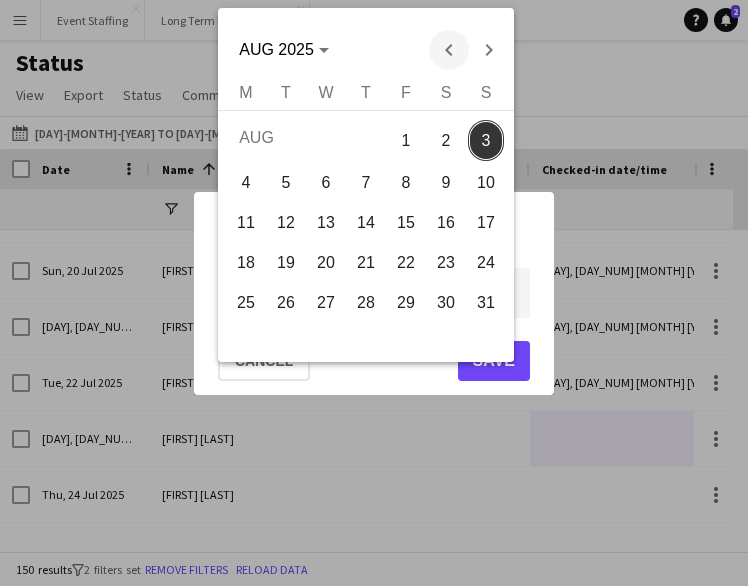 click at bounding box center [449, 50] 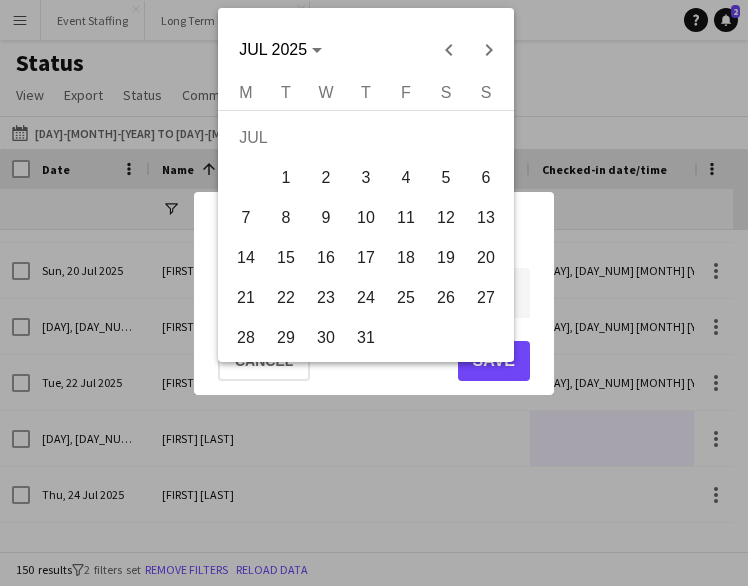 click on "23" at bounding box center (326, 298) 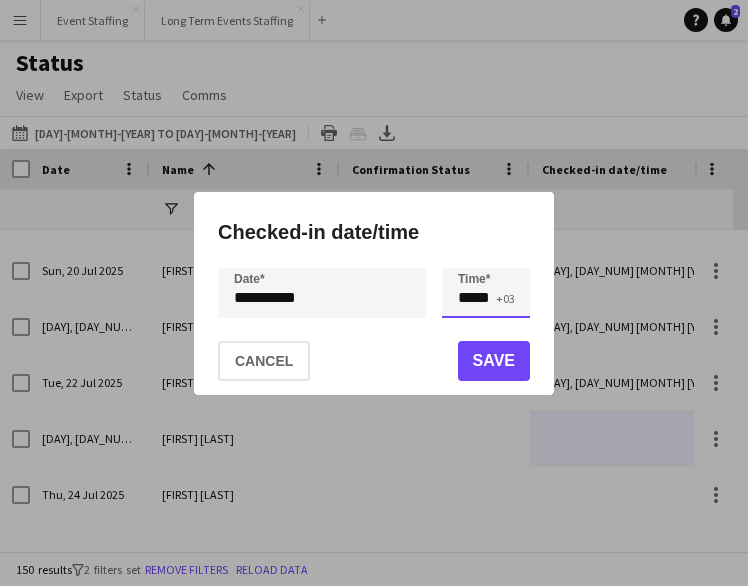 click on "*****" at bounding box center [486, 293] 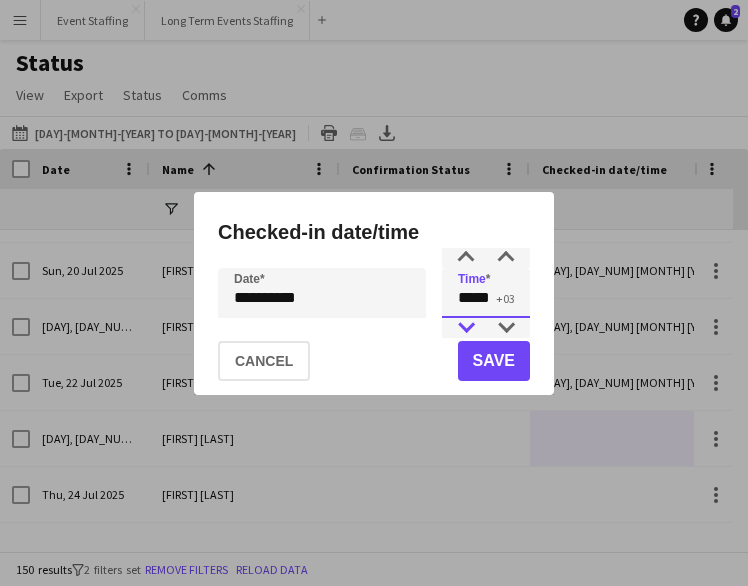 click at bounding box center (466, 328) 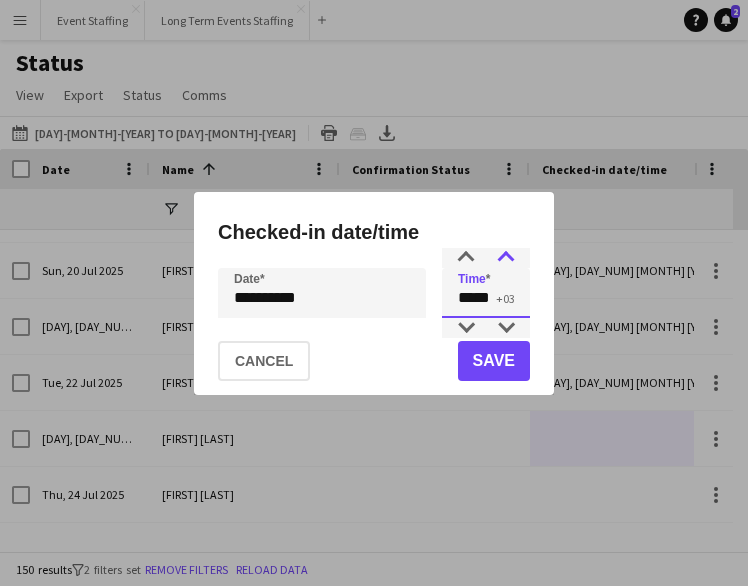 type on "*****" 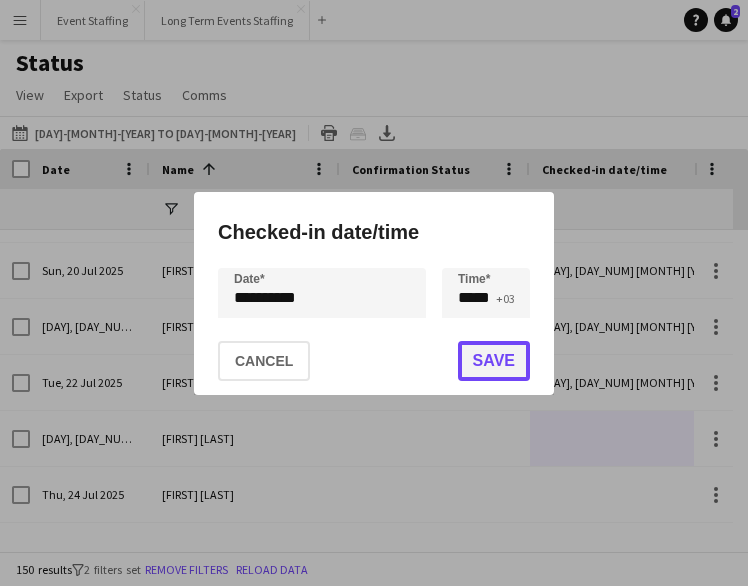 click on "Save" 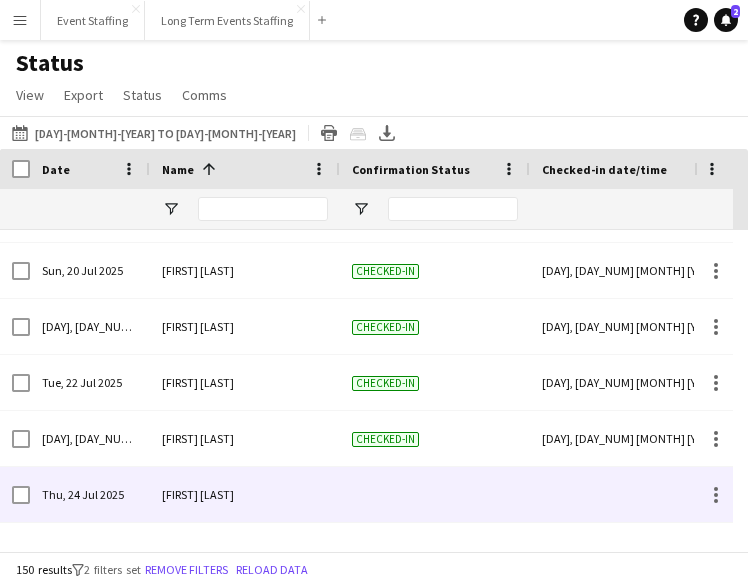scroll, scrollTop: 6078, scrollLeft: 0, axis: vertical 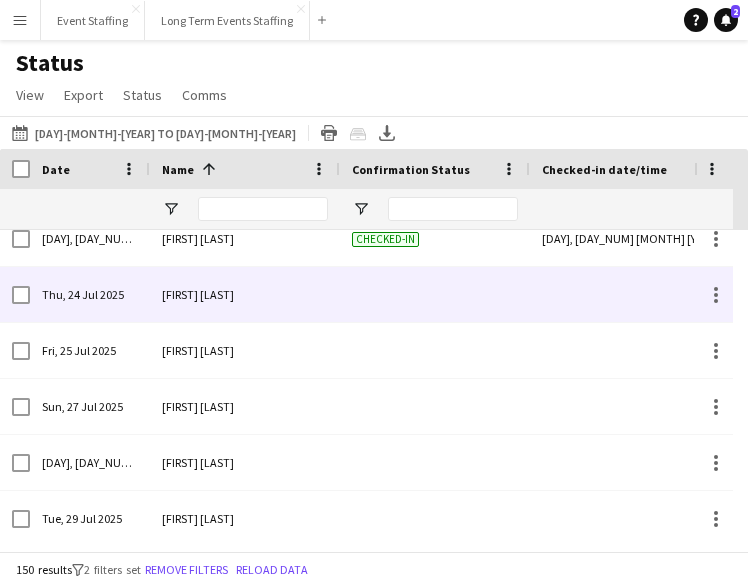 click at bounding box center (625, 294) 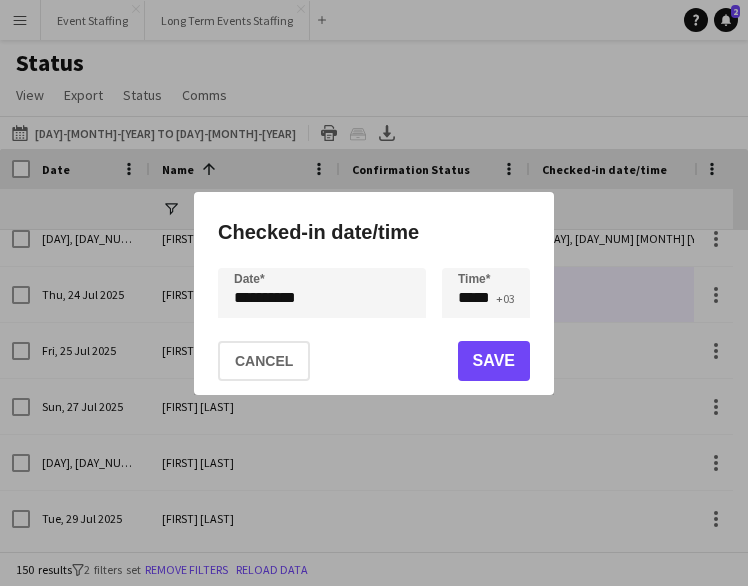 click on "**********" at bounding box center [374, 293] 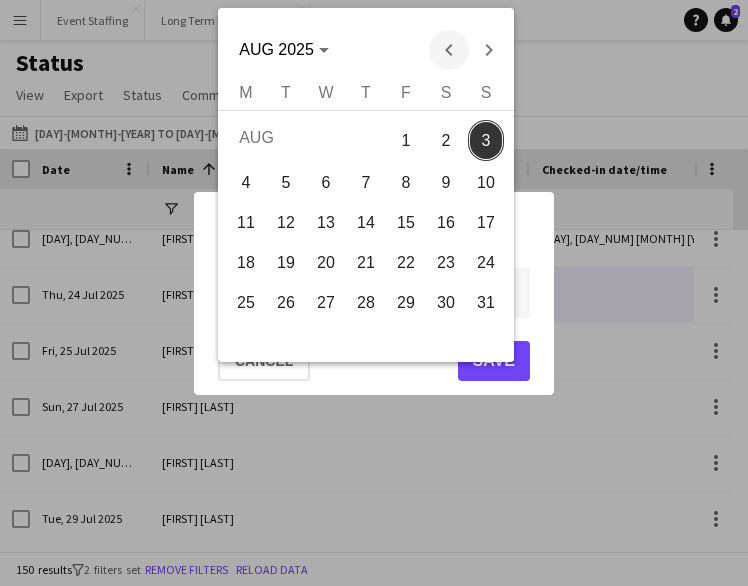 click at bounding box center (449, 50) 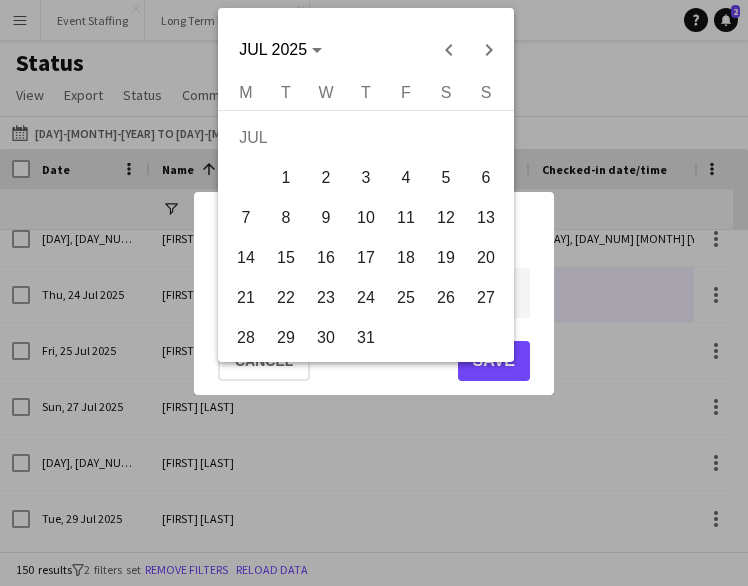 click on "24" at bounding box center [366, 298] 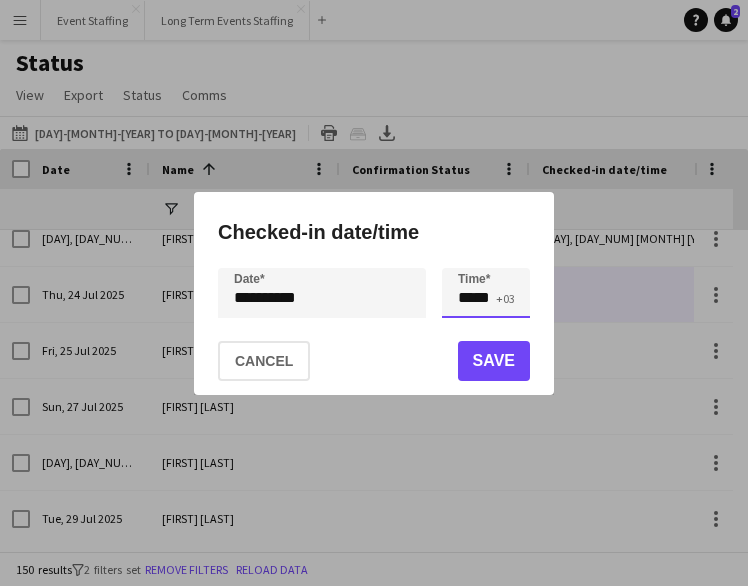 click on "*****" at bounding box center (486, 293) 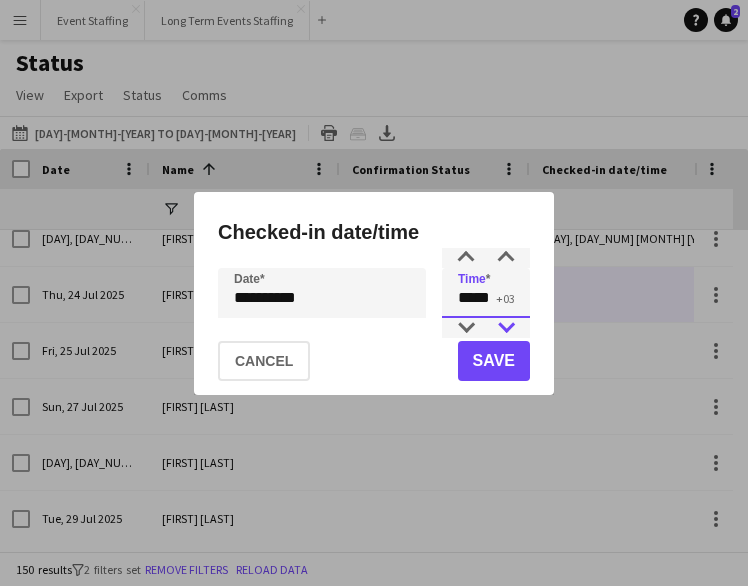 click at bounding box center [506, 328] 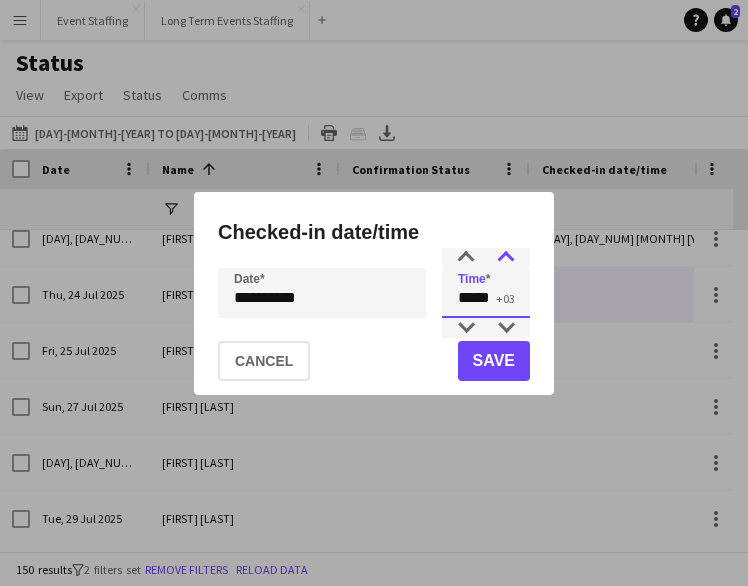 click at bounding box center (506, 258) 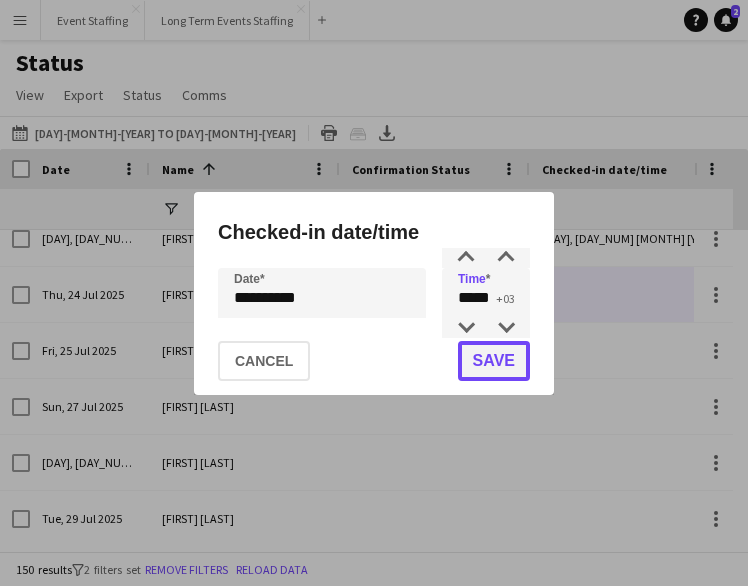 click on "Save" 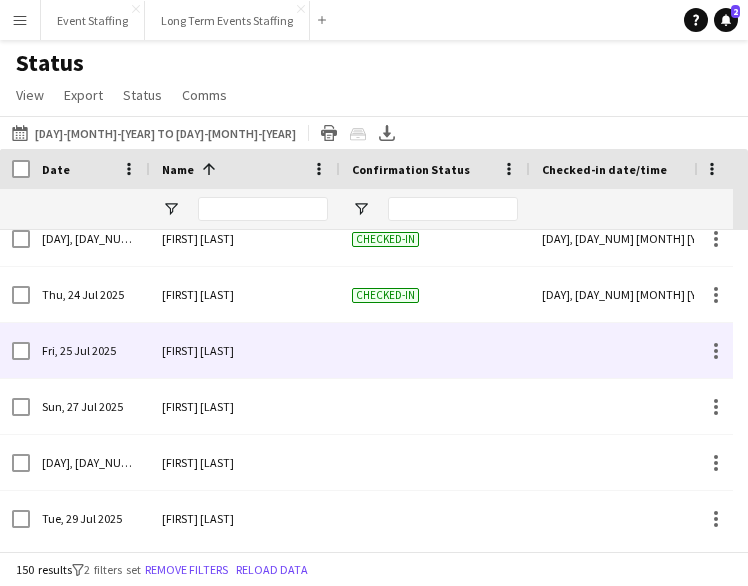 click at bounding box center (625, 350) 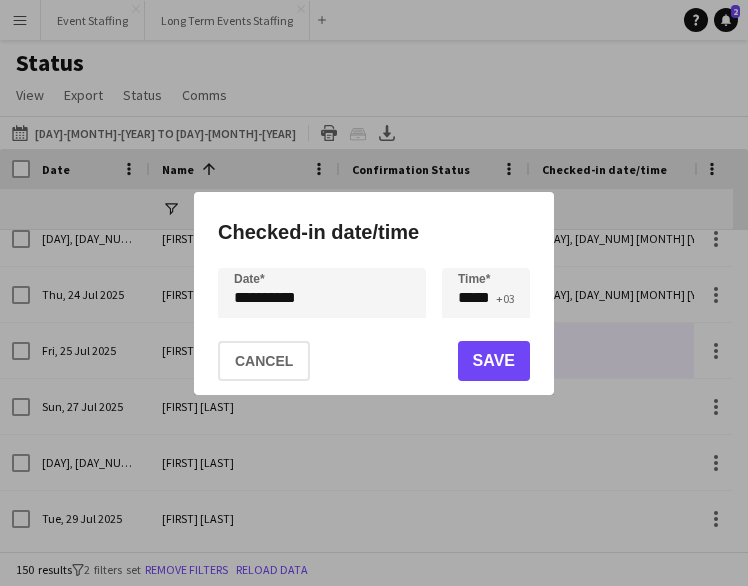 click on "**********" at bounding box center [374, 293] 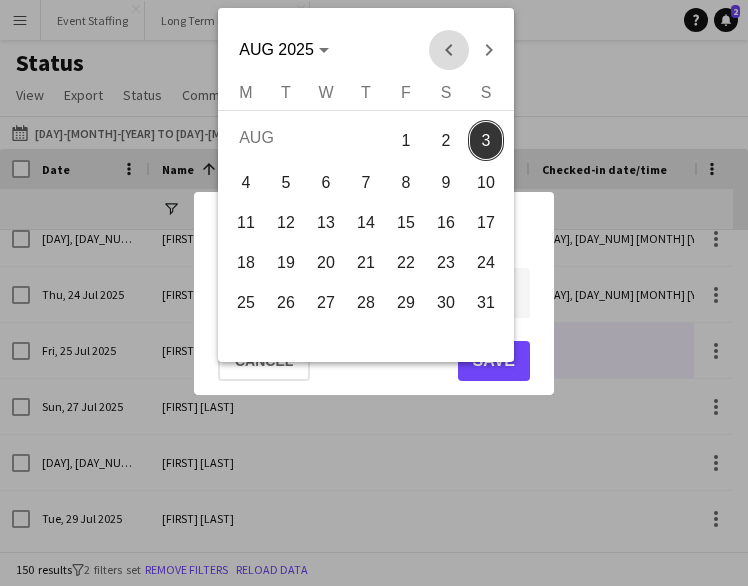 click at bounding box center (449, 50) 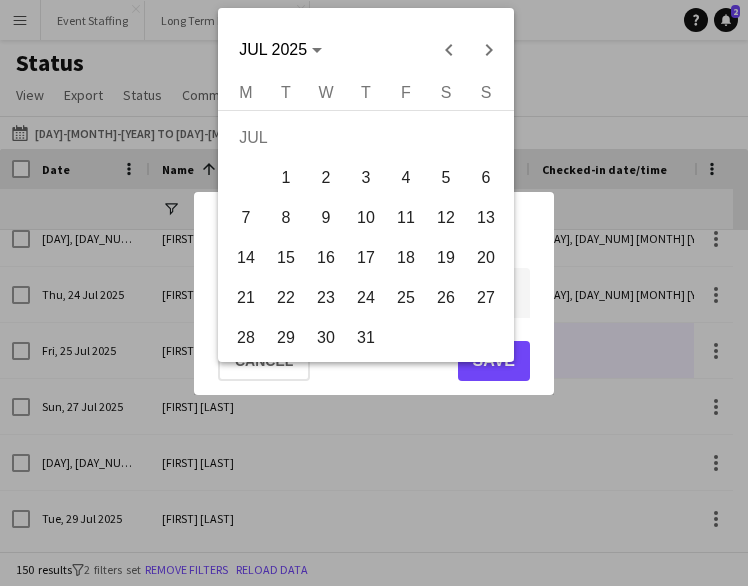 click on "25" at bounding box center (406, 298) 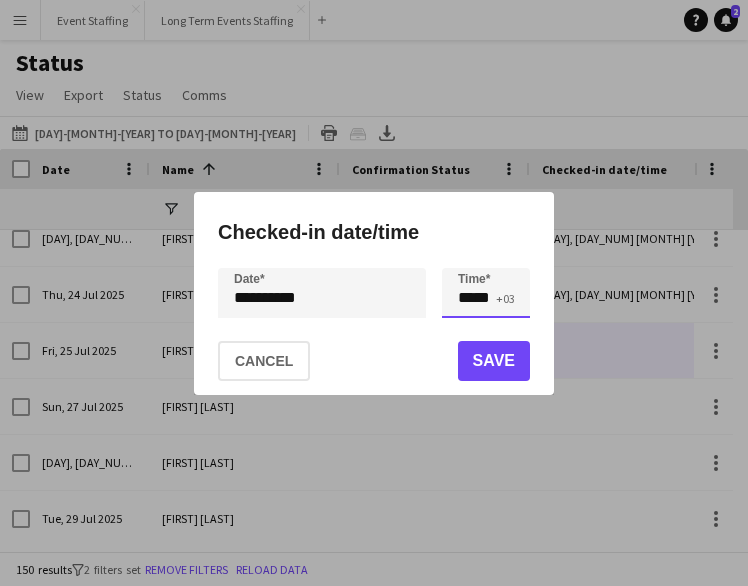 click on "*****" at bounding box center (486, 293) 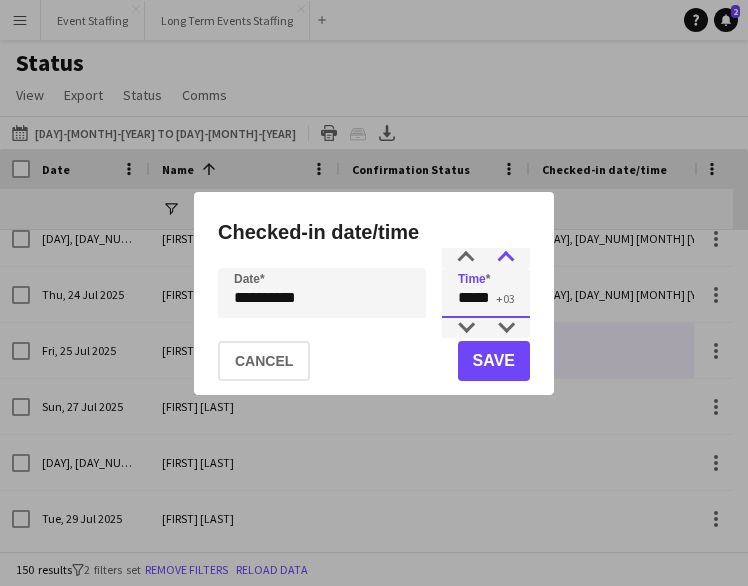 type on "*****" 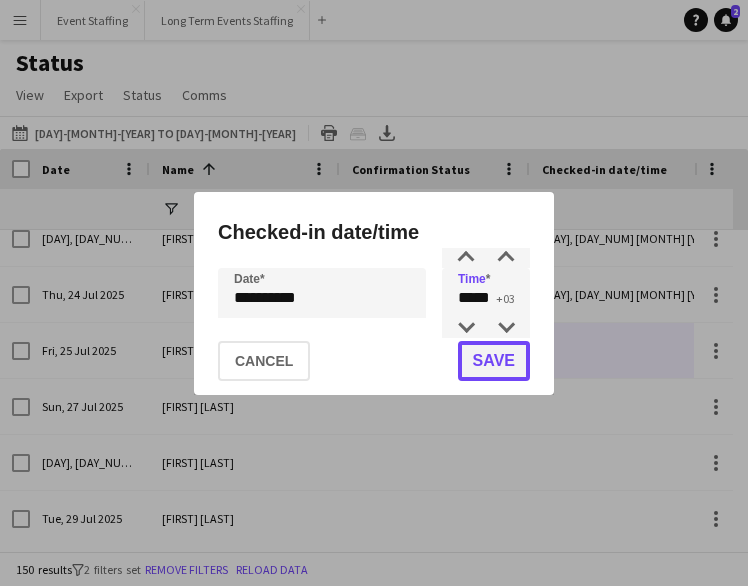click on "Save" 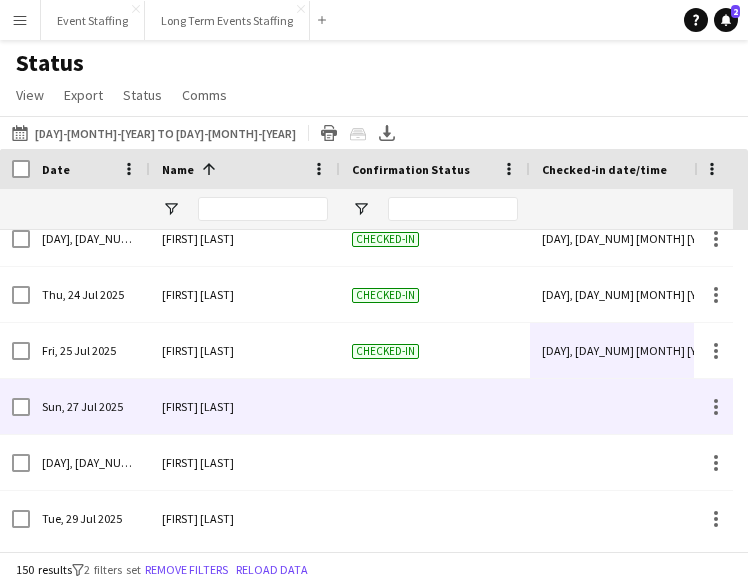 click at bounding box center (625, 406) 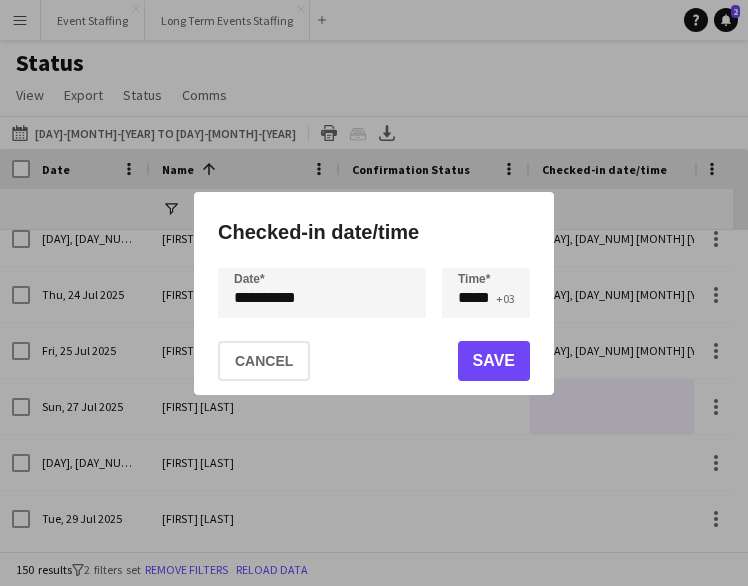 click on "**********" at bounding box center [374, 293] 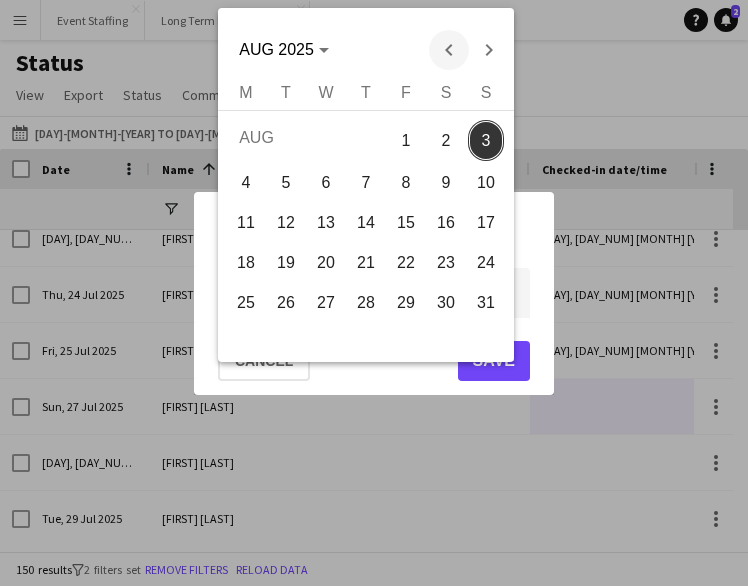 click at bounding box center [449, 50] 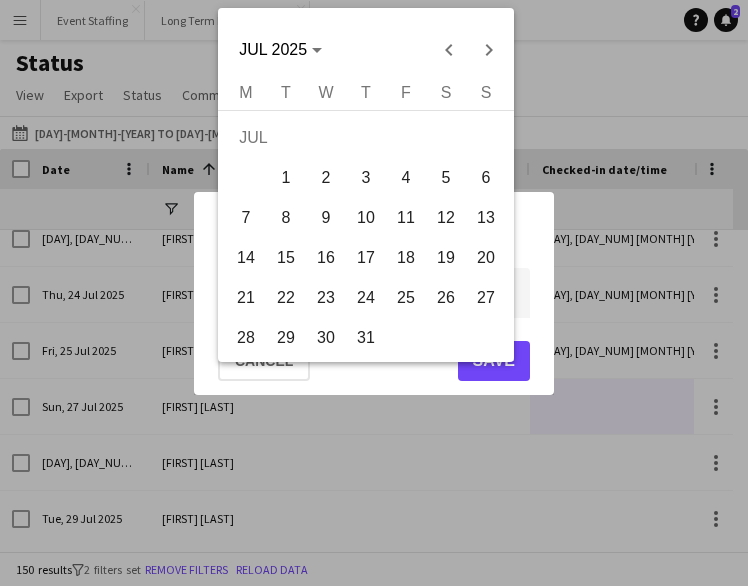 click on "27" at bounding box center [486, 298] 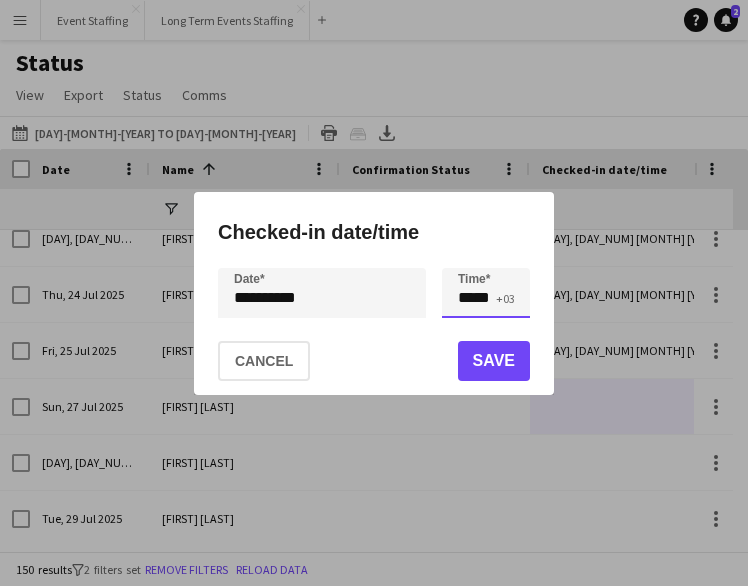 click on "*****" at bounding box center (486, 293) 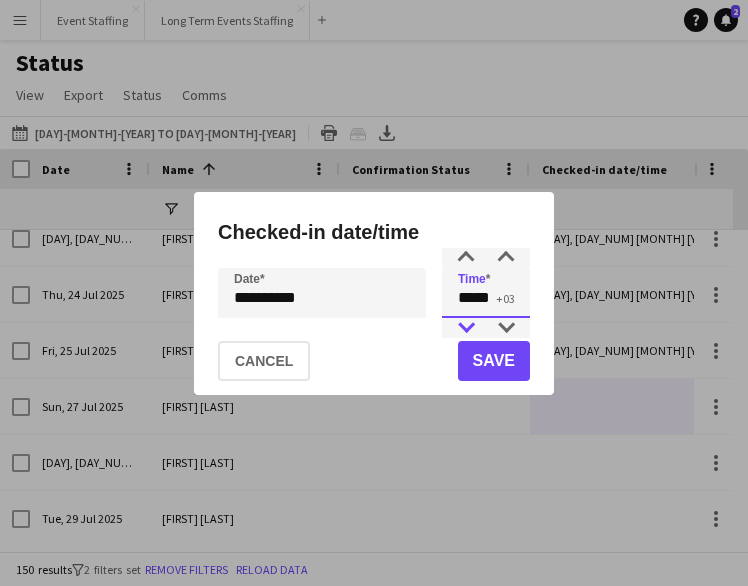 click at bounding box center [466, 328] 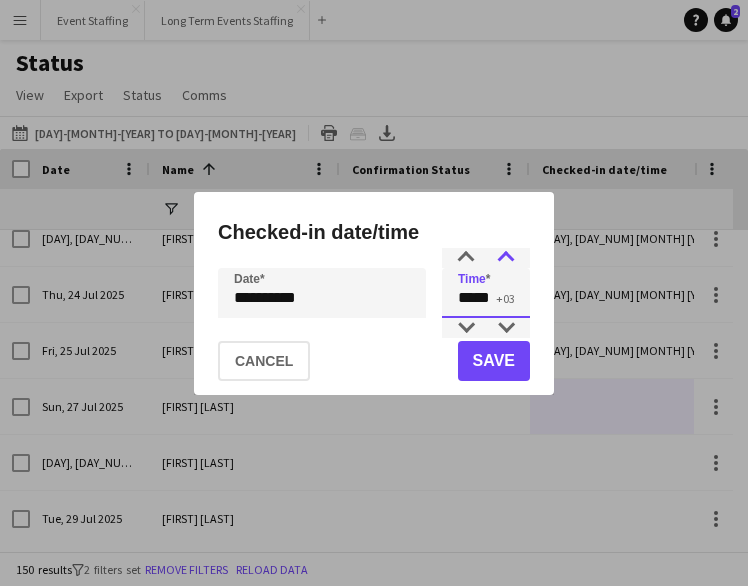 type on "*****" 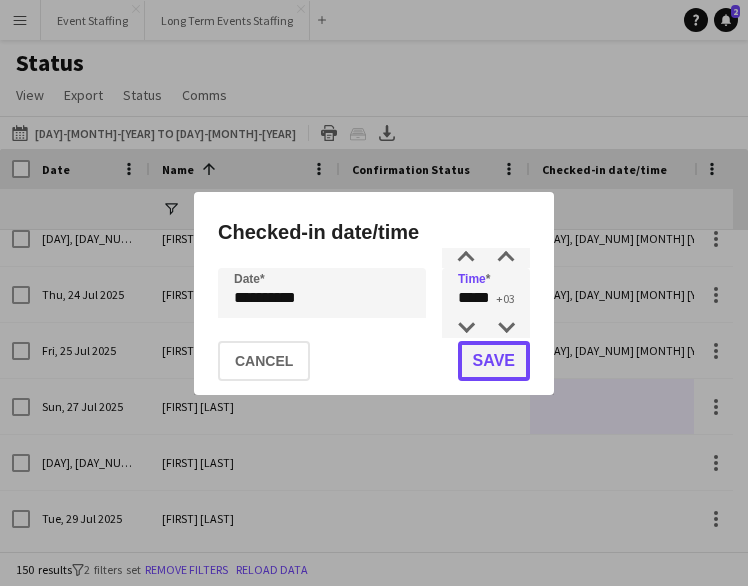 click on "Save" 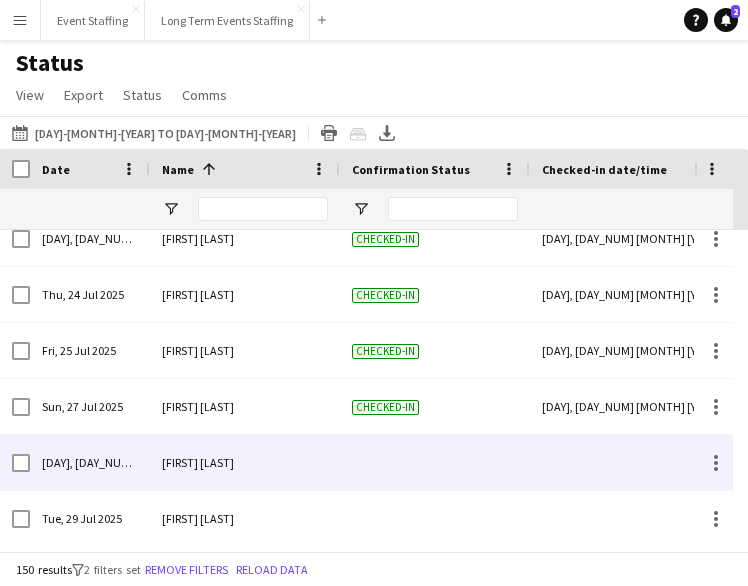 click at bounding box center [625, 462] 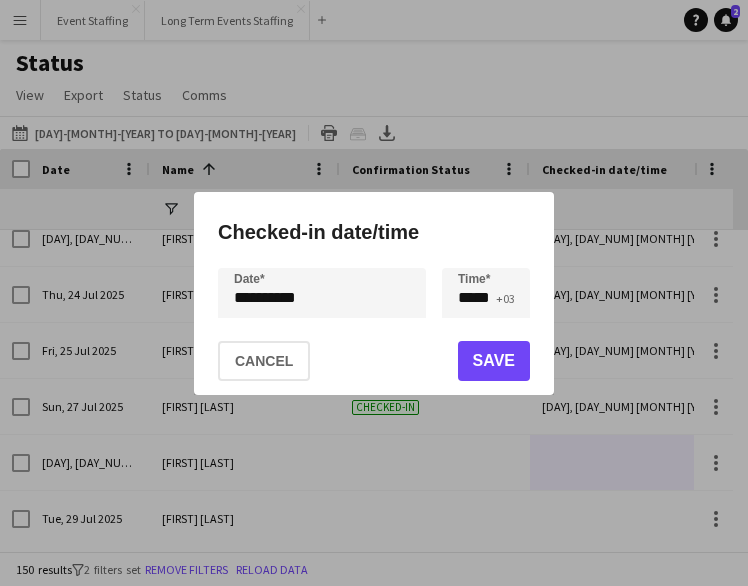 click on "**********" at bounding box center (374, 293) 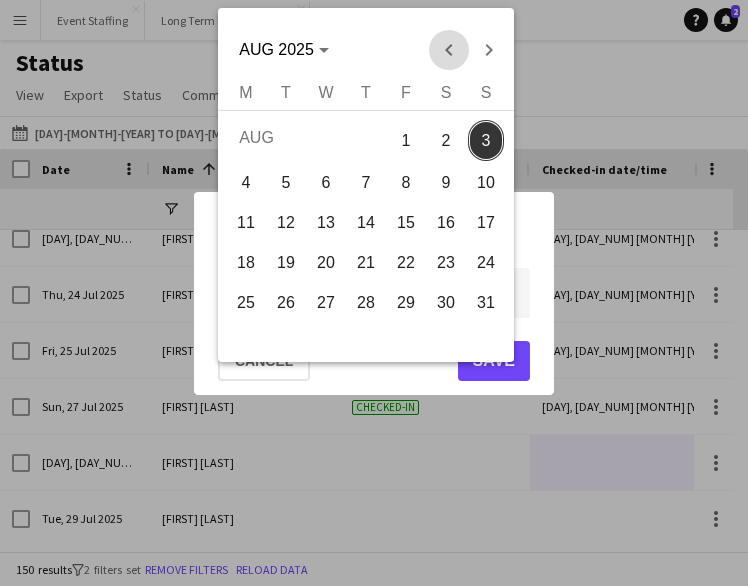 click at bounding box center [449, 50] 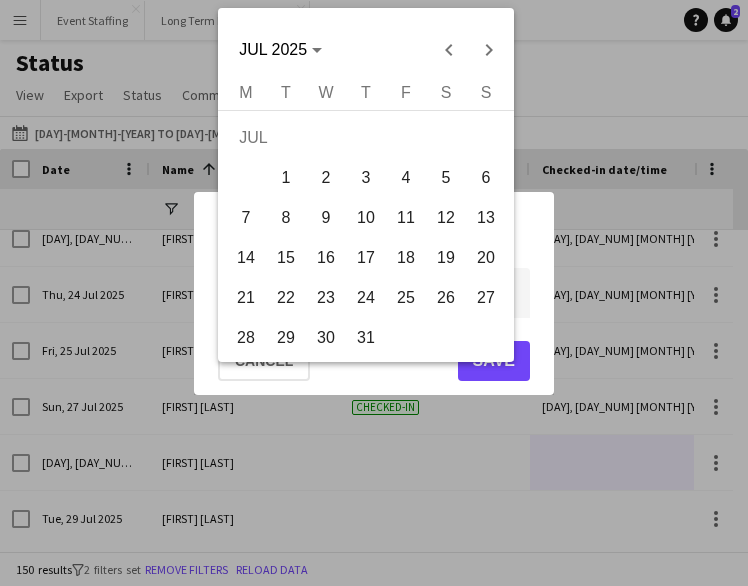 click on "28" at bounding box center (246, 338) 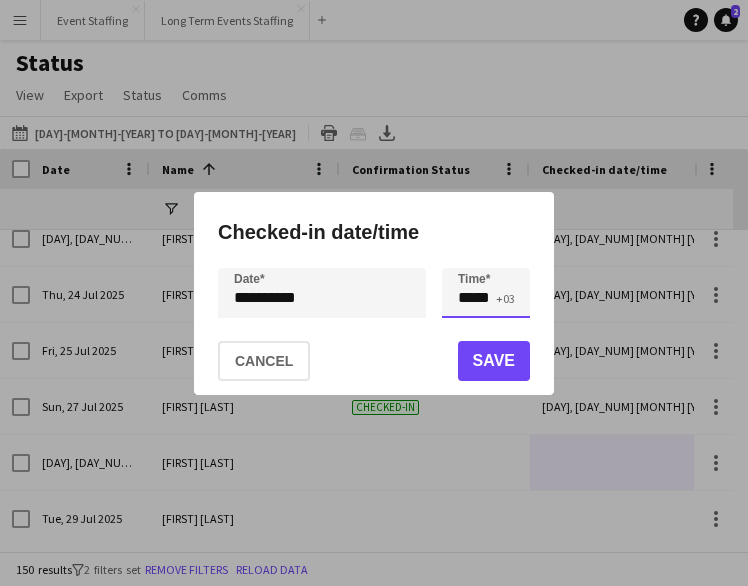 click on "*****" at bounding box center (486, 293) 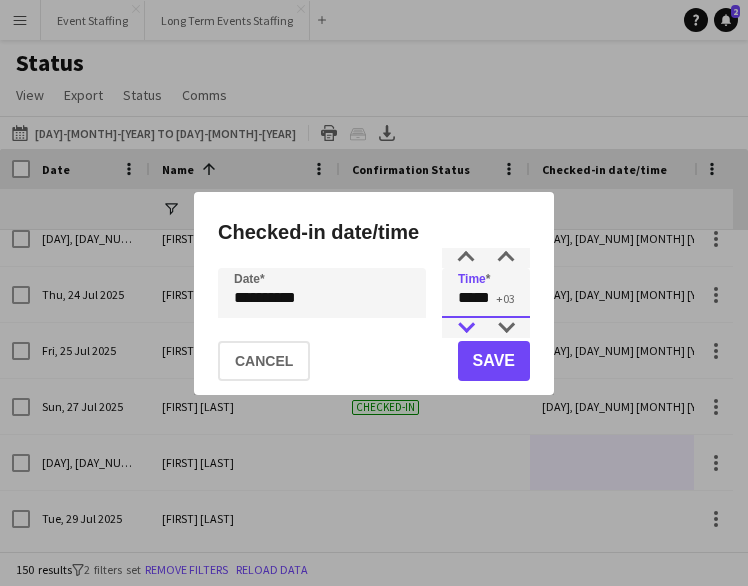 click at bounding box center (466, 328) 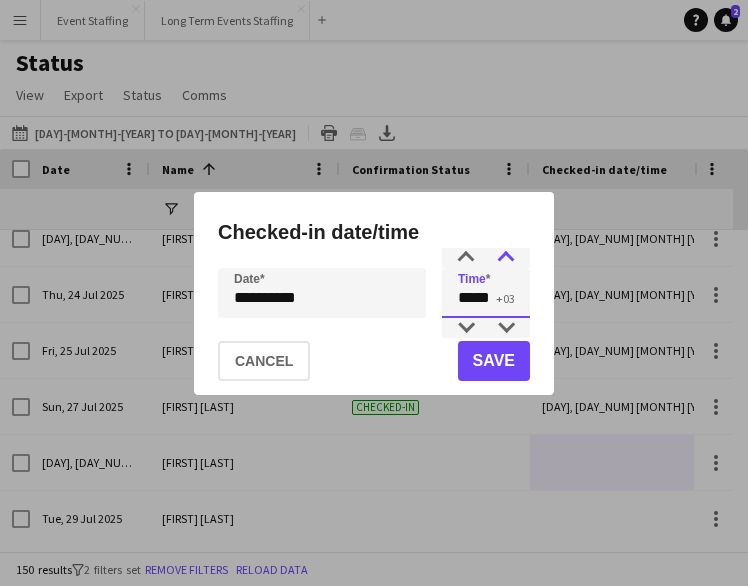 type on "*****" 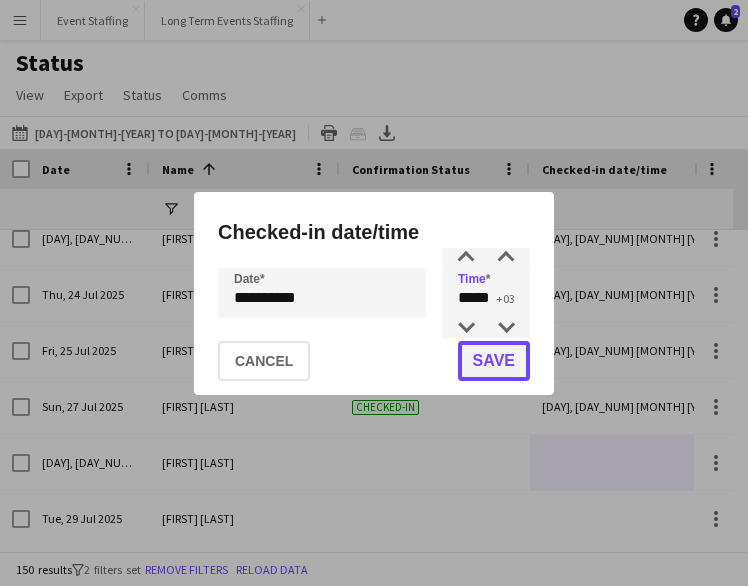 click on "Save" 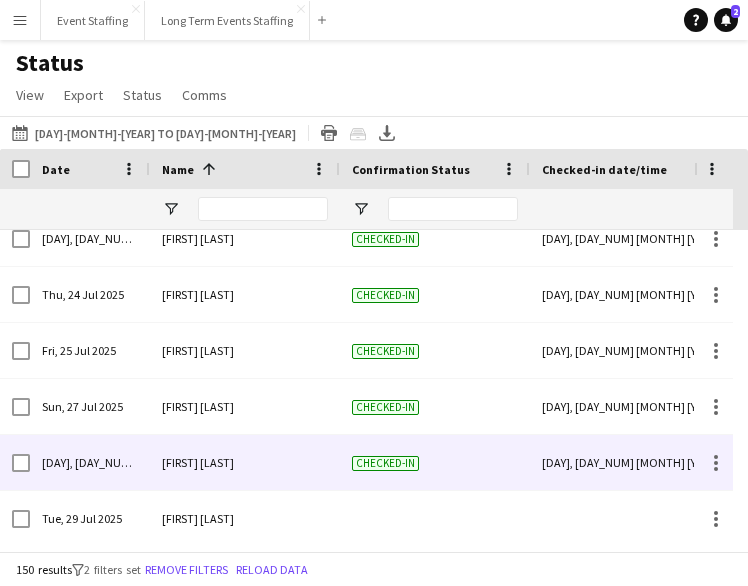 scroll, scrollTop: 6346, scrollLeft: 0, axis: vertical 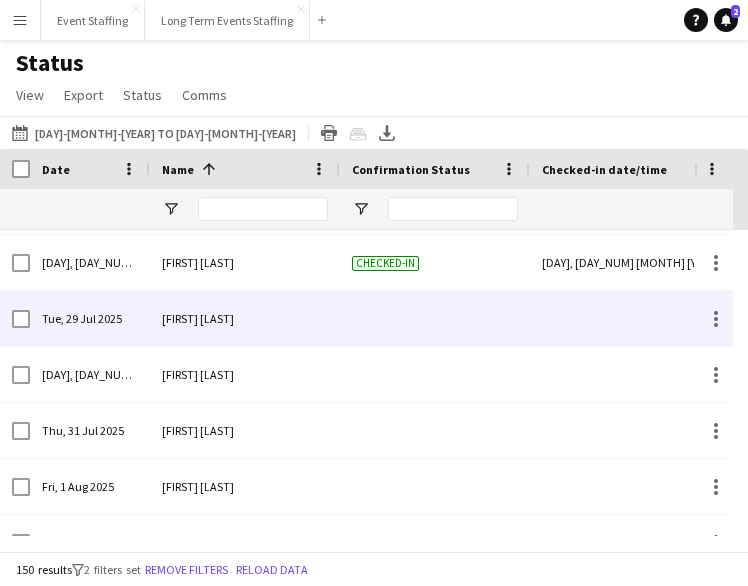 click at bounding box center [625, 318] 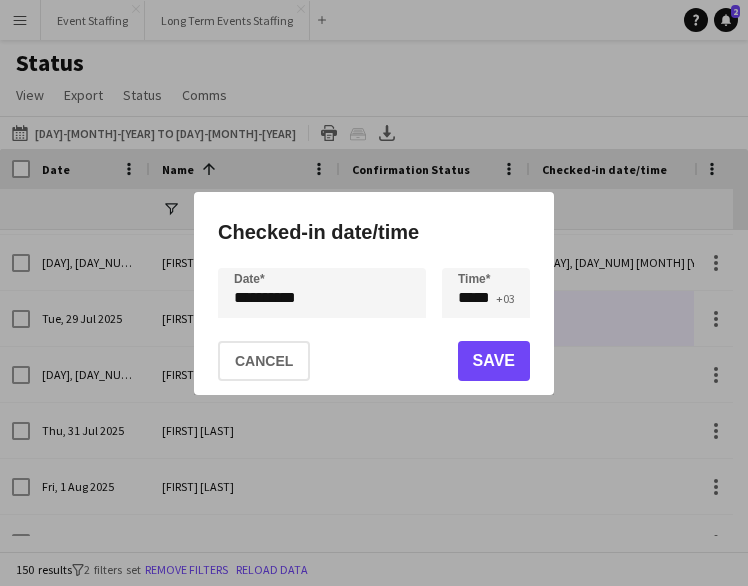 click on "**********" at bounding box center (374, 293) 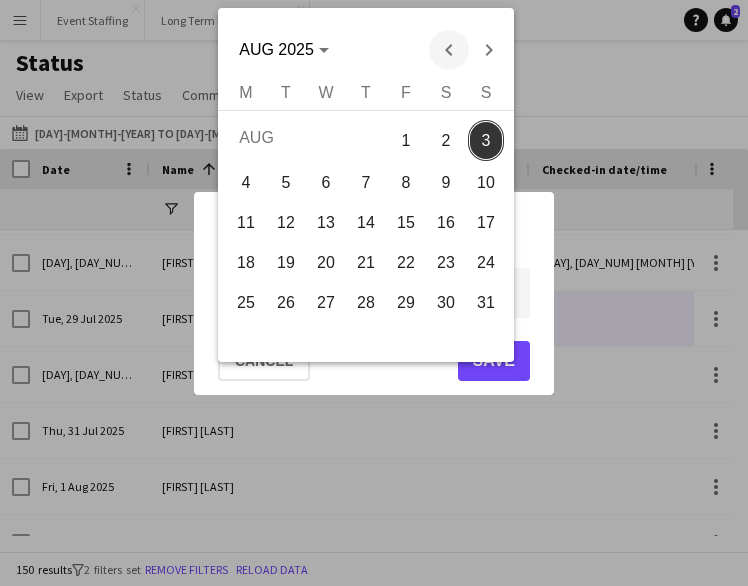 click at bounding box center (449, 50) 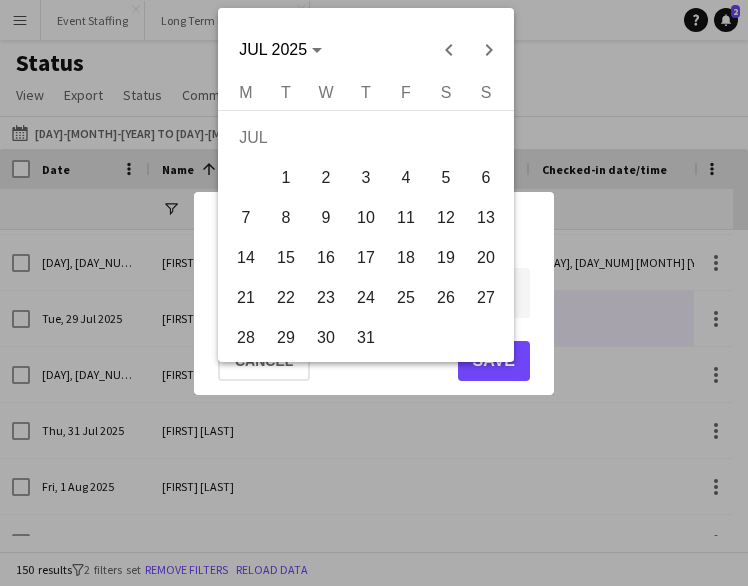 click on "29" at bounding box center (286, 338) 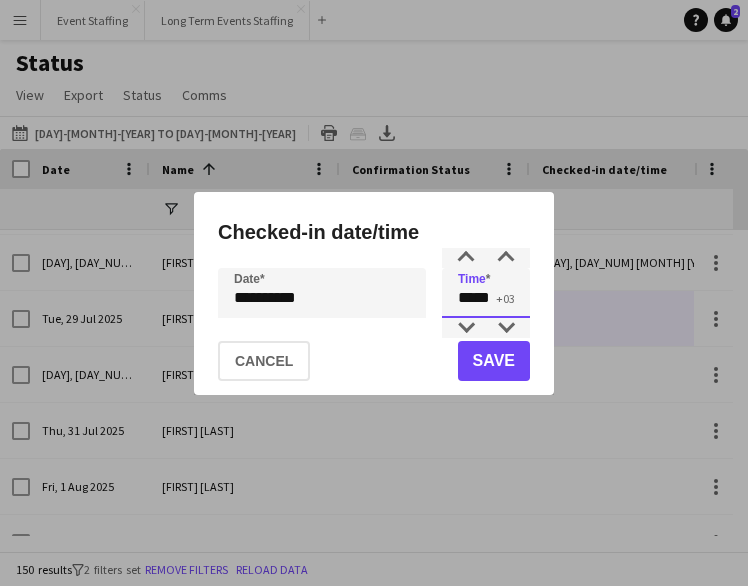 click on "*****" at bounding box center (486, 293) 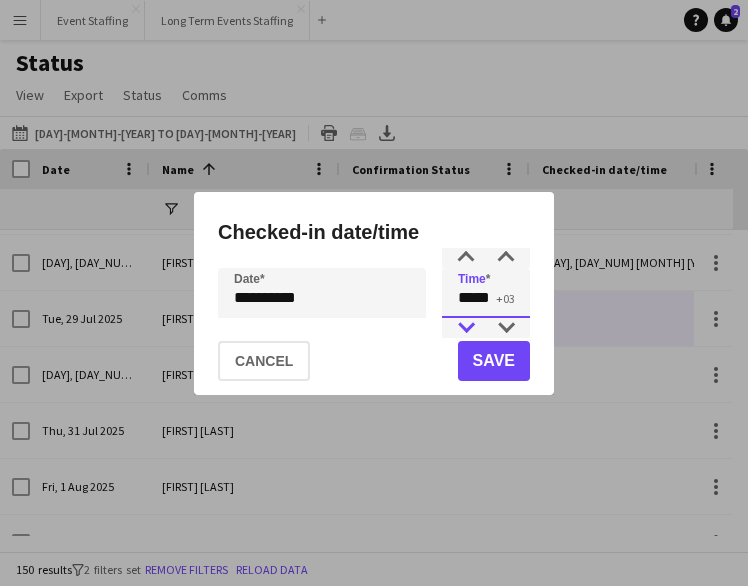 click at bounding box center (466, 328) 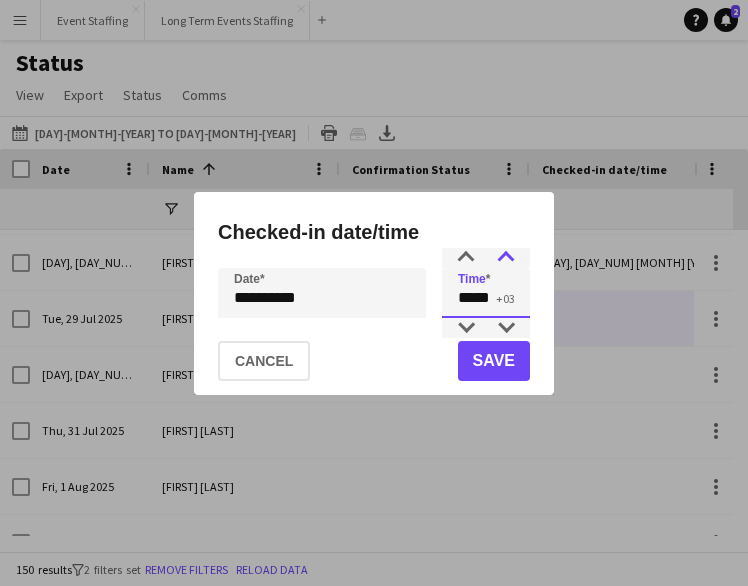 type on "*****" 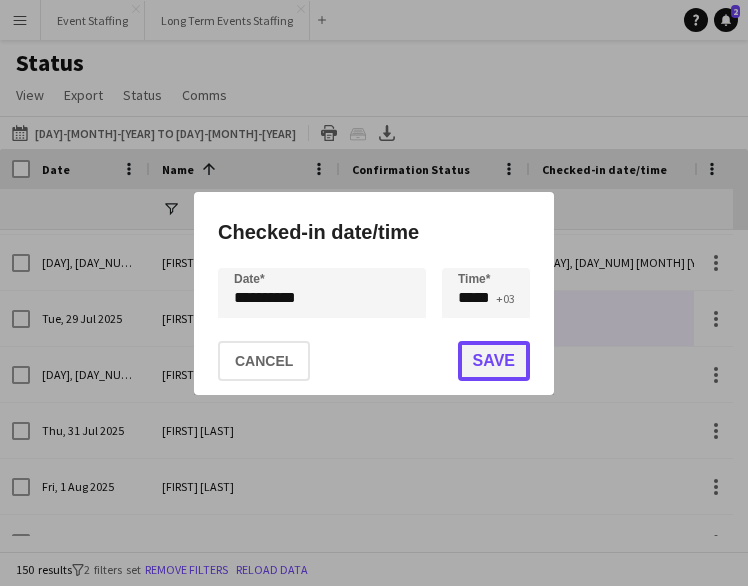 click on "Save" 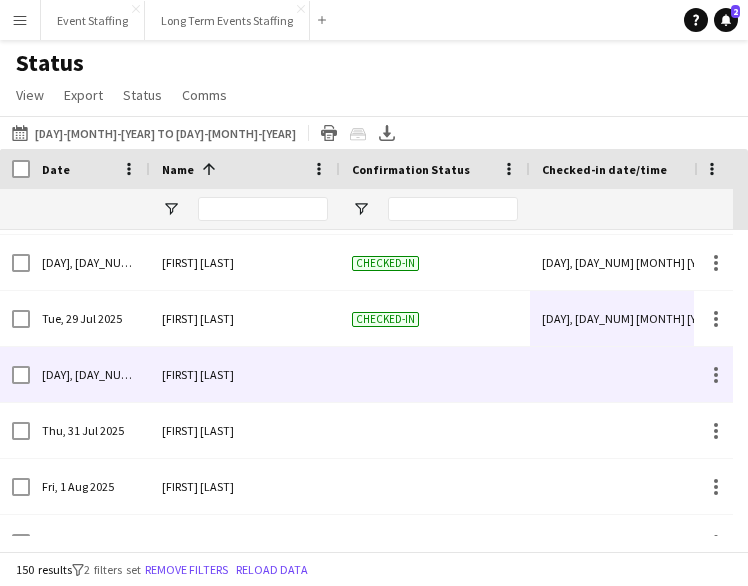 click at bounding box center [625, 374] 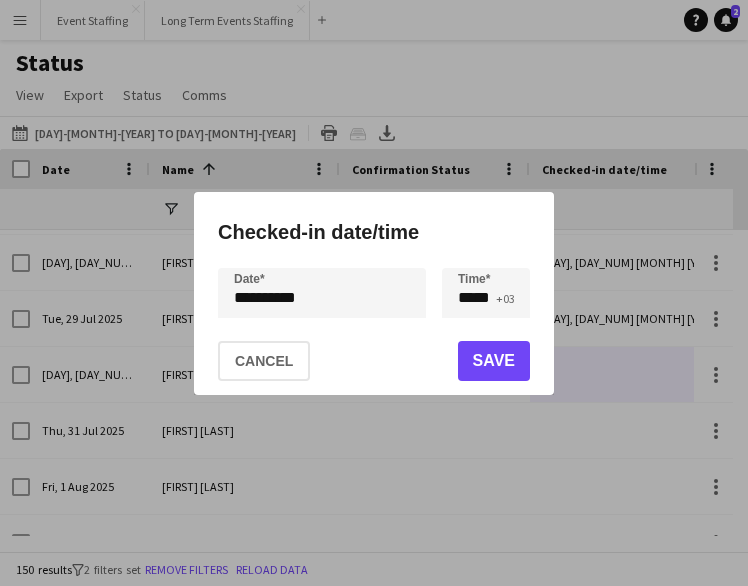 click on "**********" at bounding box center [374, 293] 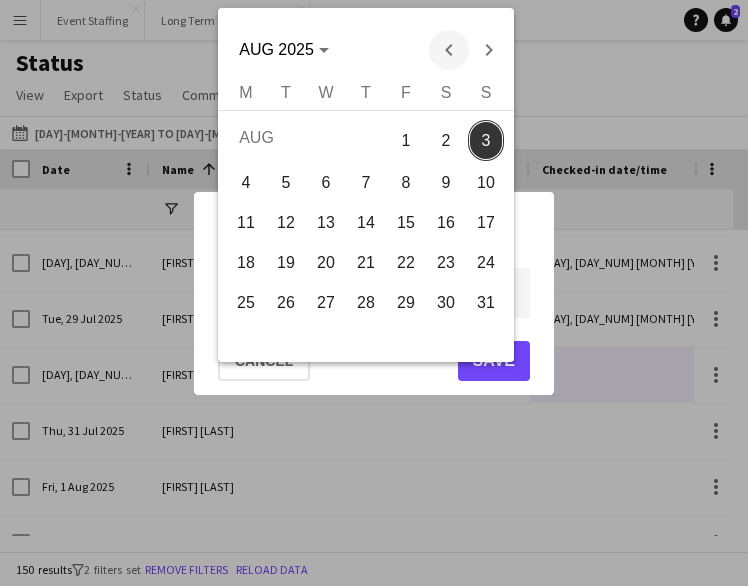click at bounding box center (449, 50) 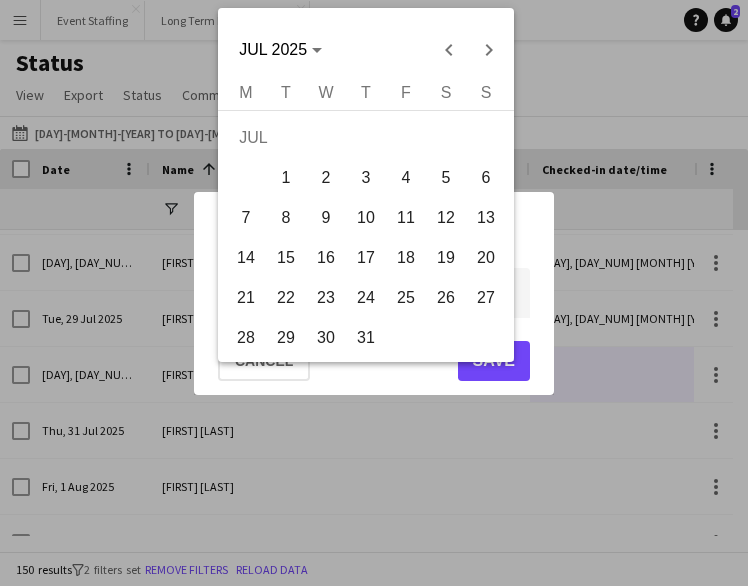 click on "30" at bounding box center [326, 338] 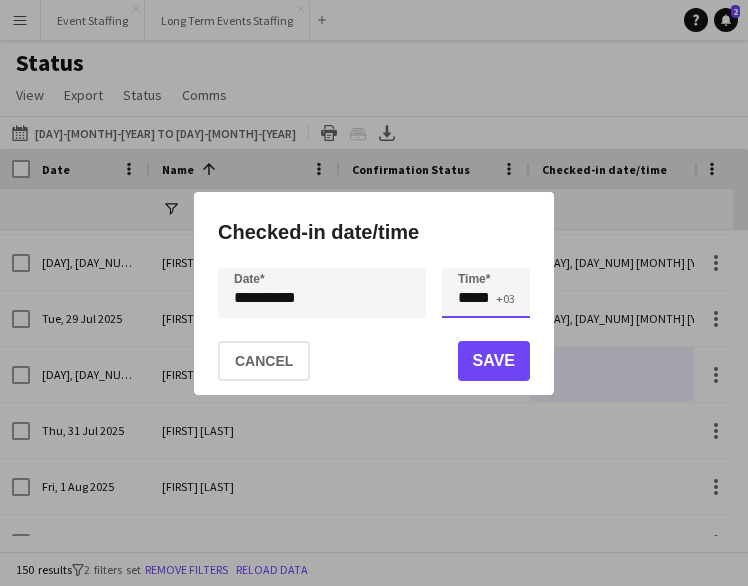 click on "*****" at bounding box center [486, 293] 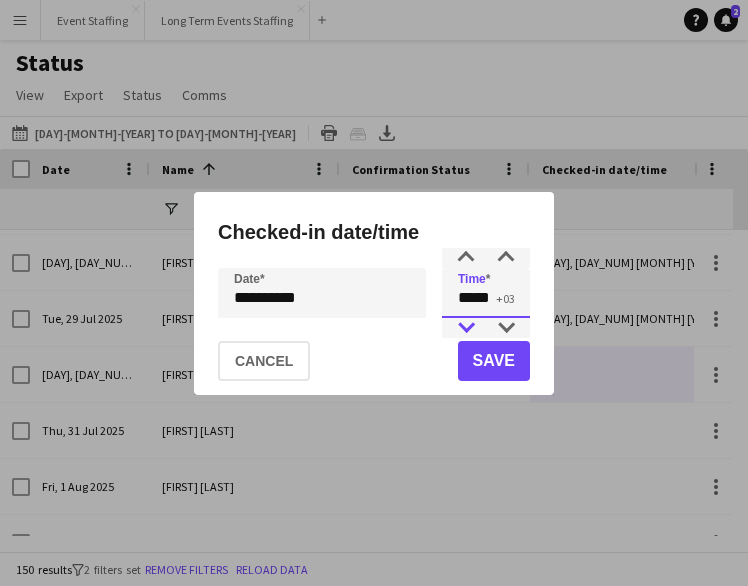 click at bounding box center (466, 328) 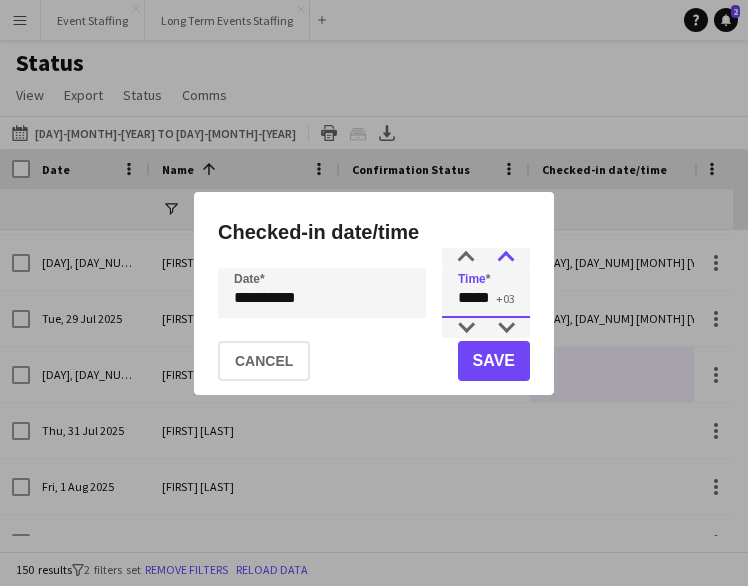 type on "*****" 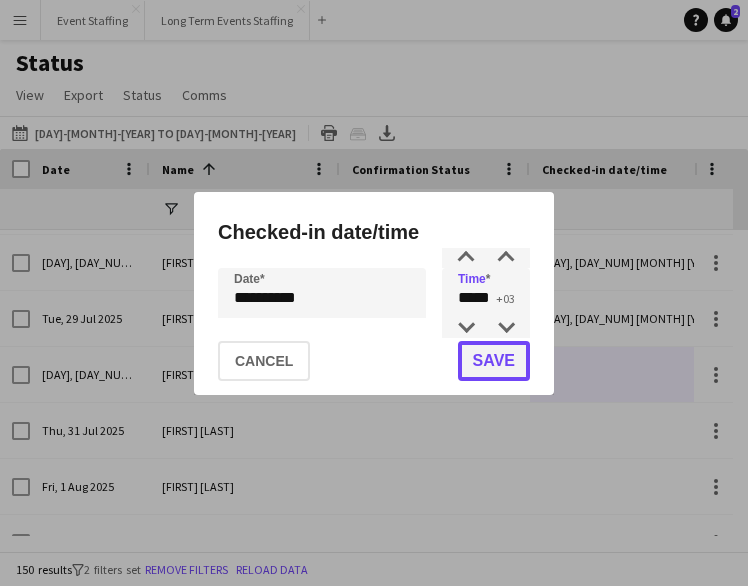 click on "Save" 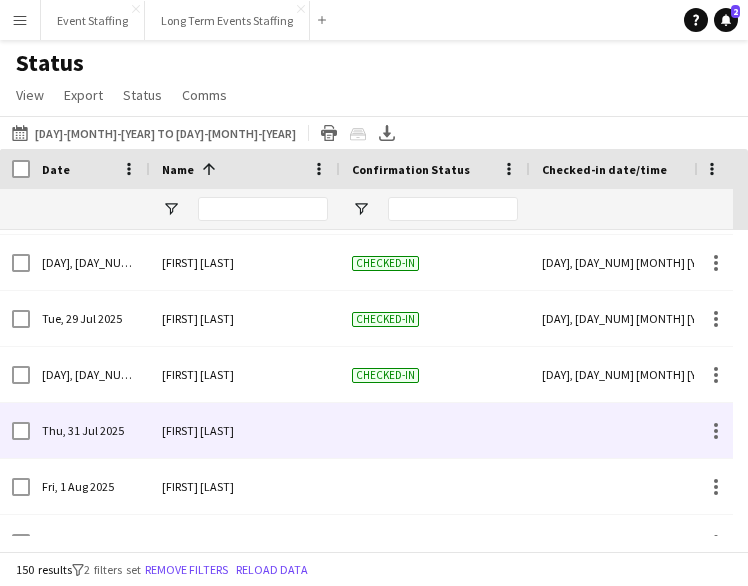 click at bounding box center (625, 430) 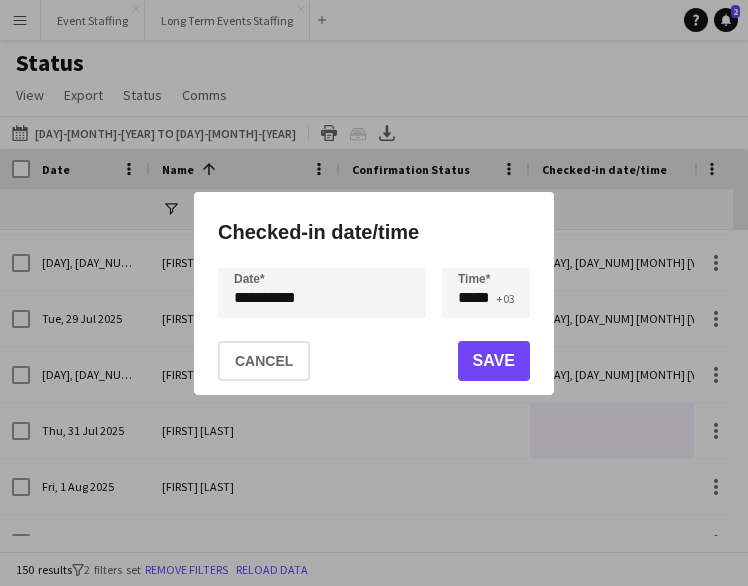 click on "**********" at bounding box center (374, 293) 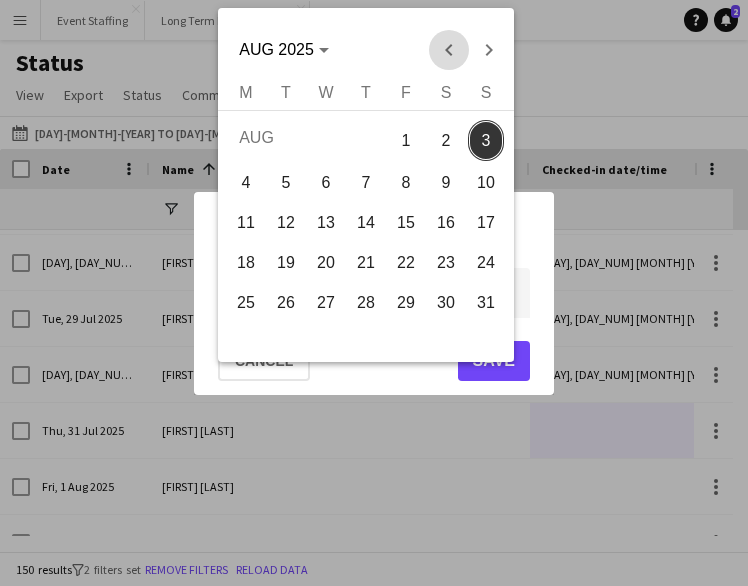 click at bounding box center [449, 50] 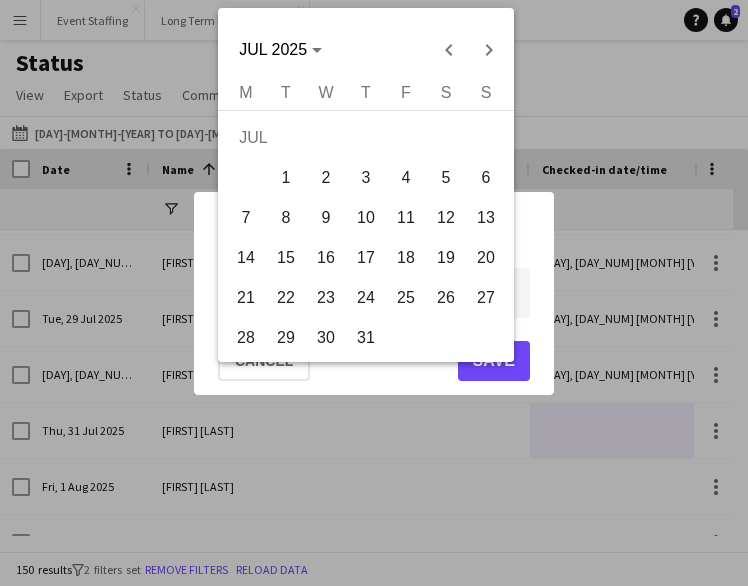 click on "31" at bounding box center (366, 338) 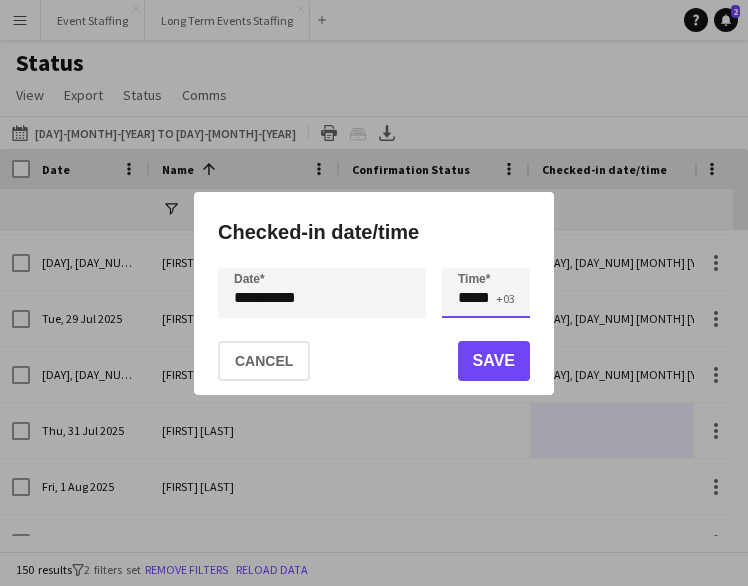 click on "*****" at bounding box center (486, 293) 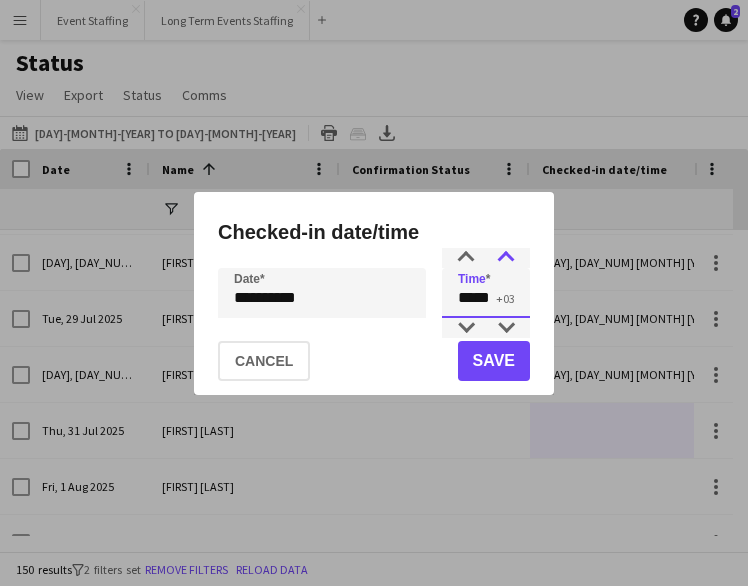 type on "*****" 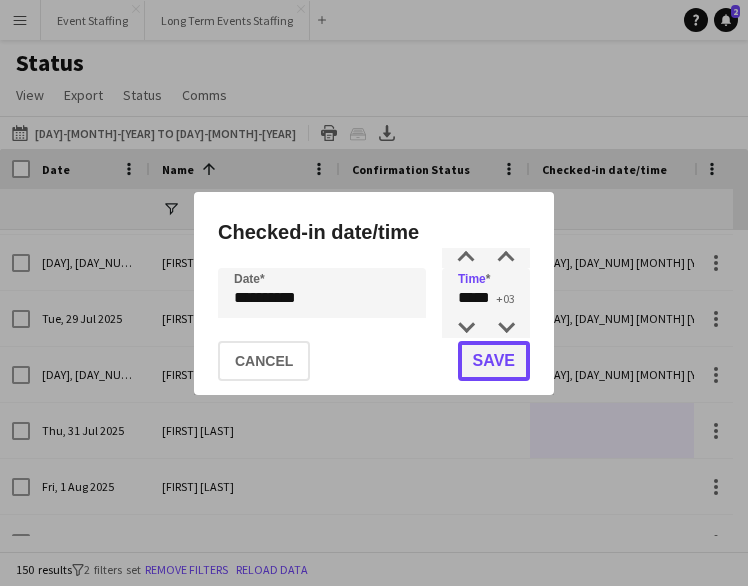 click on "Save" 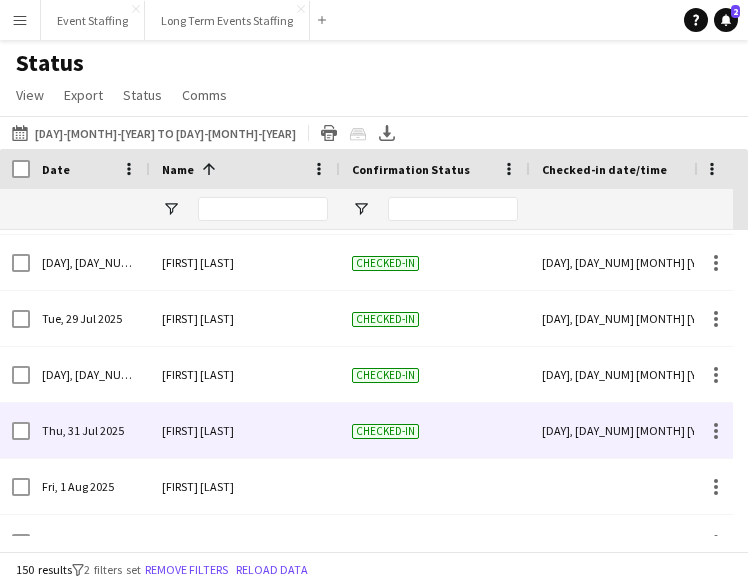 scroll, scrollTop: 6450, scrollLeft: 0, axis: vertical 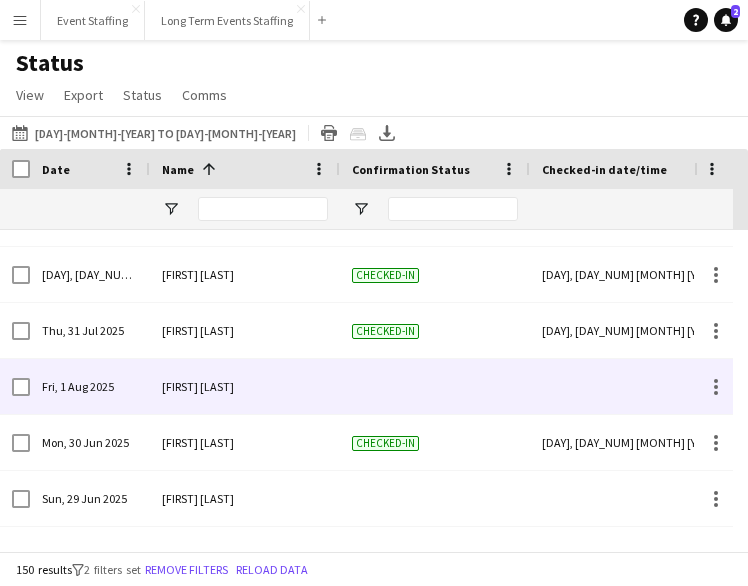 click at bounding box center (625, 386) 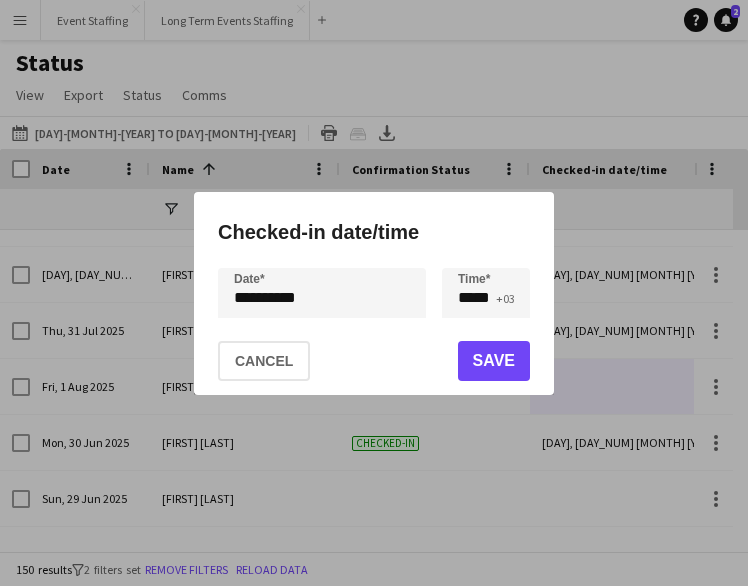 click on "**********" at bounding box center (374, 293) 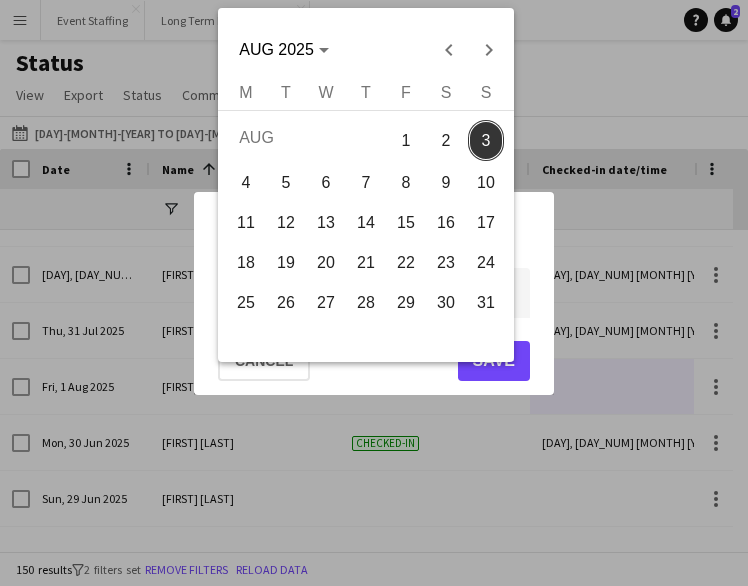 click on "1" at bounding box center [406, 140] 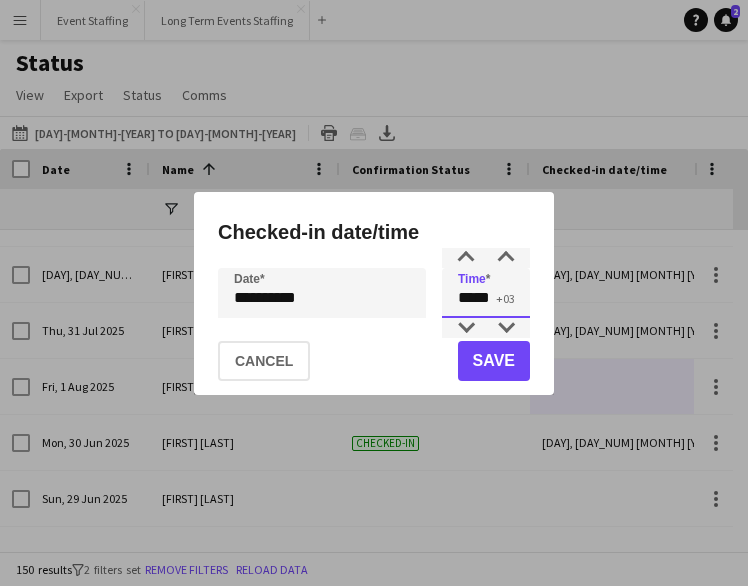 click on "*****" at bounding box center [486, 293] 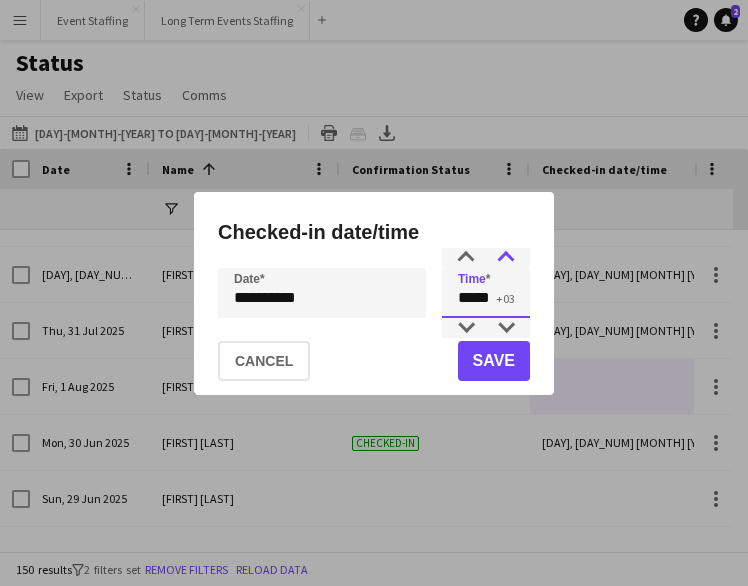 type on "*****" 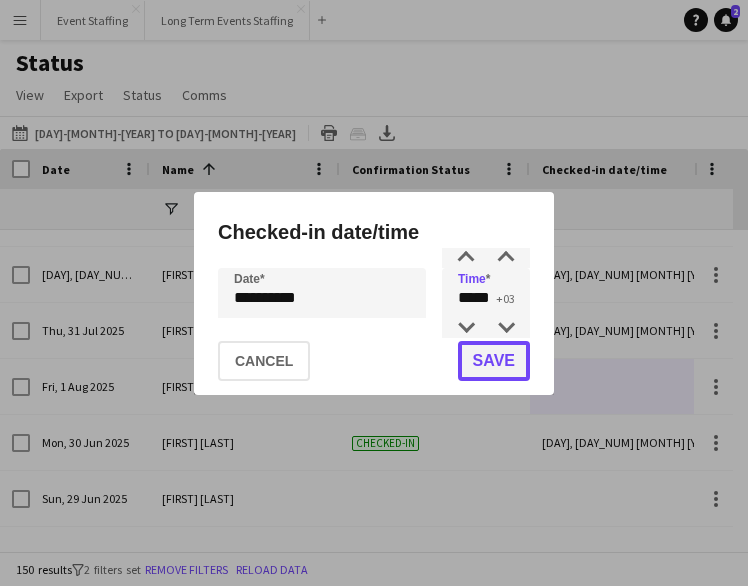 click on "Save" 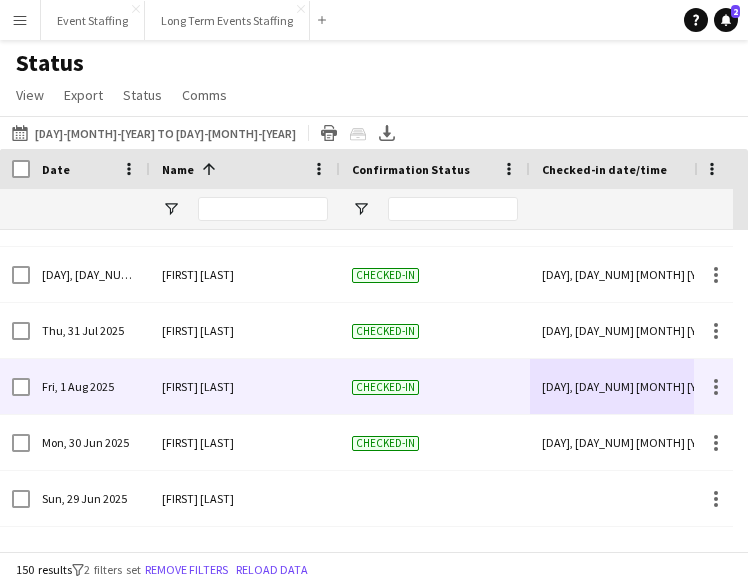 scroll, scrollTop: 6554, scrollLeft: 0, axis: vertical 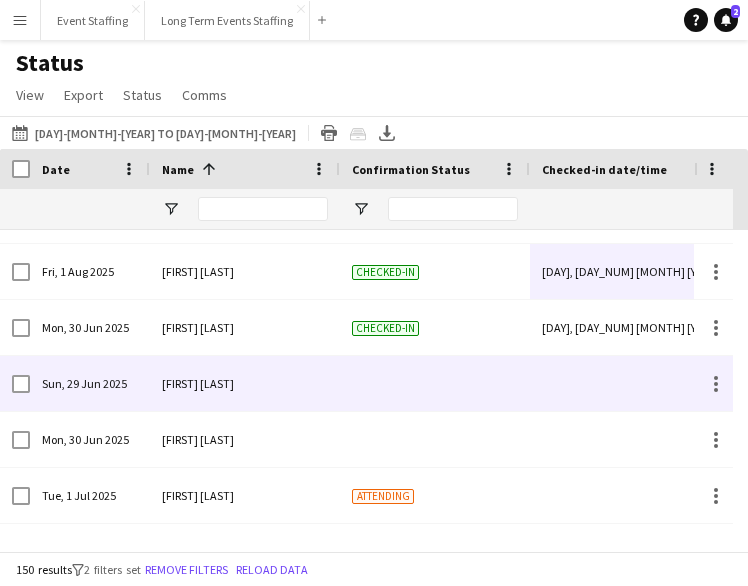 click at bounding box center [625, 383] 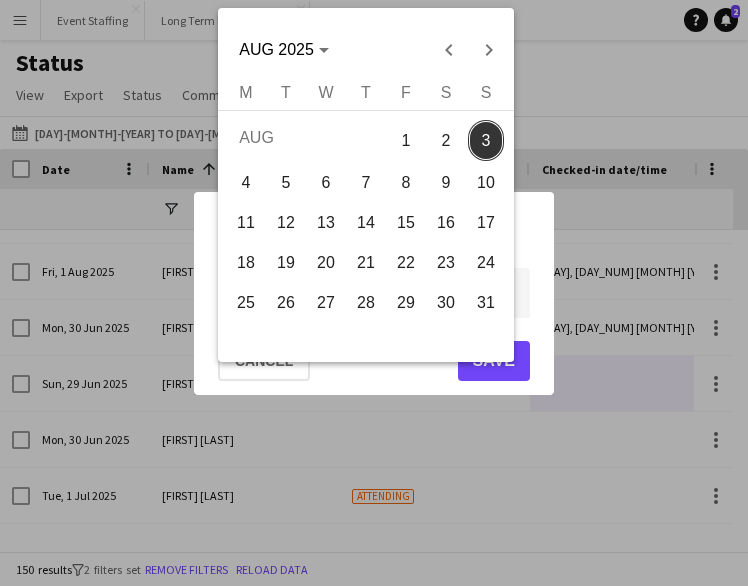 click on "**********" at bounding box center [374, 293] 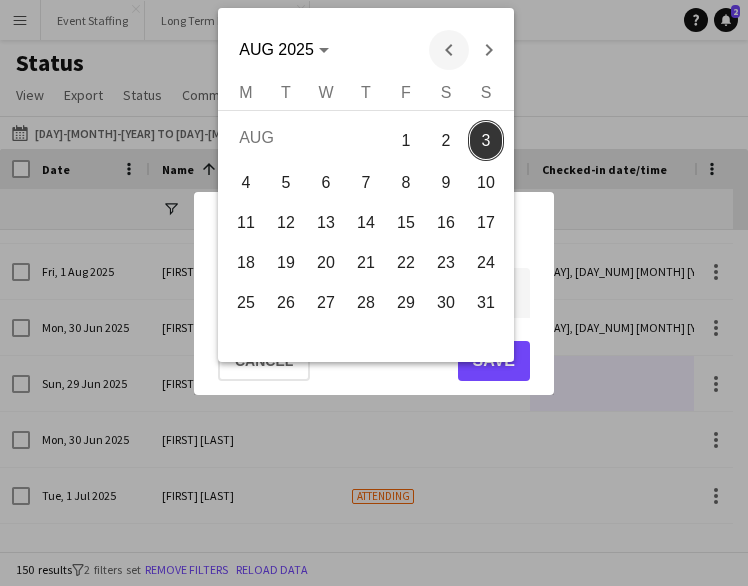 click at bounding box center (449, 50) 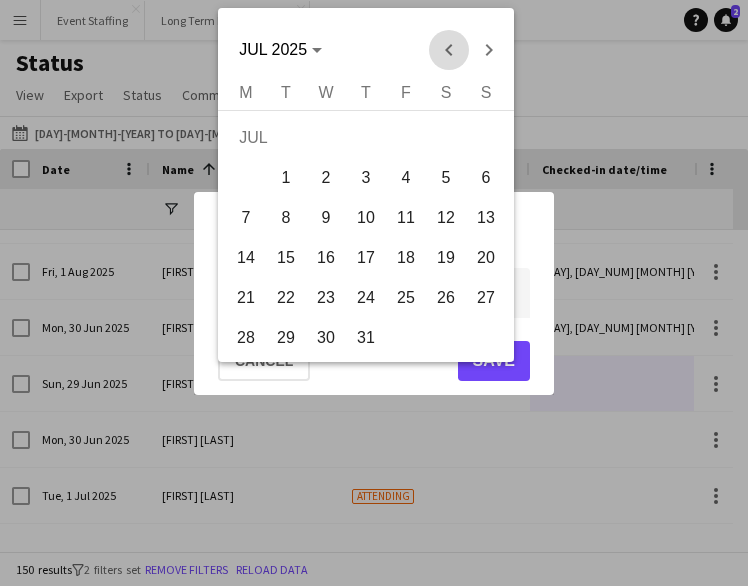 click at bounding box center (449, 50) 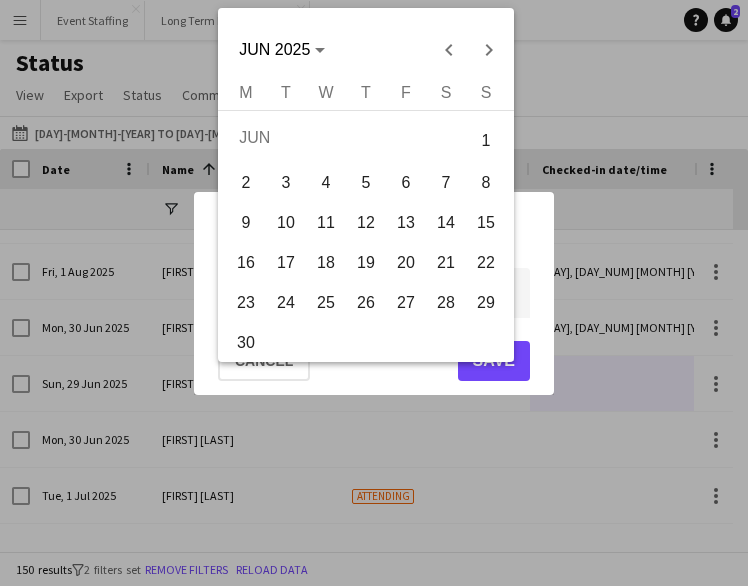 click on "29" at bounding box center (486, 303) 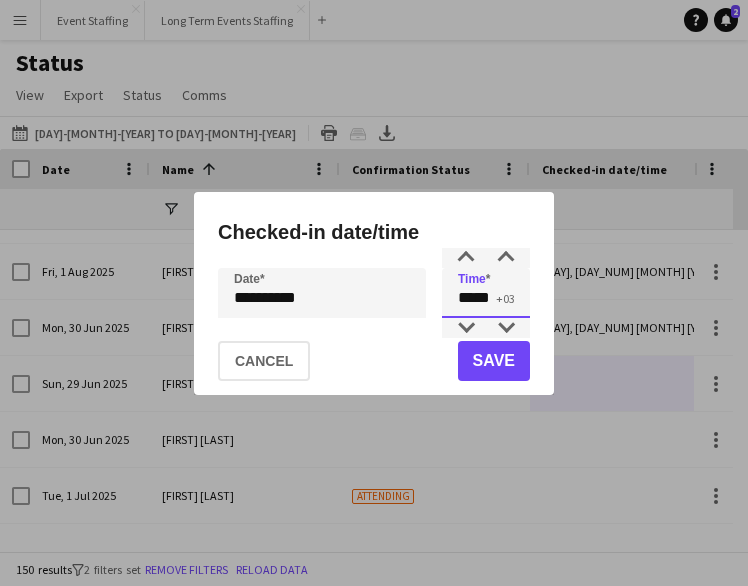 click on "*****" at bounding box center [486, 293] 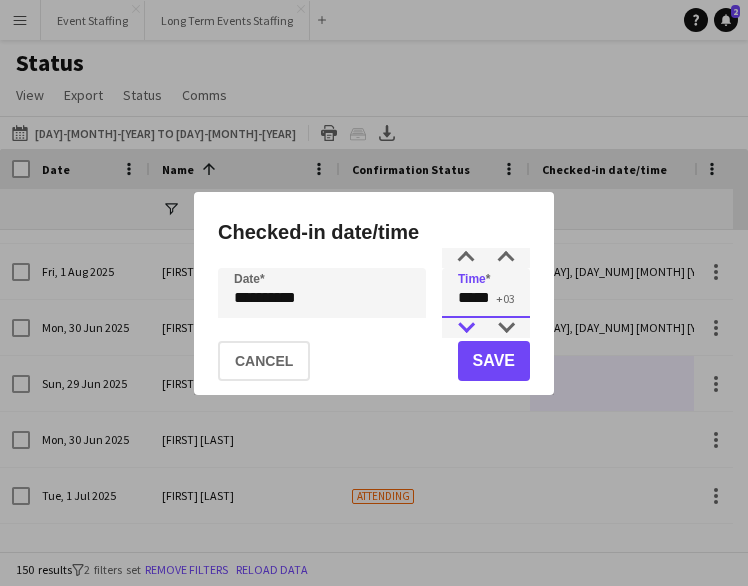 click at bounding box center [466, 328] 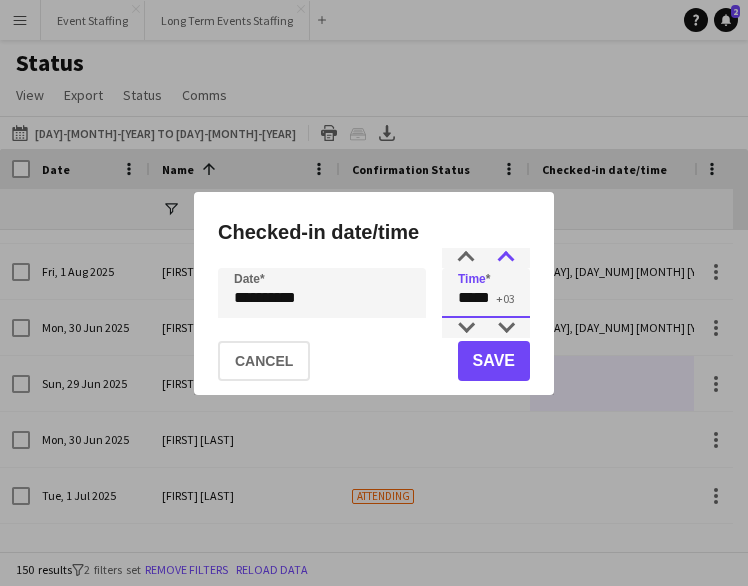 type on "*****" 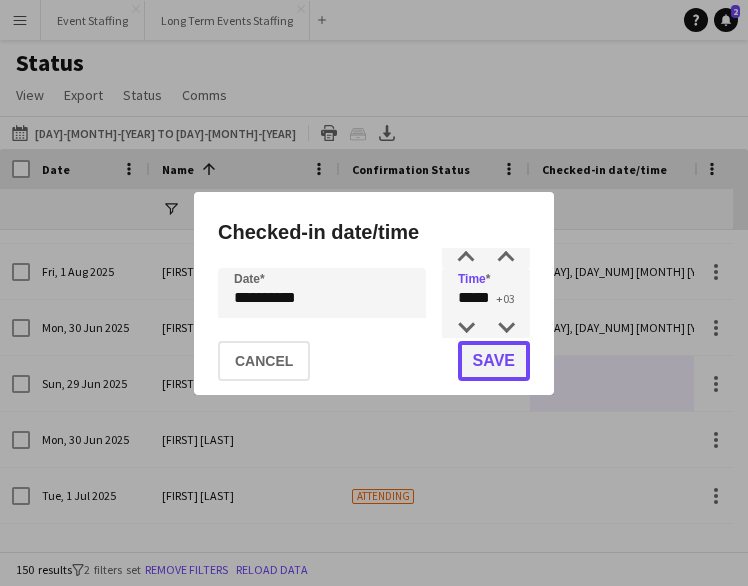 click on "Save" 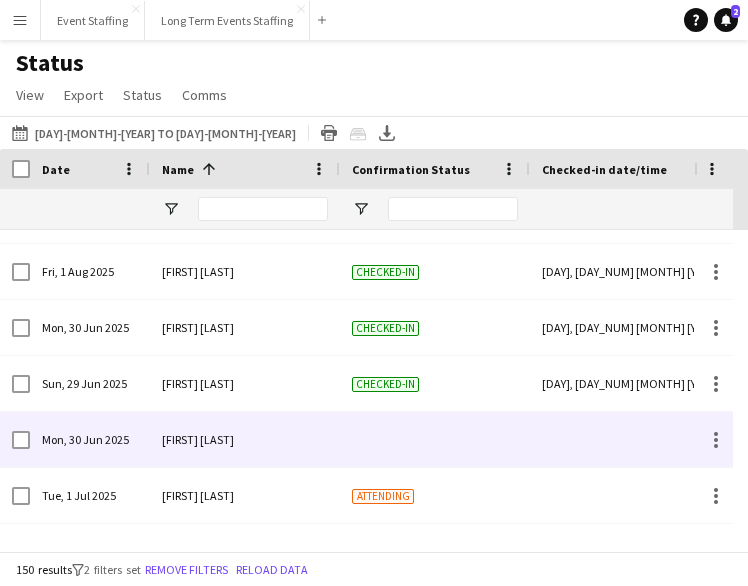 click at bounding box center (625, 439) 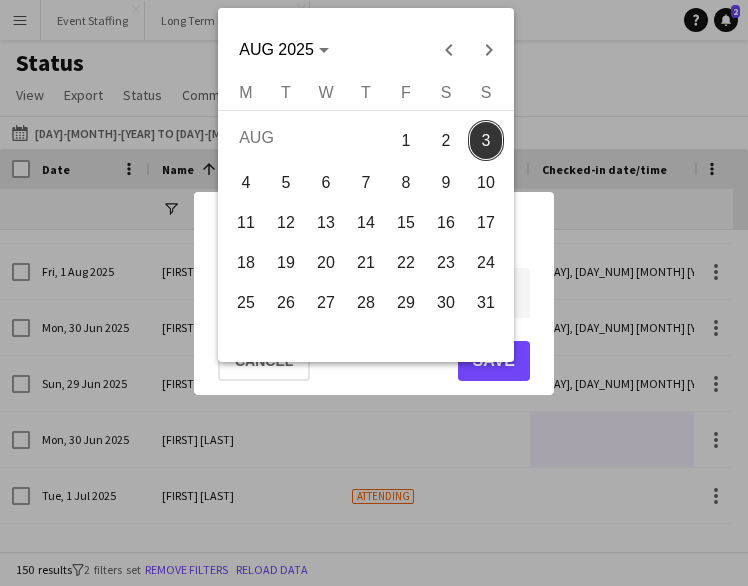 click on "**********" at bounding box center [374, 293] 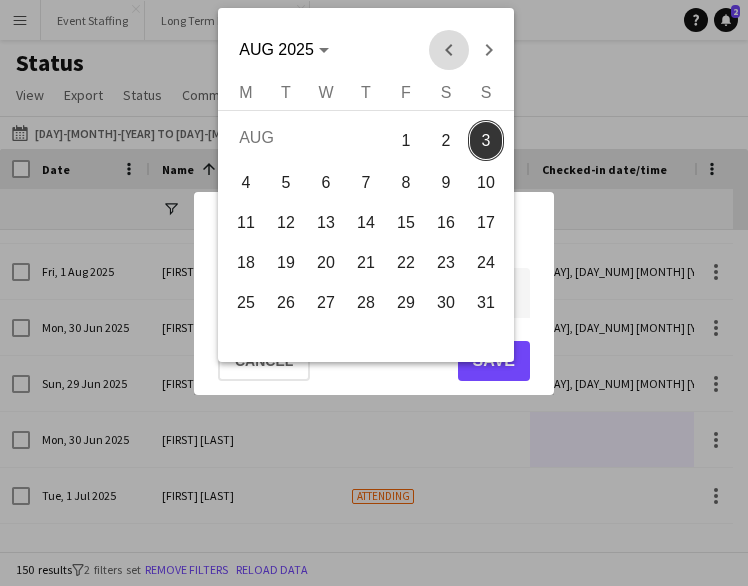 click at bounding box center (449, 50) 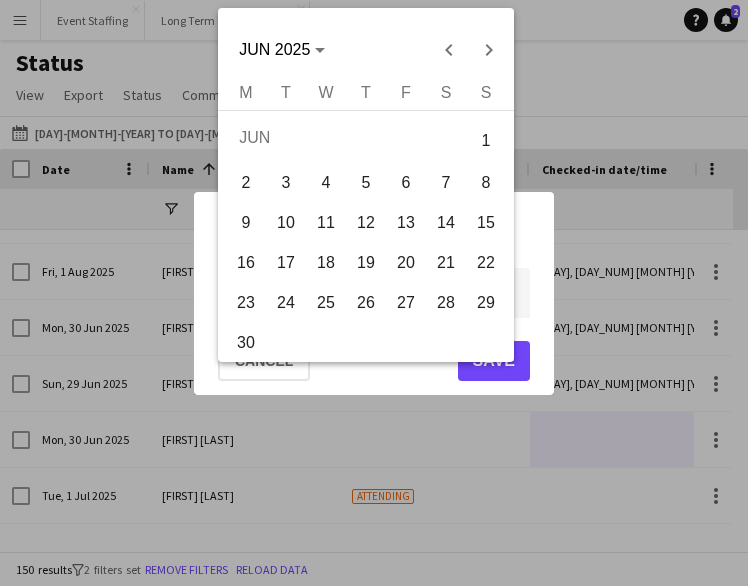 click on "30" at bounding box center (246, 343) 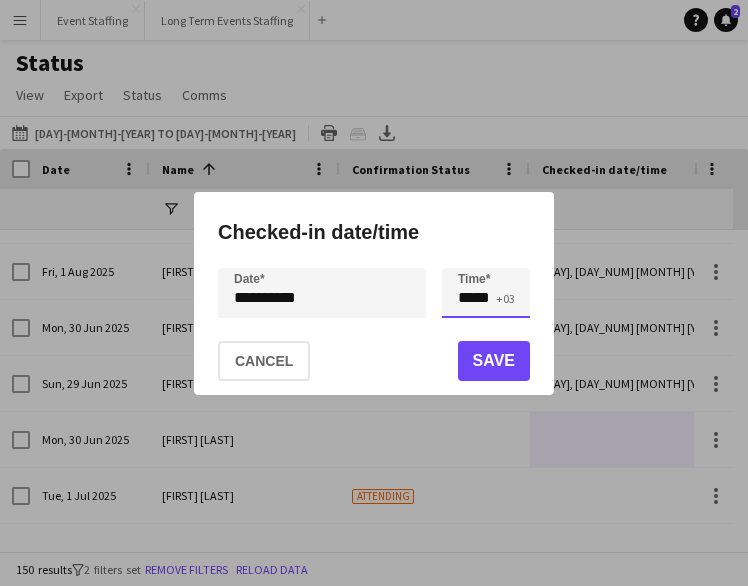 click on "*****" at bounding box center [486, 293] 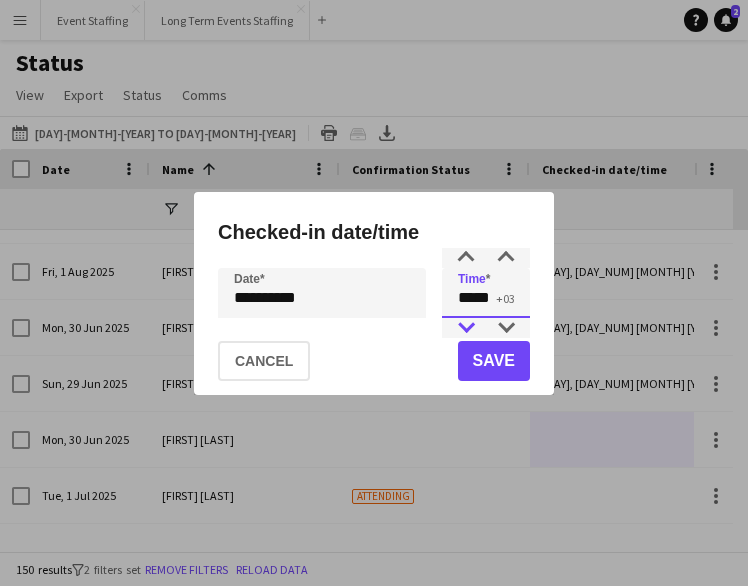 click at bounding box center [466, 328] 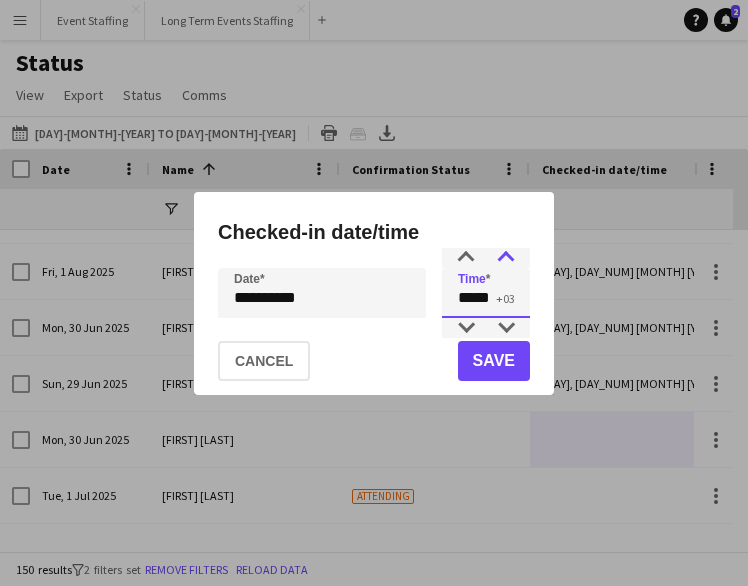 type on "*****" 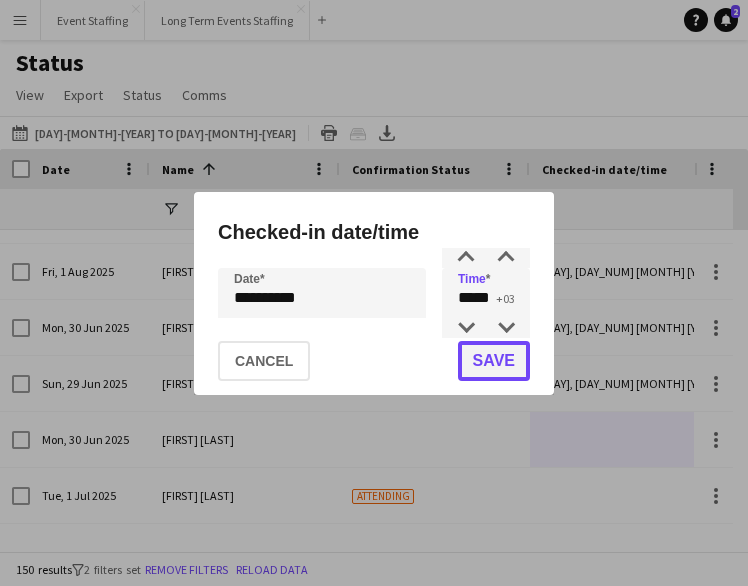 click on "Save" 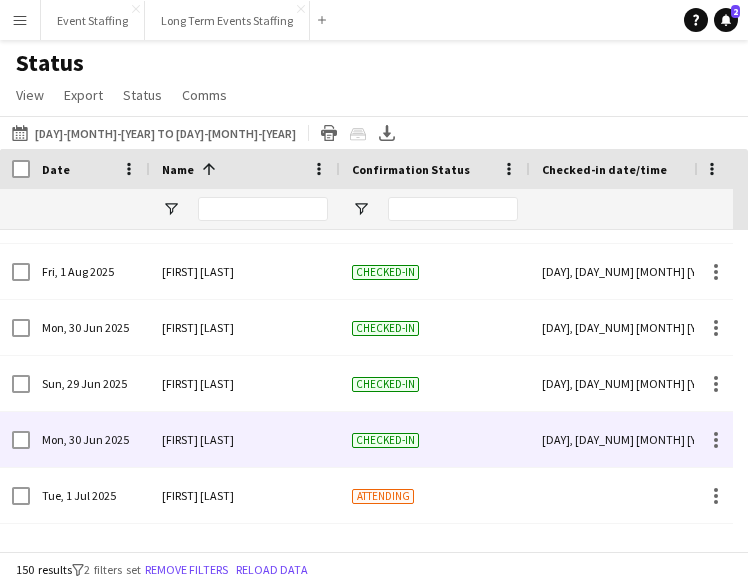 scroll, scrollTop: 6668, scrollLeft: 0, axis: vertical 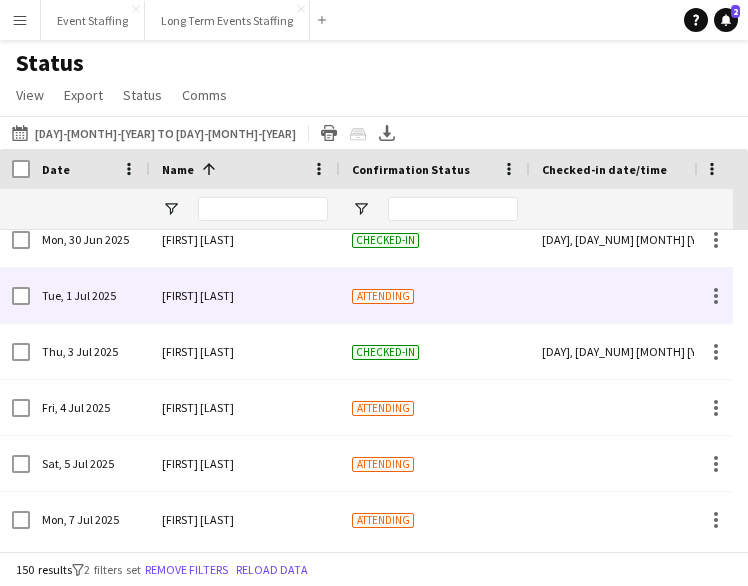 click at bounding box center (625, 295) 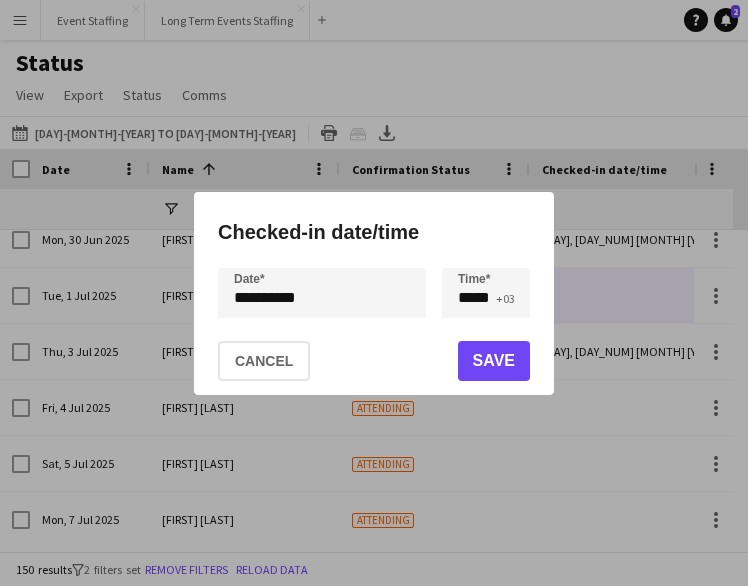 click on "**********" at bounding box center [374, 293] 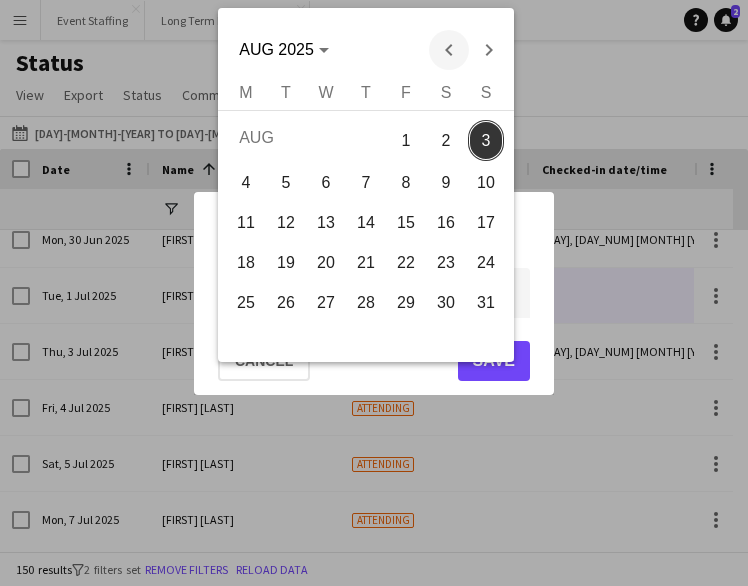 click at bounding box center [449, 50] 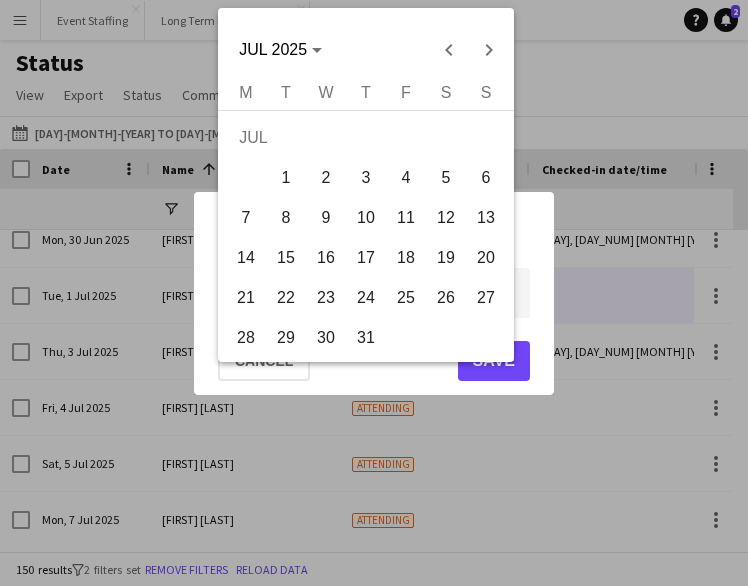 click on "1" at bounding box center (286, 178) 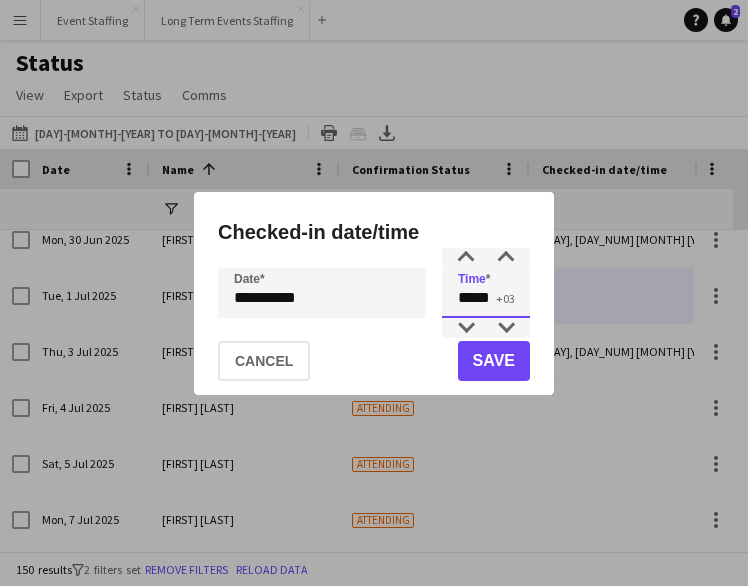 click on "*****" at bounding box center [486, 293] 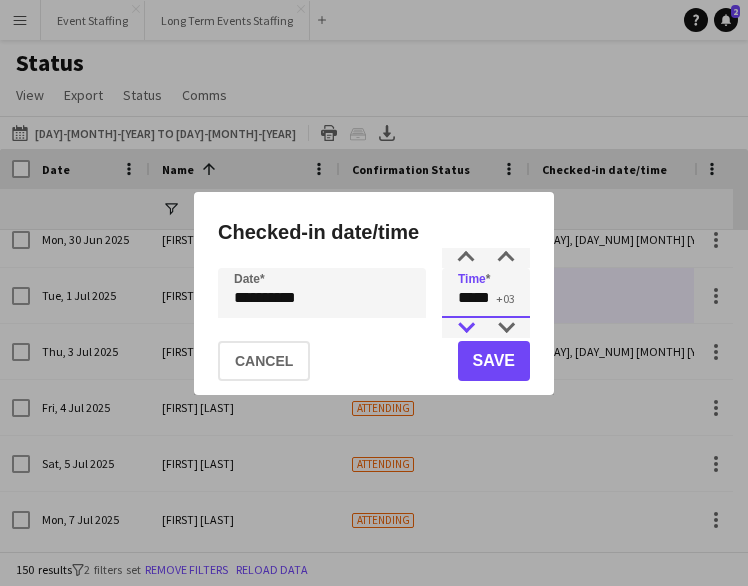 click at bounding box center (466, 328) 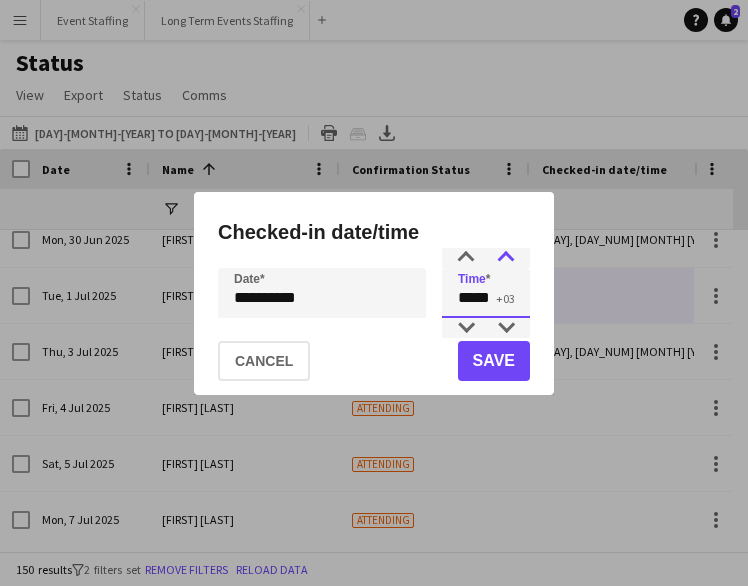 type on "*****" 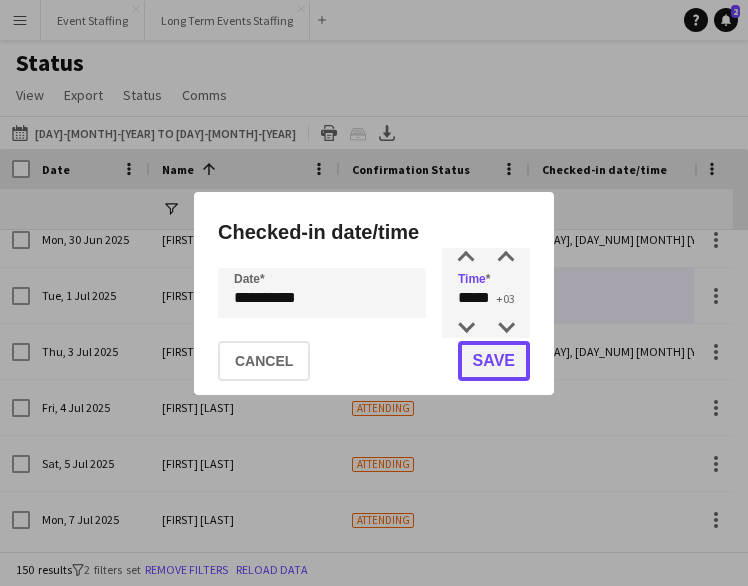 click on "Save" 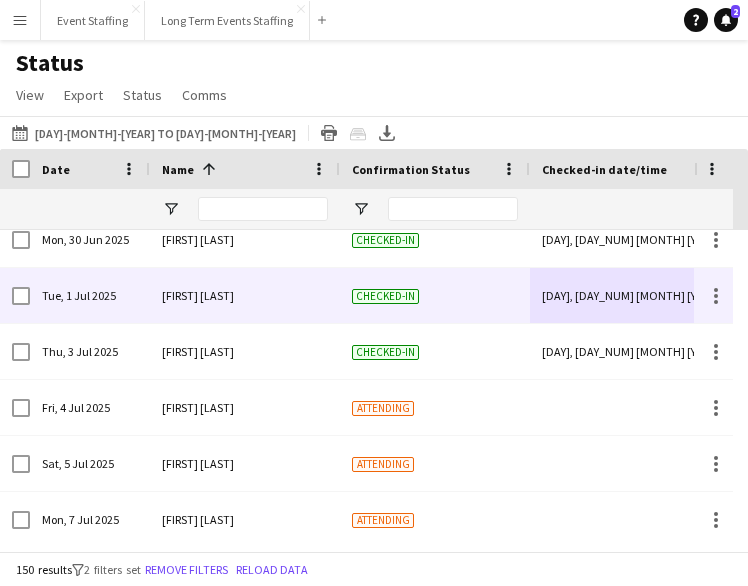 click on "Tue, 1 Jul 2025 14:00" at bounding box center (625, 295) 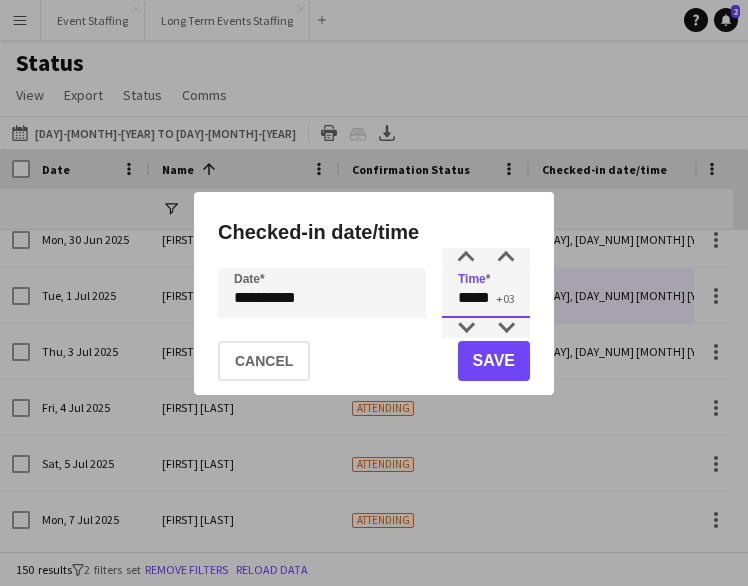 click on "*****" at bounding box center [486, 293] 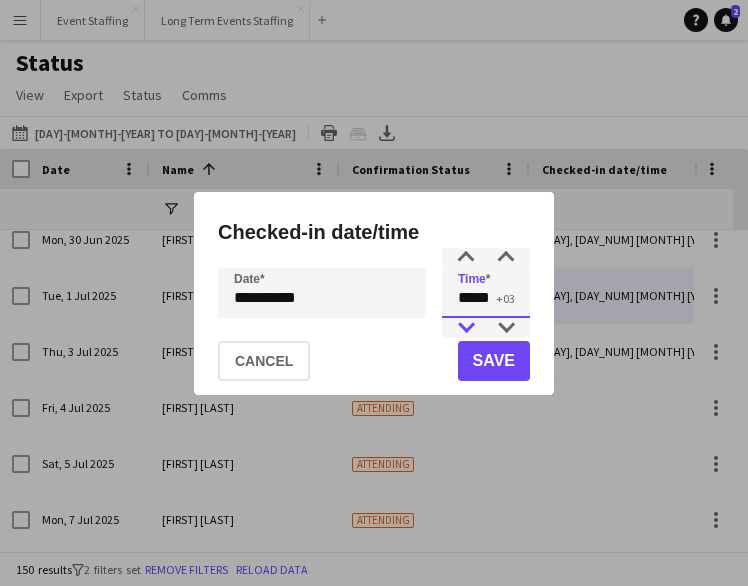 click at bounding box center [466, 328] 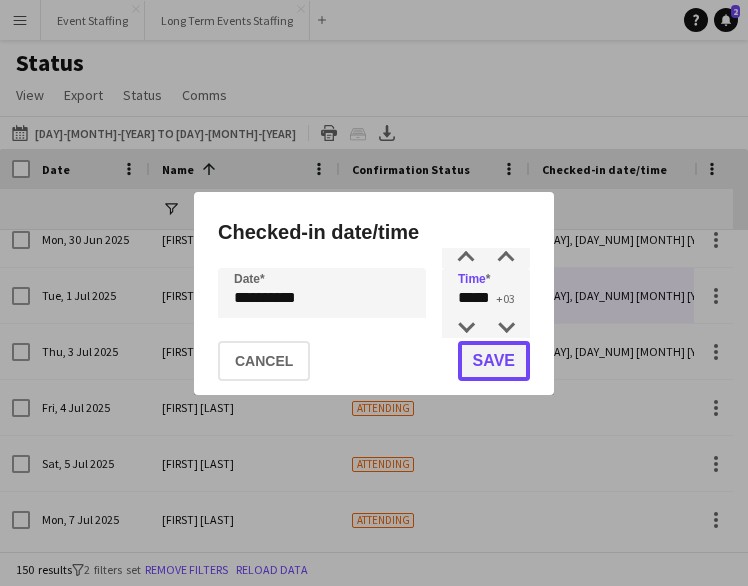 click on "Save" 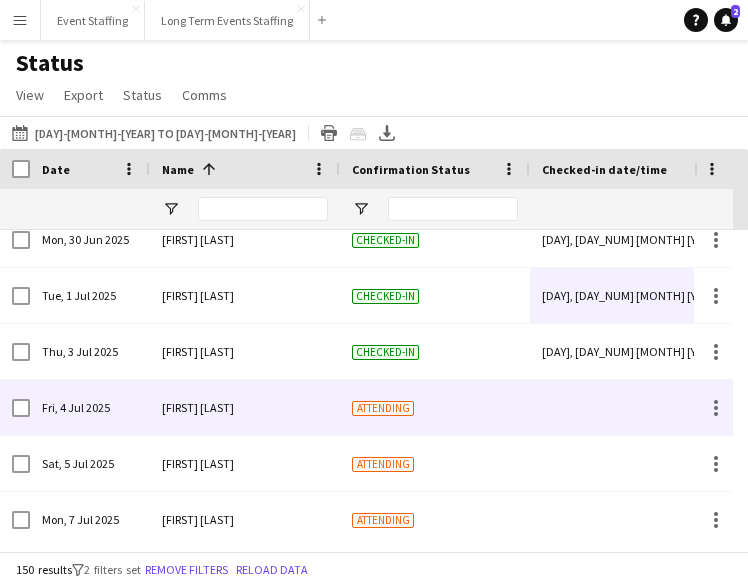 click at bounding box center (625, 407) 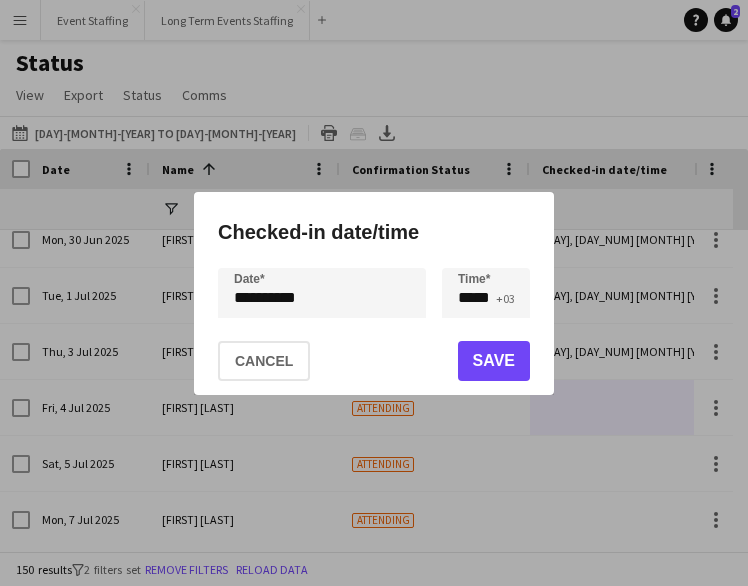 click on "**********" at bounding box center [374, 293] 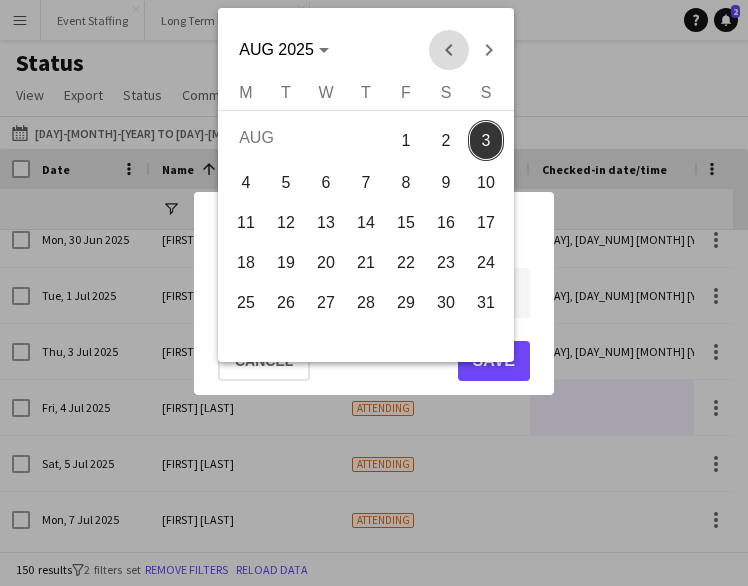 click at bounding box center (449, 50) 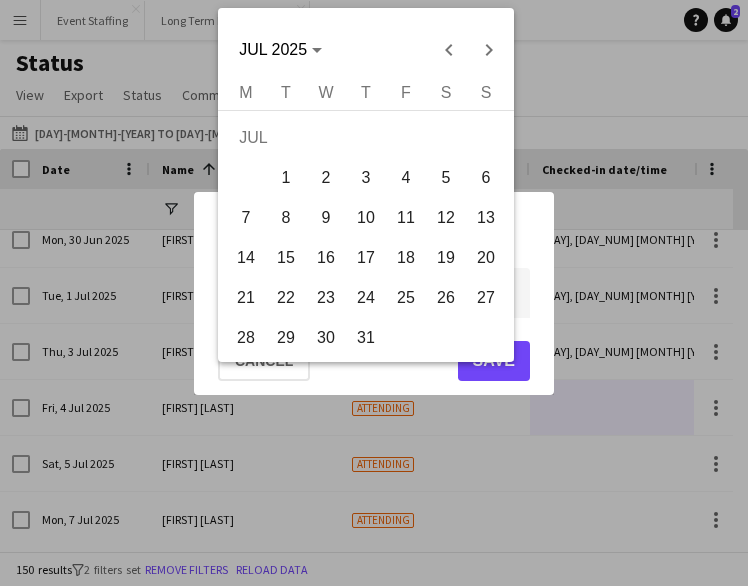 click on "4" at bounding box center (406, 178) 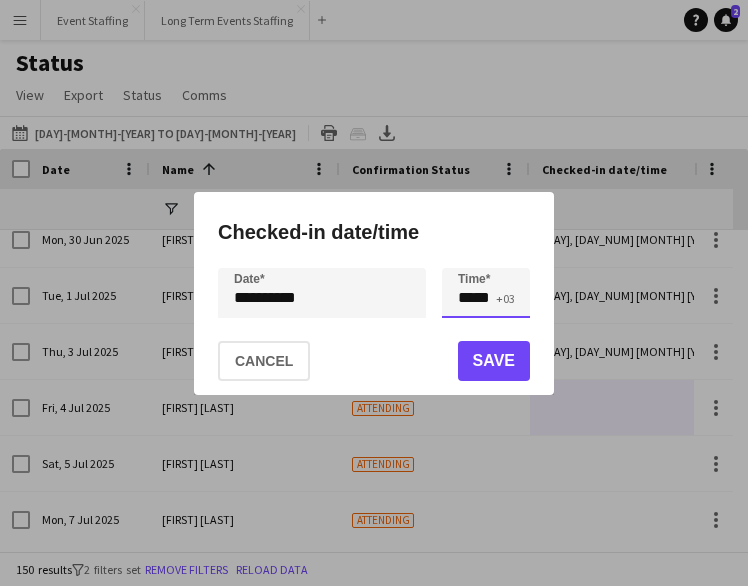 click on "*****" at bounding box center (486, 293) 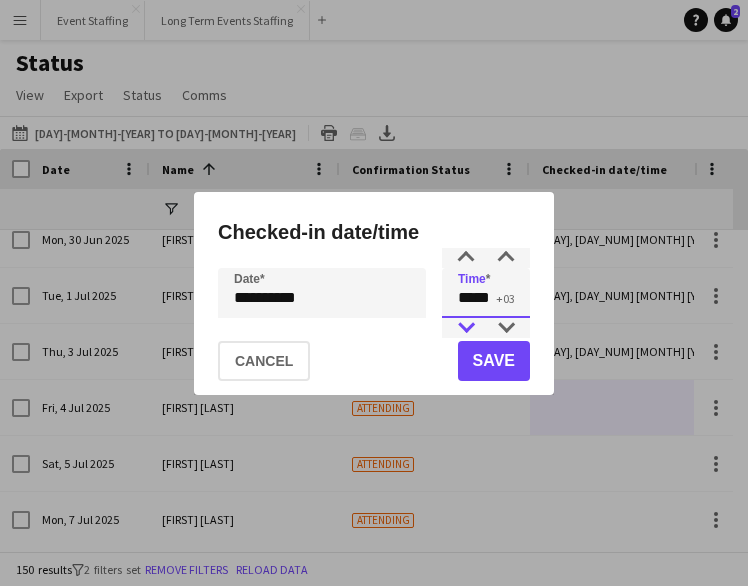 click at bounding box center (466, 328) 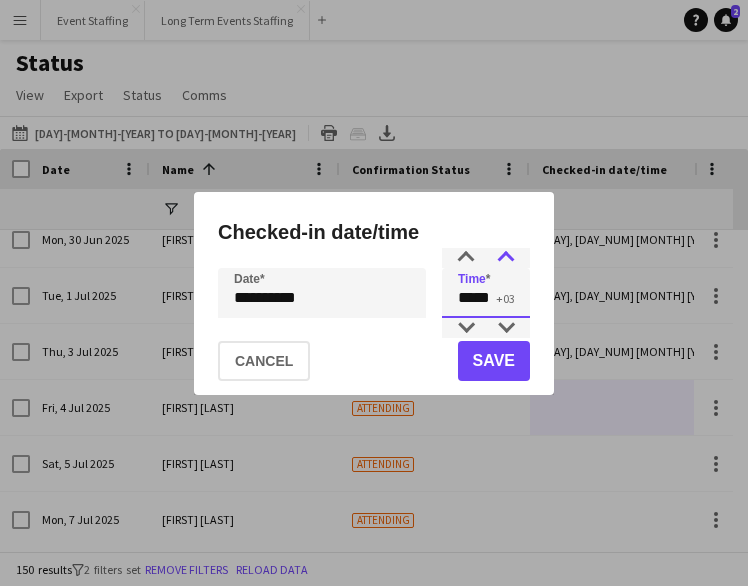 type on "*****" 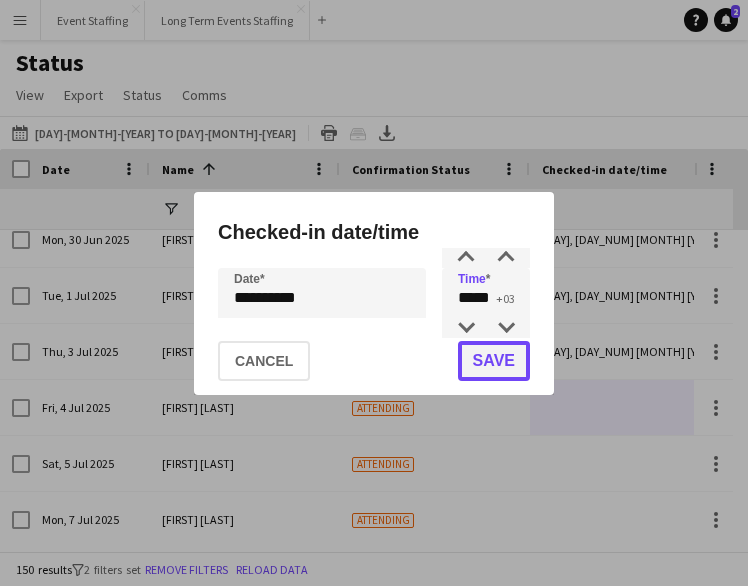 click on "Save" 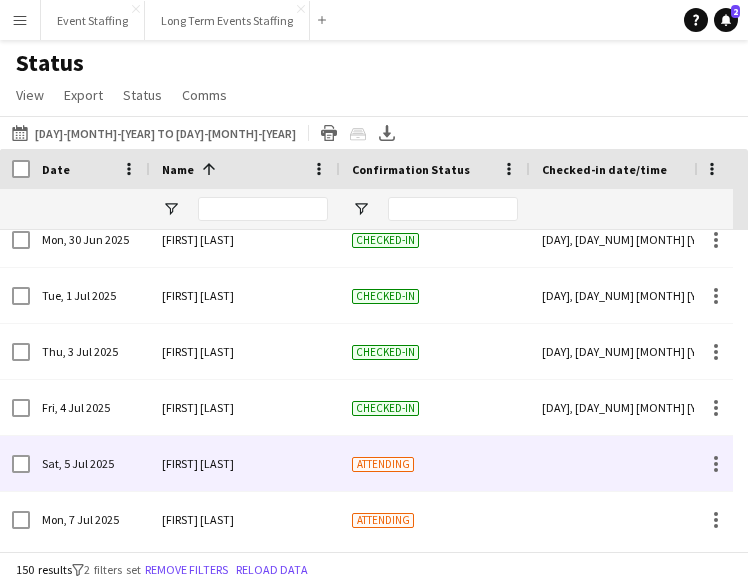 scroll, scrollTop: 6894, scrollLeft: 0, axis: vertical 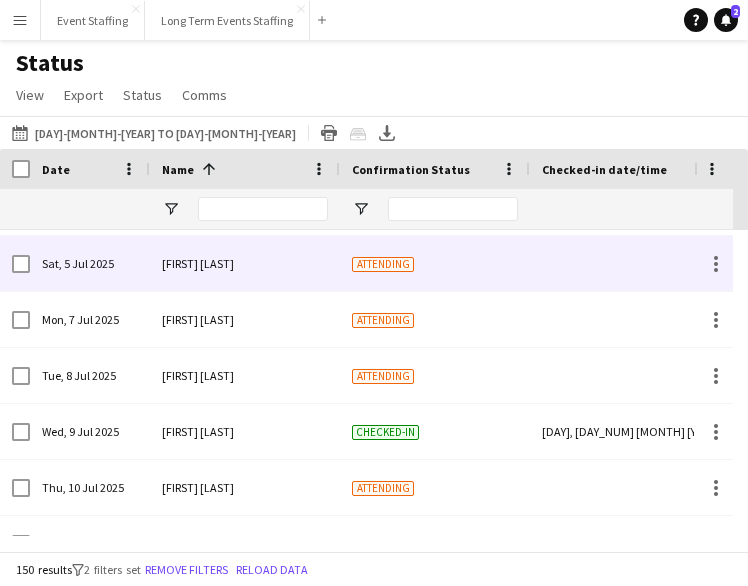 click at bounding box center (625, 263) 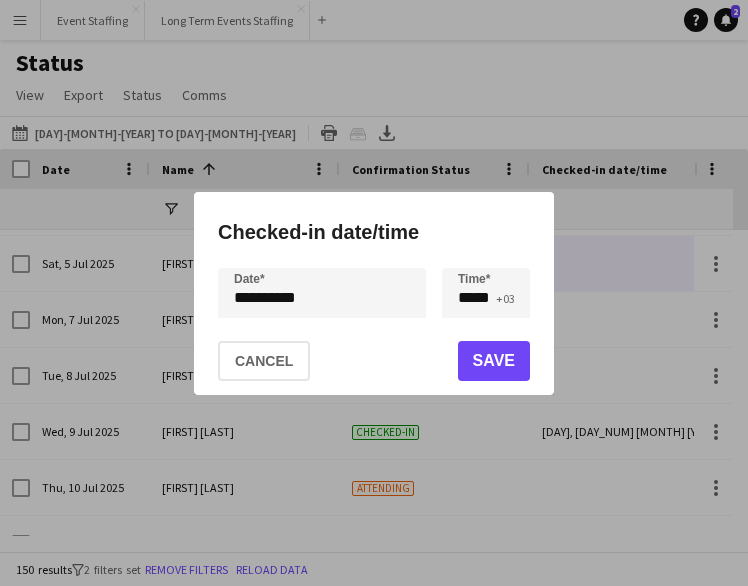 click on "**********" at bounding box center (374, 293) 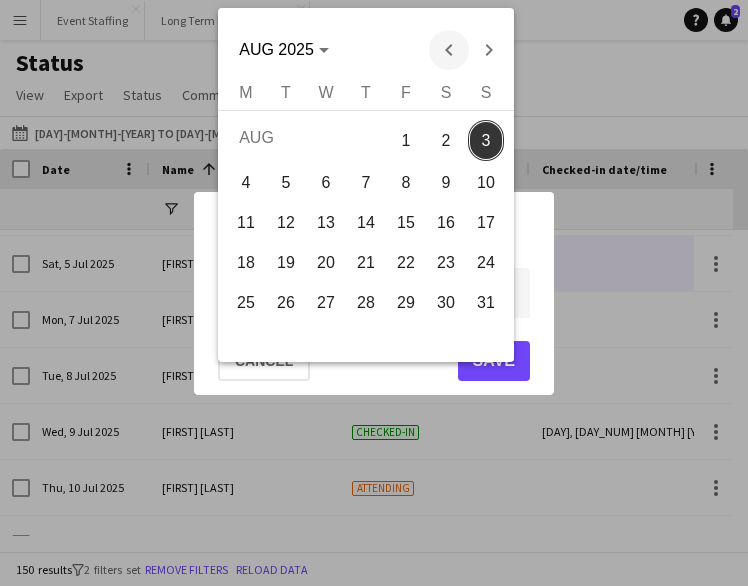 click at bounding box center [449, 50] 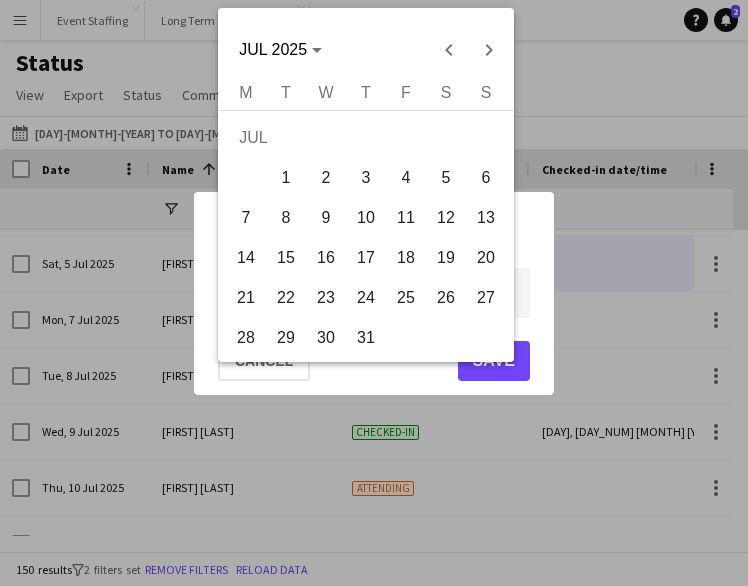 click on "5" at bounding box center [446, 178] 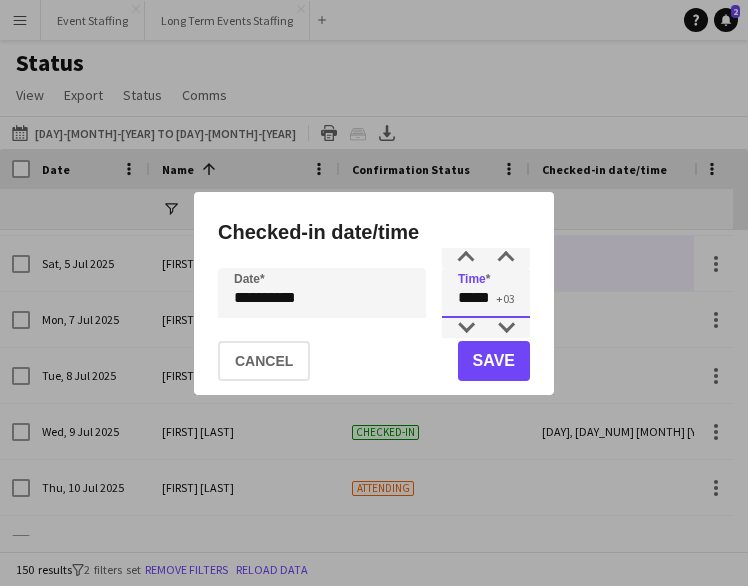 click on "*****" at bounding box center (486, 293) 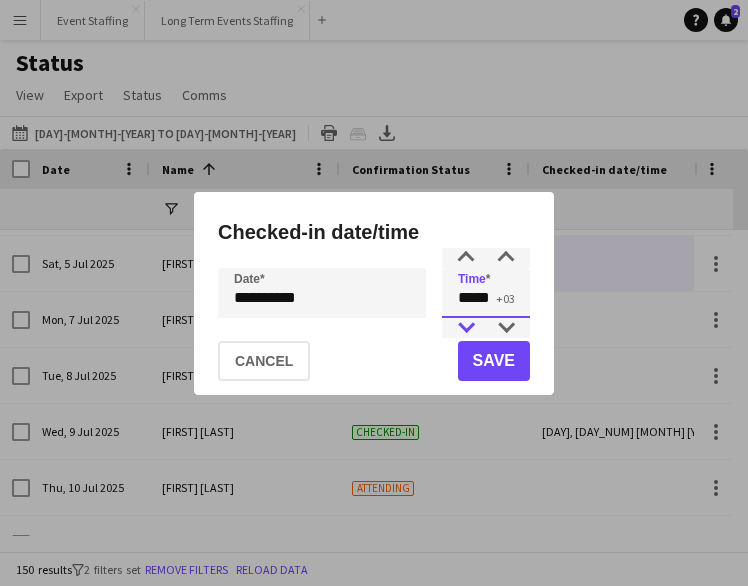 click at bounding box center [466, 328] 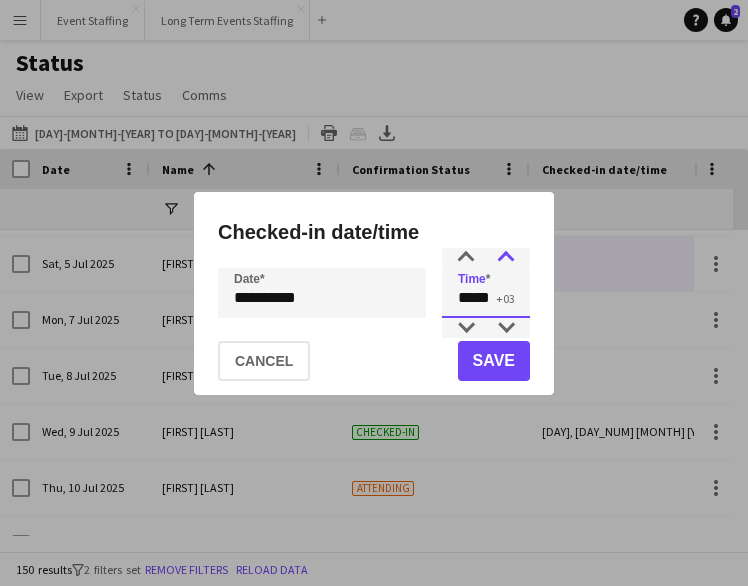 type on "*****" 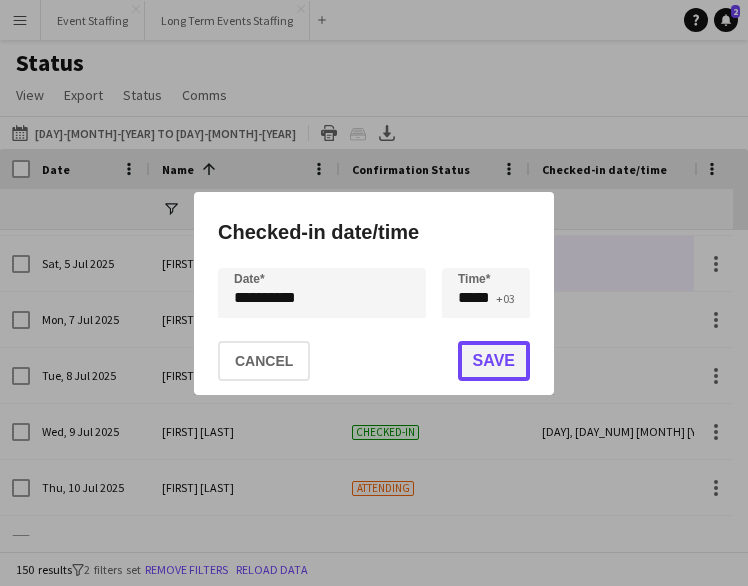 click on "Save" 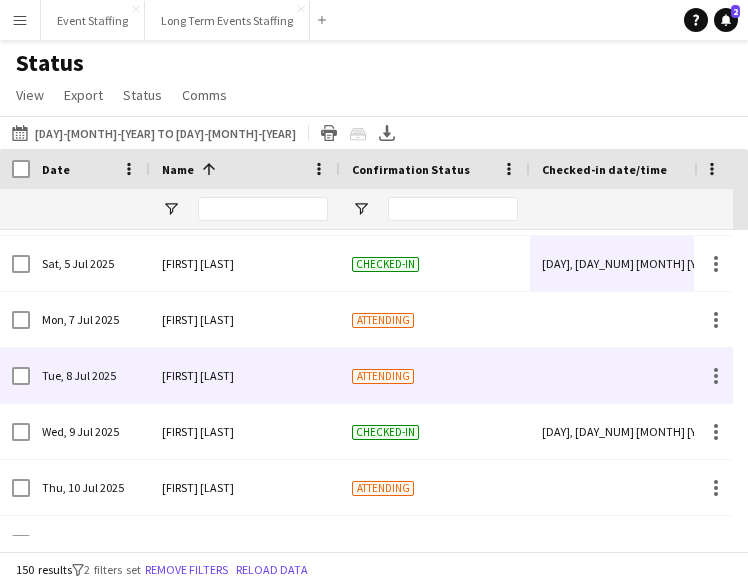 scroll, scrollTop: 6910, scrollLeft: 0, axis: vertical 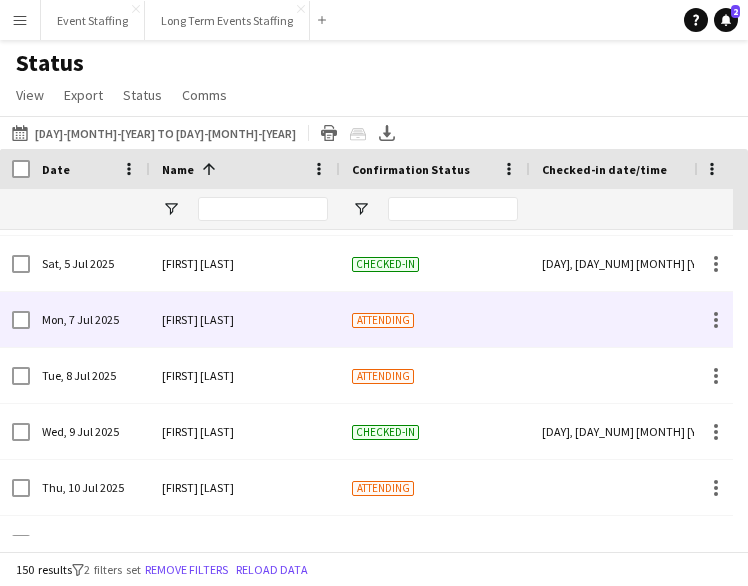 click at bounding box center [625, 319] 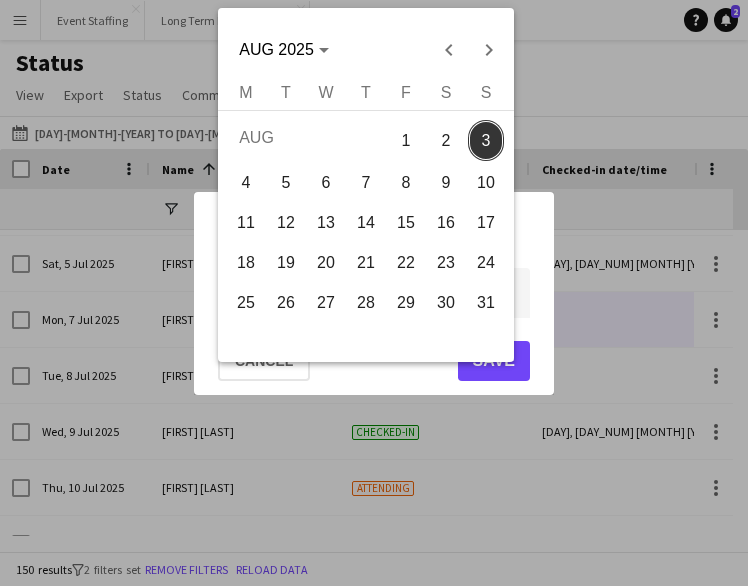 click on "**********" at bounding box center [374, 293] 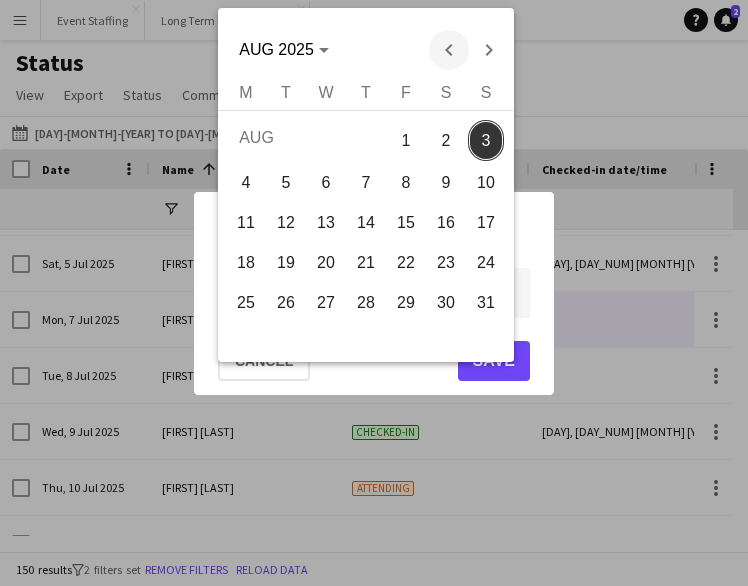 click at bounding box center (449, 50) 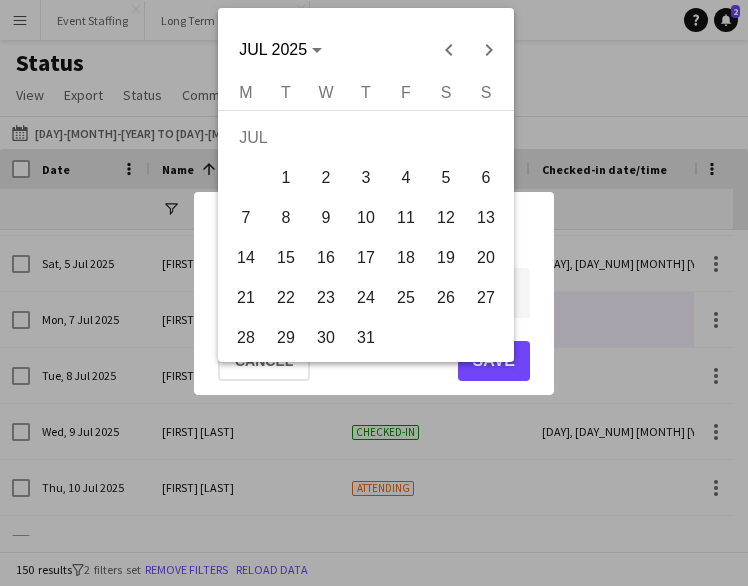 click on "7" at bounding box center (246, 218) 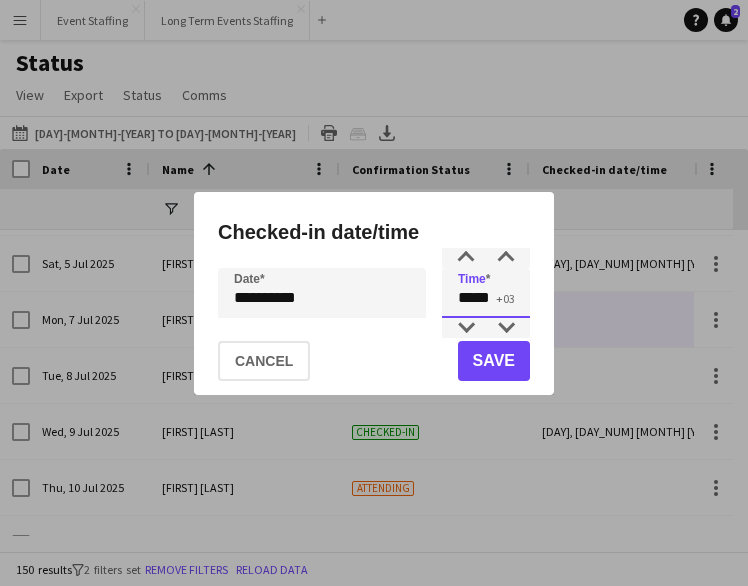 click on "*****" at bounding box center (486, 293) 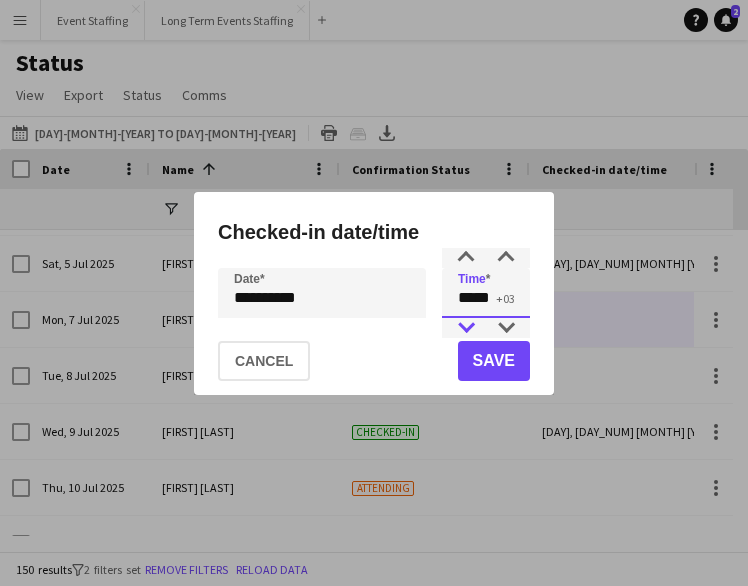 click at bounding box center [466, 328] 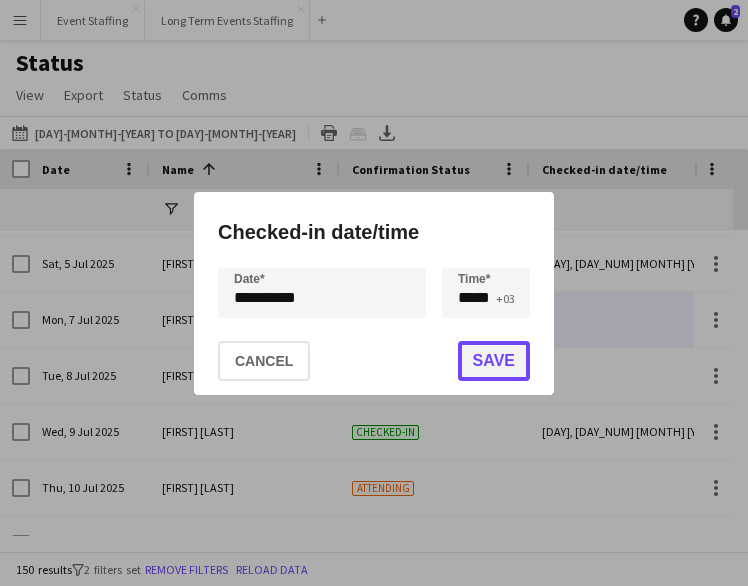 click on "Save" 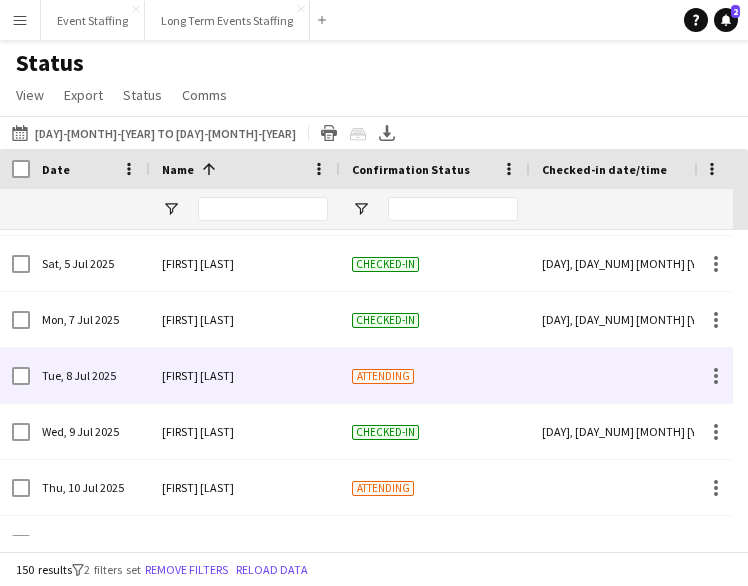 click at bounding box center (625, 375) 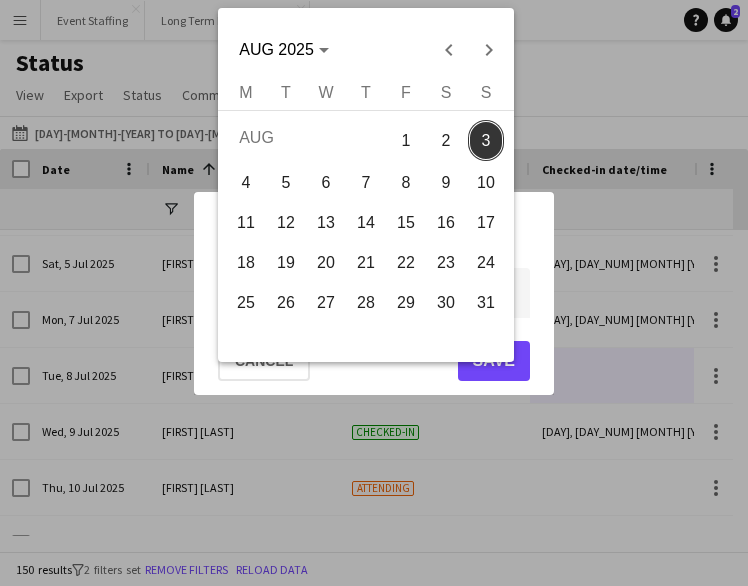 click on "**********" at bounding box center [374, 293] 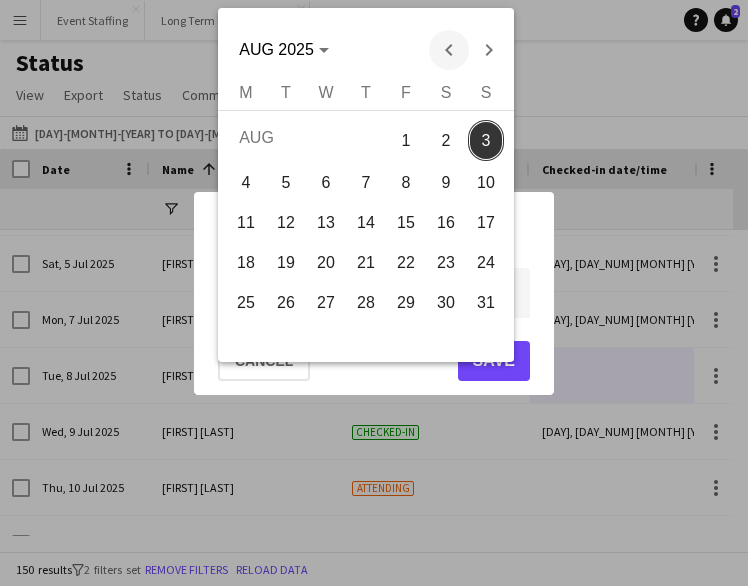 click at bounding box center (449, 50) 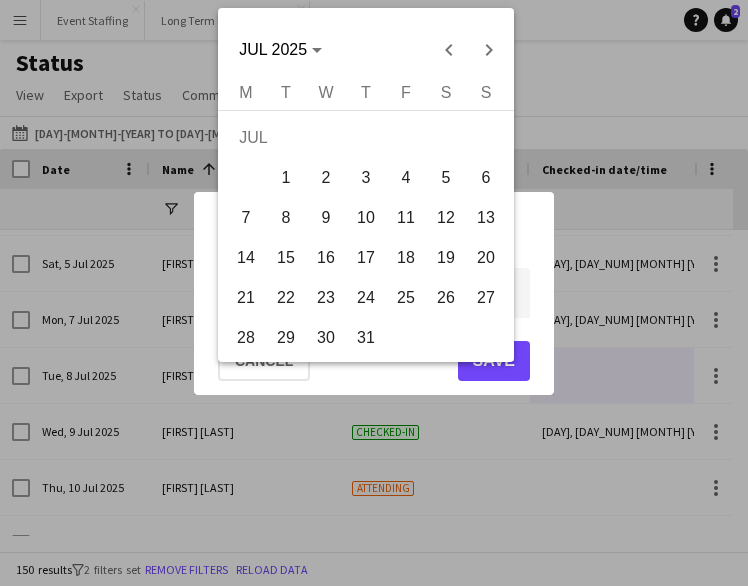 click on "8" at bounding box center (286, 218) 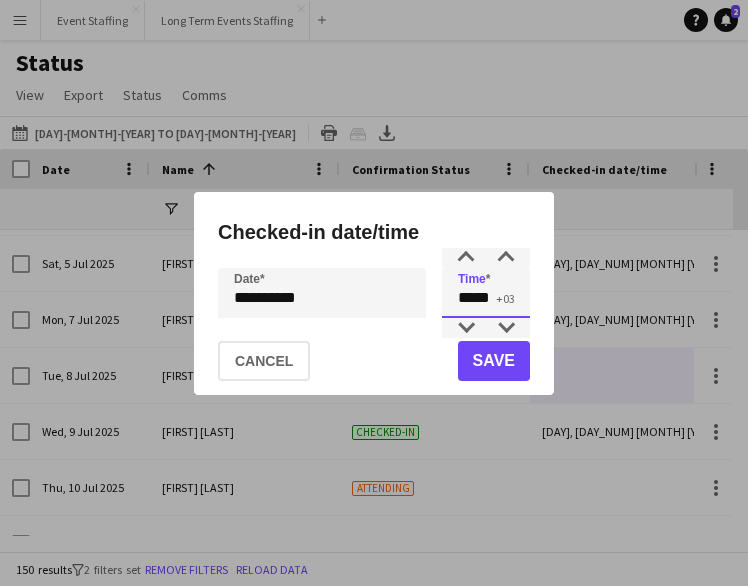 click on "*****" at bounding box center [486, 293] 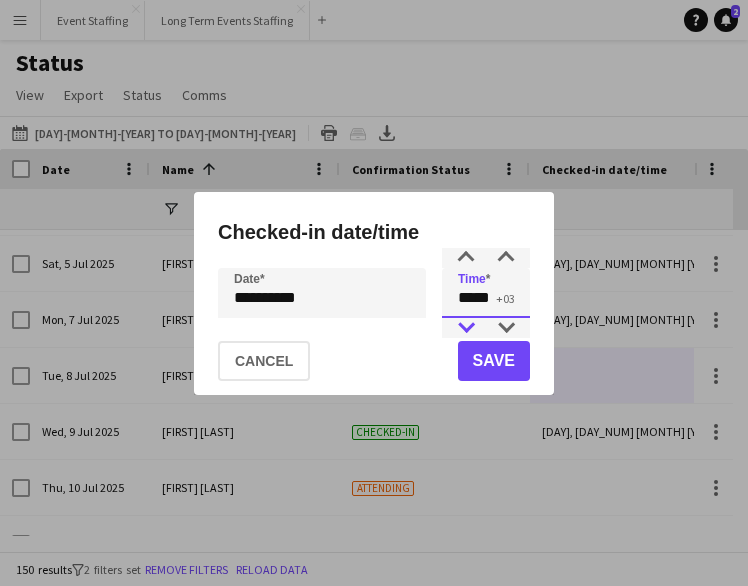click at bounding box center (466, 328) 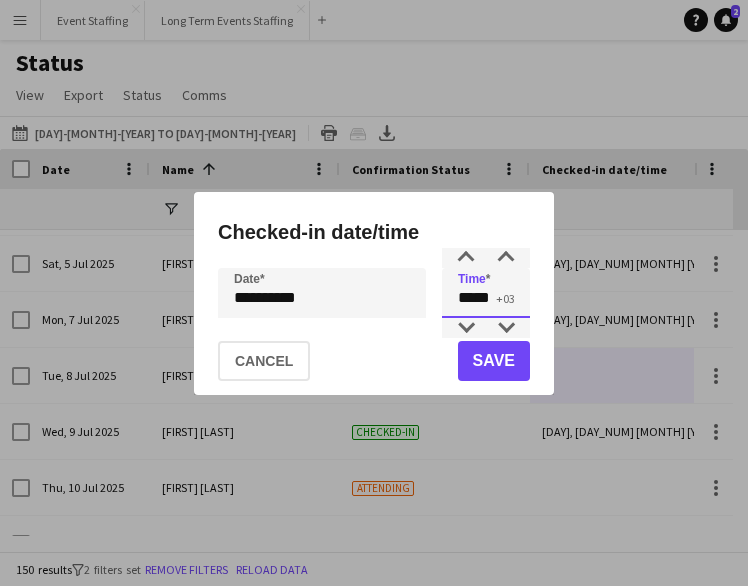 click on "*****" at bounding box center (486, 293) 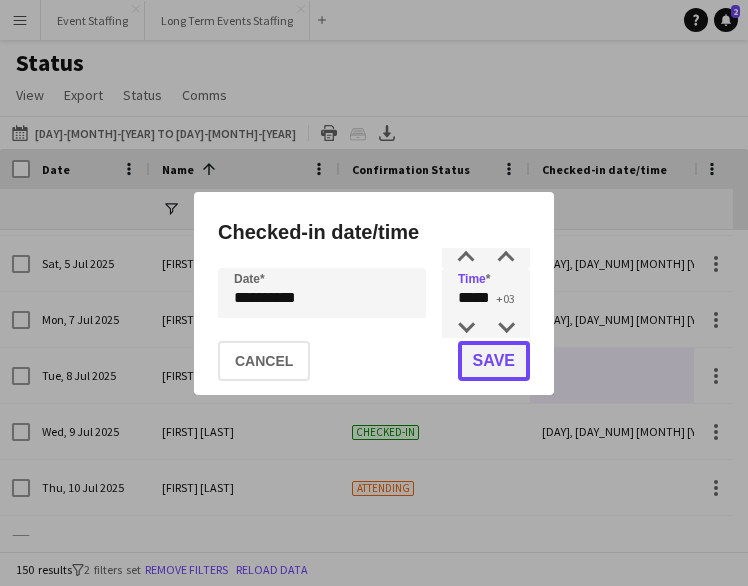 click on "Save" 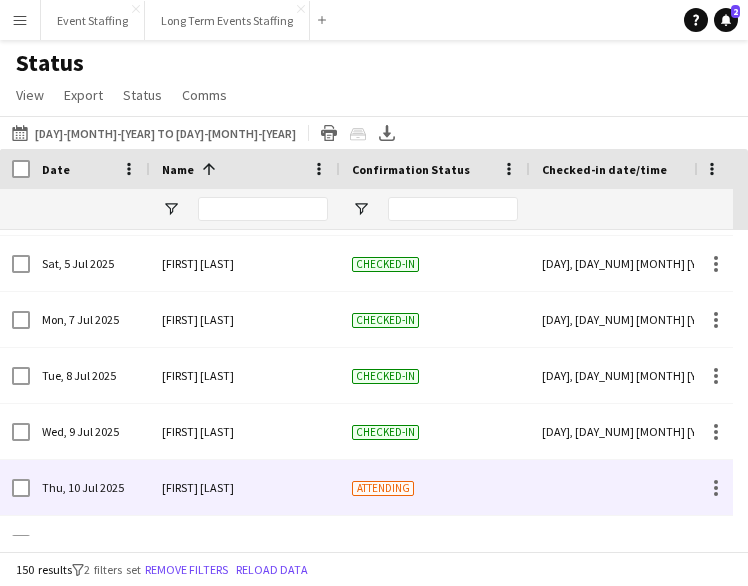 scroll, scrollTop: 7071, scrollLeft: 0, axis: vertical 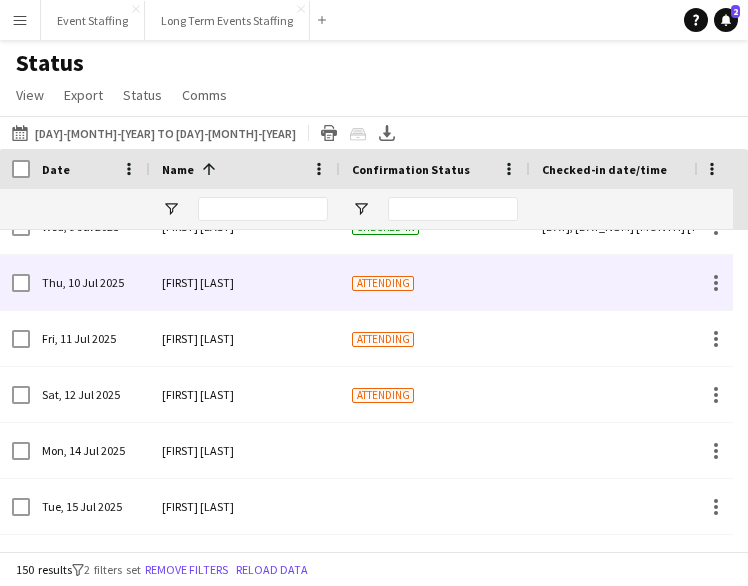 click at bounding box center [625, 282] 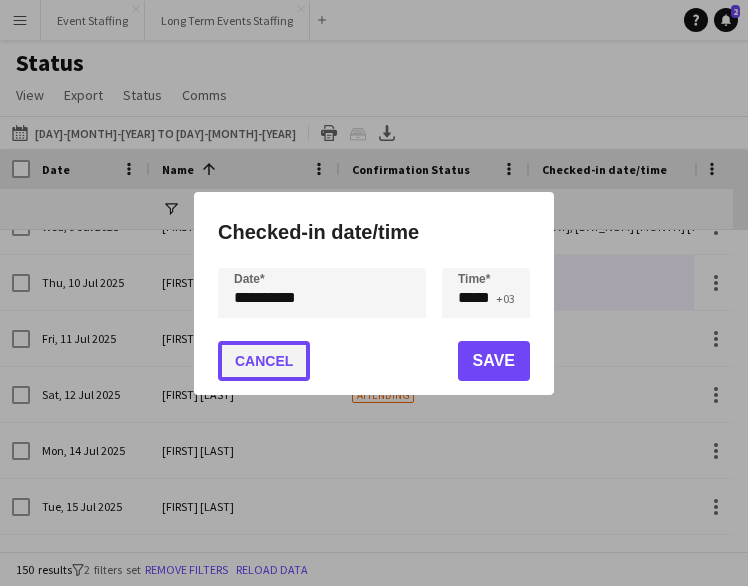 click on "Cancel" 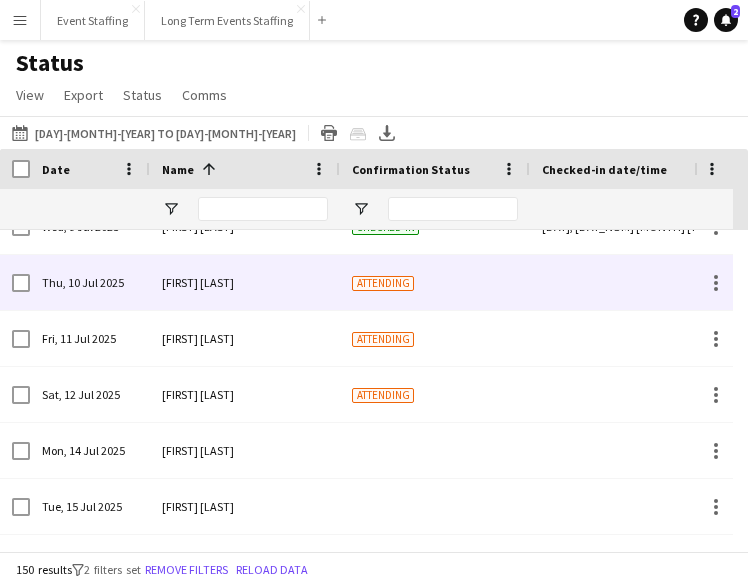 scroll, scrollTop: 7136, scrollLeft: 0, axis: vertical 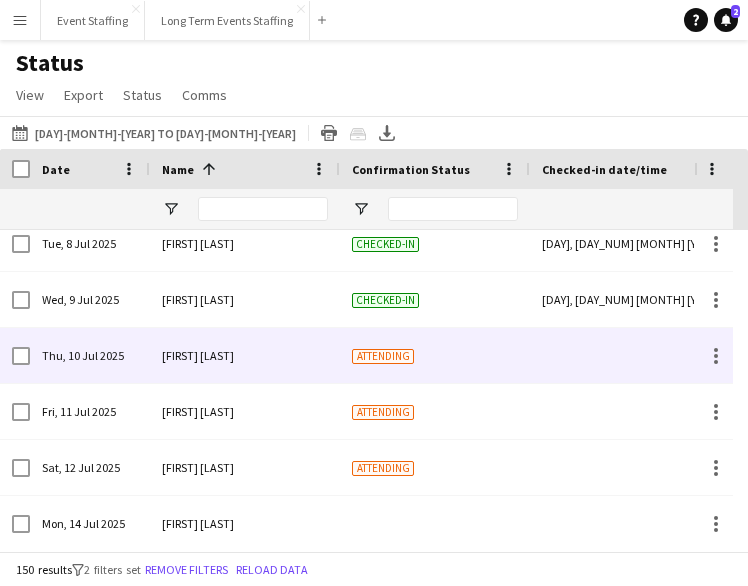 click at bounding box center [625, 355] 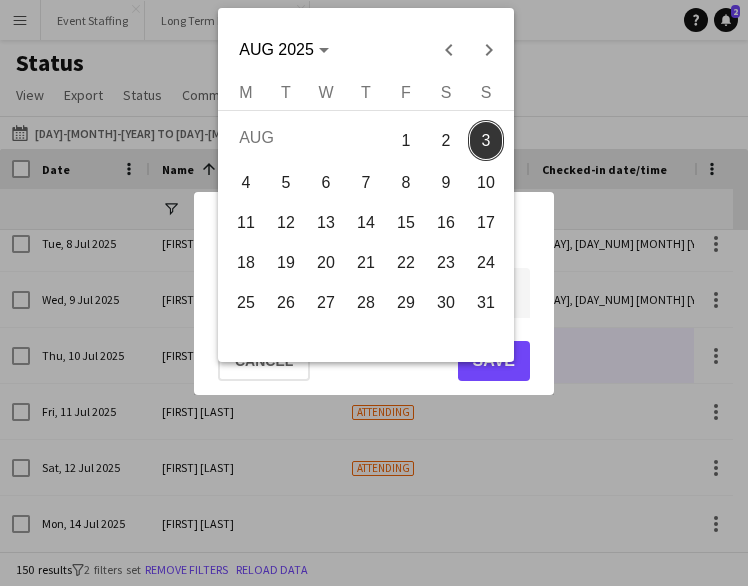 click on "**********" at bounding box center [374, 293] 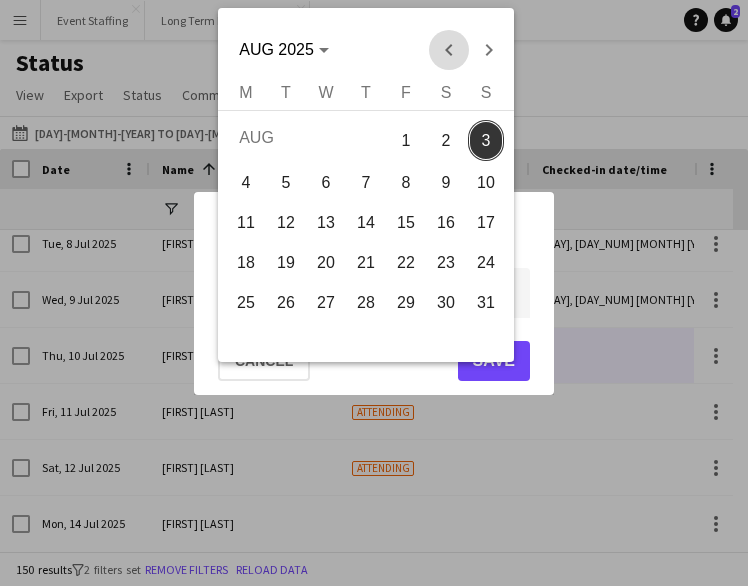 click at bounding box center [449, 50] 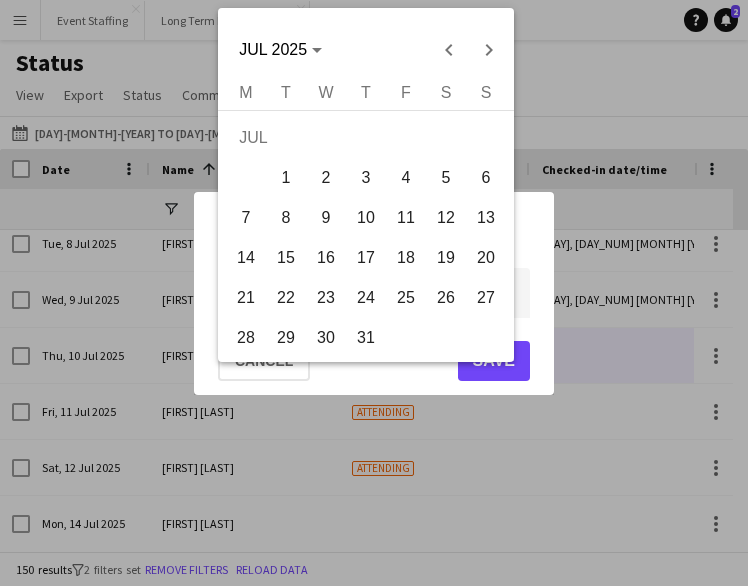 click on "10" at bounding box center [366, 218] 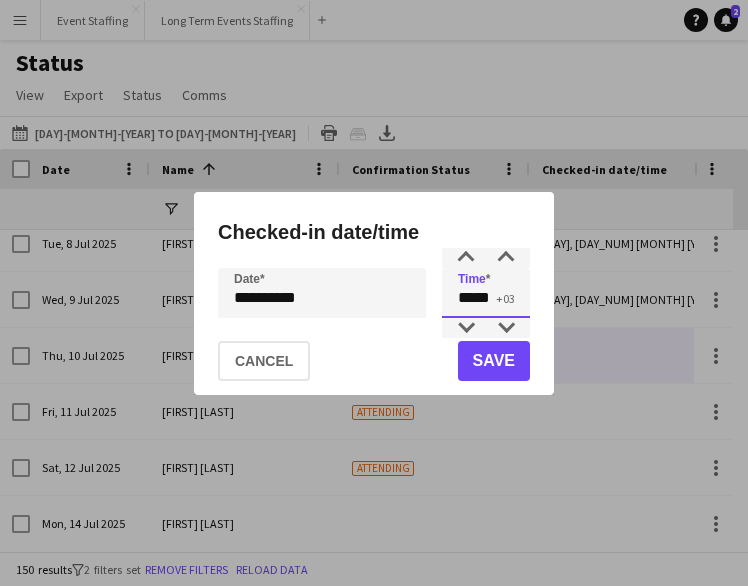 click on "*****" at bounding box center (486, 293) 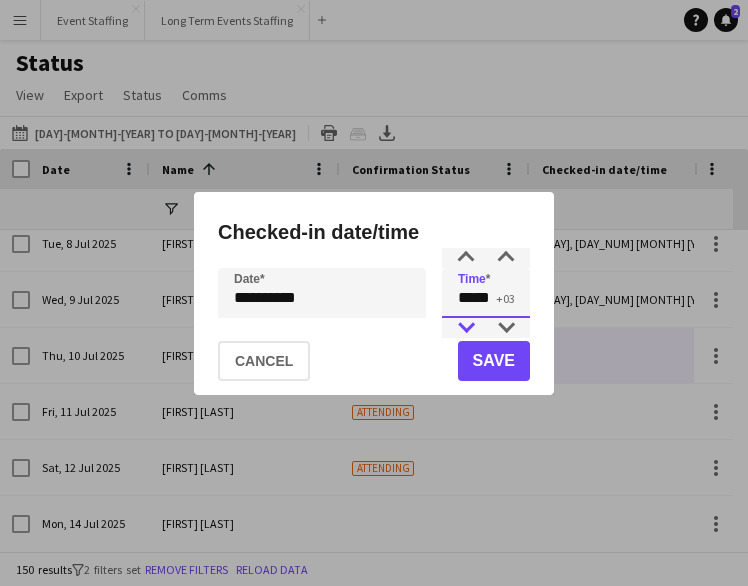 click at bounding box center [466, 328] 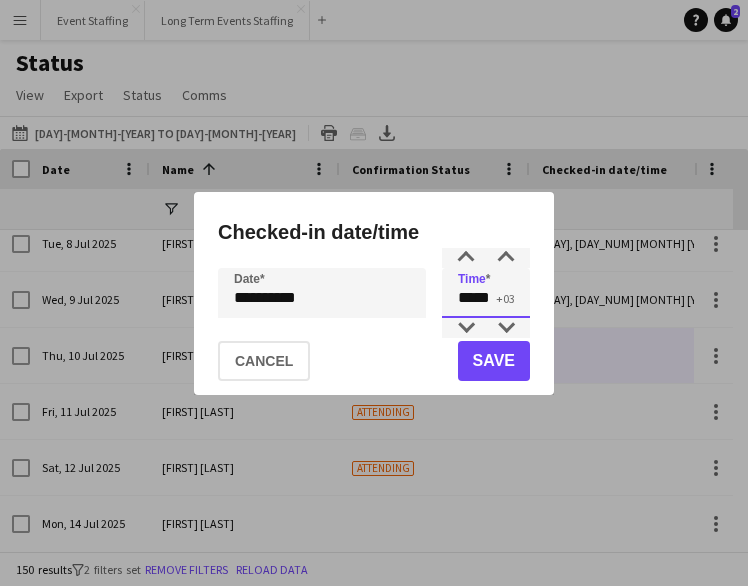 type on "*****" 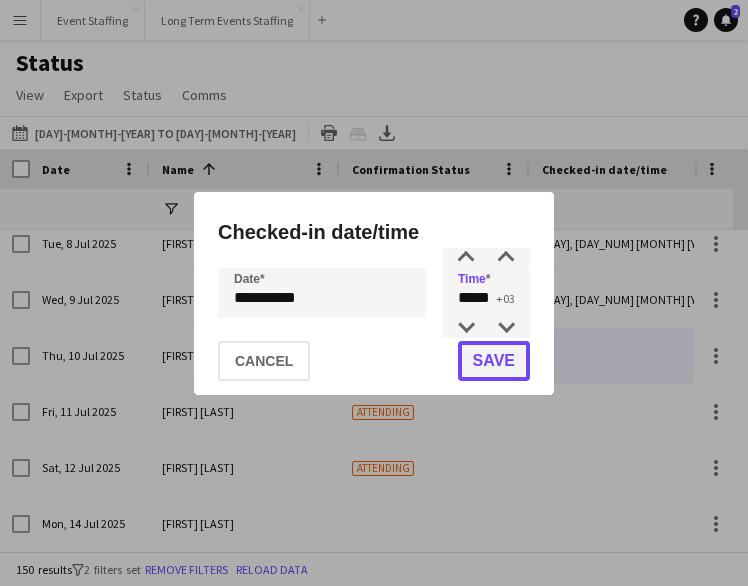 click on "Save" 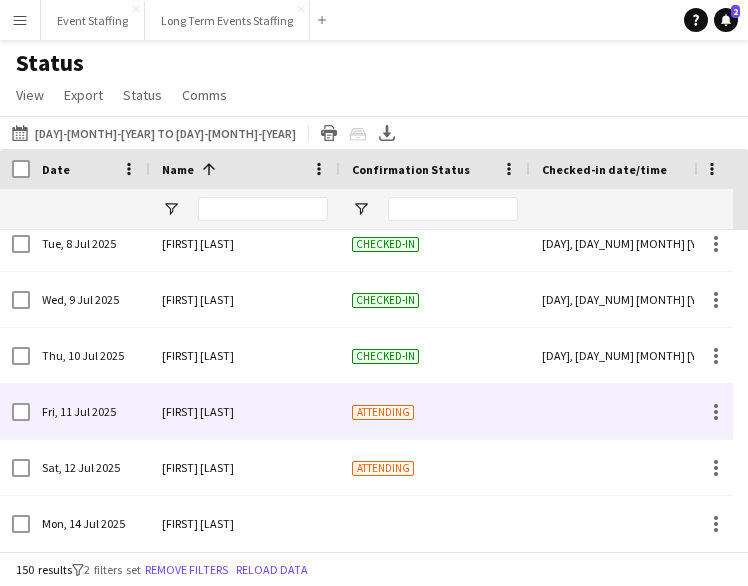 click at bounding box center [625, 411] 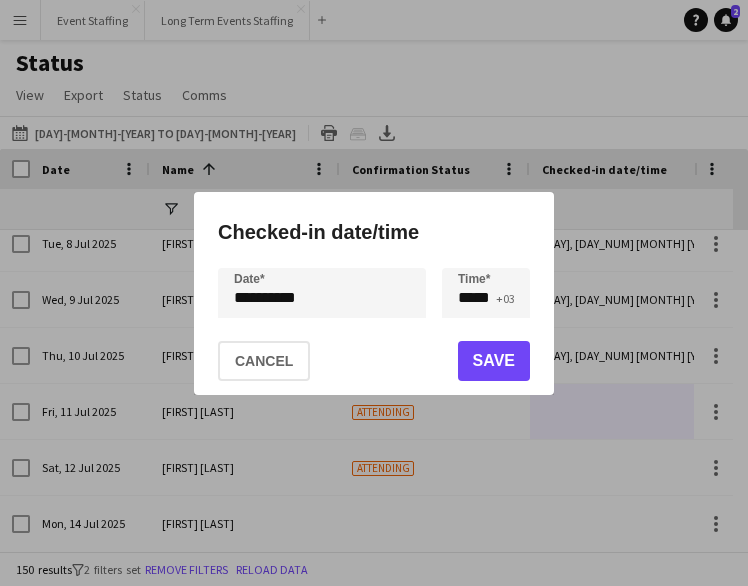 click on "**********" at bounding box center [374, 293] 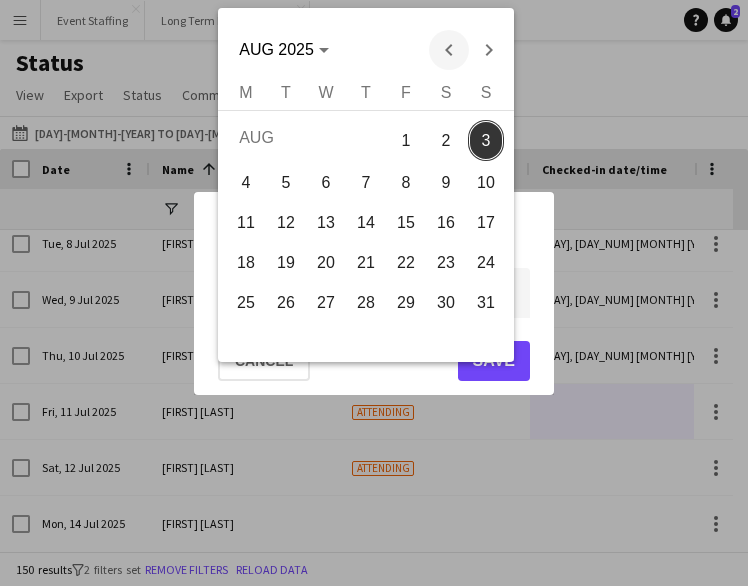 click at bounding box center (449, 50) 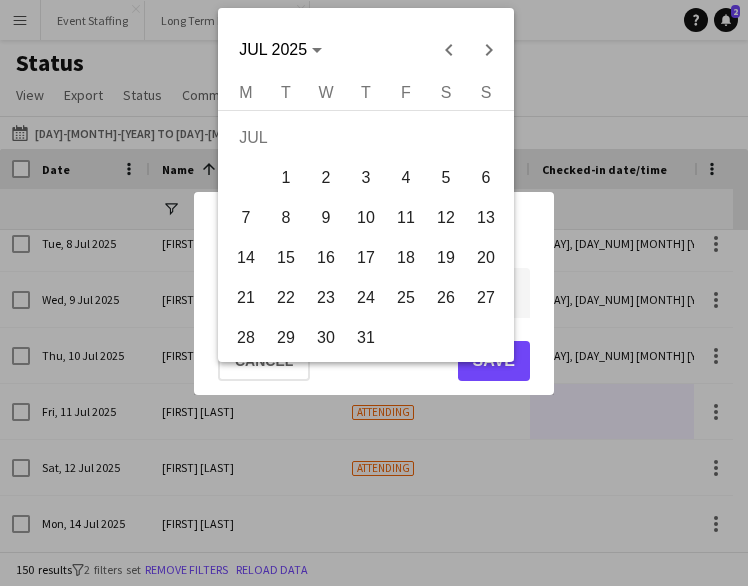 click on "11" at bounding box center [406, 218] 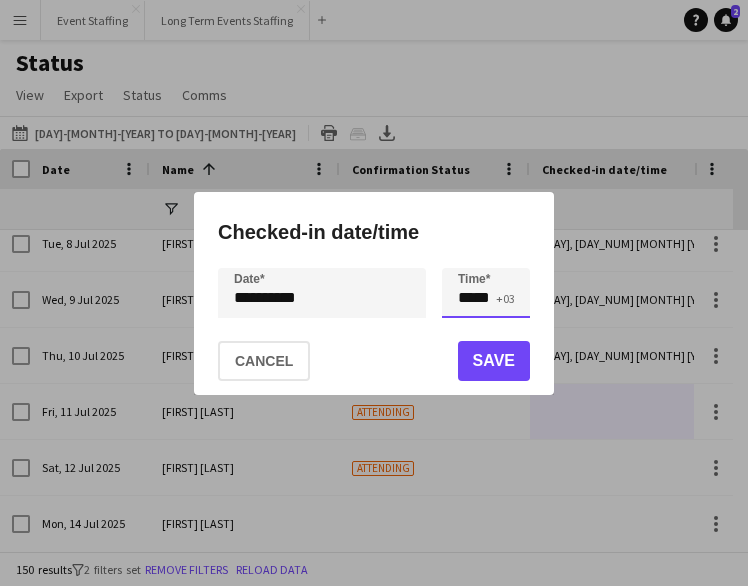 click on "*****" at bounding box center [486, 293] 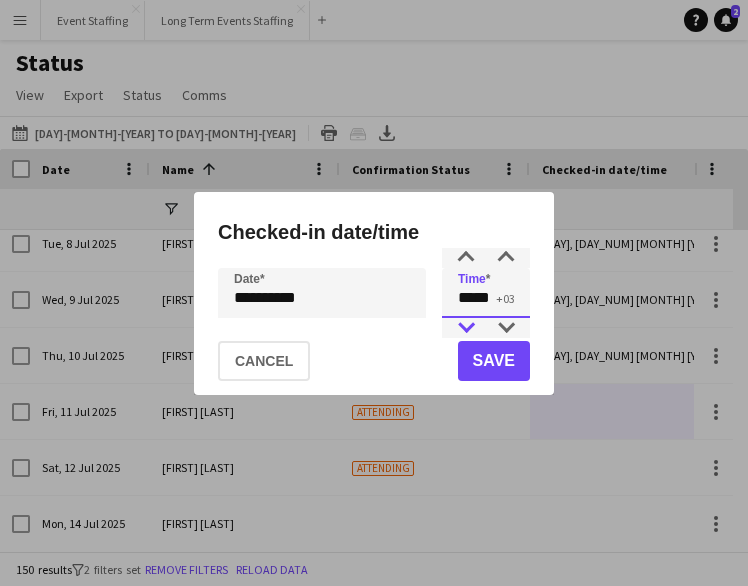 click at bounding box center [466, 328] 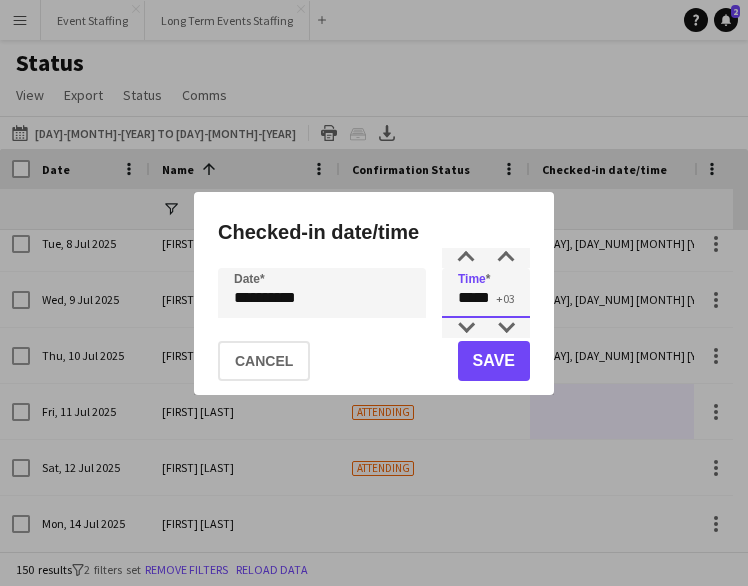 type on "*****" 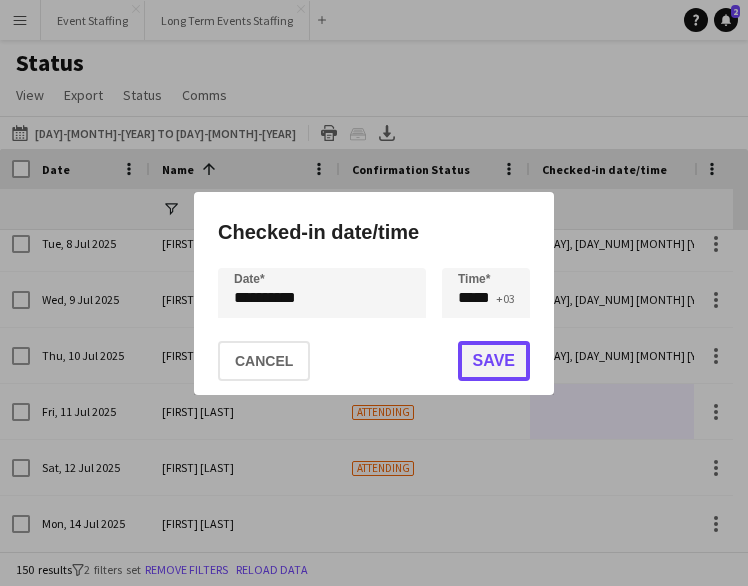 click on "Save" 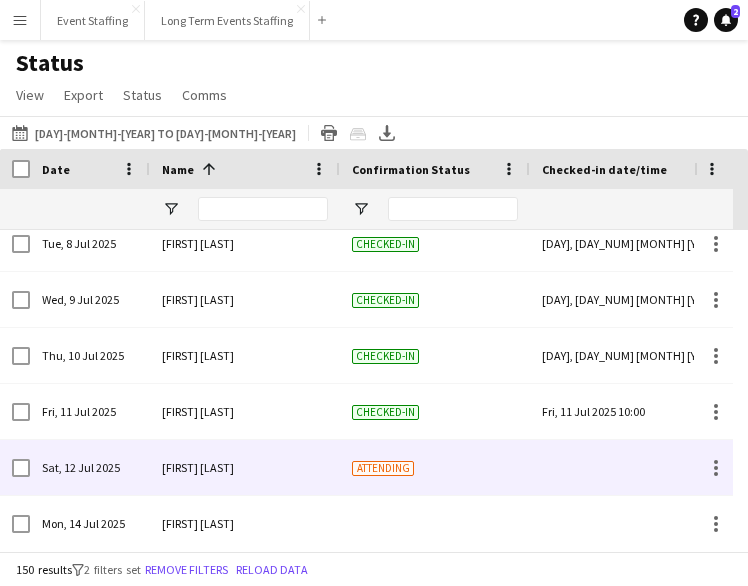 click at bounding box center [625, 467] 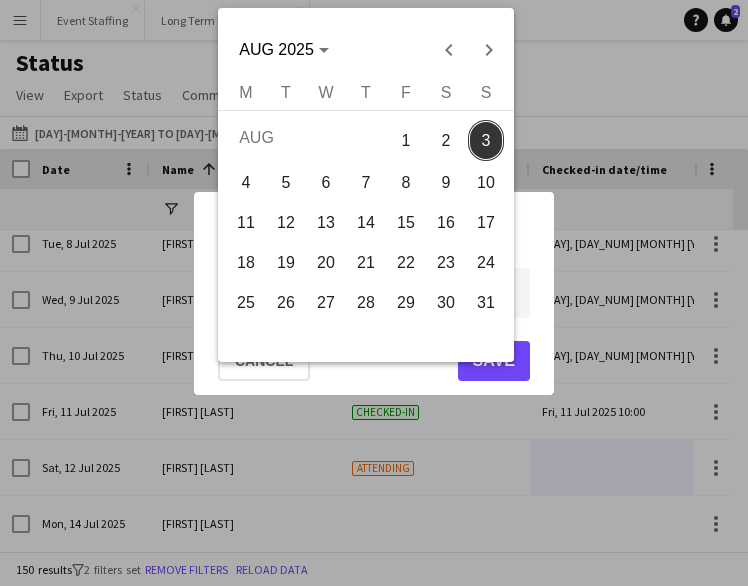 click on "**********" at bounding box center (374, 293) 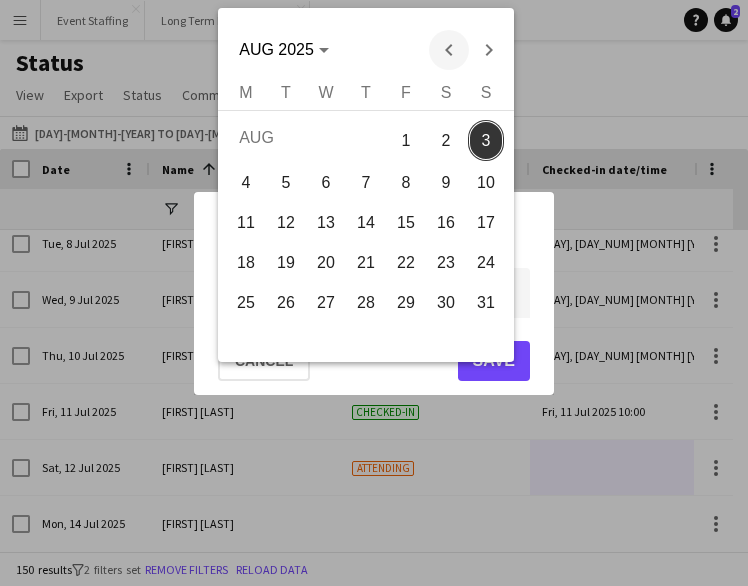 click at bounding box center [449, 50] 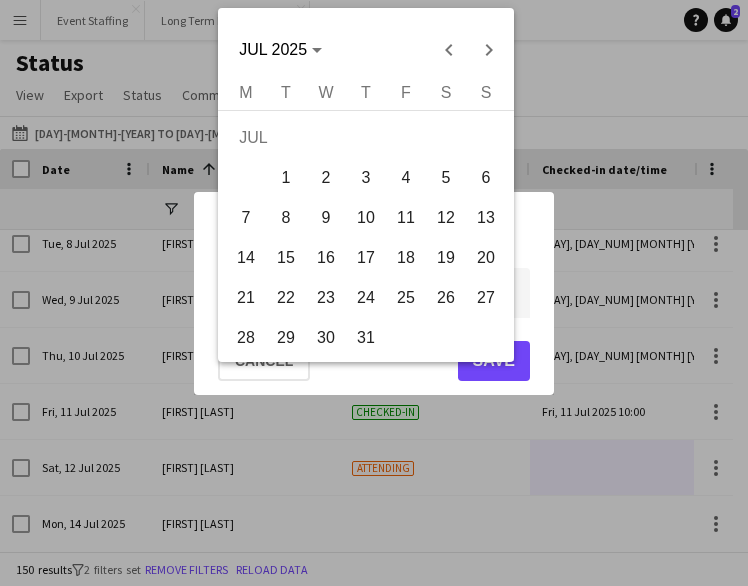 drag, startPoint x: 450, startPoint y: 228, endPoint x: 446, endPoint y: 265, distance: 37.215588 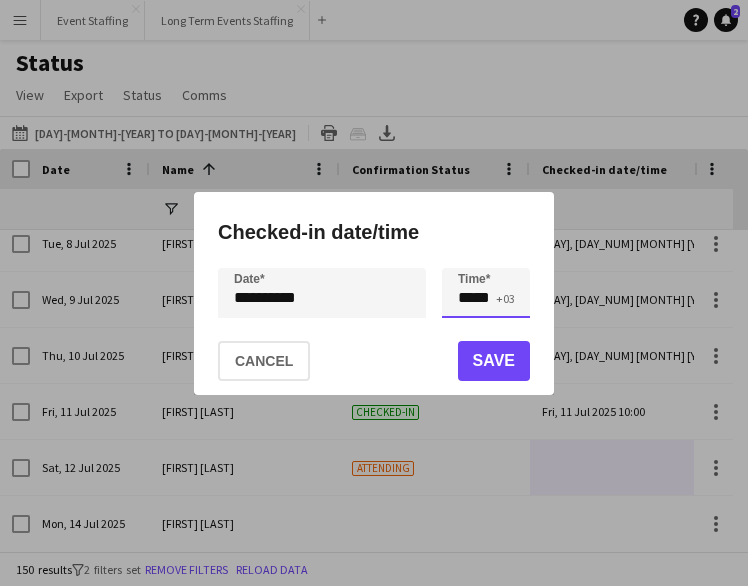 click on "*****" at bounding box center (486, 293) 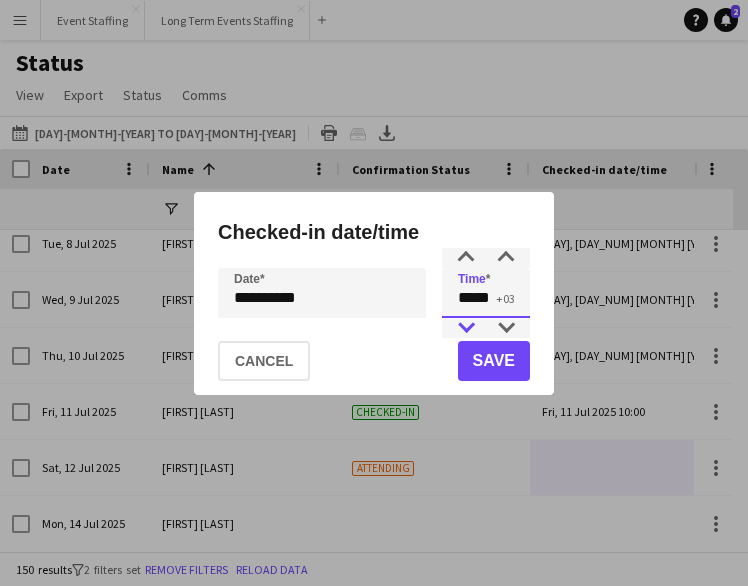 click at bounding box center (466, 328) 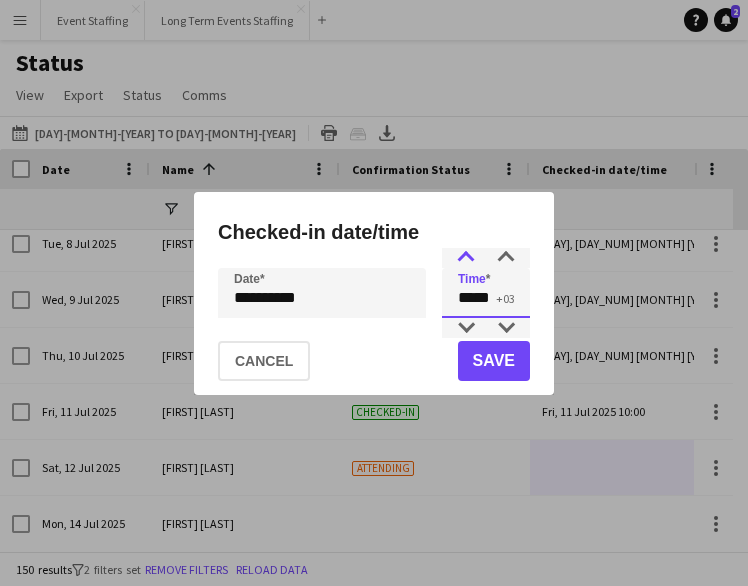 click at bounding box center [466, 258] 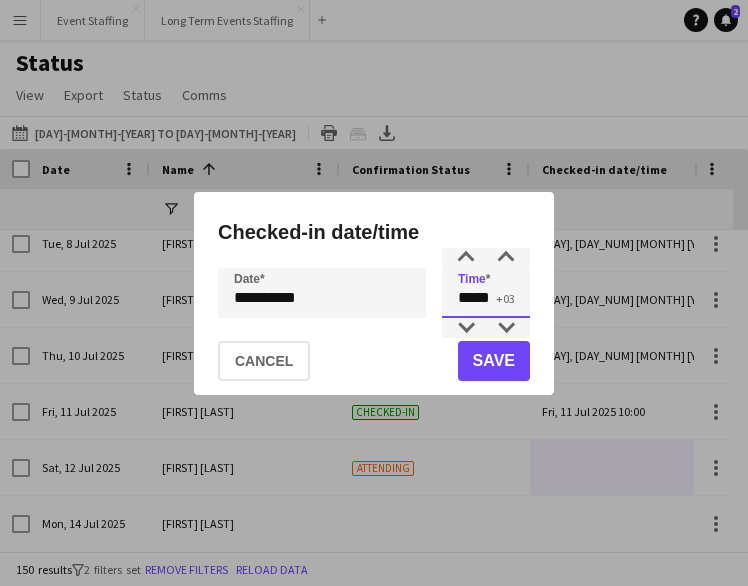 type on "*****" 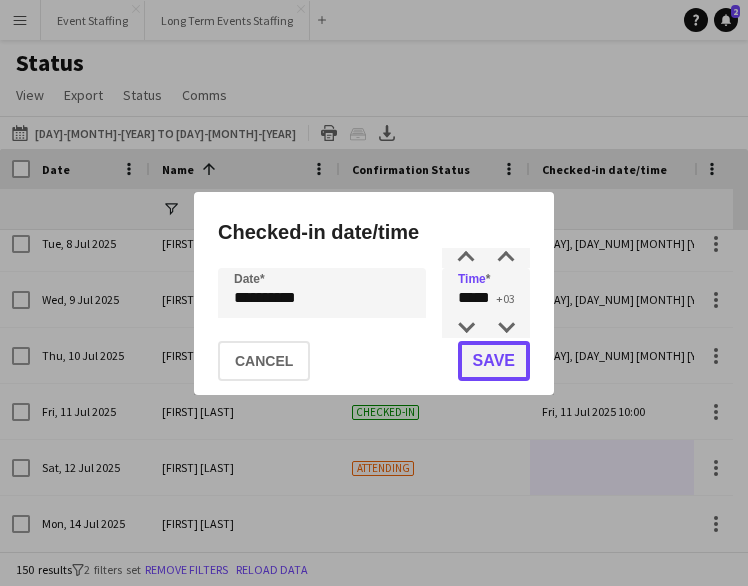 click on "Save" 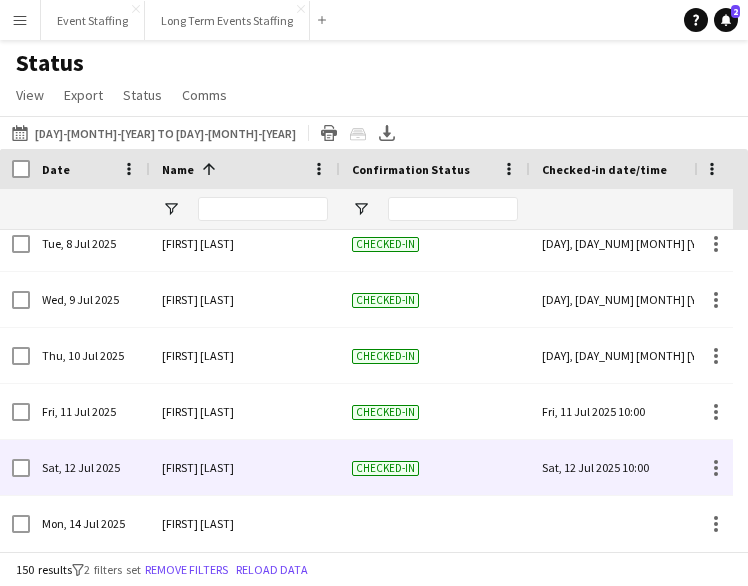 scroll, scrollTop: 7182, scrollLeft: 0, axis: vertical 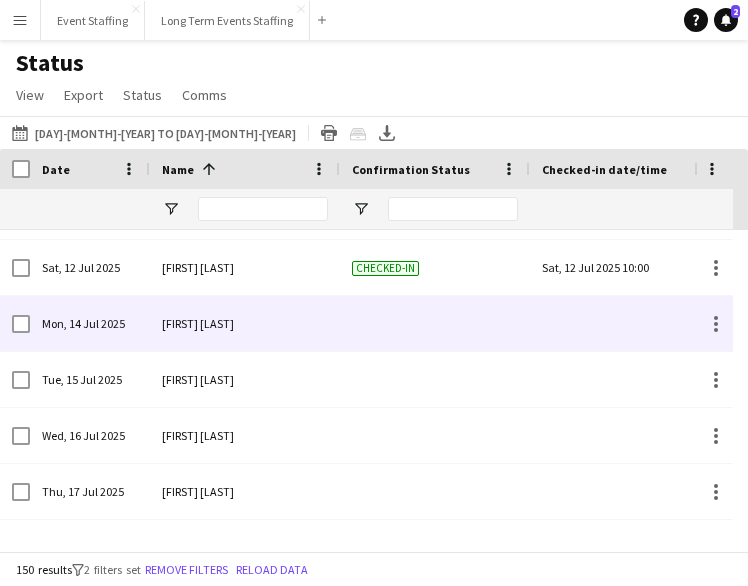 click at bounding box center [625, 323] 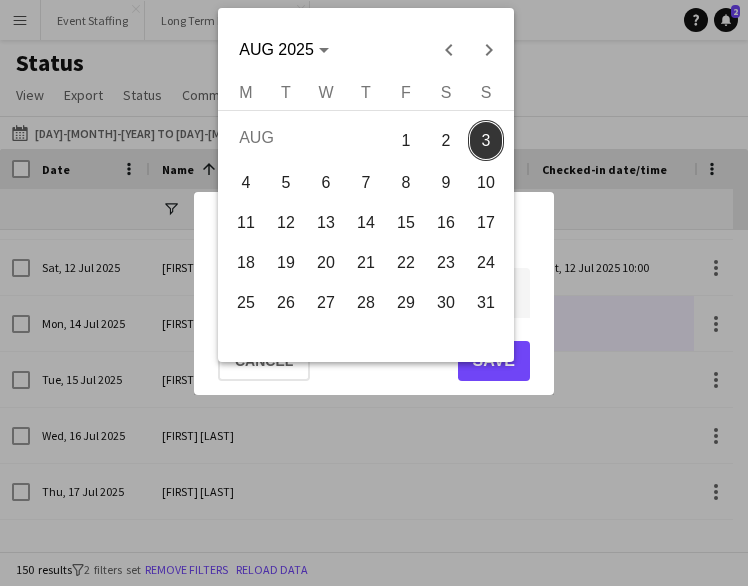 click on "**********" at bounding box center [374, 293] 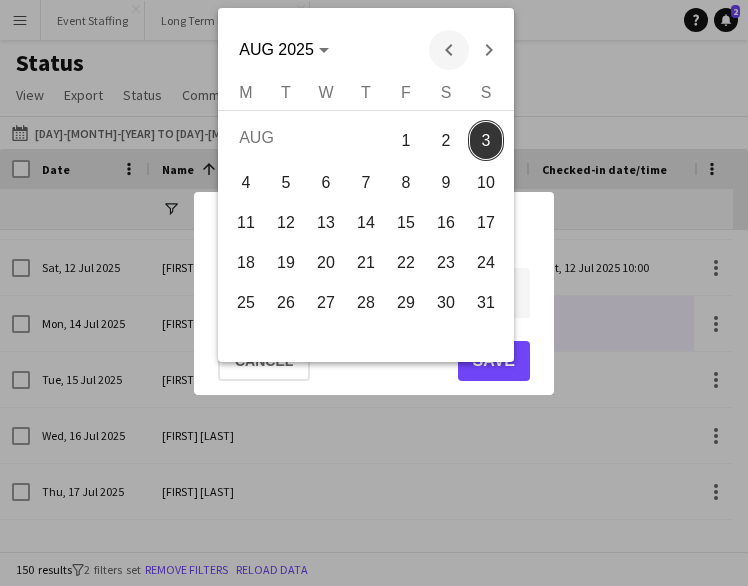 click at bounding box center [449, 50] 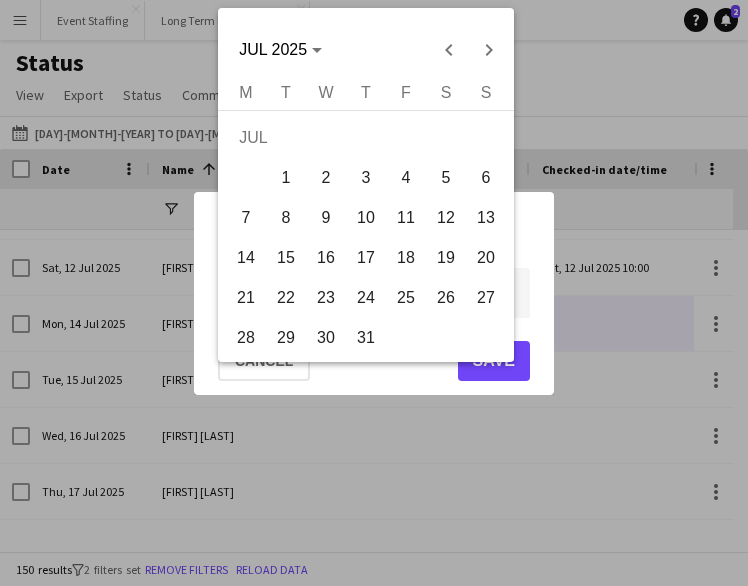 click on "14" at bounding box center [246, 258] 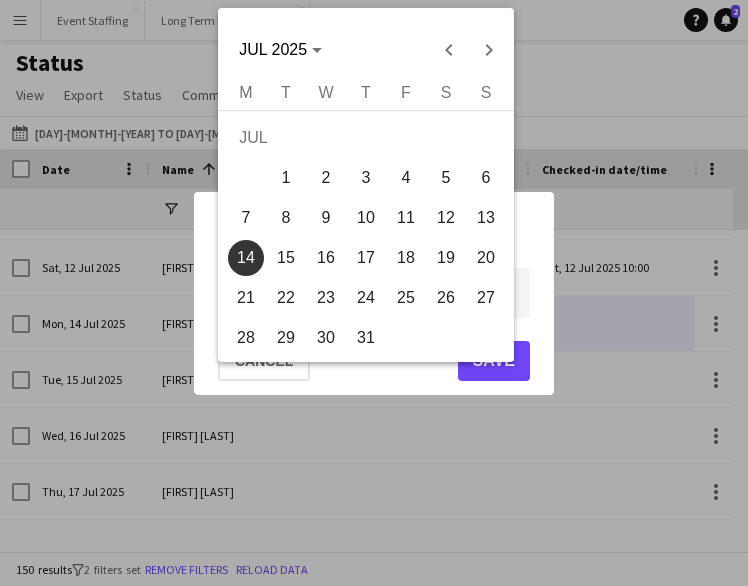 type on "**********" 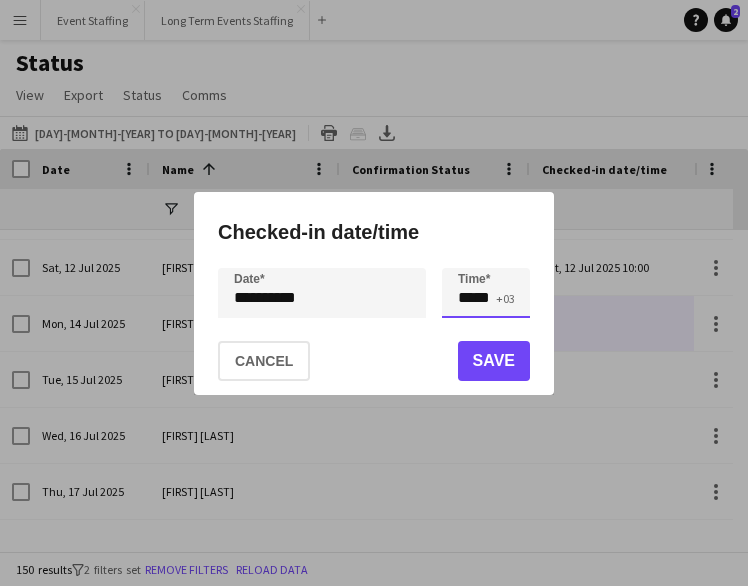 click on "*****" at bounding box center [486, 293] 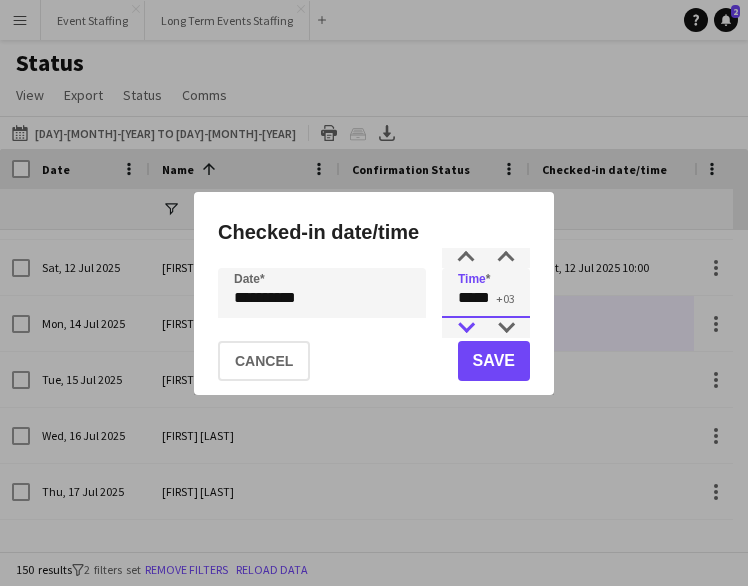 click at bounding box center [466, 328] 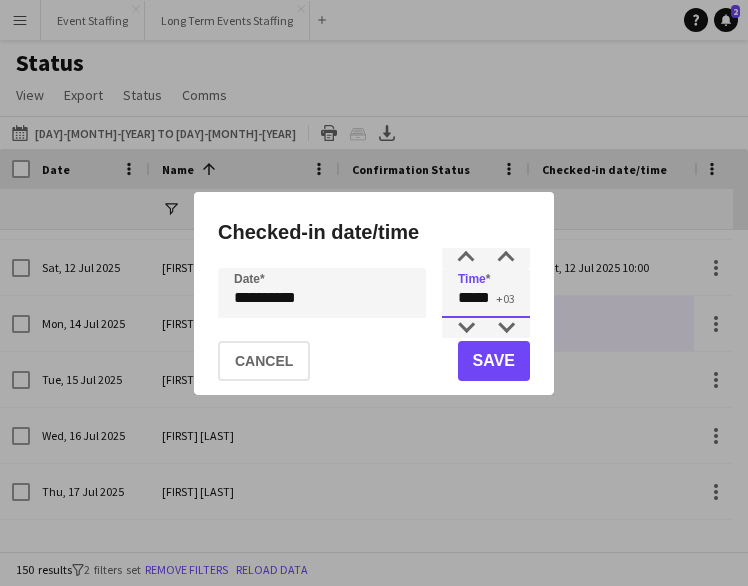 type on "*****" 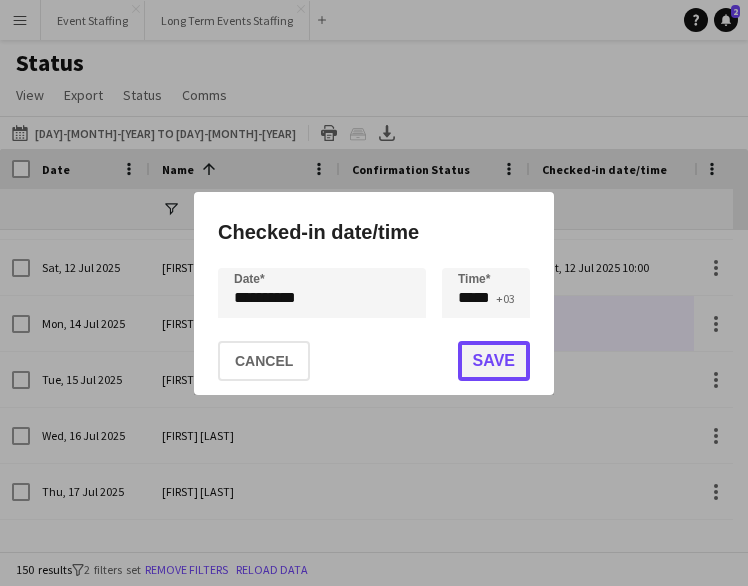 click on "Save" 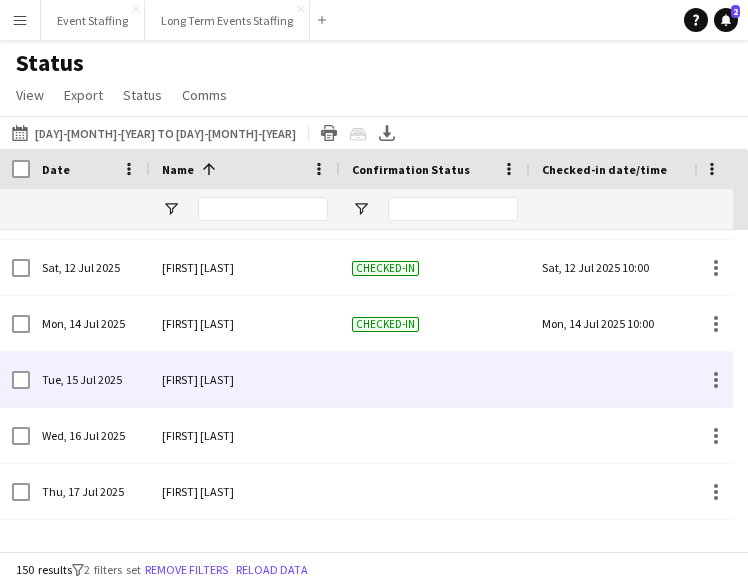 click at bounding box center (625, 379) 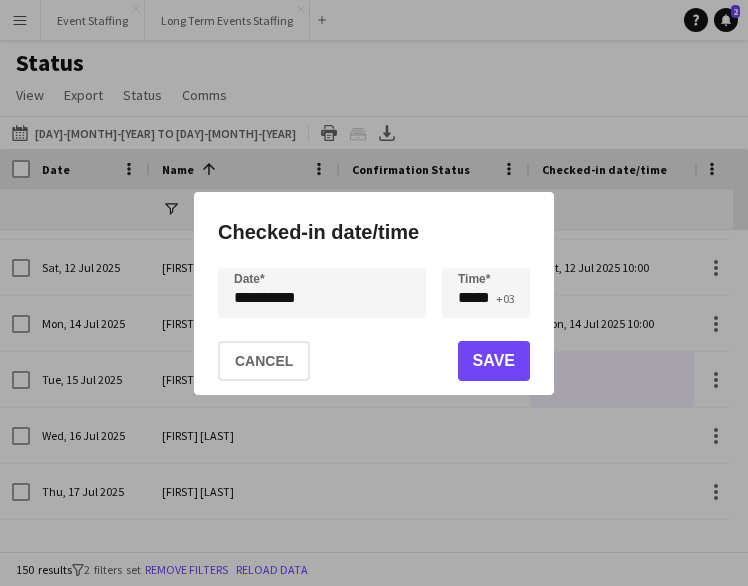 click on "**********" at bounding box center (374, 293) 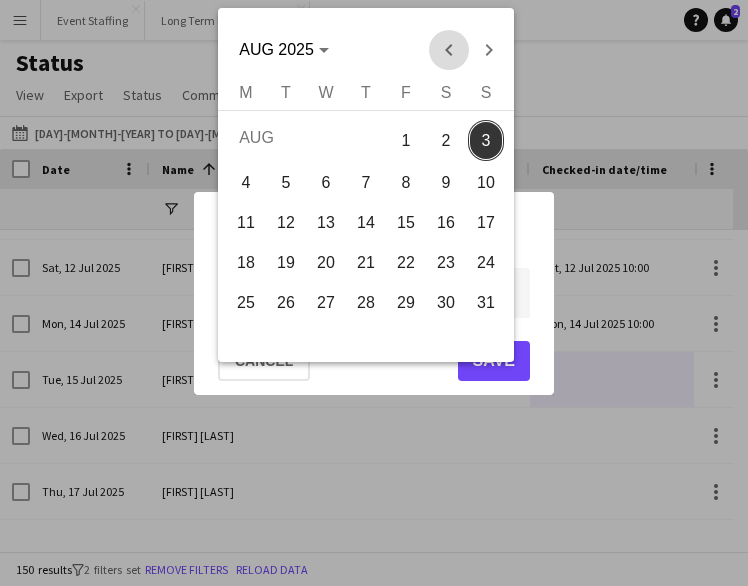 click at bounding box center (449, 50) 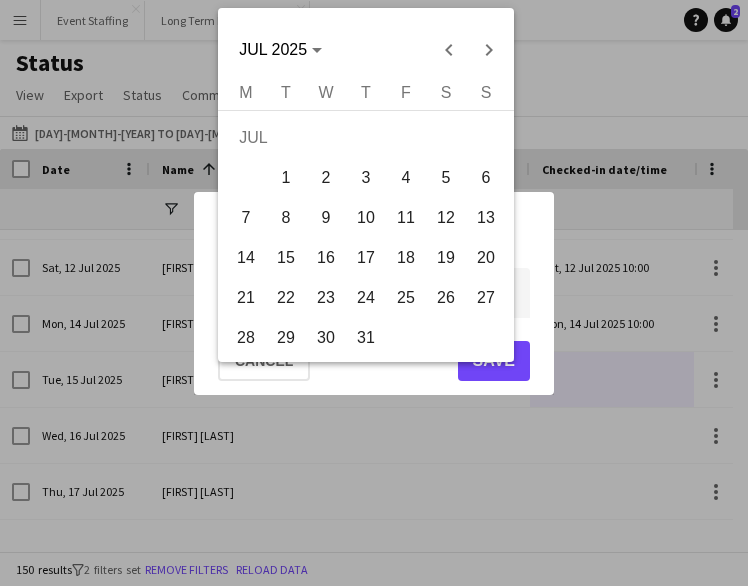 click on "15" at bounding box center [286, 258] 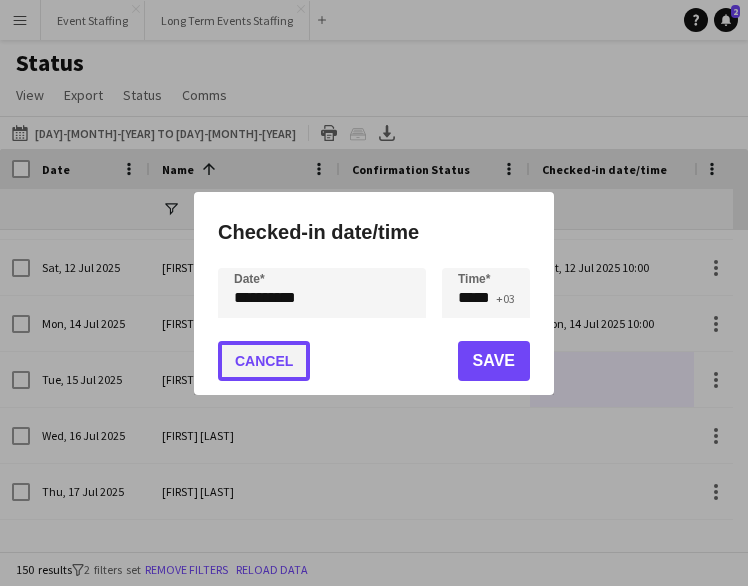 click on "Cancel" 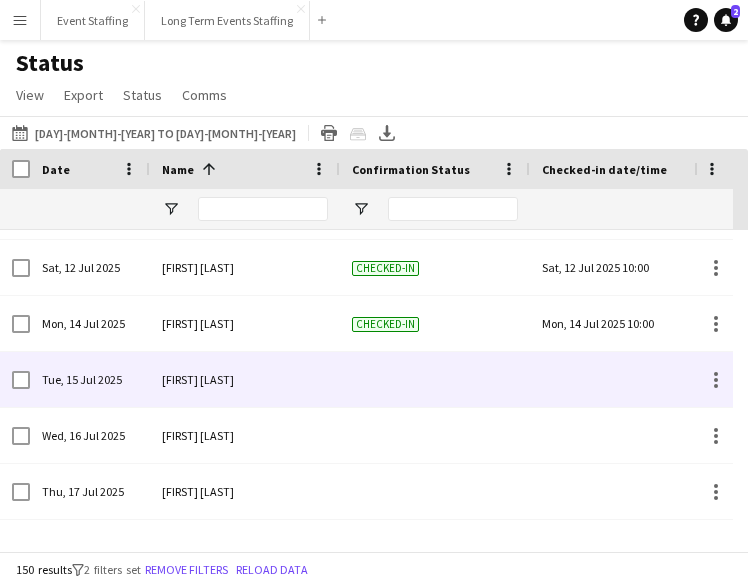 click at bounding box center (625, 379) 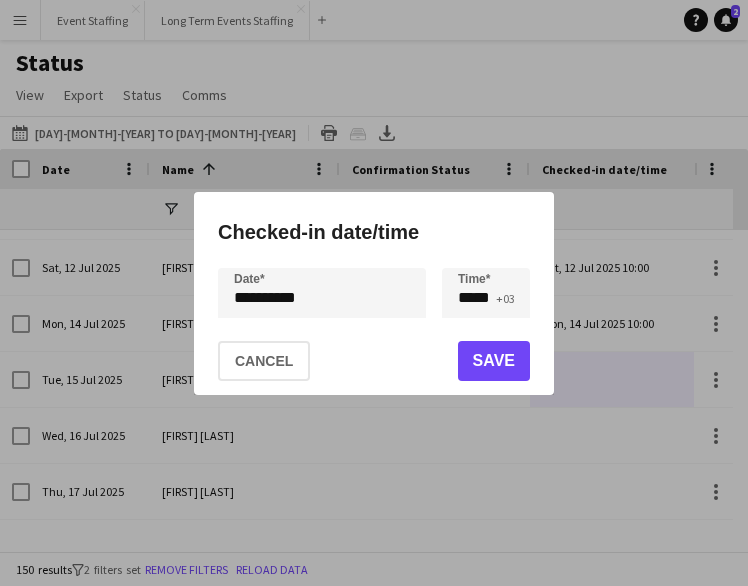 click on "**********" at bounding box center [374, 293] 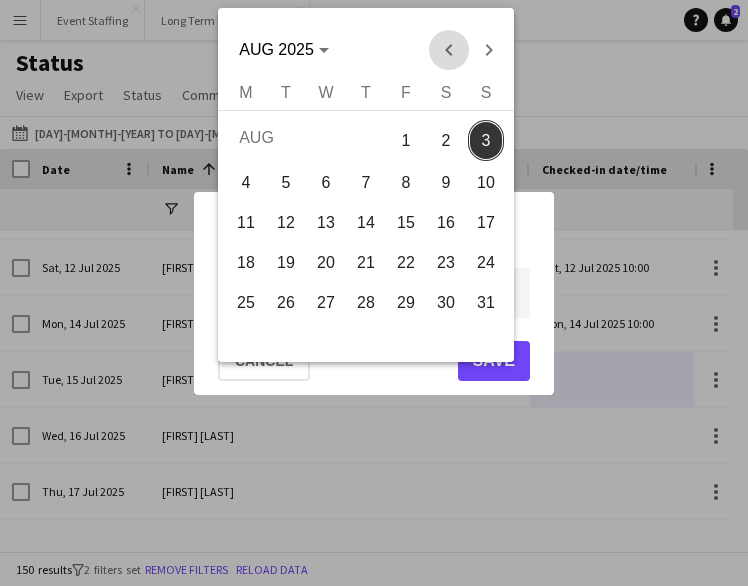 click at bounding box center (449, 50) 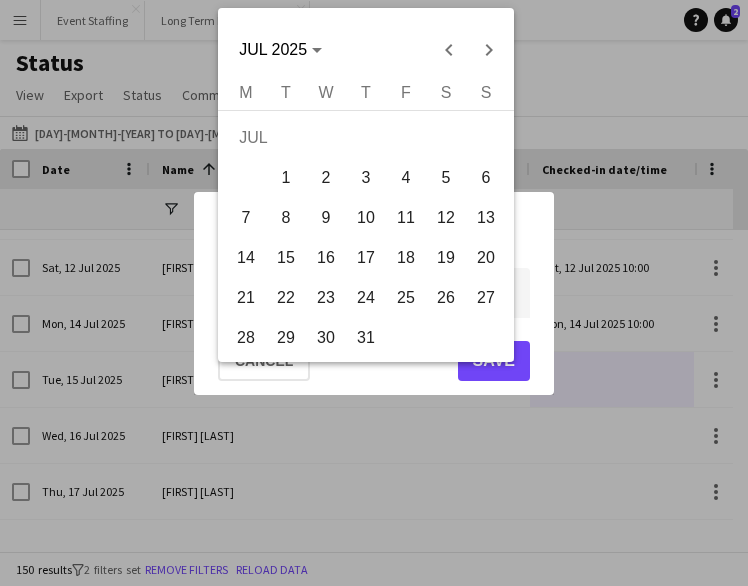 click on "15" at bounding box center [286, 258] 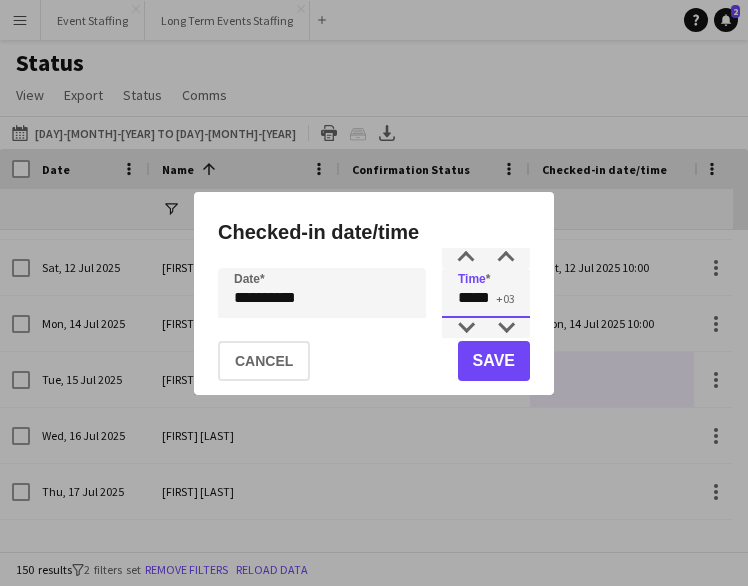 click on "*****" at bounding box center [486, 293] 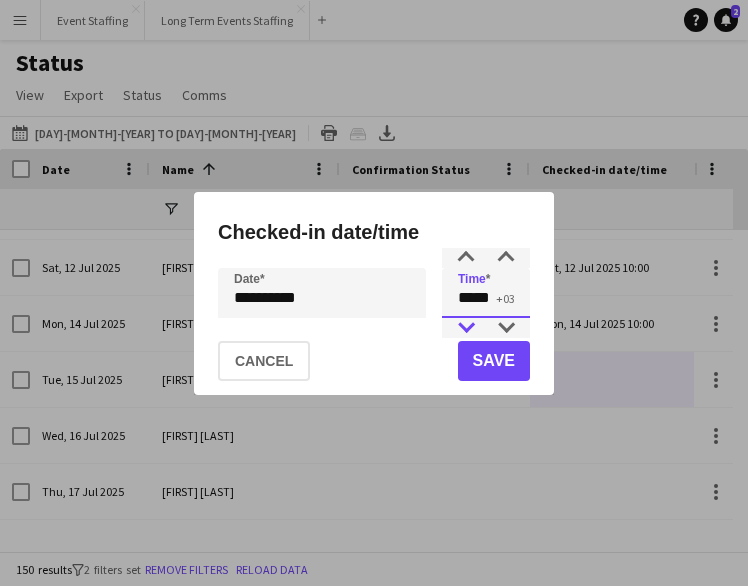 click at bounding box center [466, 328] 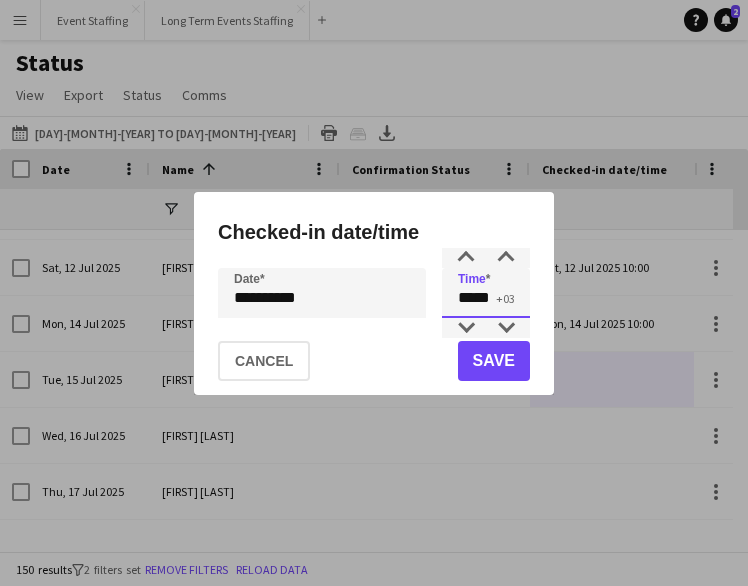type on "*****" 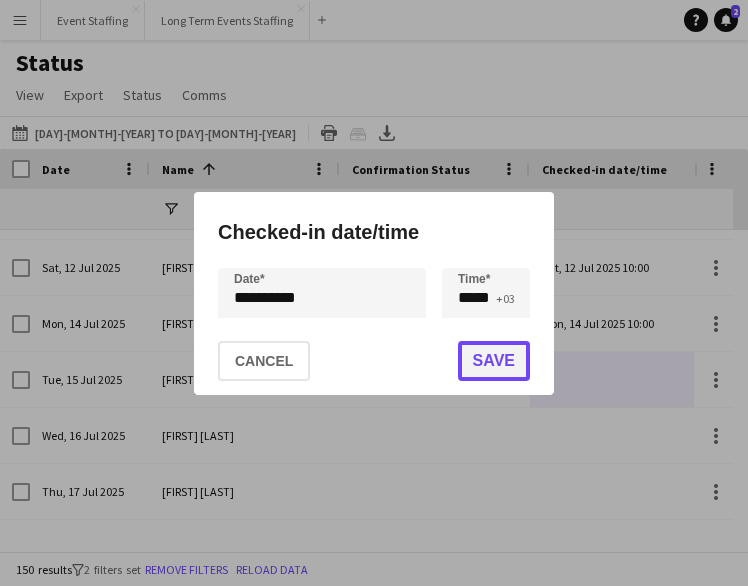 click on "Save" 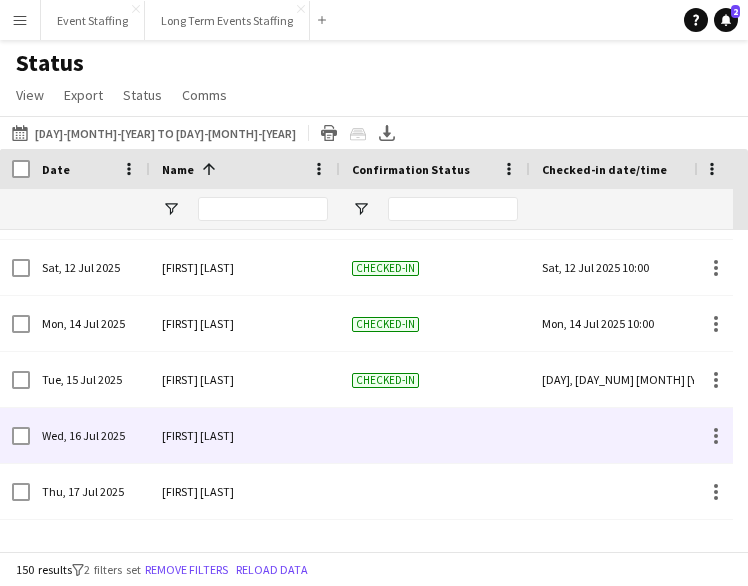 click at bounding box center [625, 435] 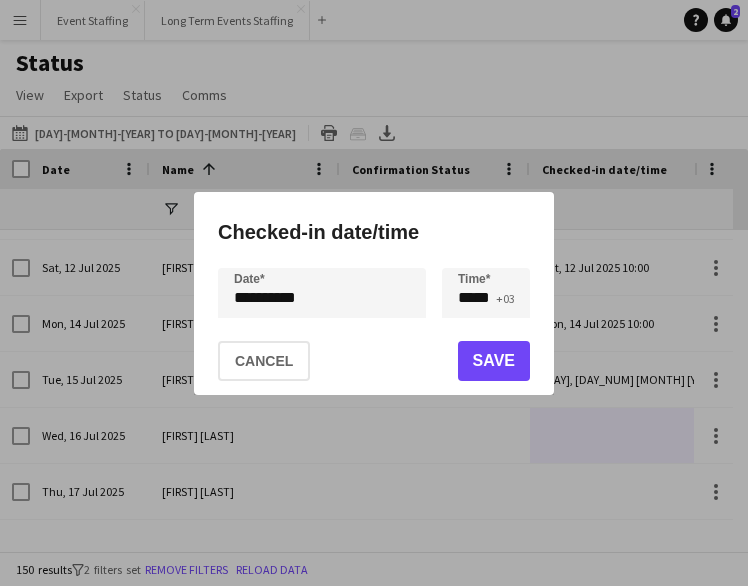 click on "**********" at bounding box center [374, 293] 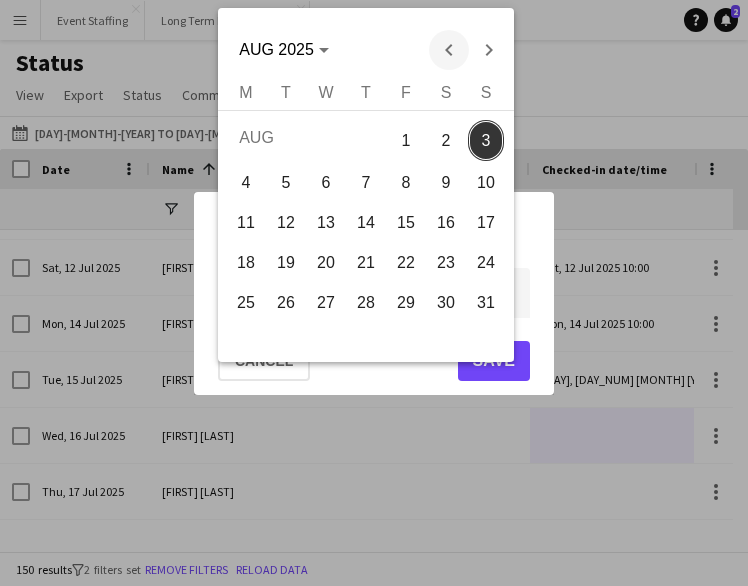 click at bounding box center (449, 50) 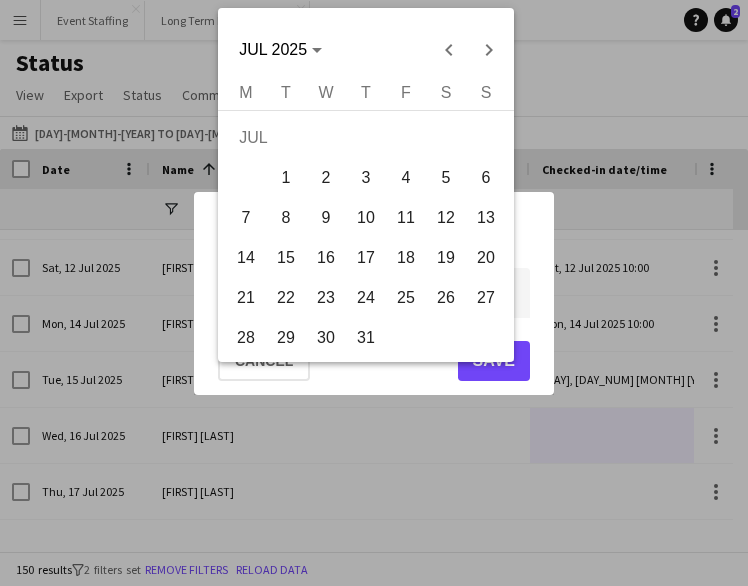 click on "16" at bounding box center [326, 258] 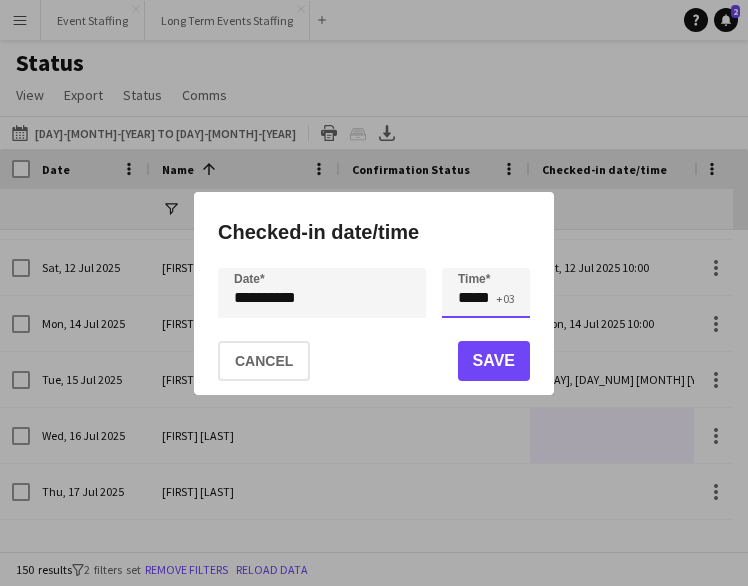 click on "*****" at bounding box center (486, 293) 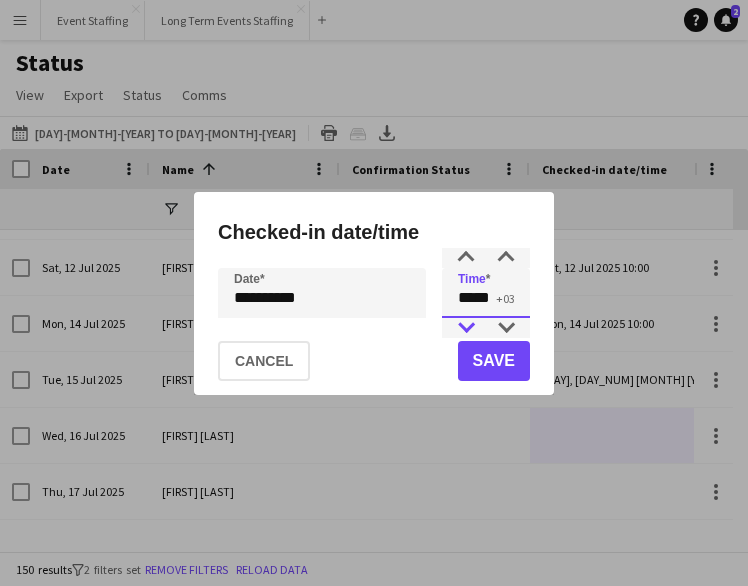 click at bounding box center (466, 328) 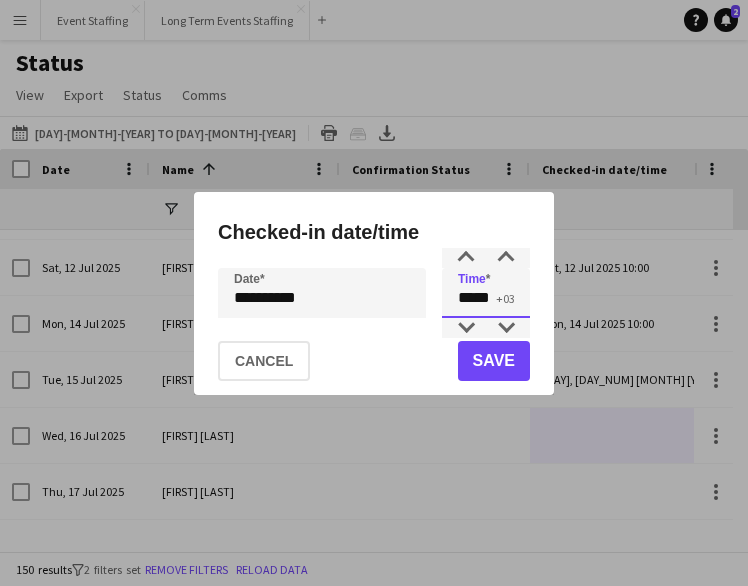 type on "*****" 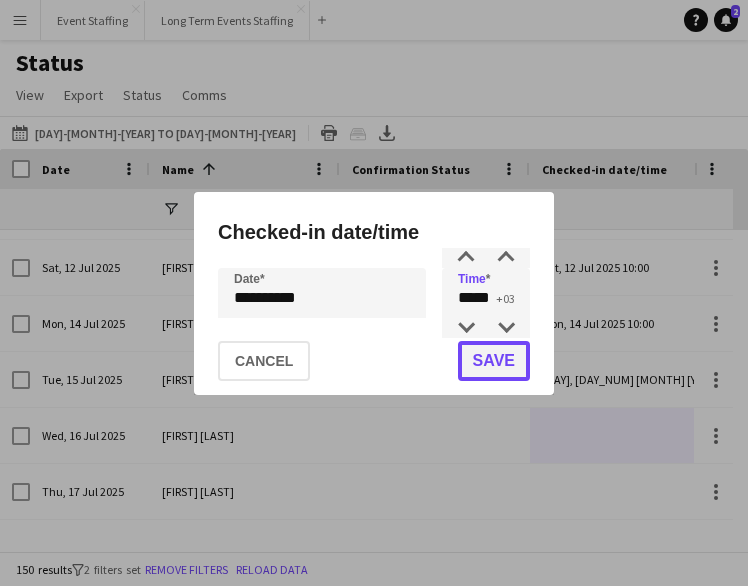 click on "Save" 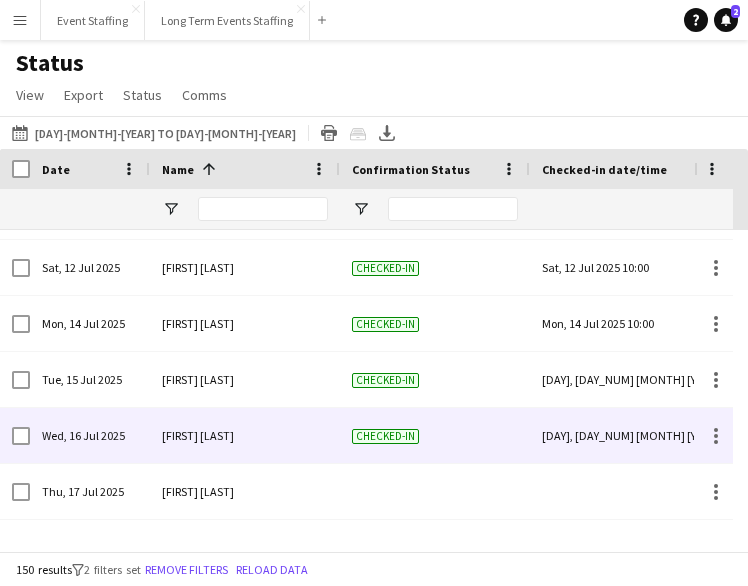 scroll, scrollTop: 7396, scrollLeft: 0, axis: vertical 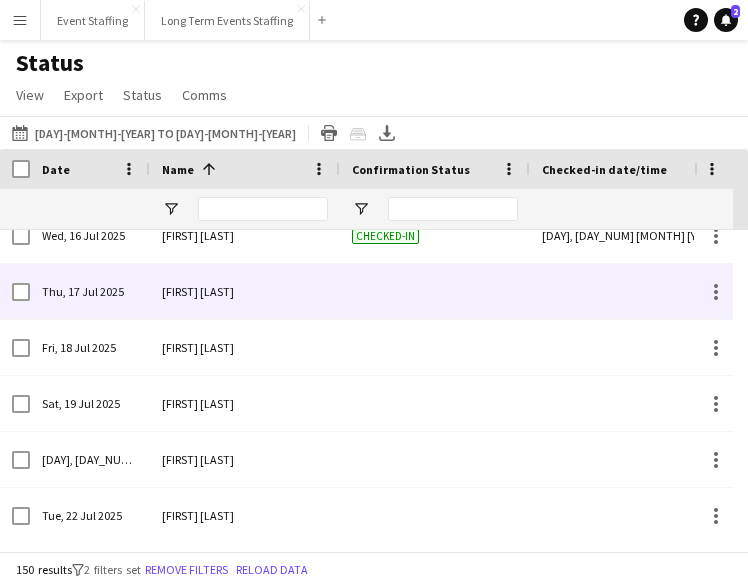 click at bounding box center (625, 291) 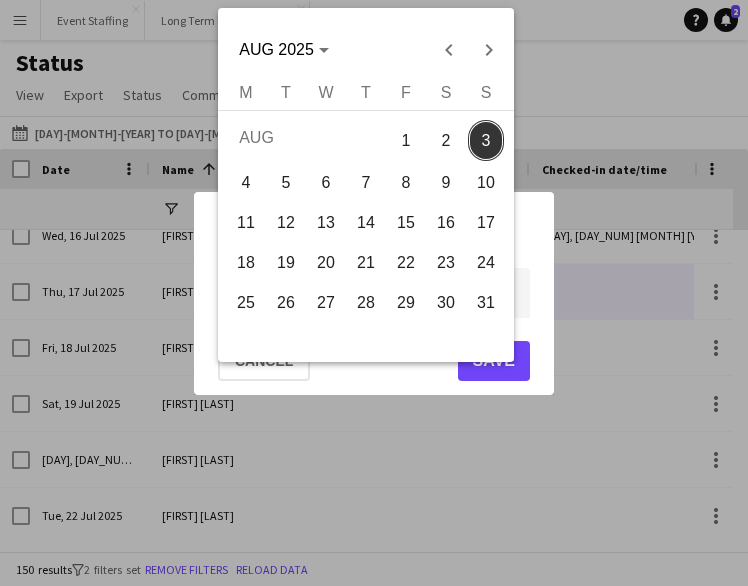 click on "**********" at bounding box center [374, 293] 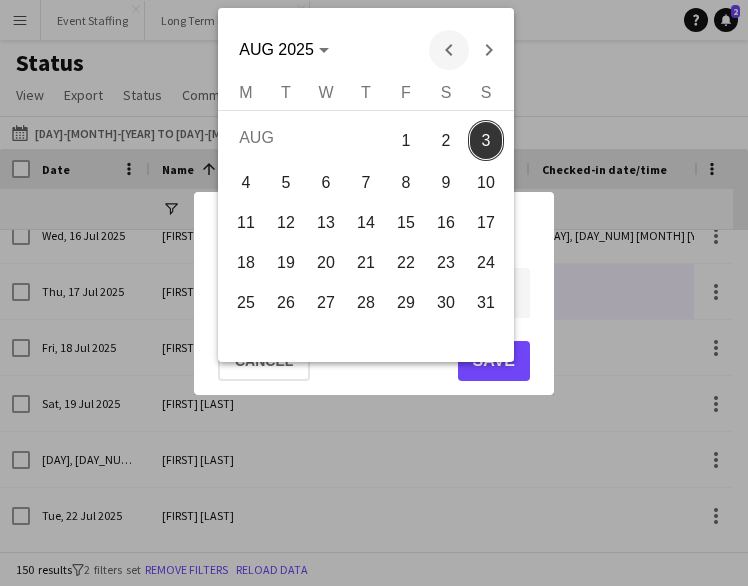 click at bounding box center [449, 50] 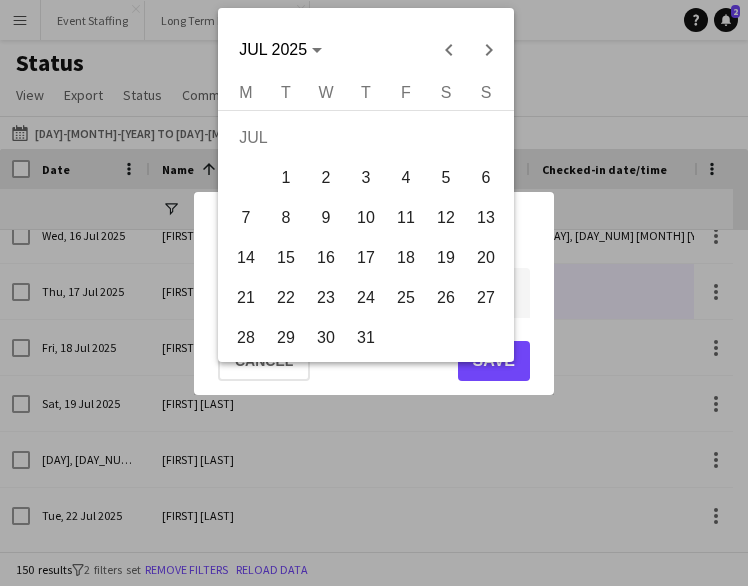 click on "17" at bounding box center [366, 258] 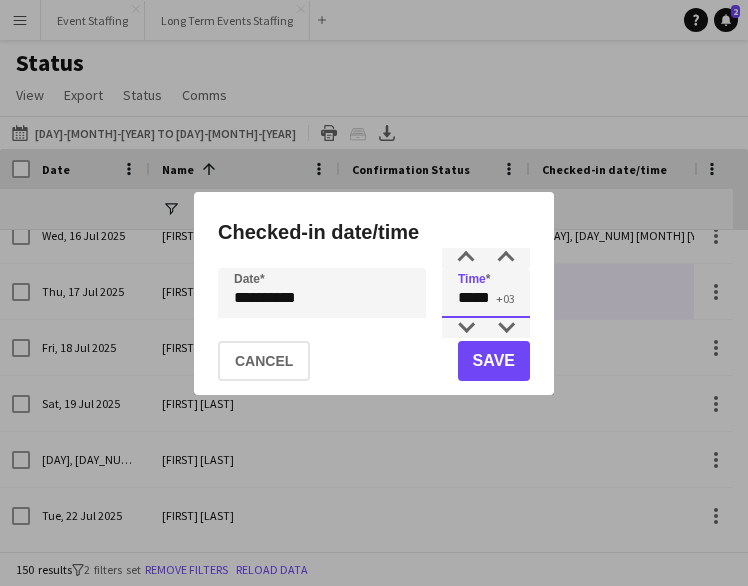 click on "*****" at bounding box center (486, 293) 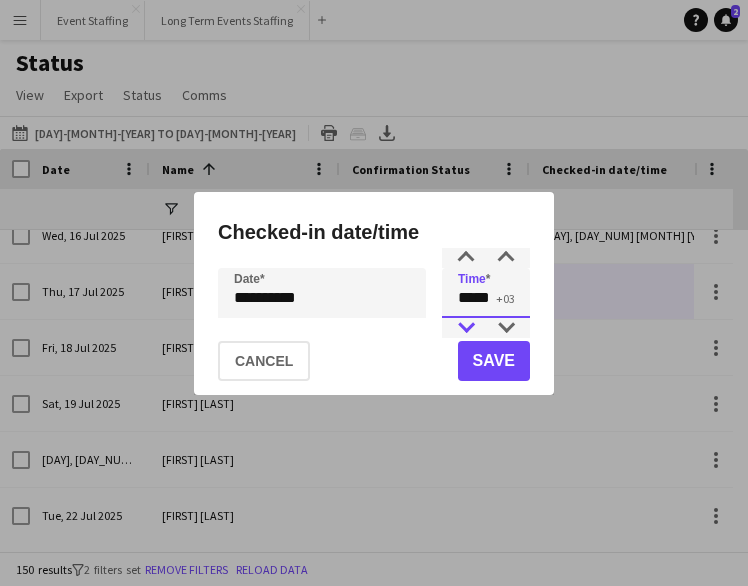 click at bounding box center (466, 328) 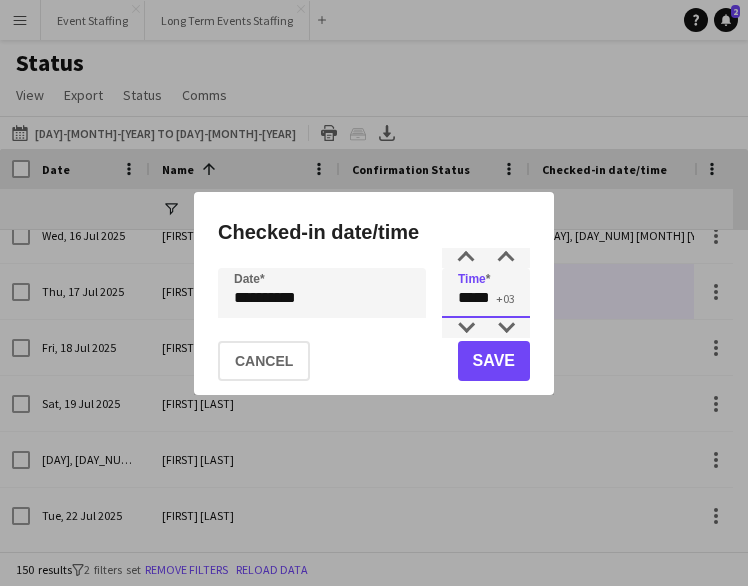 type on "*****" 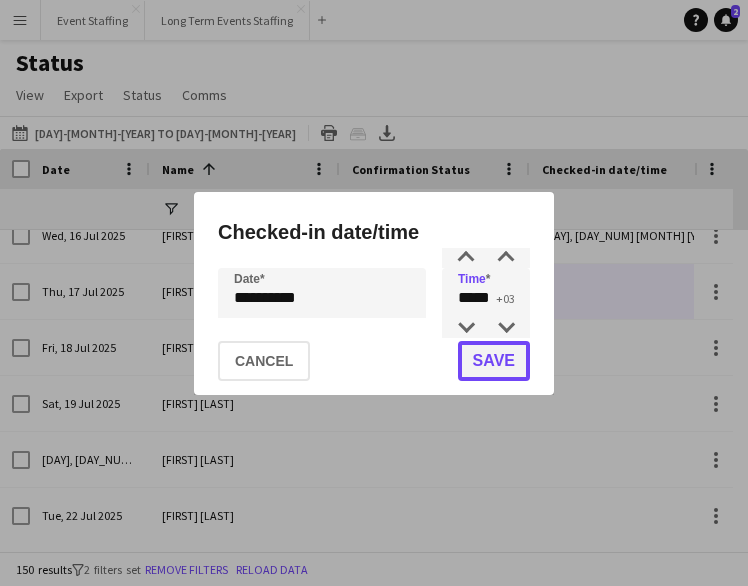 click on "Save" 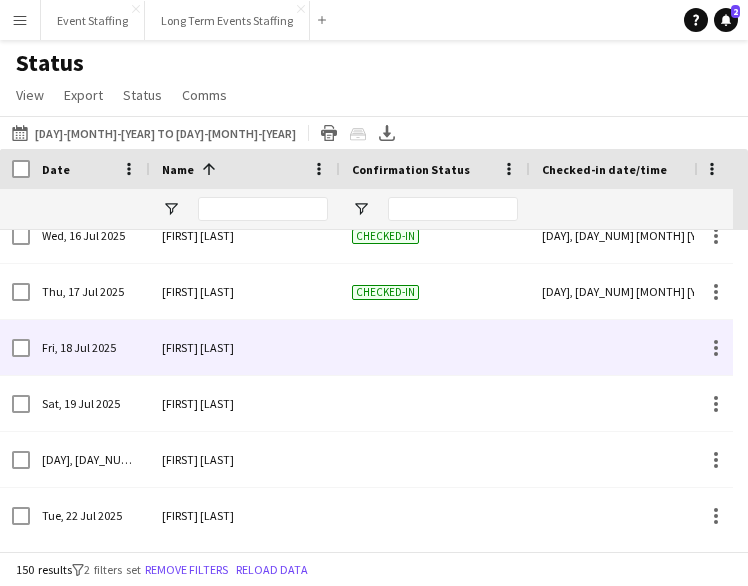 scroll, scrollTop: 7426, scrollLeft: 0, axis: vertical 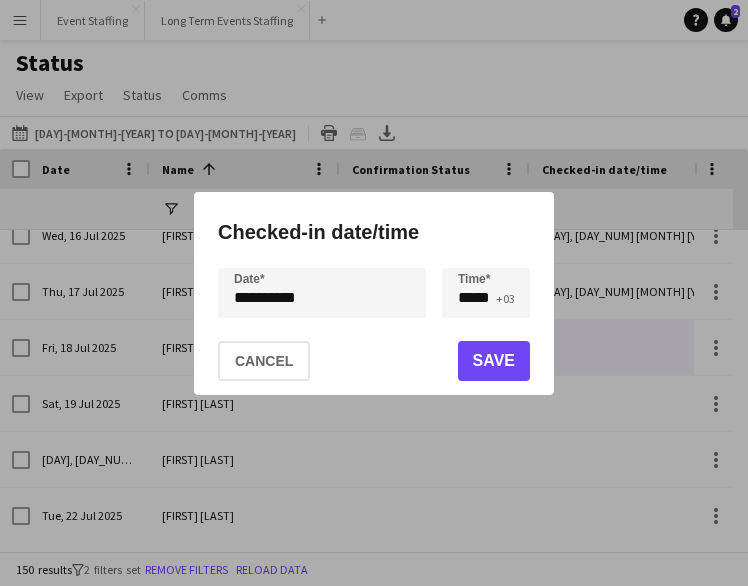 click on "**********" at bounding box center [374, 293] 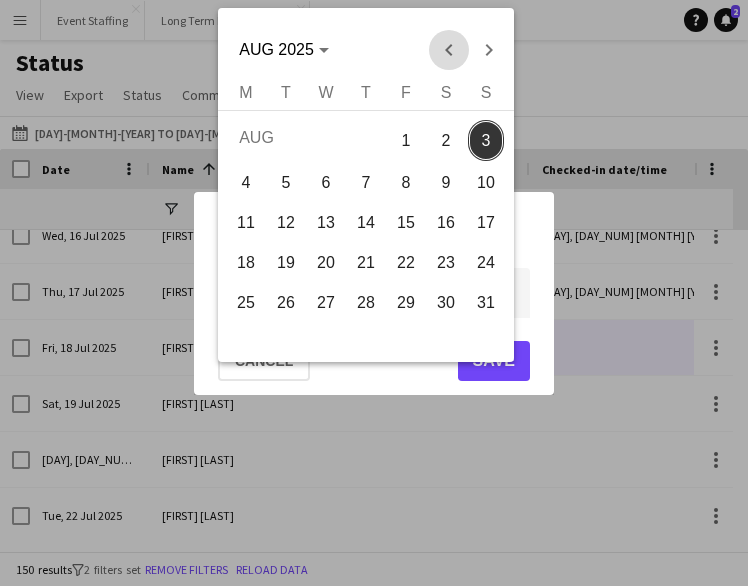 click at bounding box center [449, 50] 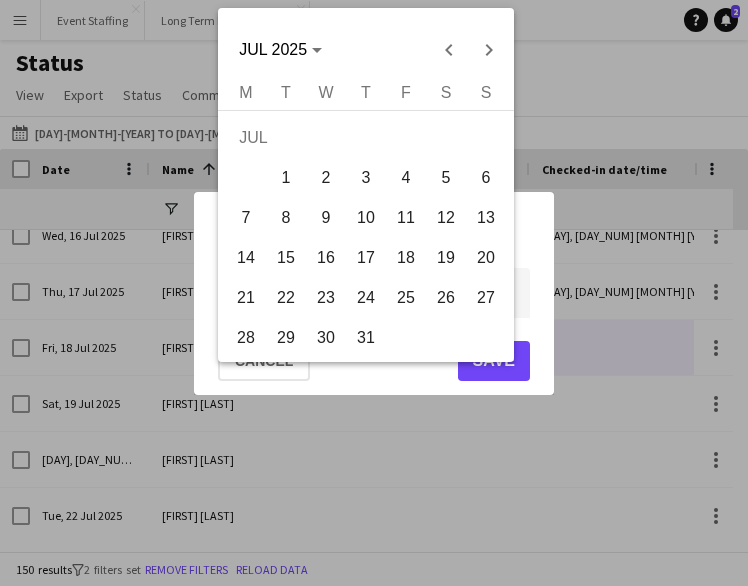 click on "18" at bounding box center (406, 258) 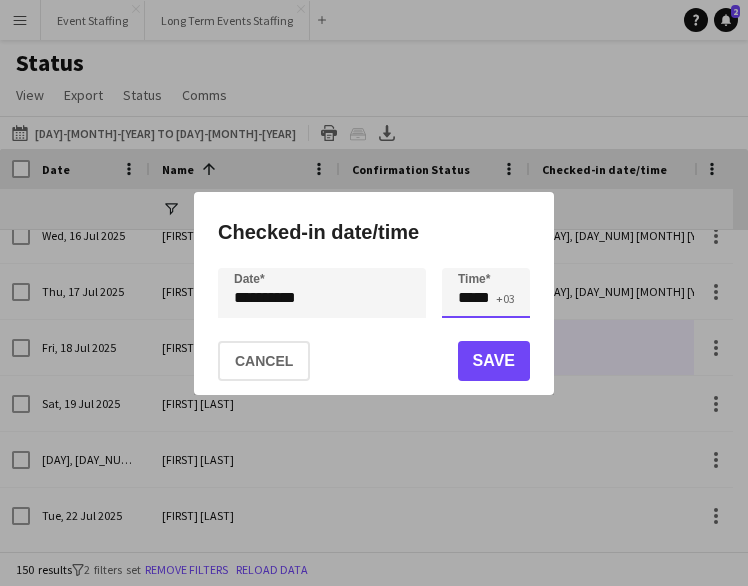 click on "*****" at bounding box center [486, 293] 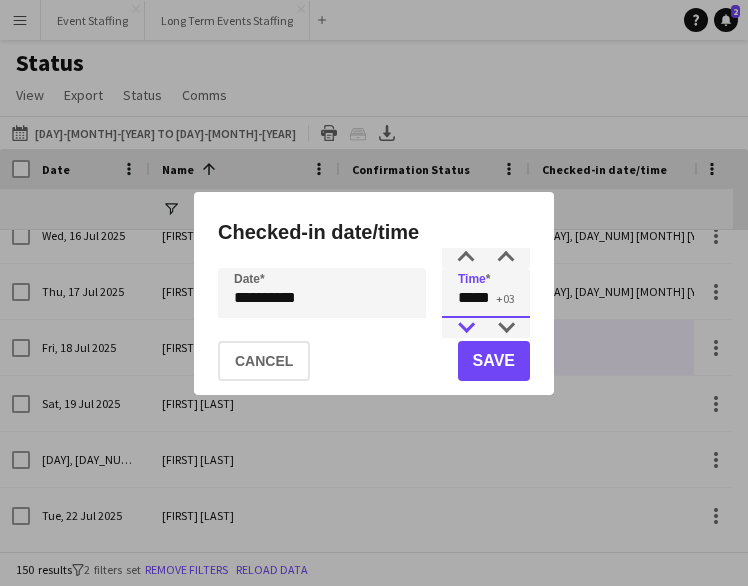 click at bounding box center (466, 328) 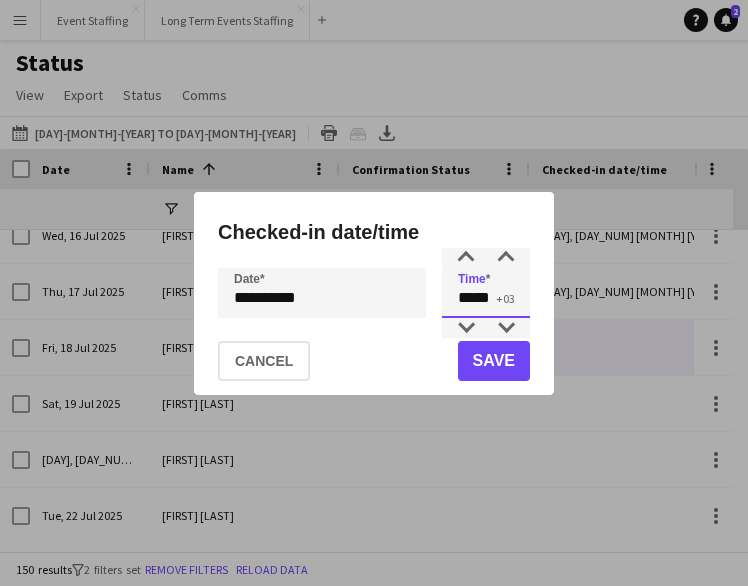 type on "*****" 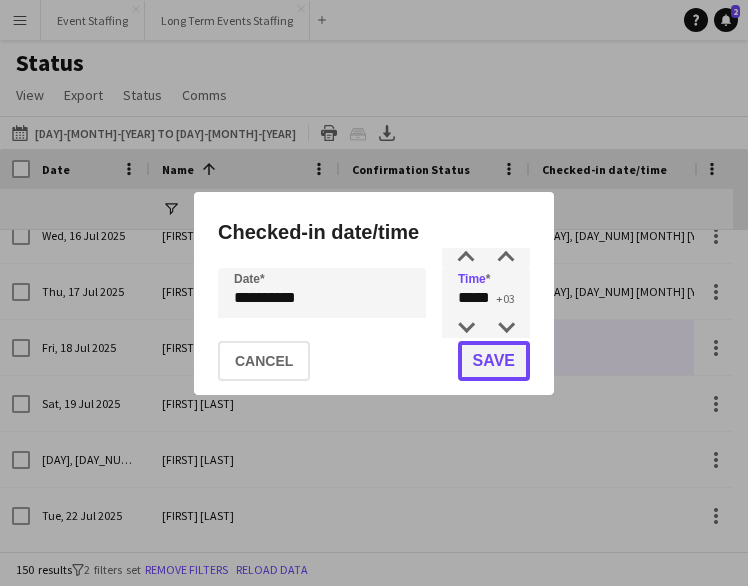 click on "Save" 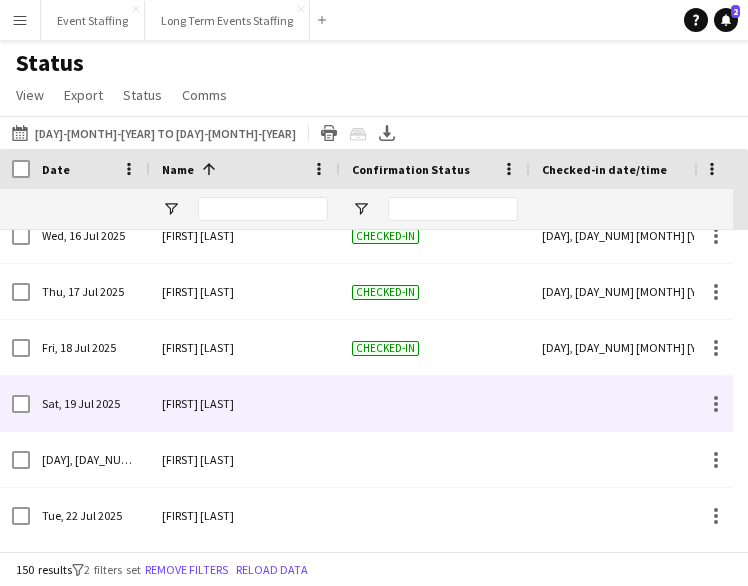 click at bounding box center (625, 403) 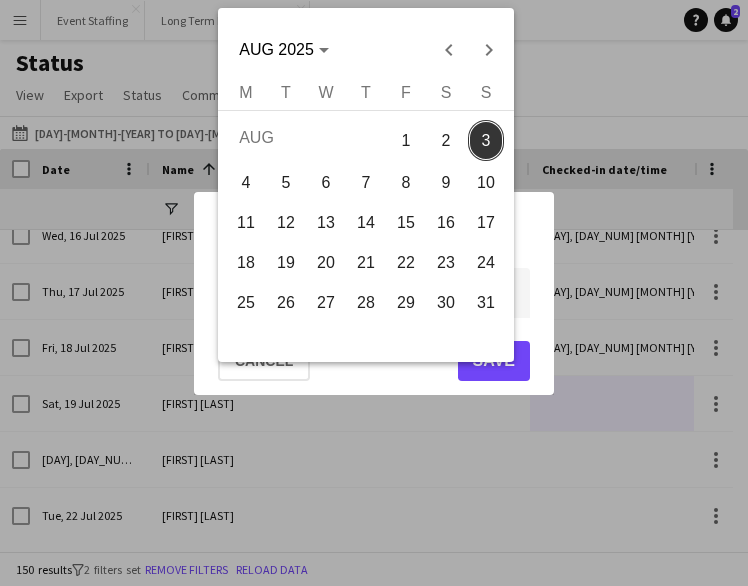 click on "**********" at bounding box center [374, 293] 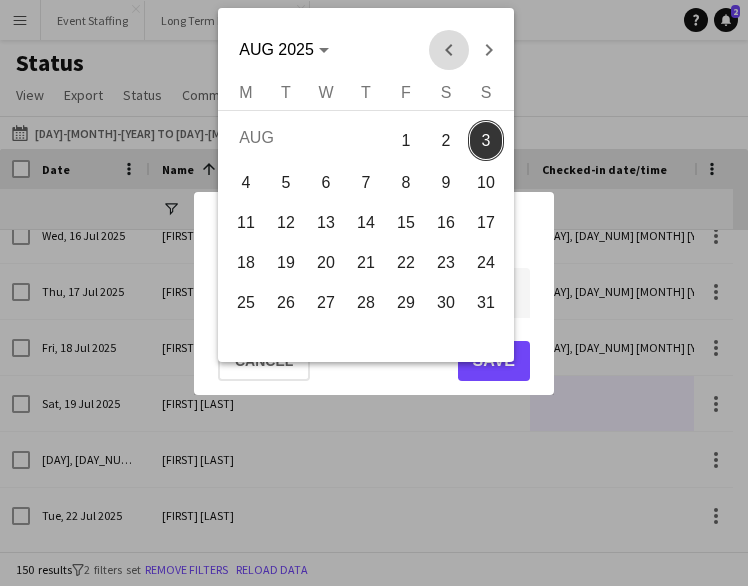 click at bounding box center (449, 50) 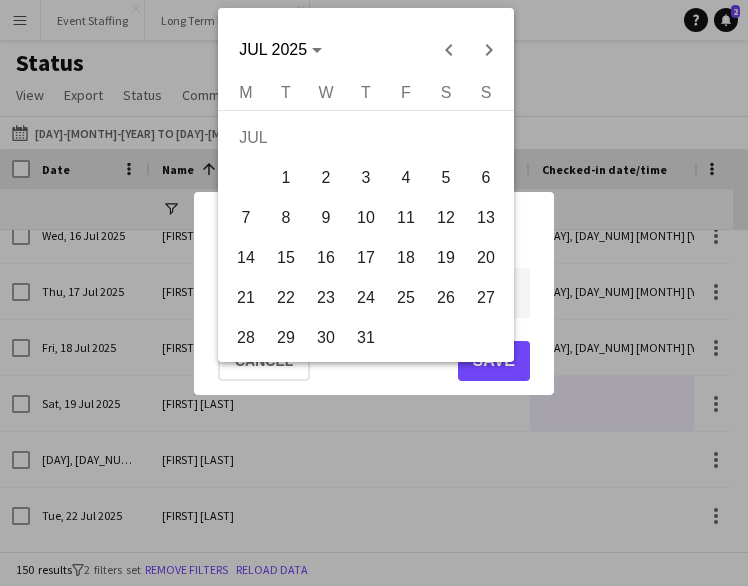 click on "19" at bounding box center [446, 258] 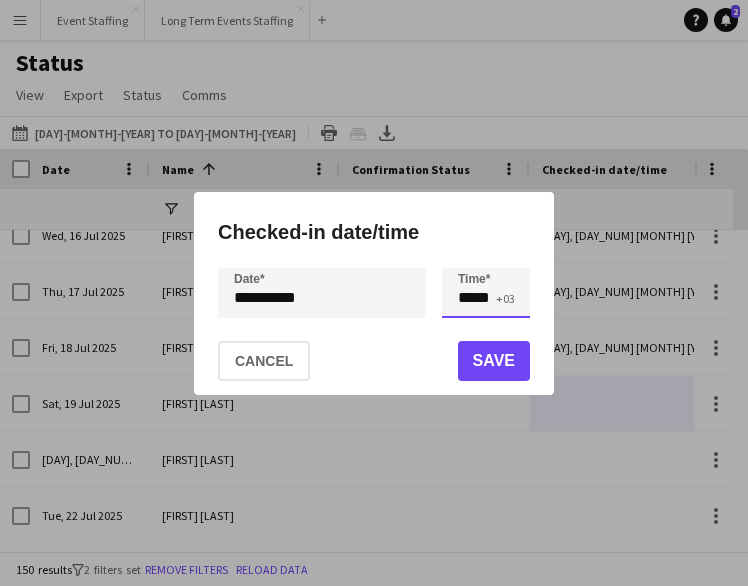 click on "*****" at bounding box center [486, 293] 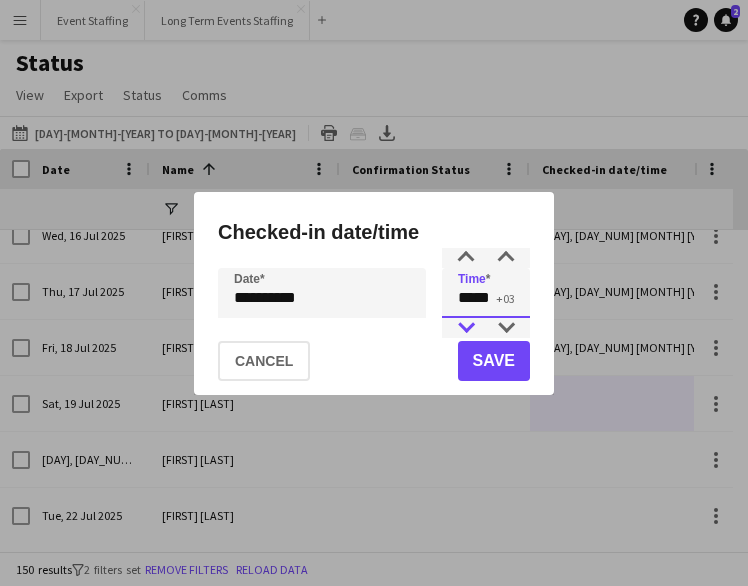 click at bounding box center [466, 328] 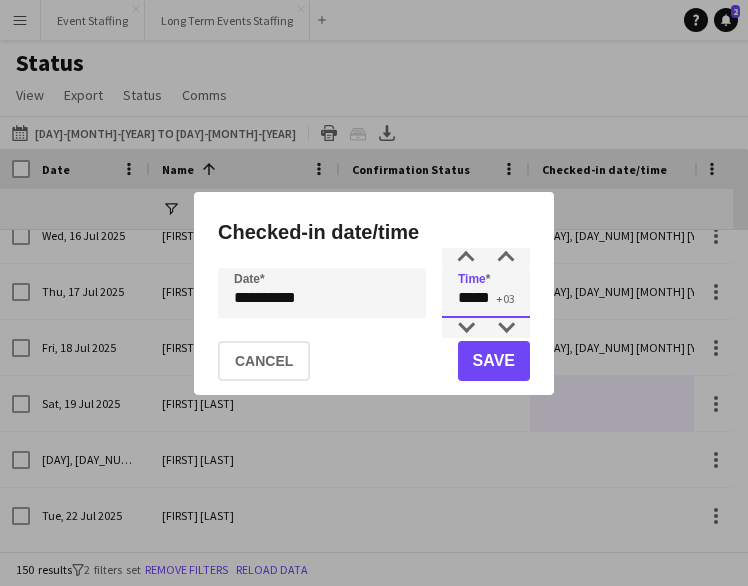 type on "*****" 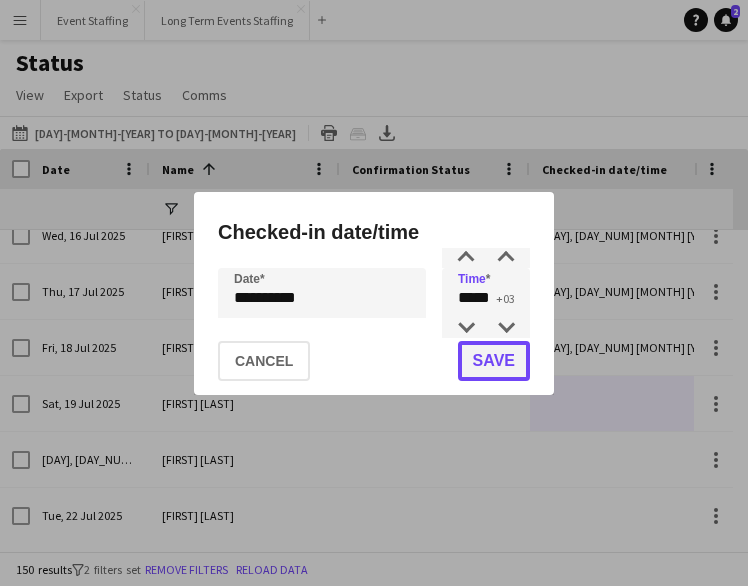 click on "Save" 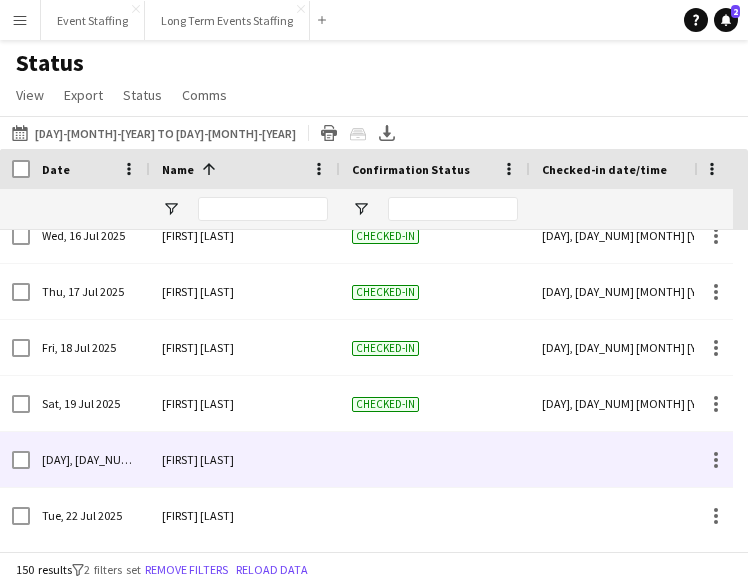scroll, scrollTop: 7626, scrollLeft: 0, axis: vertical 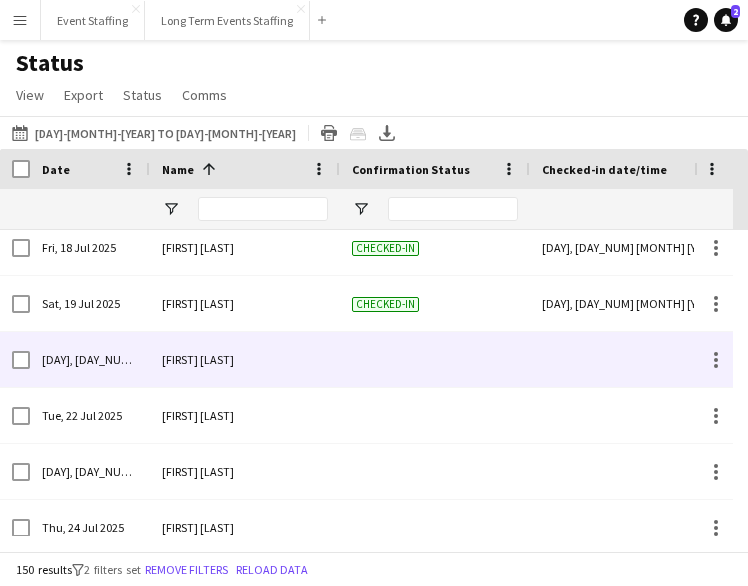 click at bounding box center (625, 359) 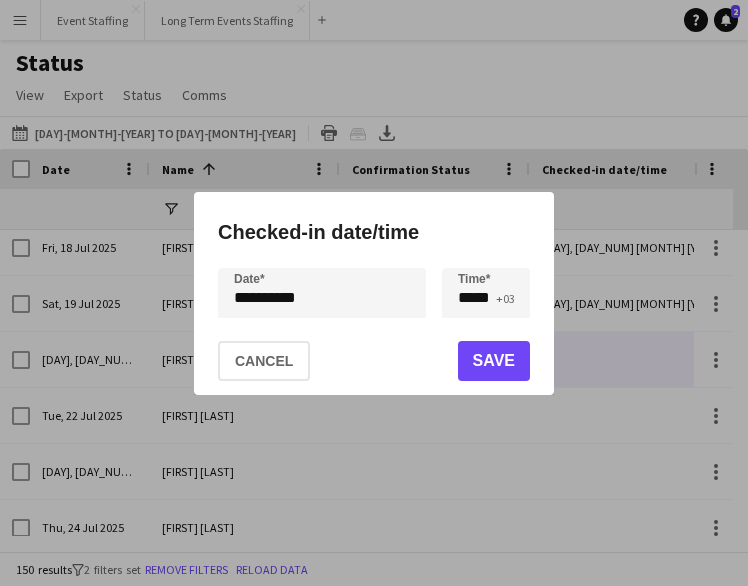 click on "**********" at bounding box center [374, 293] 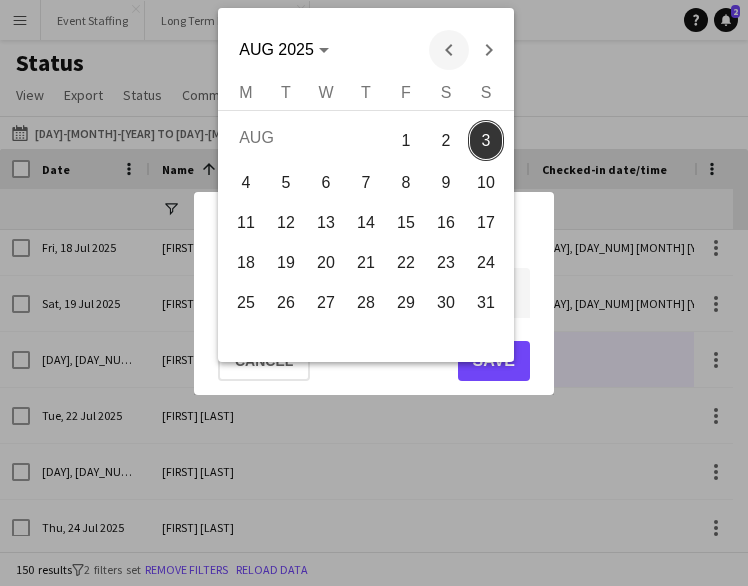 click at bounding box center (449, 50) 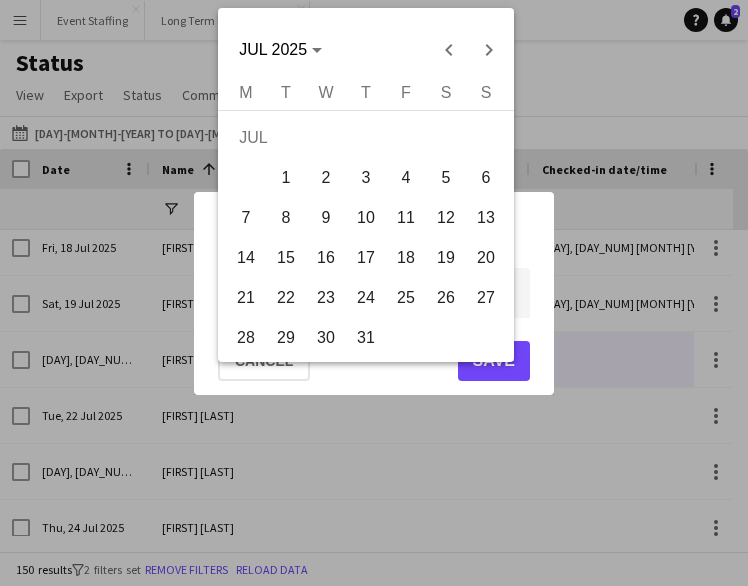 click on "21" at bounding box center (246, 298) 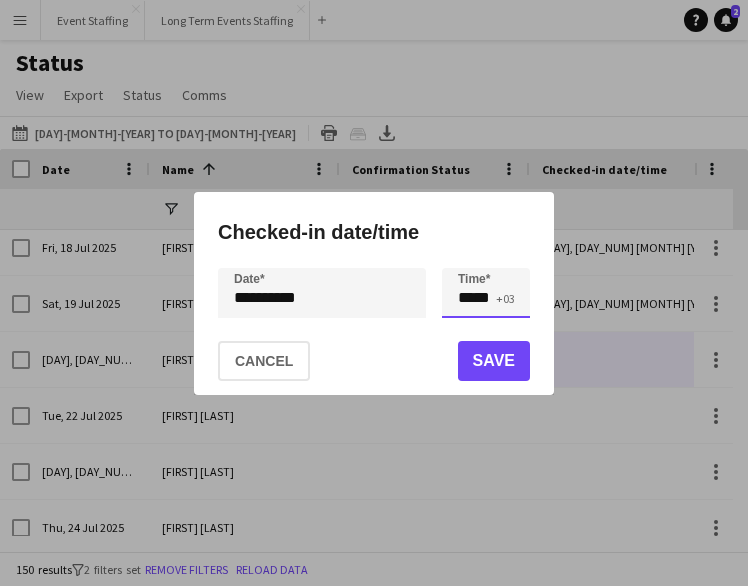click on "*****" at bounding box center [486, 293] 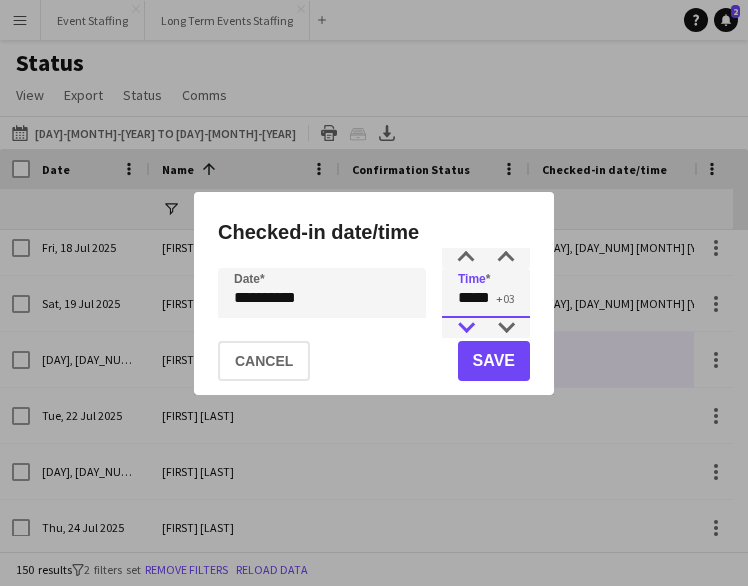 click at bounding box center [466, 328] 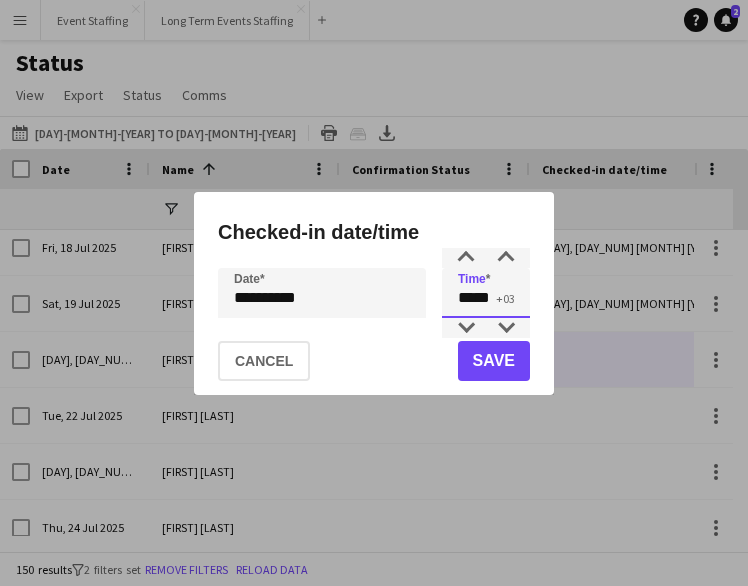 type on "*****" 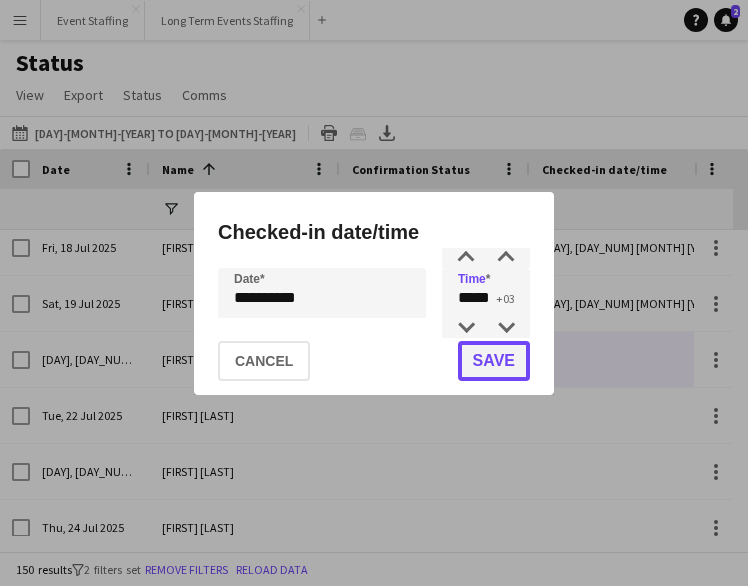 click on "Save" 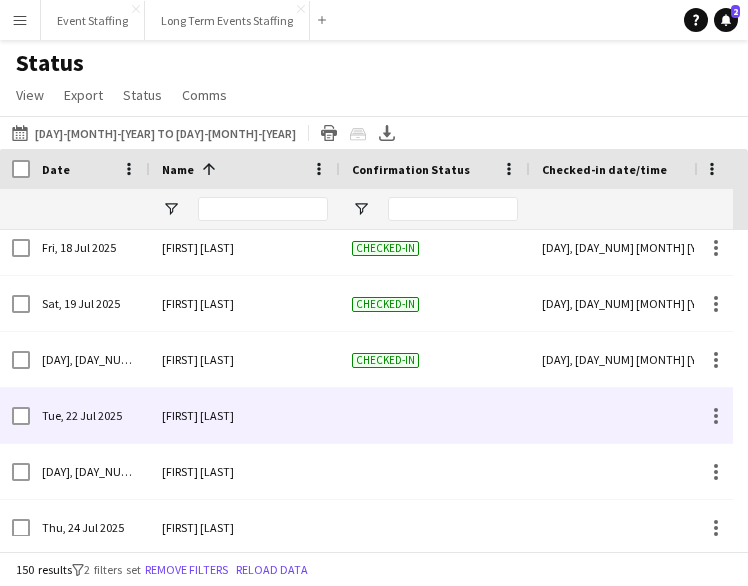 click at bounding box center (625, 415) 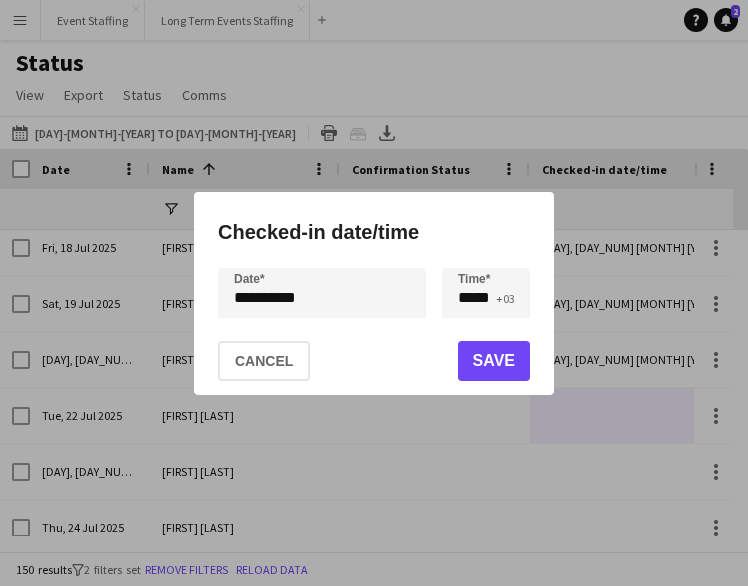 click on "**********" at bounding box center (374, 293) 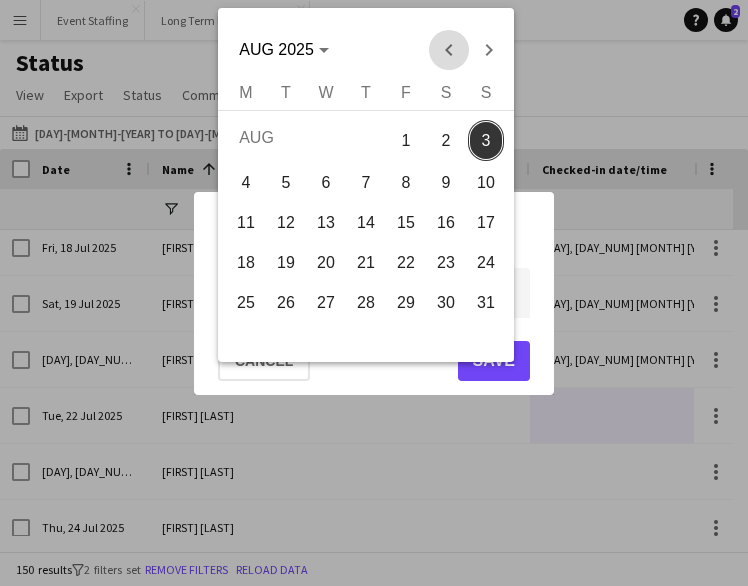 click at bounding box center (449, 50) 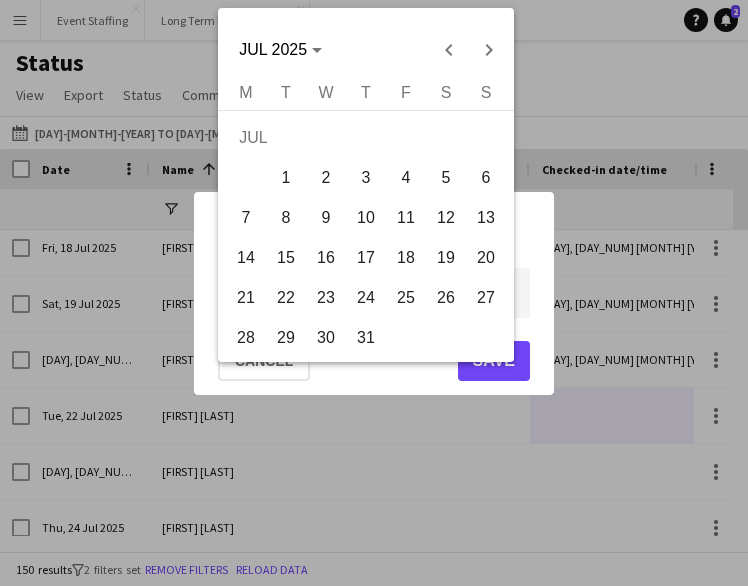 click on "22" at bounding box center (286, 298) 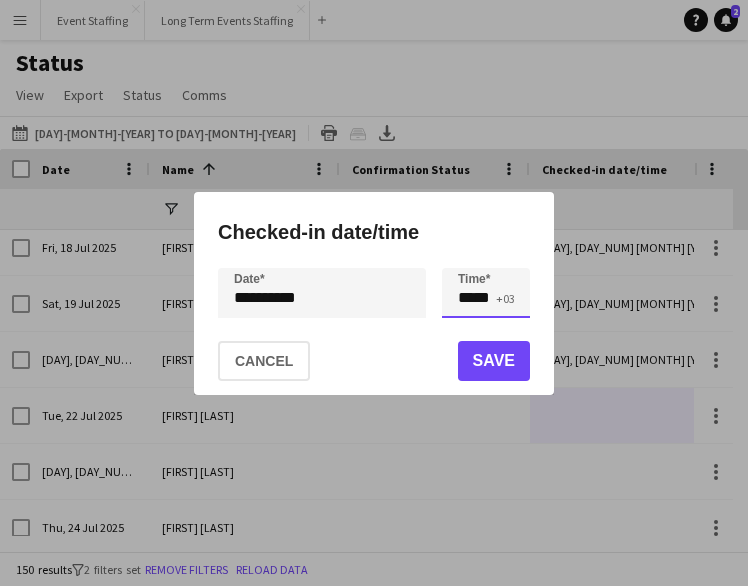 click on "*****" at bounding box center [486, 293] 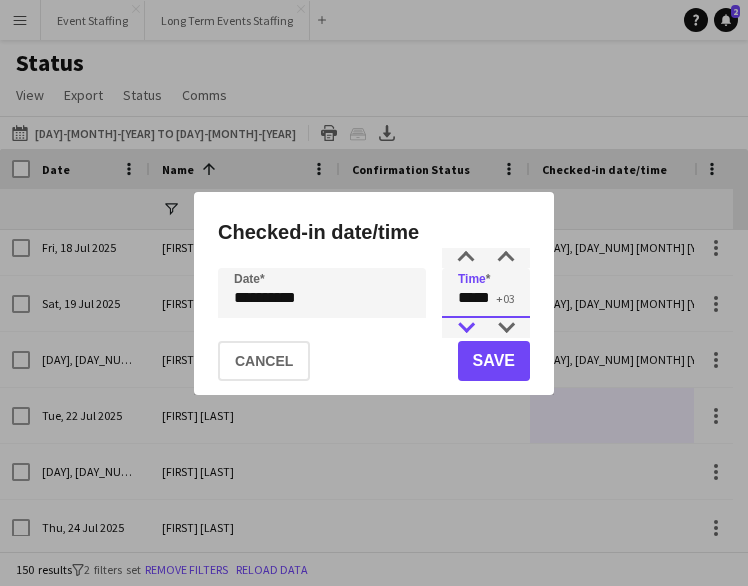 click at bounding box center [466, 328] 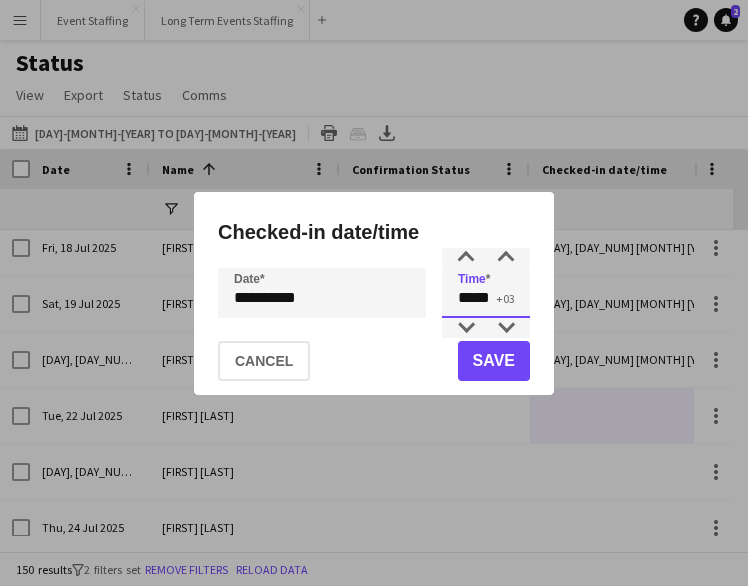 type on "*****" 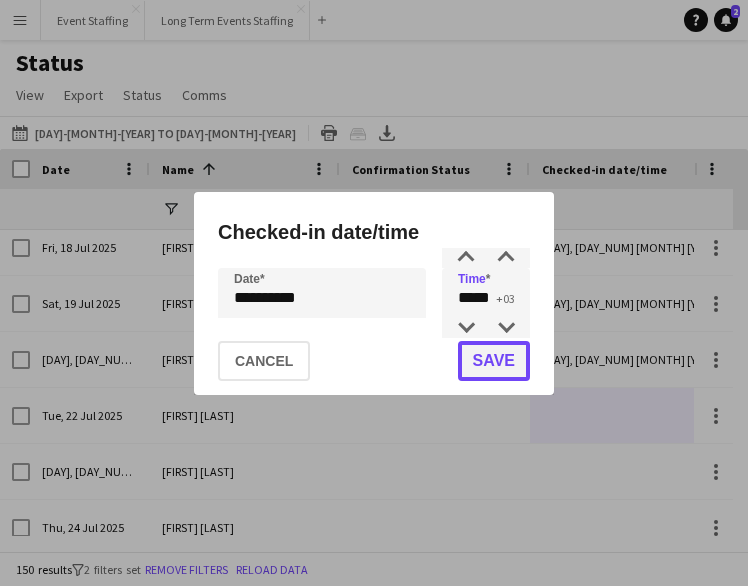 click on "Save" 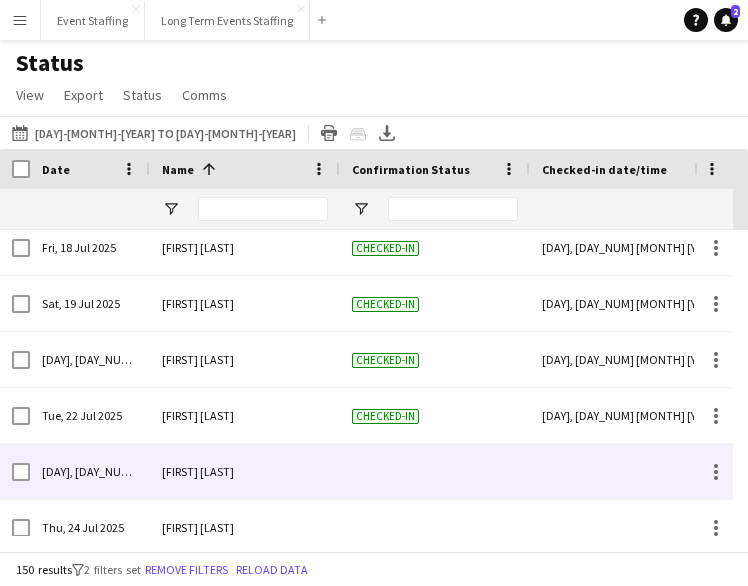 scroll, scrollTop: 7726, scrollLeft: 0, axis: vertical 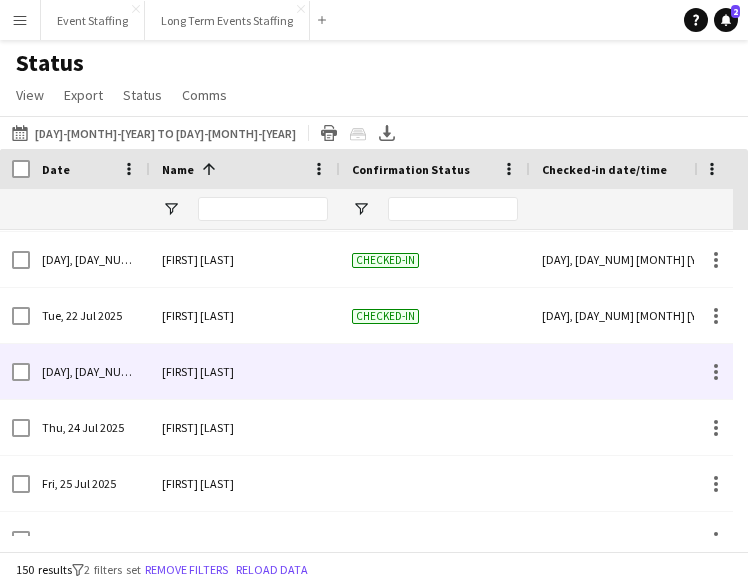 click at bounding box center [625, 371] 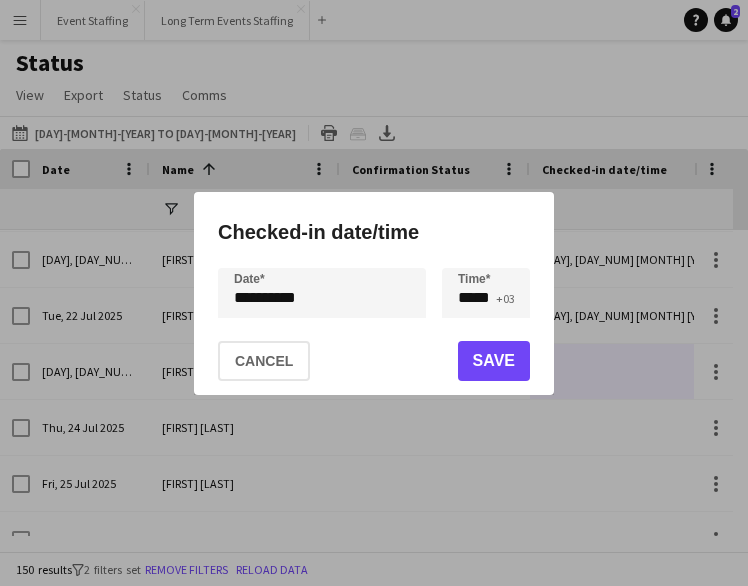 click on "**********" at bounding box center [374, 293] 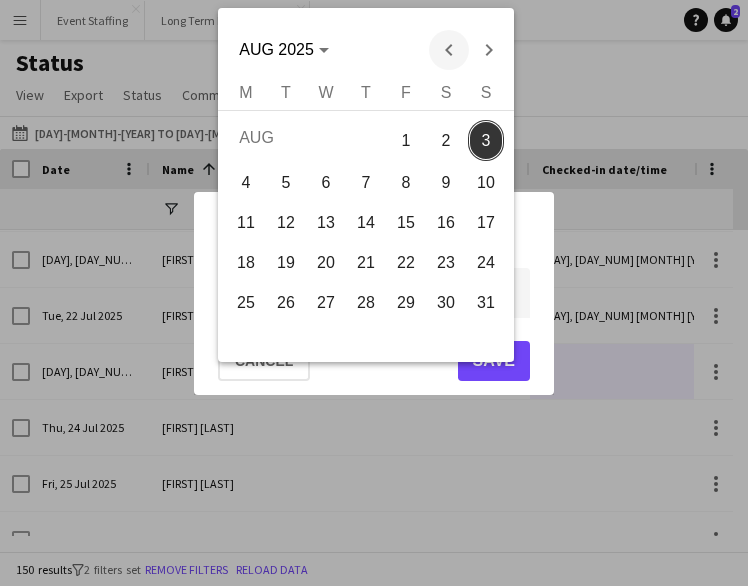 click at bounding box center [449, 50] 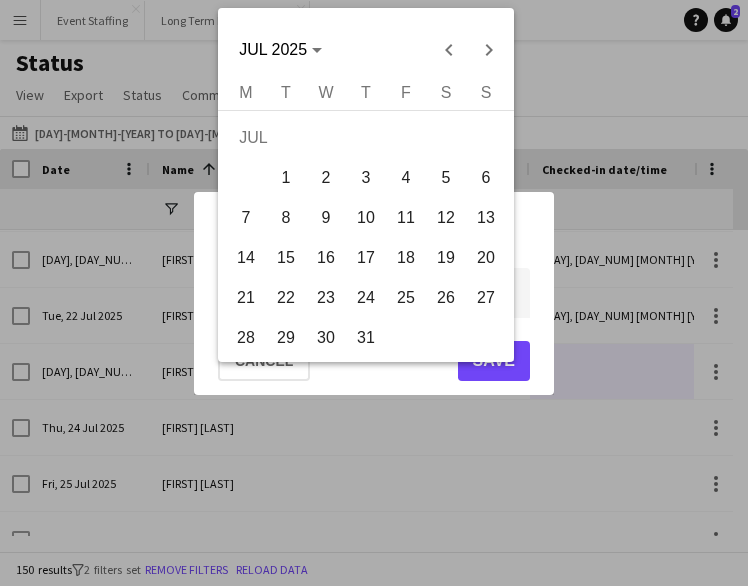 click on "23" at bounding box center (326, 298) 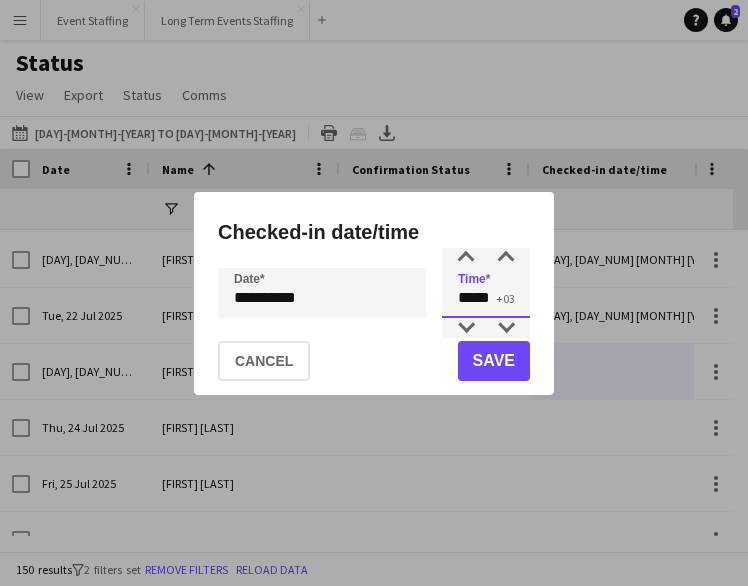 click on "*****" at bounding box center (486, 293) 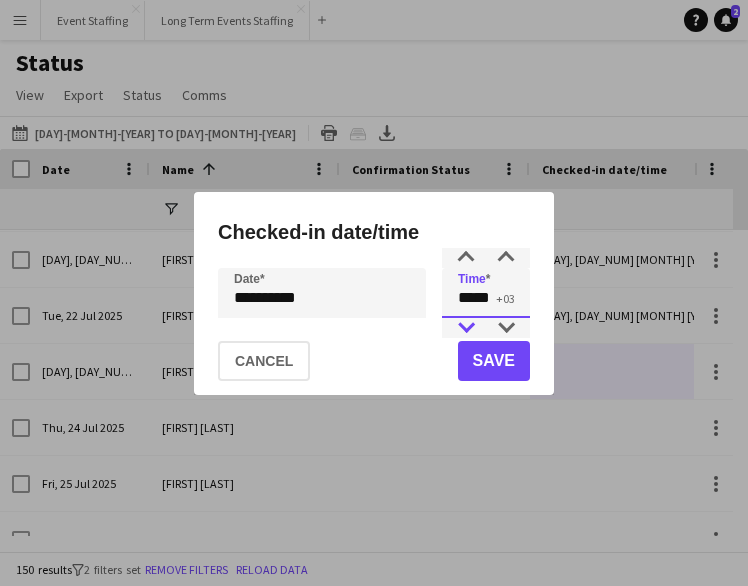 click at bounding box center (466, 328) 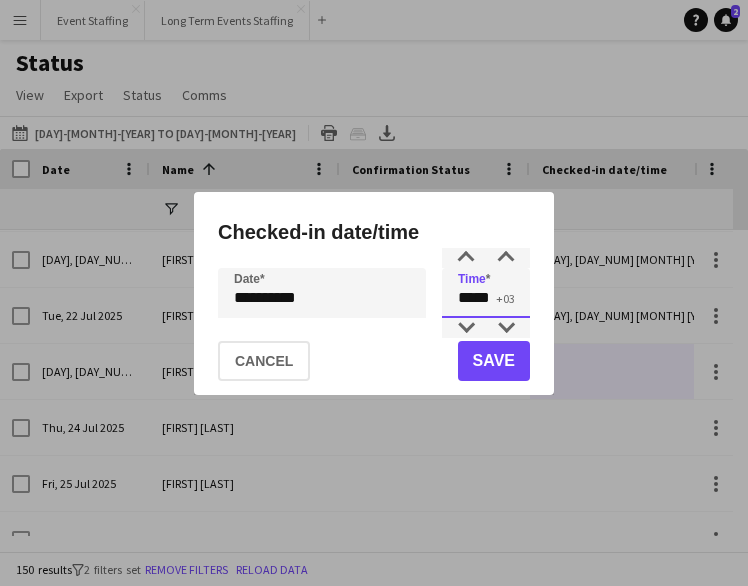 type on "*****" 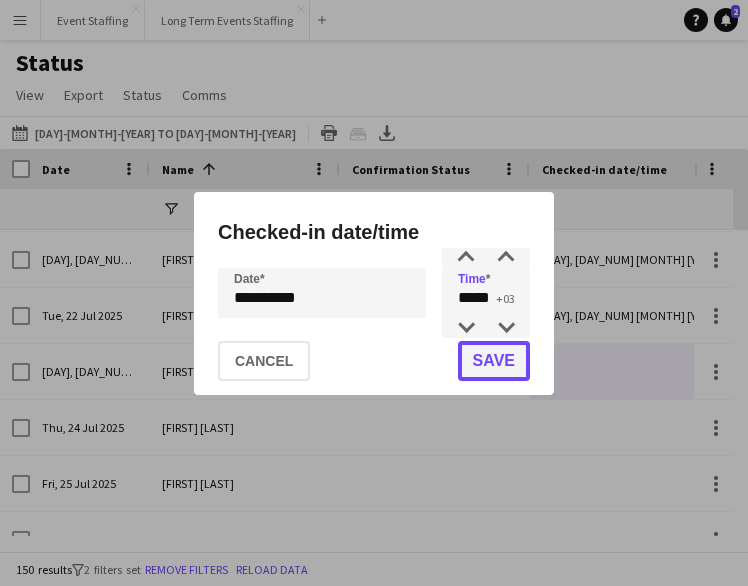 click on "Save" 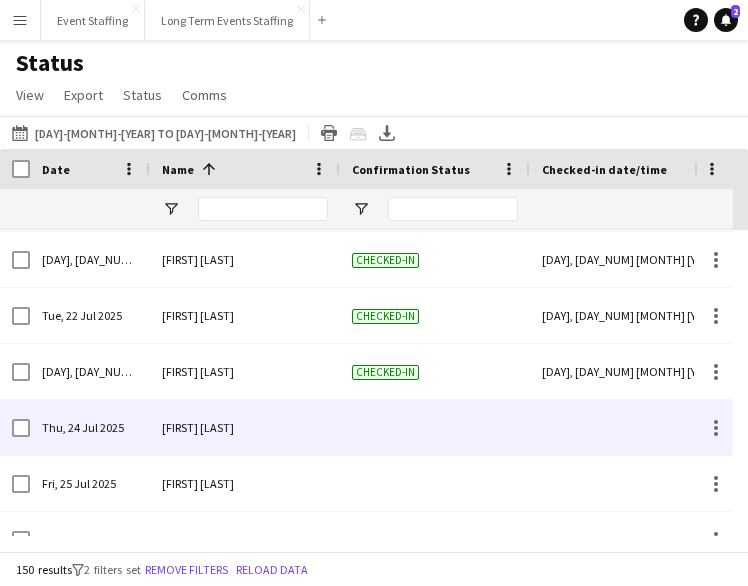 scroll, scrollTop: 7783, scrollLeft: 0, axis: vertical 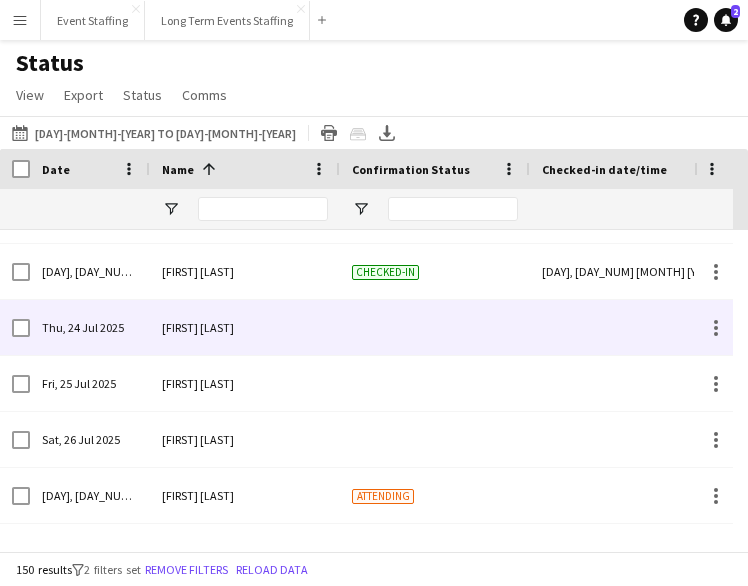 click at bounding box center [625, 327] 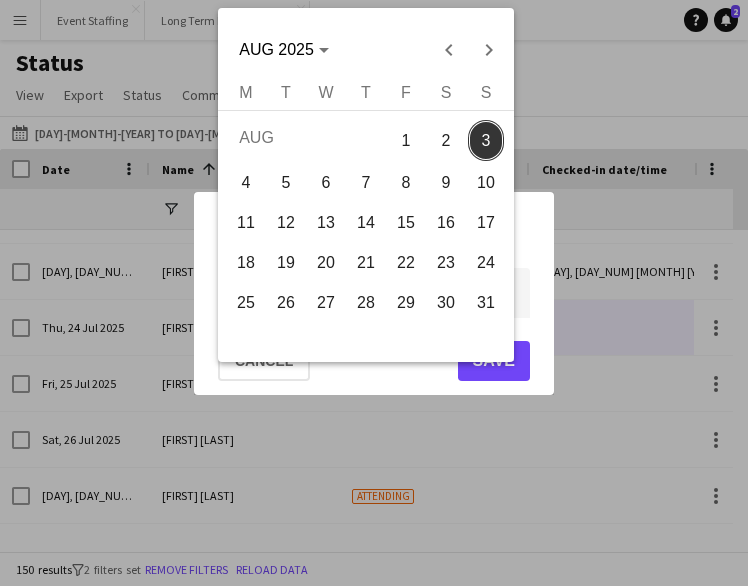 click on "**********" at bounding box center (374, 293) 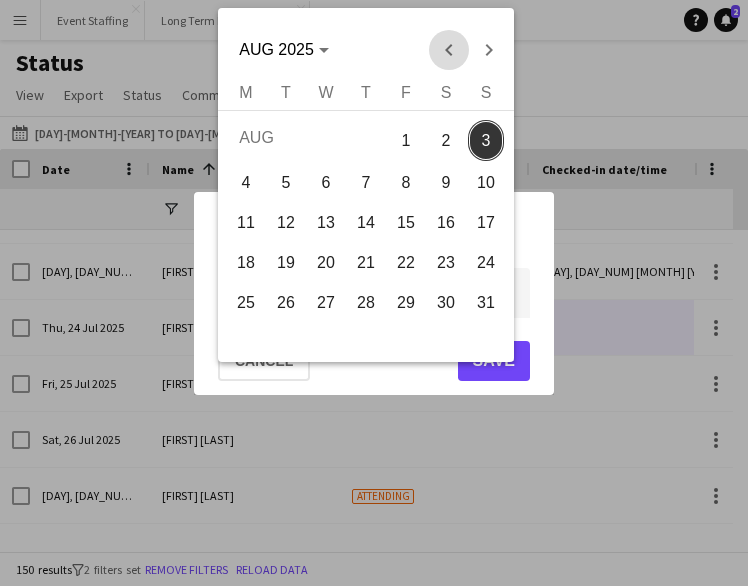 click at bounding box center (449, 50) 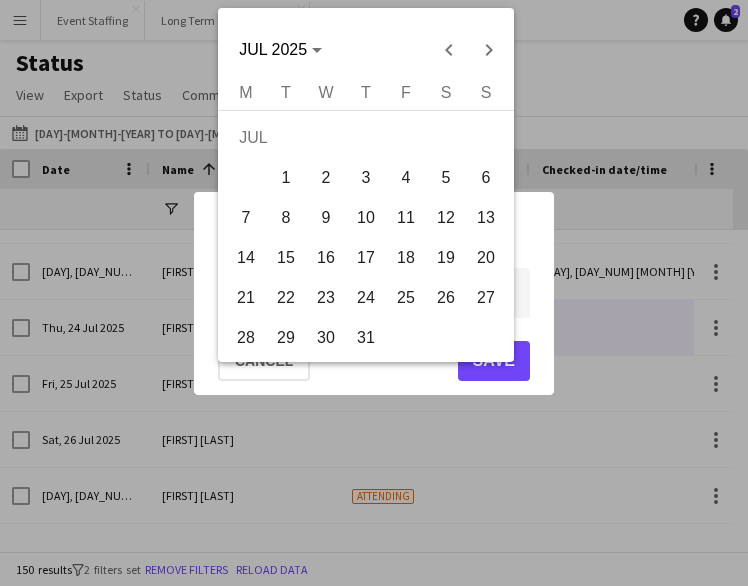 click on "24" at bounding box center (366, 298) 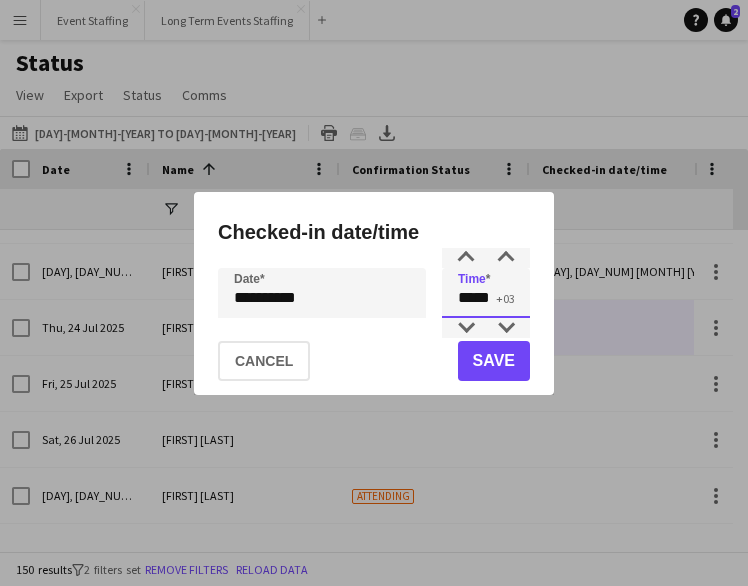 click on "*****" at bounding box center [486, 293] 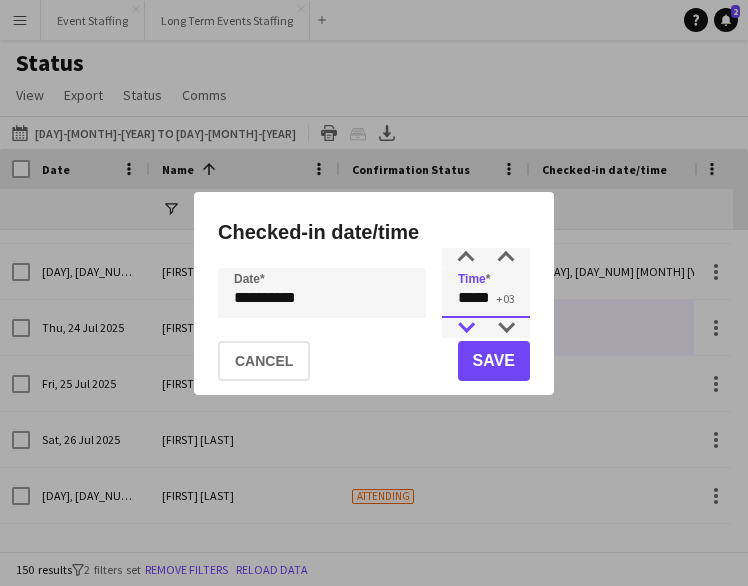 click at bounding box center [466, 328] 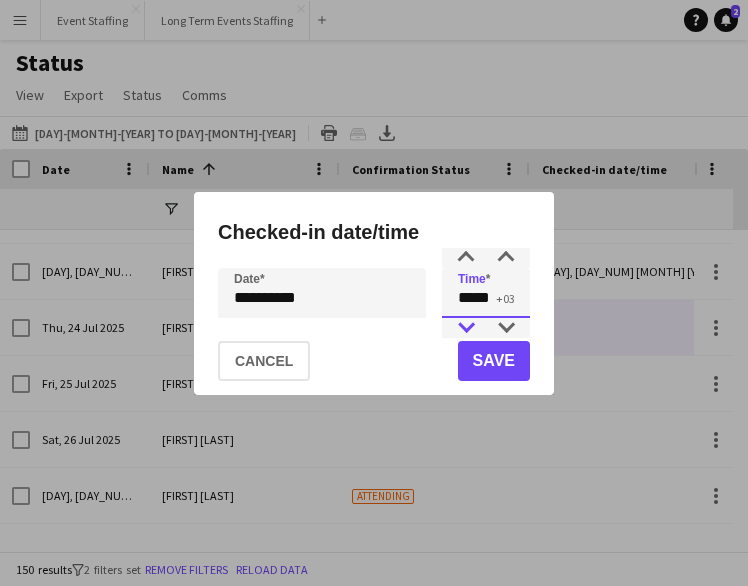click at bounding box center [466, 328] 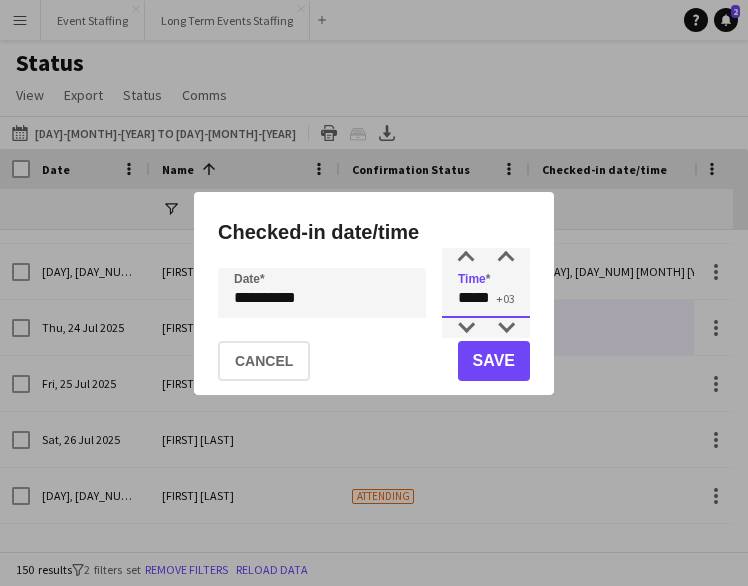type on "*****" 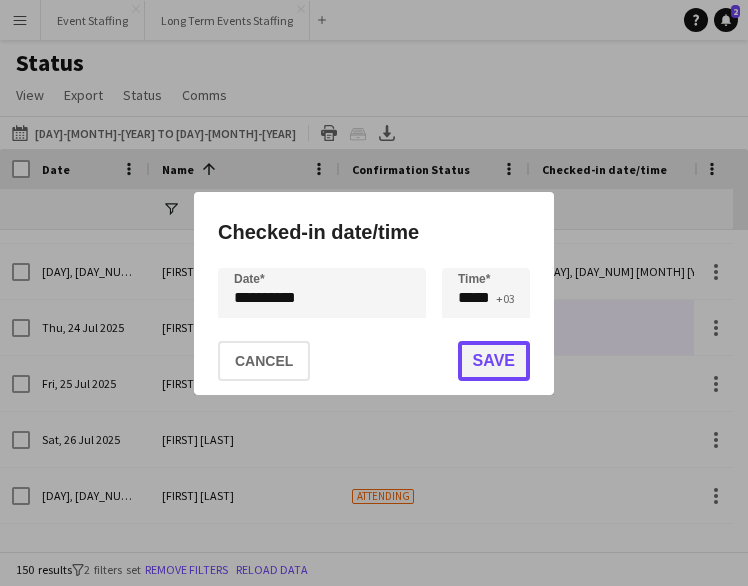 click on "Save" 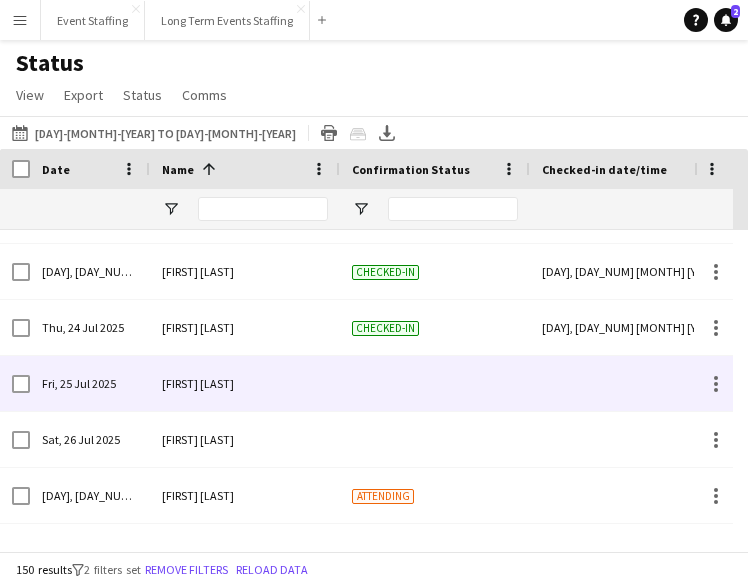 click at bounding box center (625, 383) 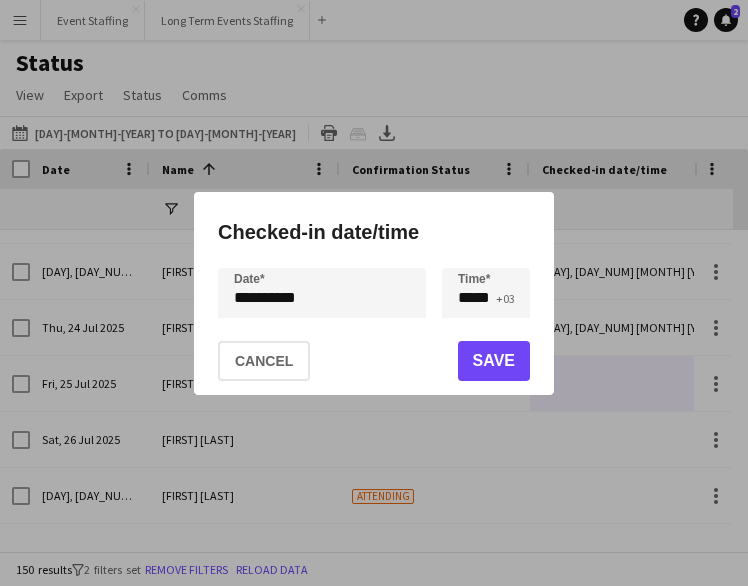 click on "**********" at bounding box center [374, 293] 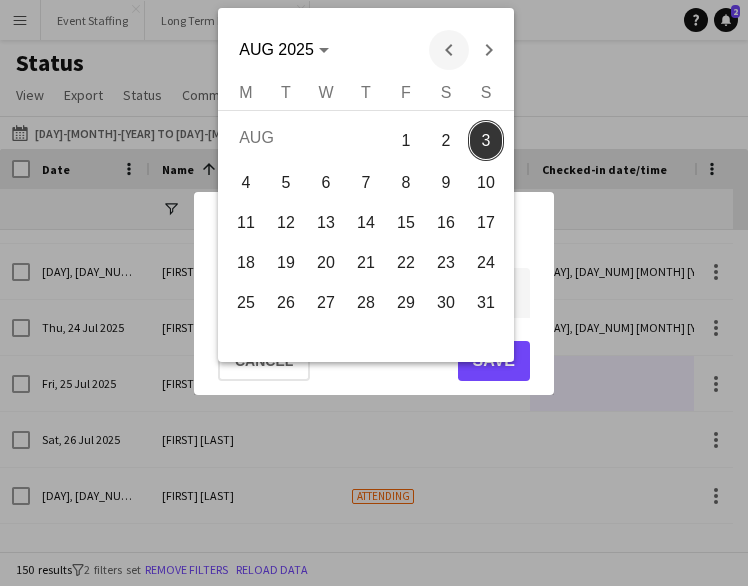 click at bounding box center [449, 50] 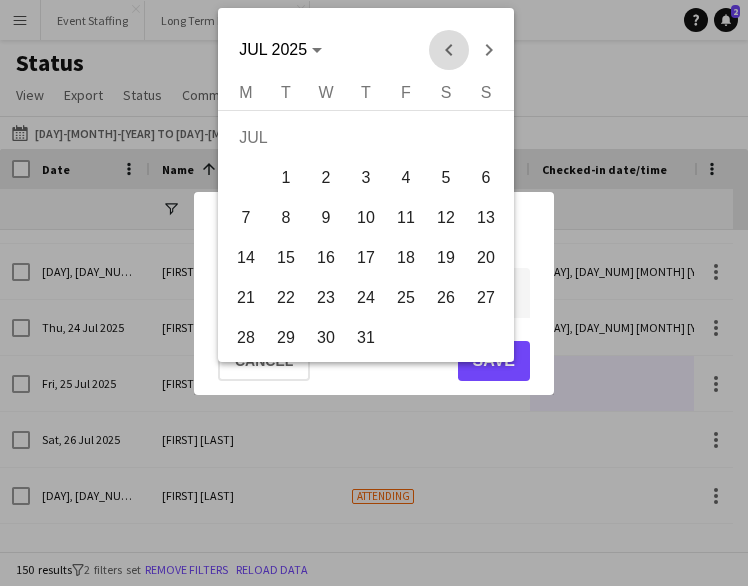click at bounding box center [449, 50] 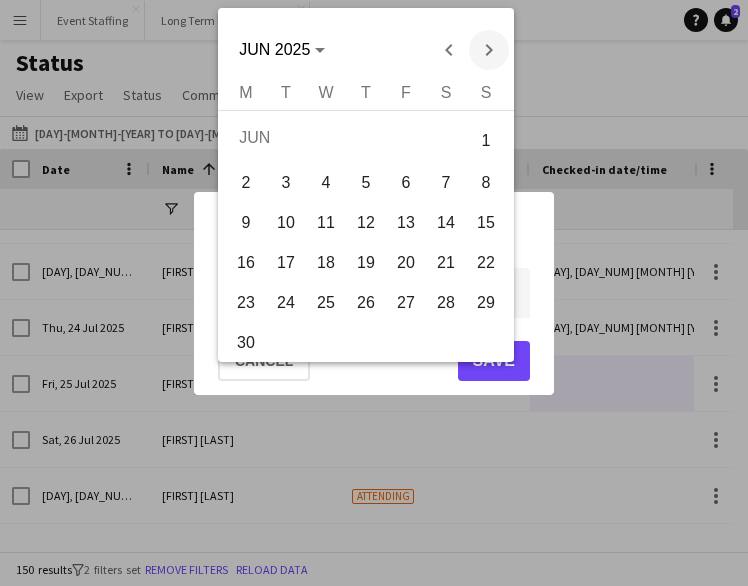 click at bounding box center [489, 50] 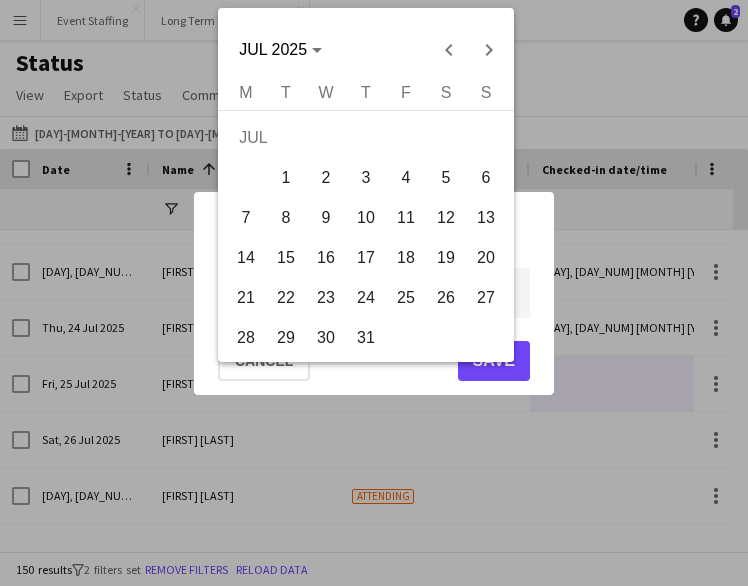 click on "25" at bounding box center [406, 298] 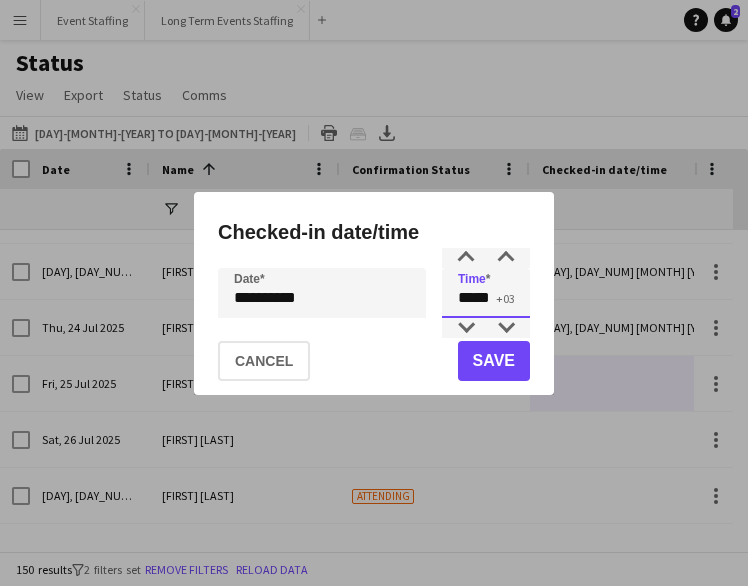 click on "*****" at bounding box center [486, 293] 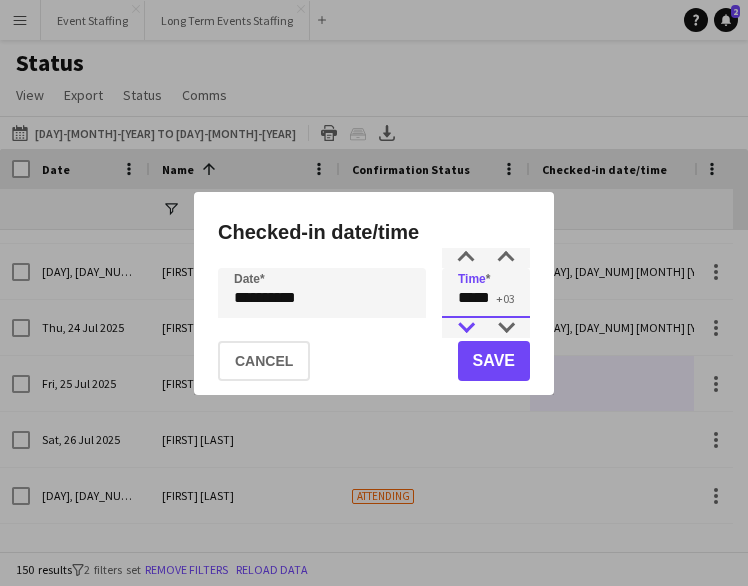 click at bounding box center [466, 328] 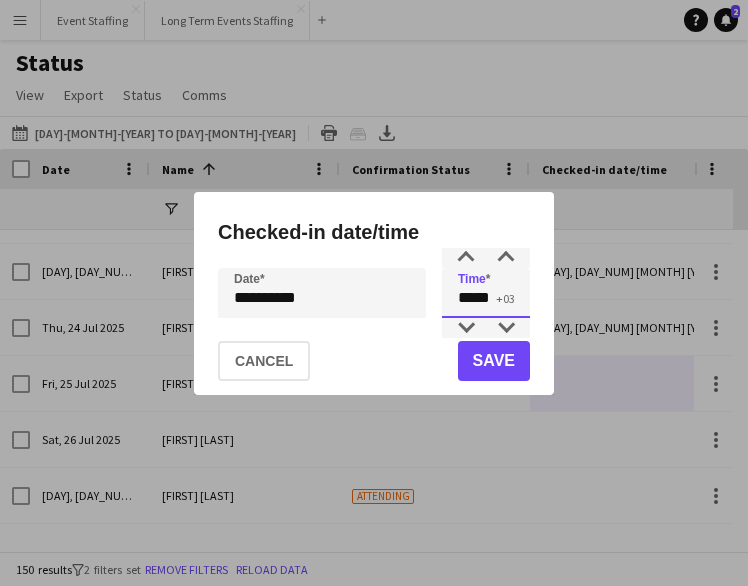 type on "*****" 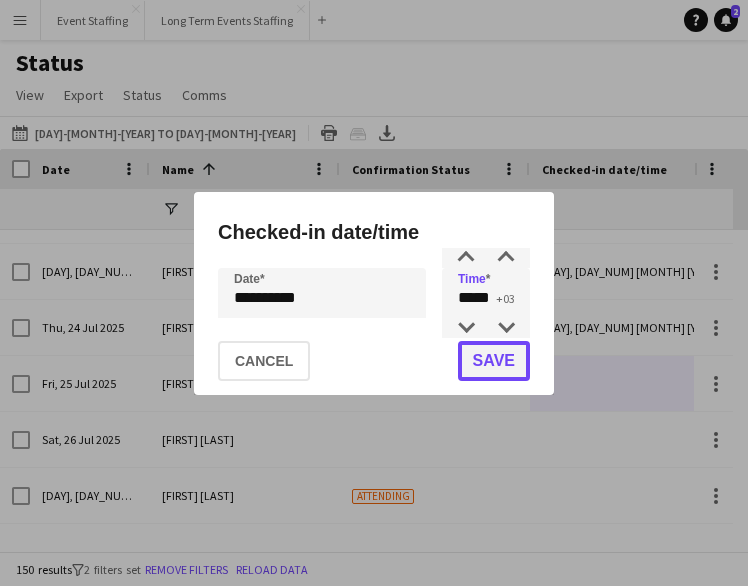 click on "Save" 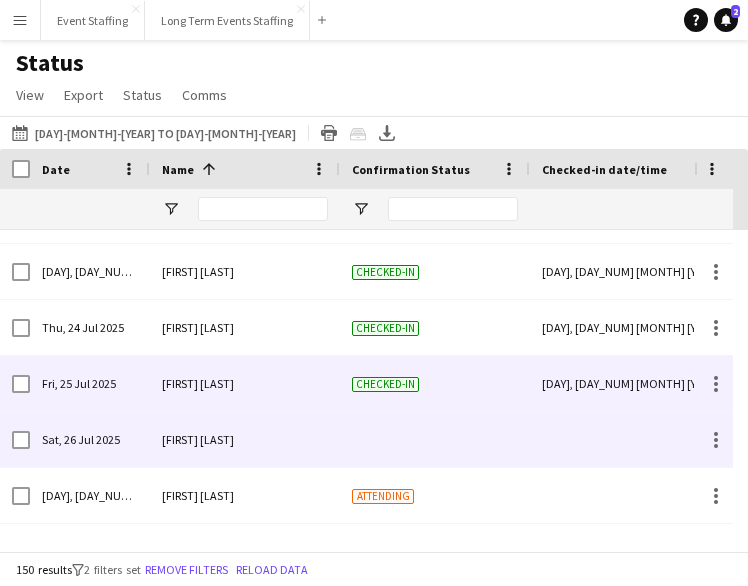 click at bounding box center (625, 439) 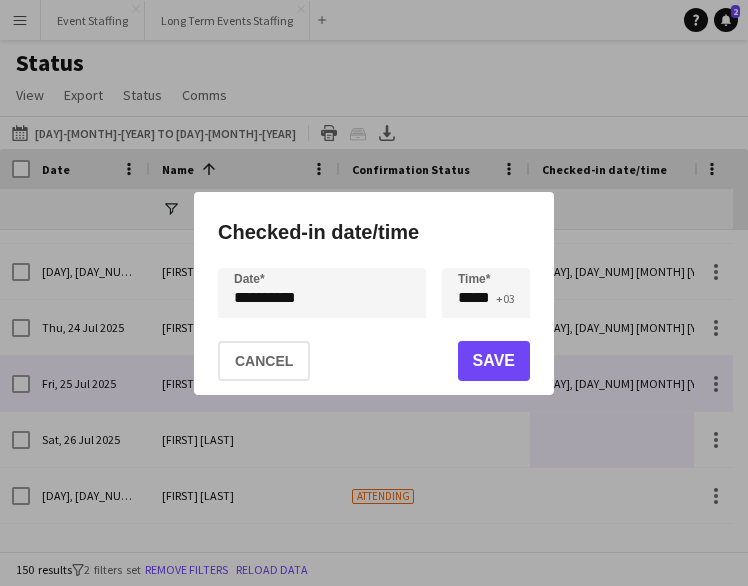 click on "**********" at bounding box center (374, 293) 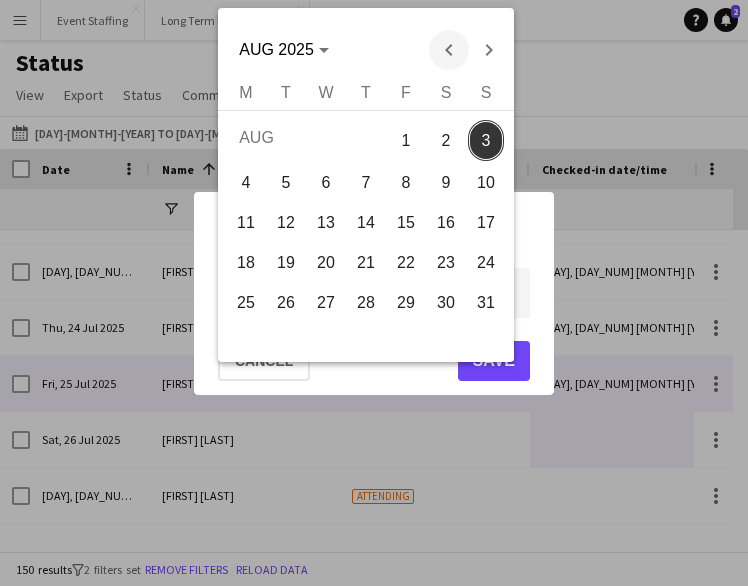 click at bounding box center (449, 50) 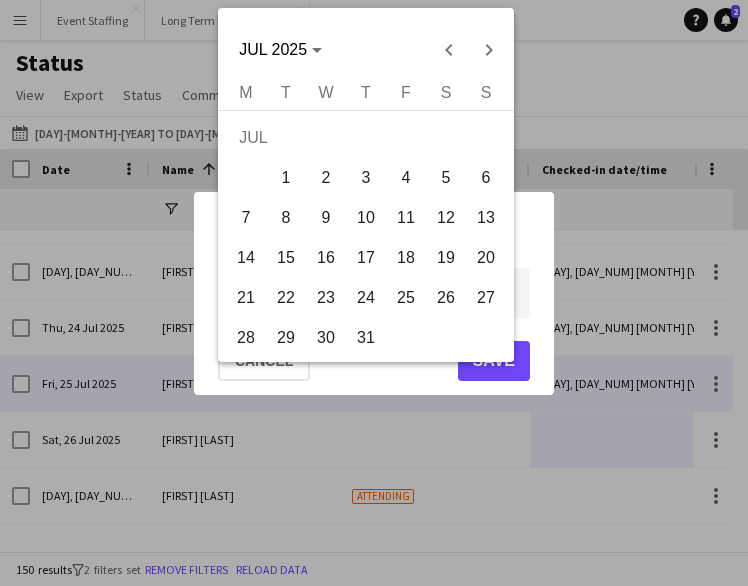 click on "26" at bounding box center [446, 298] 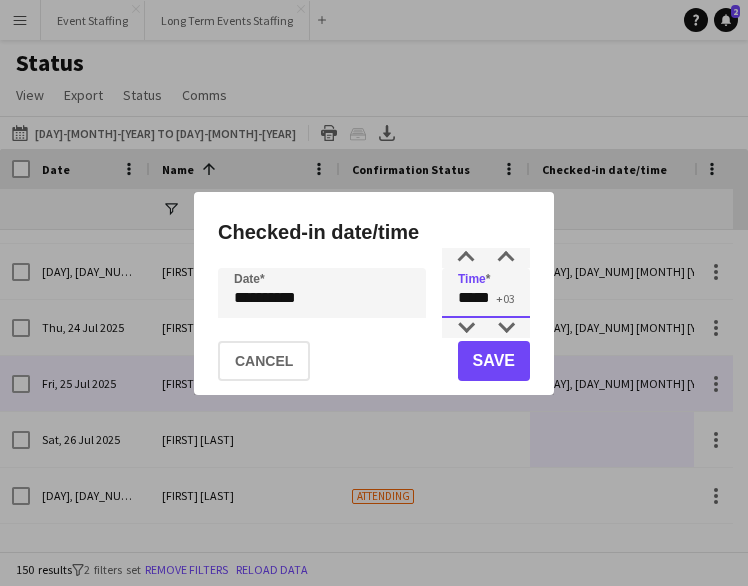 click on "*****" at bounding box center [486, 293] 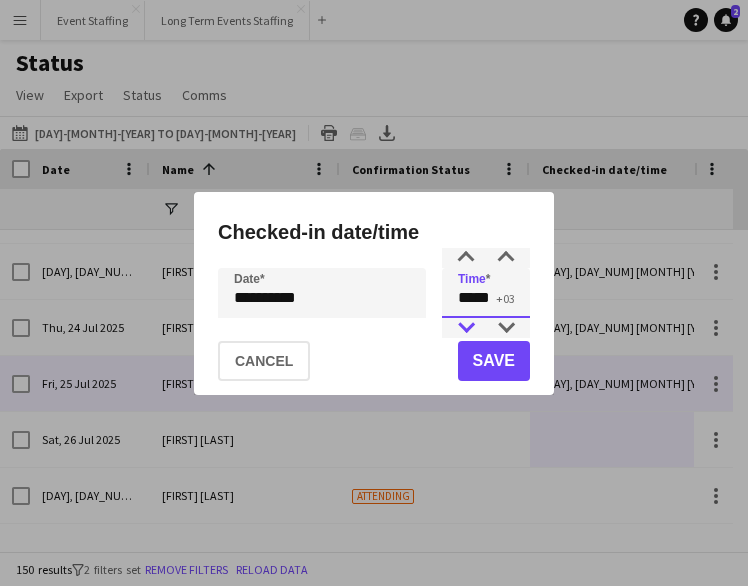 click on "*****  +03" at bounding box center [486, 298] 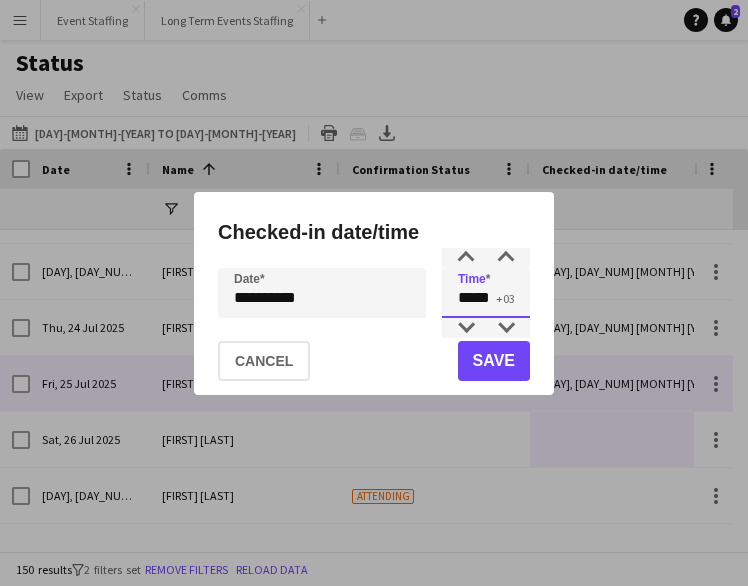 type on "*****" 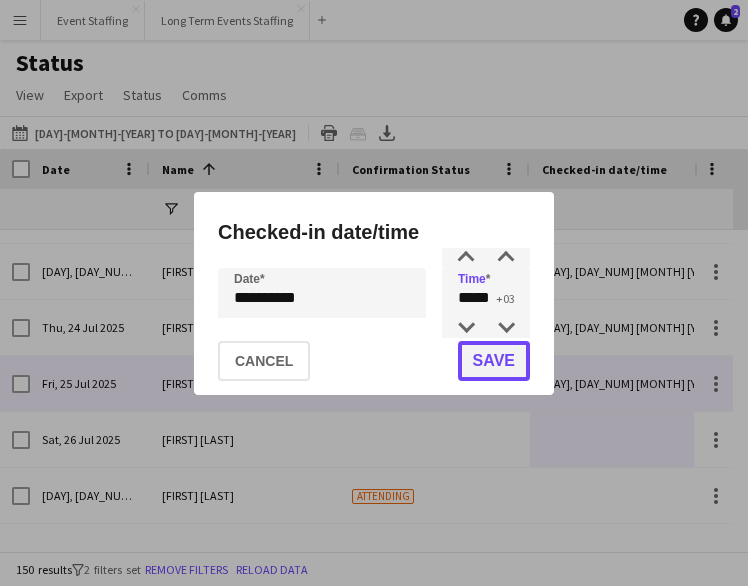 click on "Save" 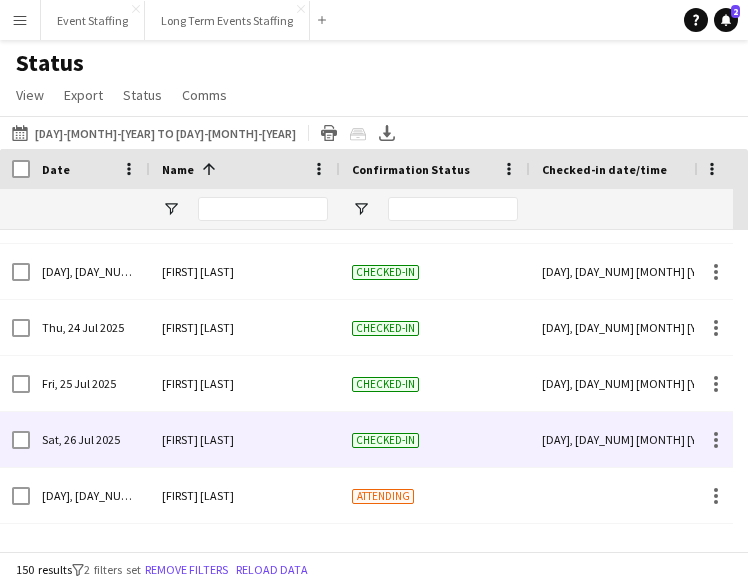scroll, scrollTop: 7926, scrollLeft: 0, axis: vertical 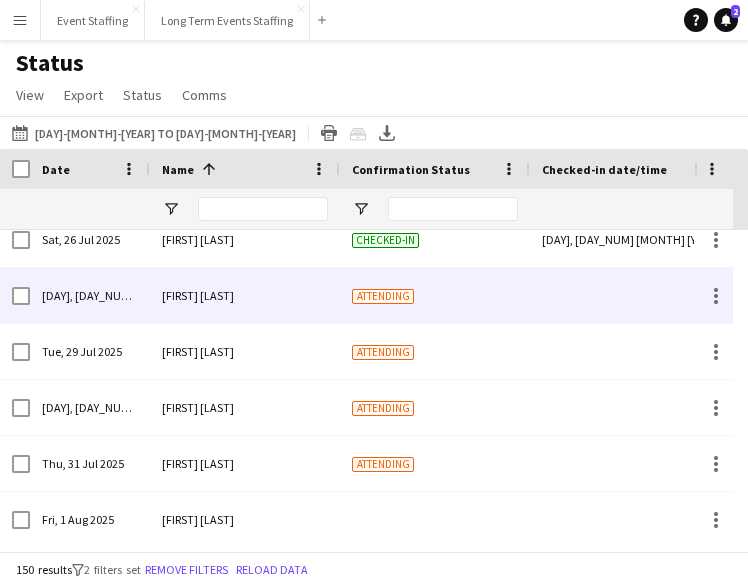 click at bounding box center (625, 295) 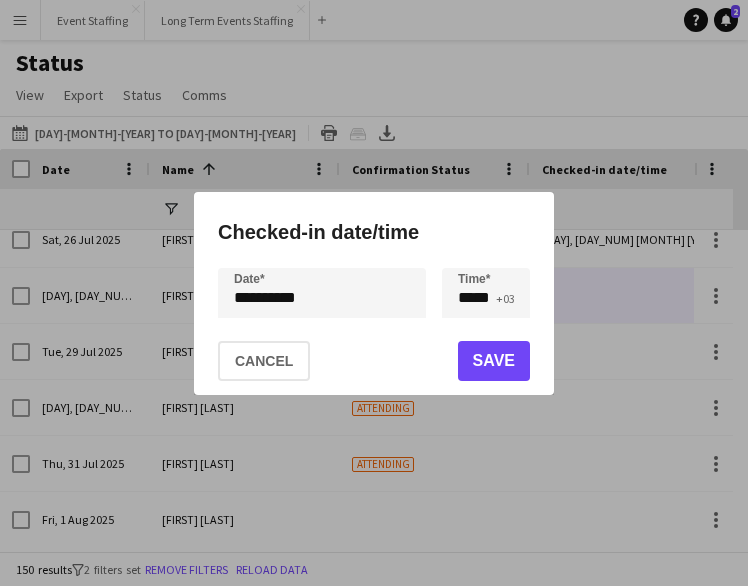 click on "**********" at bounding box center [374, 293] 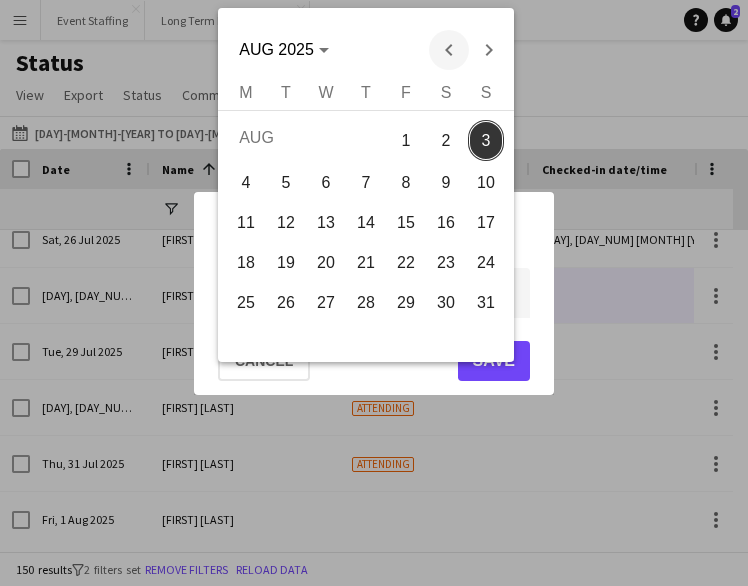 drag, startPoint x: 446, startPoint y: 31, endPoint x: 453, endPoint y: 75, distance: 44.553337 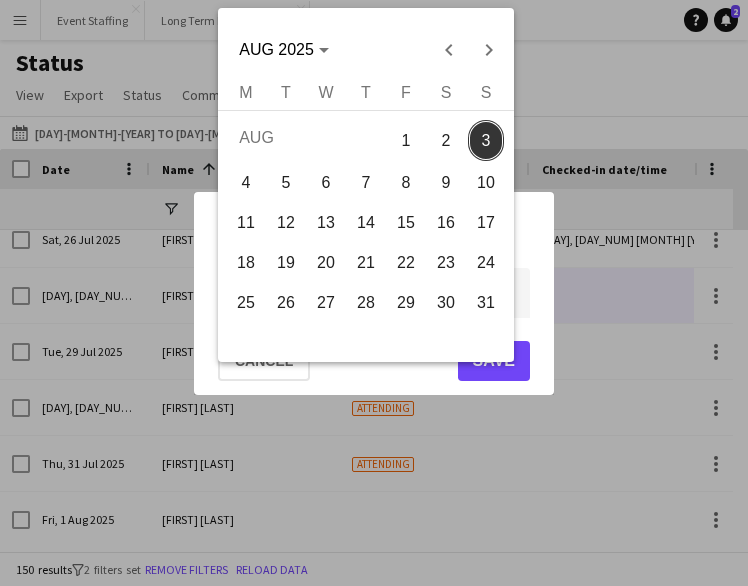 click at bounding box center [449, 50] 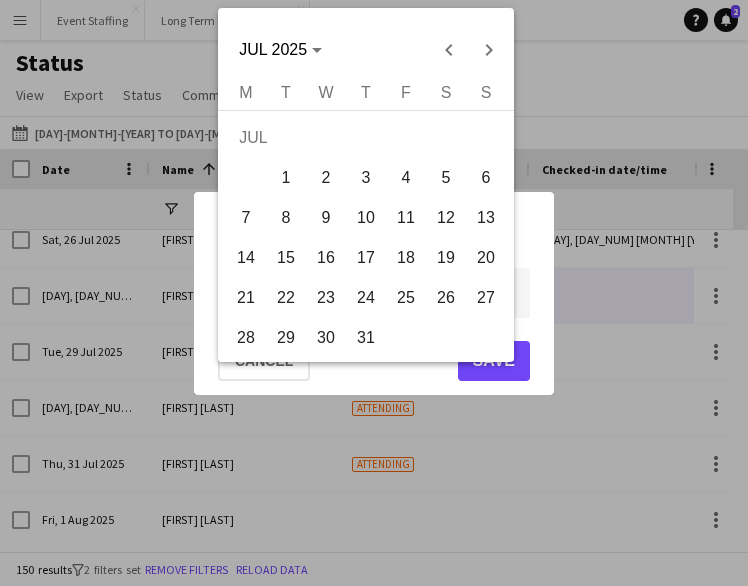 click on "28" at bounding box center [246, 338] 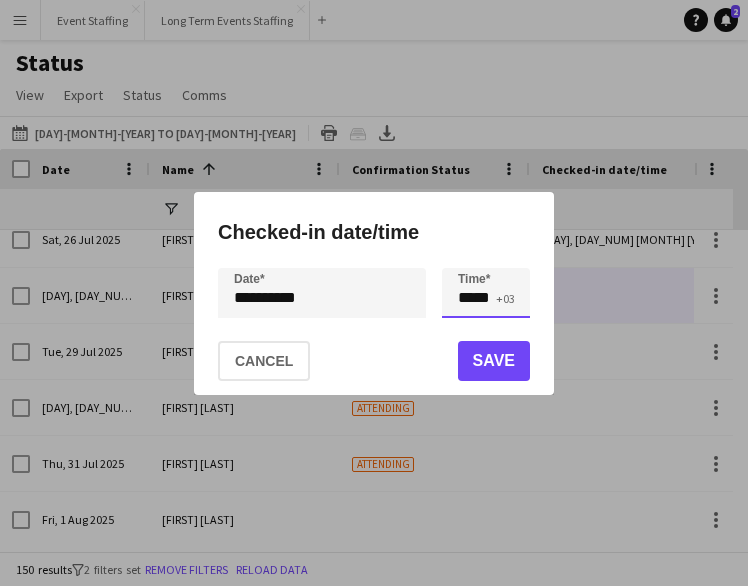 click on "*****" at bounding box center (486, 293) 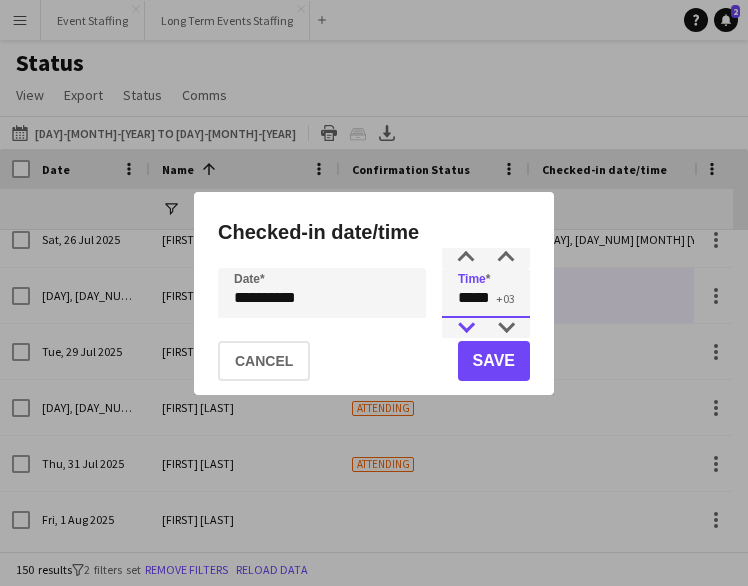 click at bounding box center (466, 328) 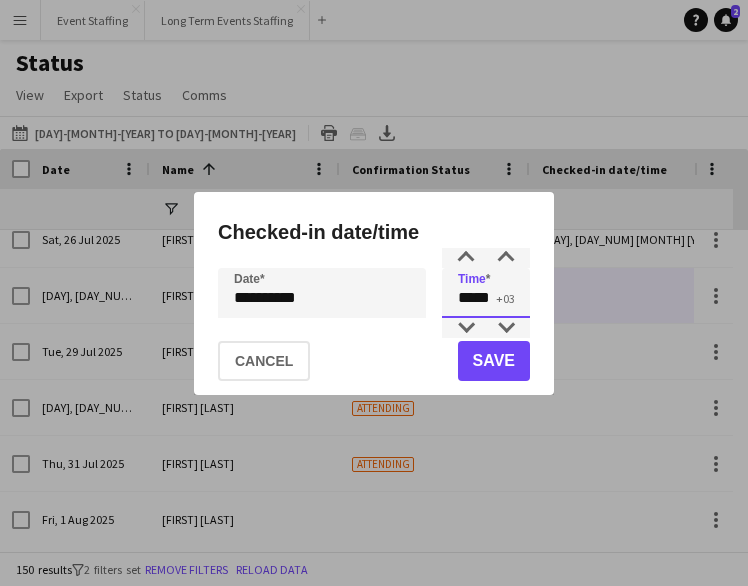 type on "*****" 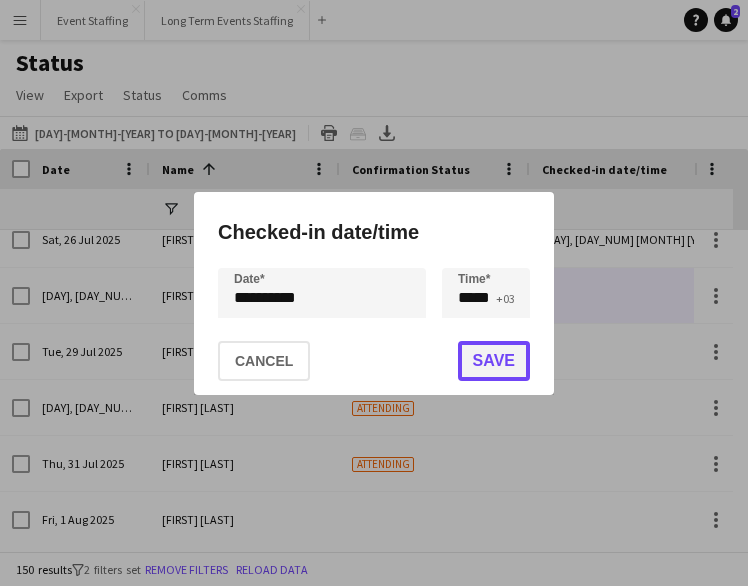 click on "Save" 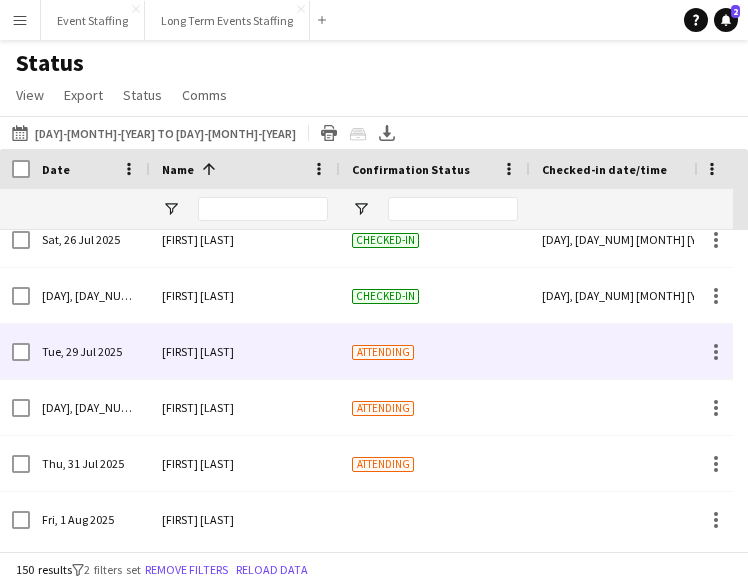 click at bounding box center (625, 351) 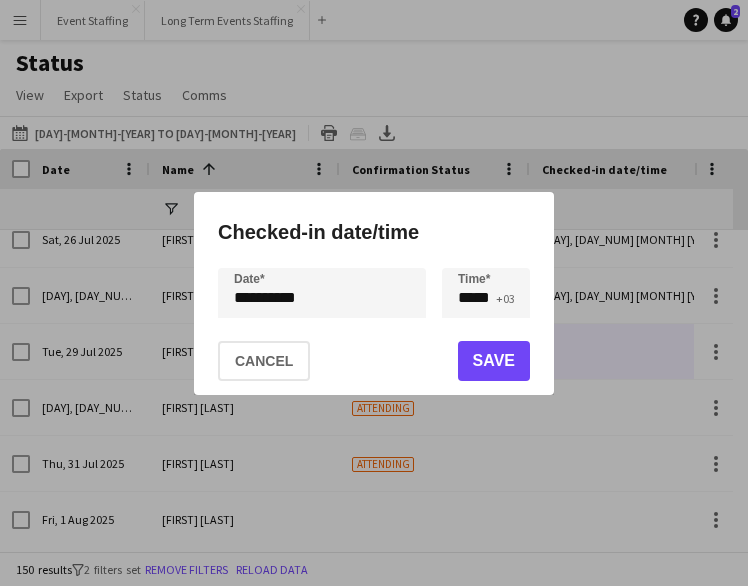click on "**********" at bounding box center (374, 293) 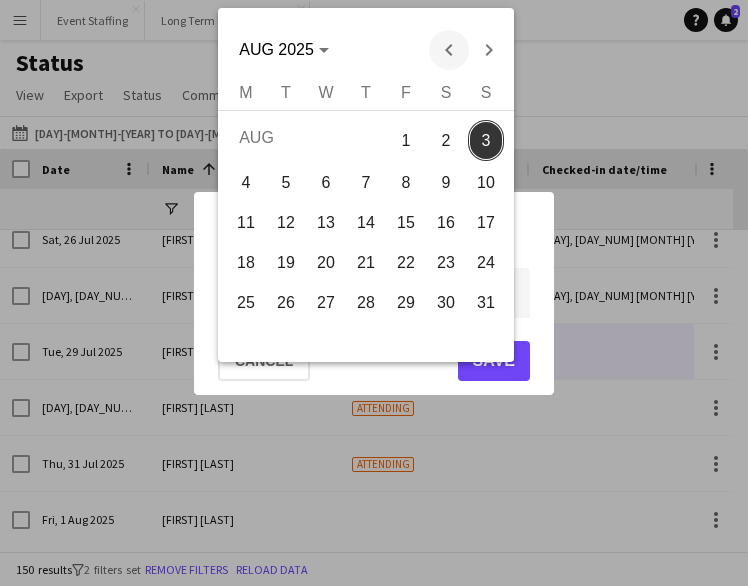click at bounding box center (449, 50) 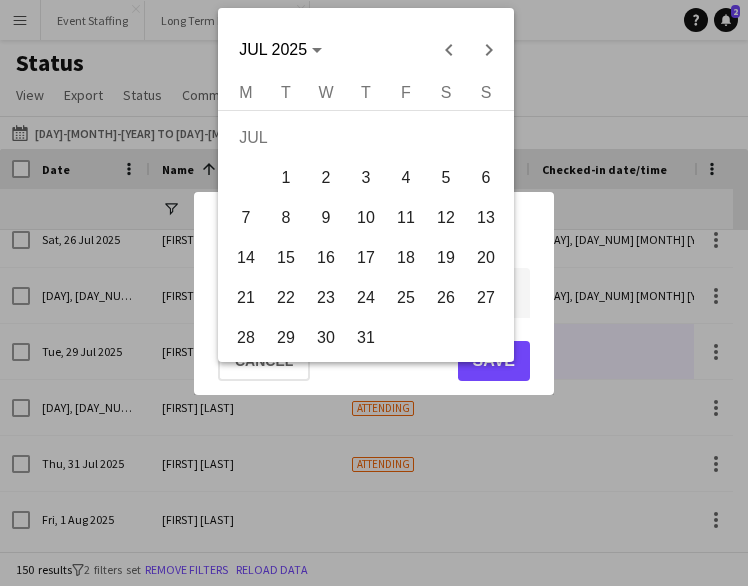 drag, startPoint x: 279, startPoint y: 339, endPoint x: 387, endPoint y: 304, distance: 113.52973 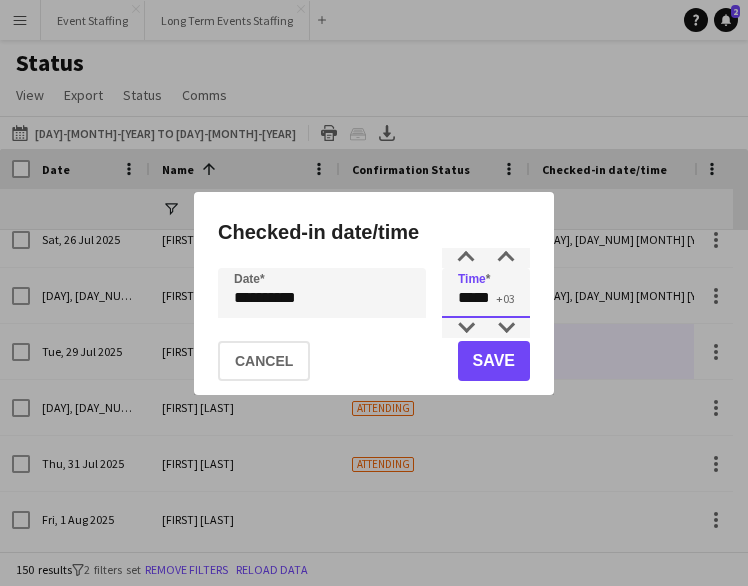 click on "*****" at bounding box center [486, 293] 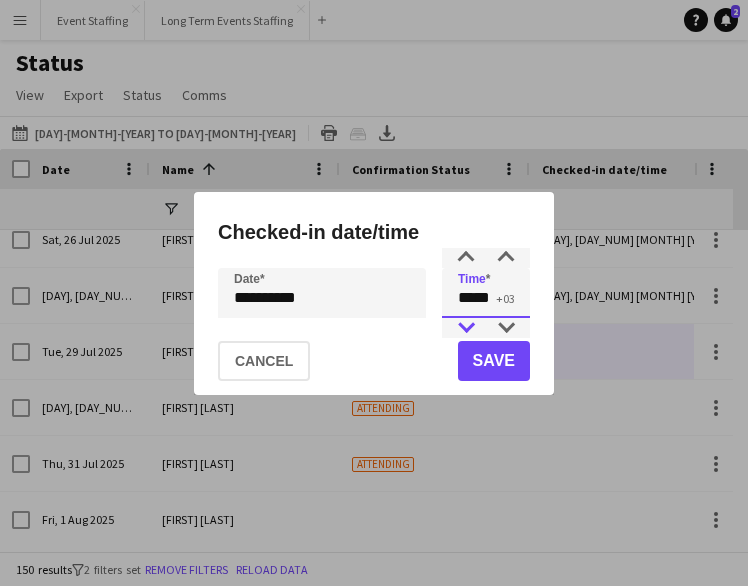 click at bounding box center [466, 328] 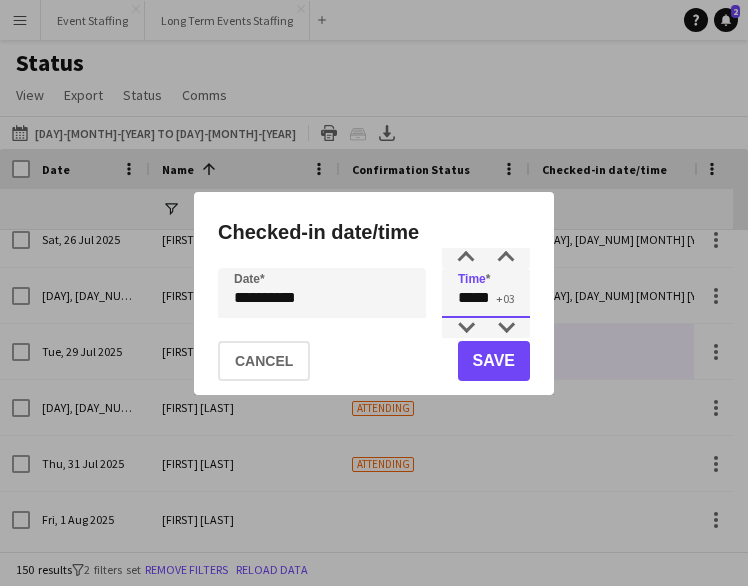type on "*****" 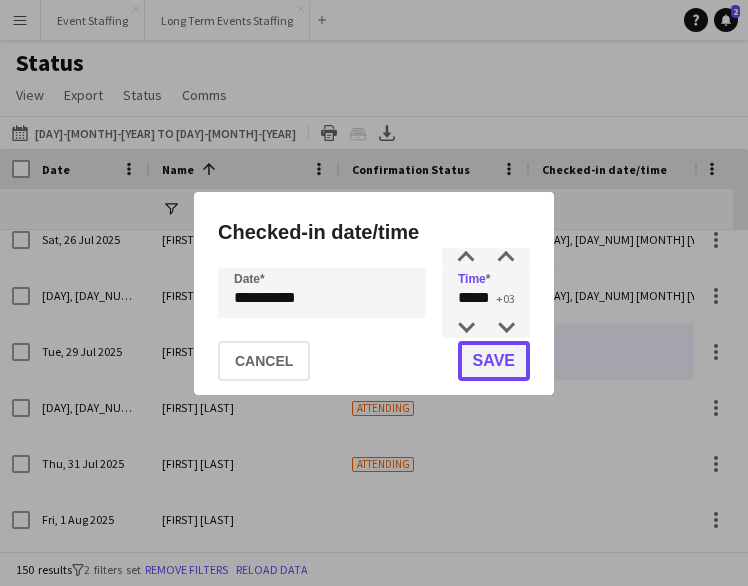 click on "Save" 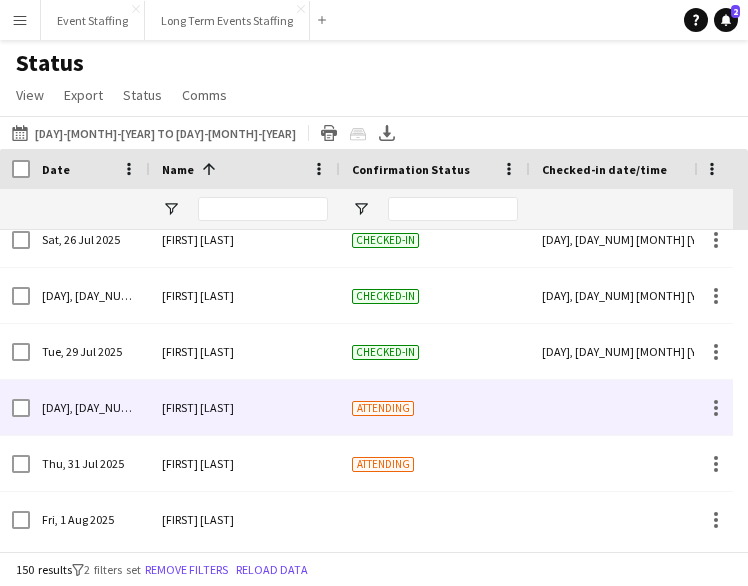 scroll, scrollTop: 8072, scrollLeft: 0, axis: vertical 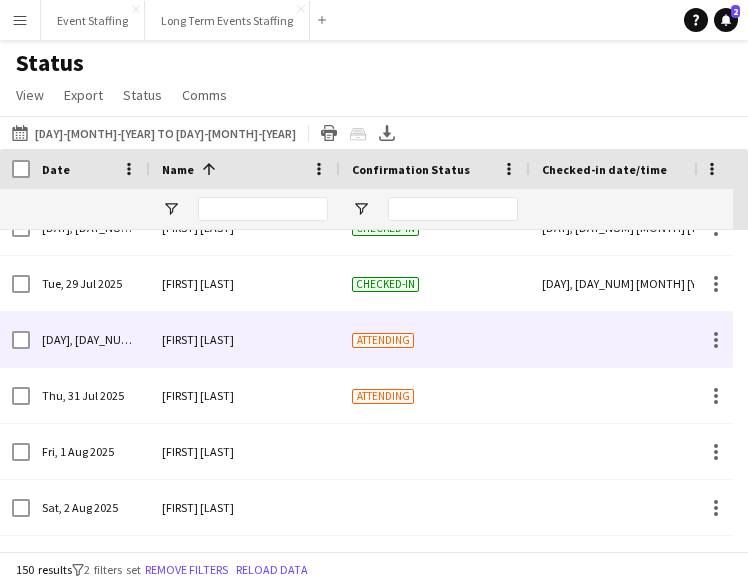 click at bounding box center (625, 339) 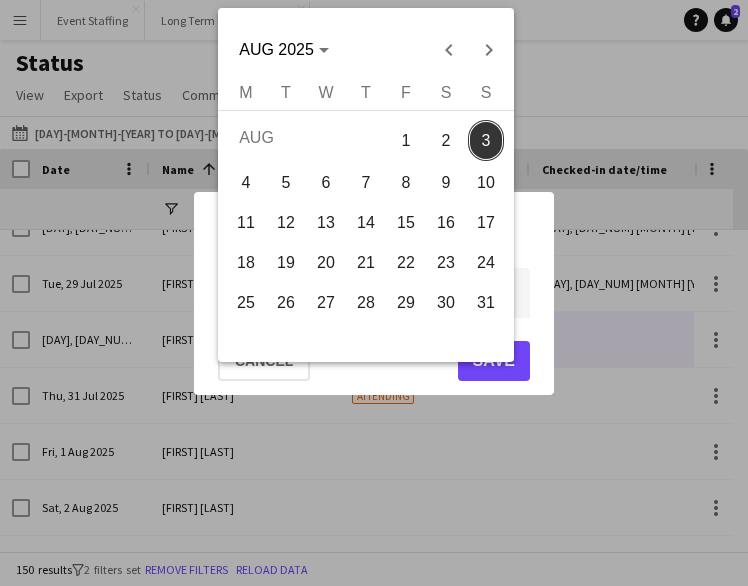click on "**********" at bounding box center [374, 293] 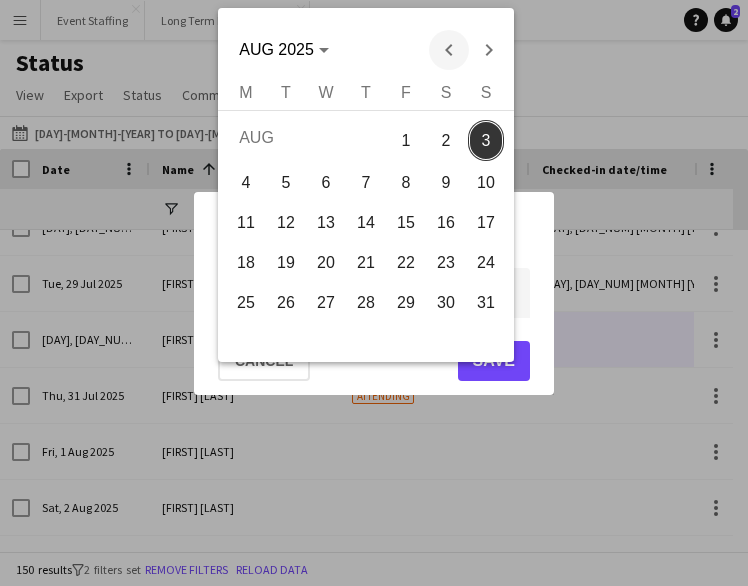 click at bounding box center [449, 50] 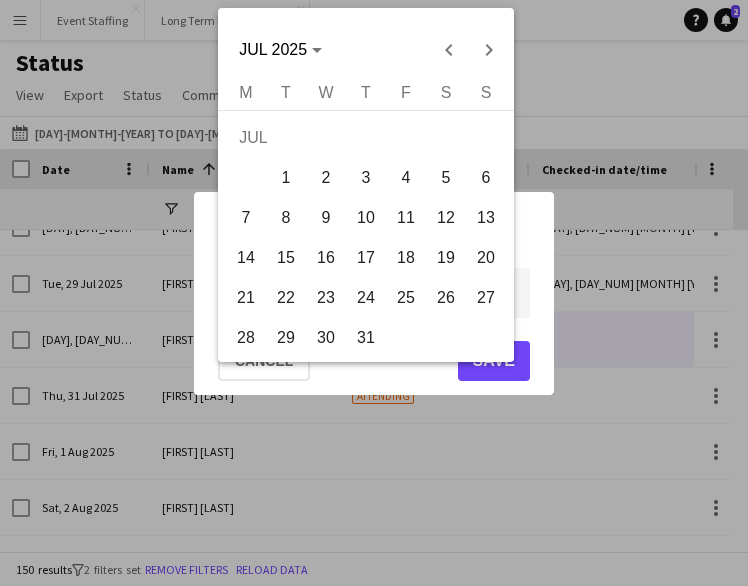 click on "30" at bounding box center [326, 338] 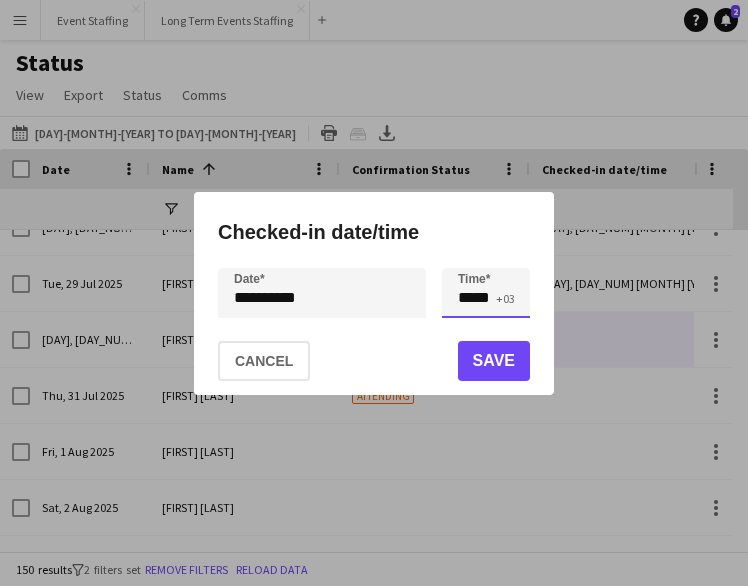 click on "*****" at bounding box center [486, 293] 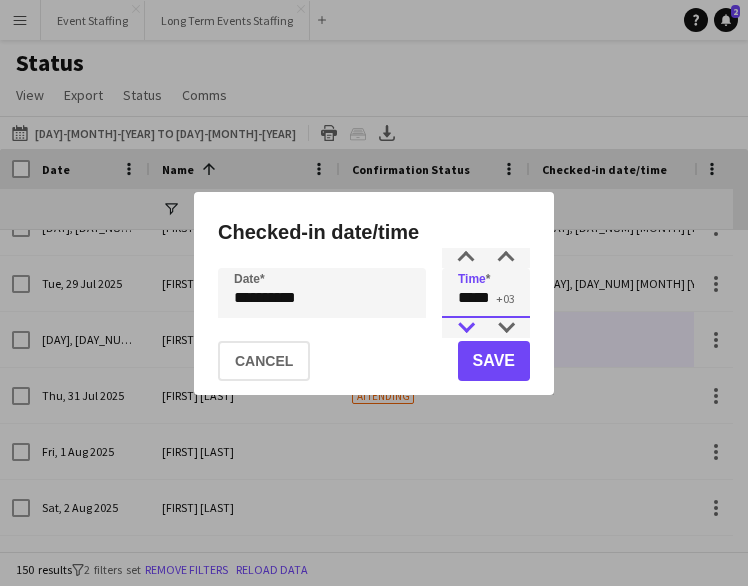click at bounding box center [466, 328] 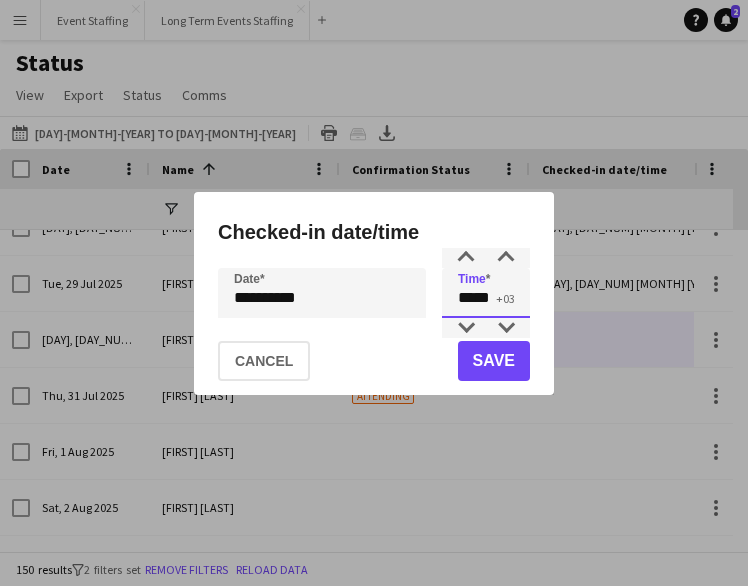 type on "*****" 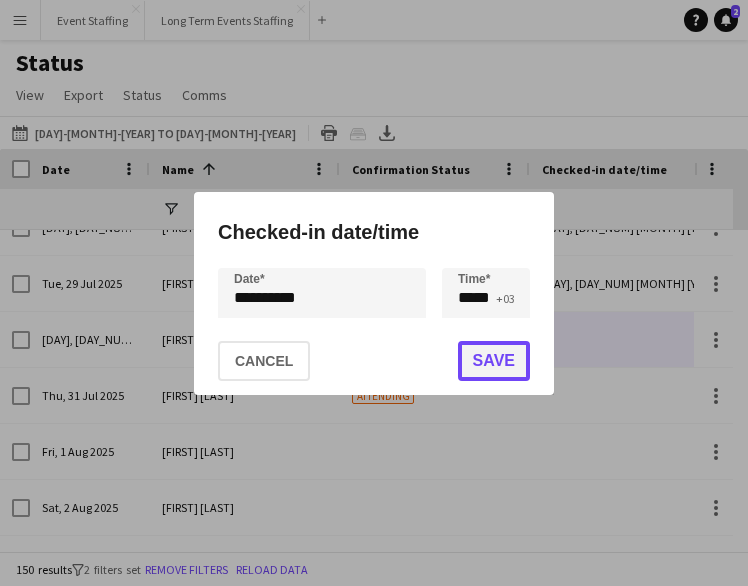 click on "Save" 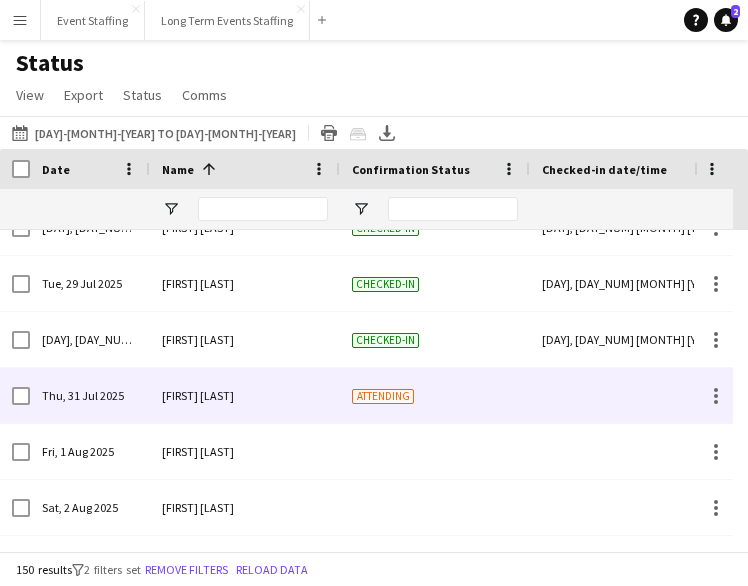 click at bounding box center [625, 395] 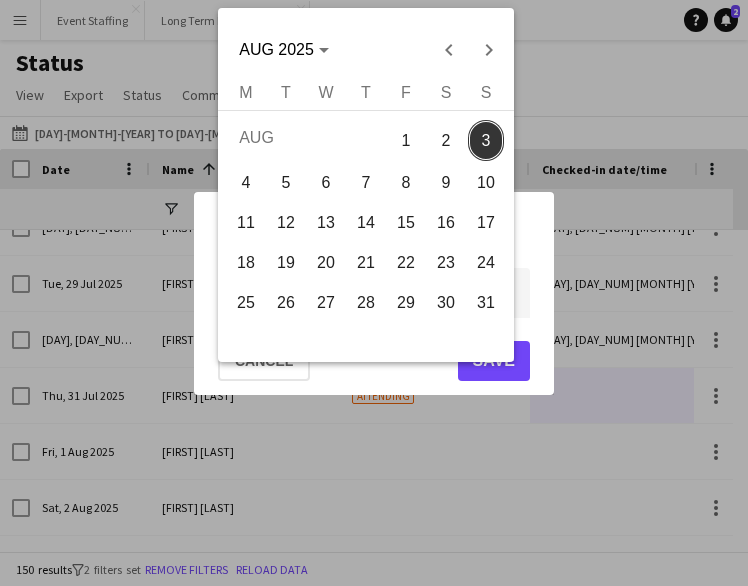 click on "**********" at bounding box center [374, 293] 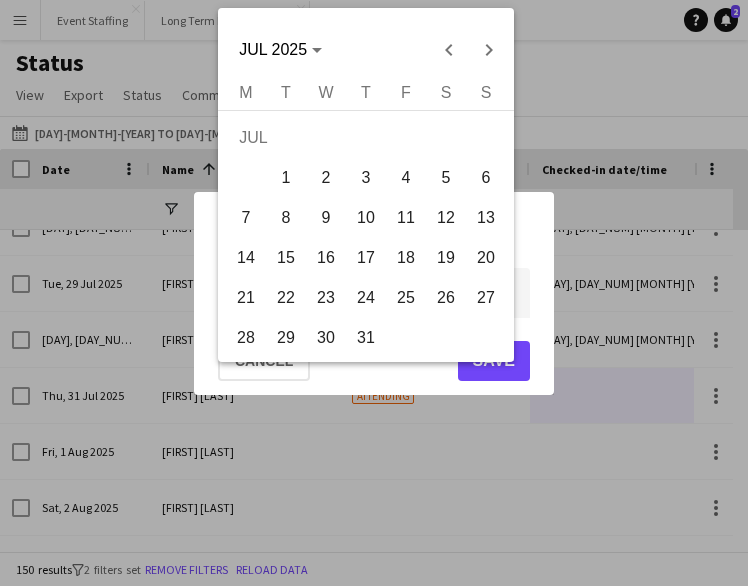 click on "31" at bounding box center [366, 338] 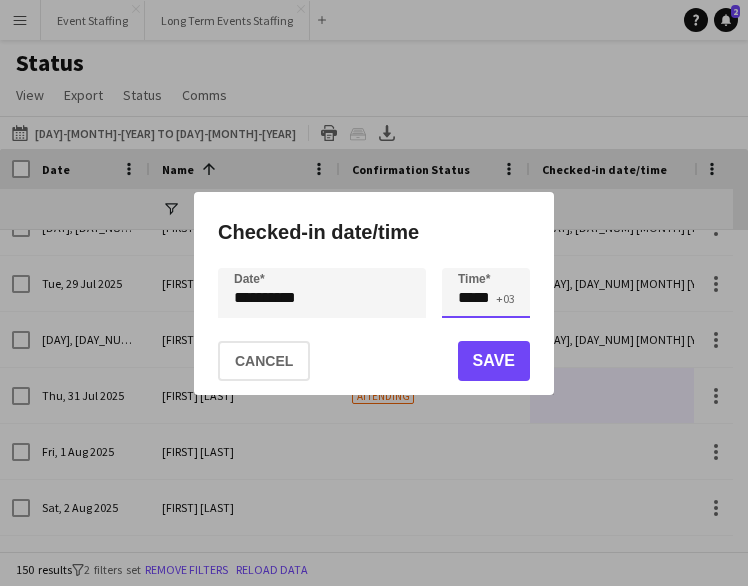 click on "*****" at bounding box center [486, 293] 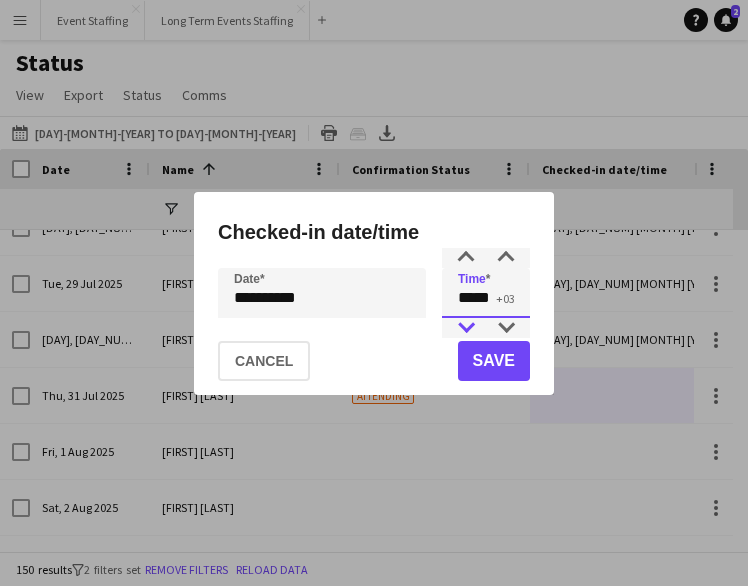 click at bounding box center [466, 328] 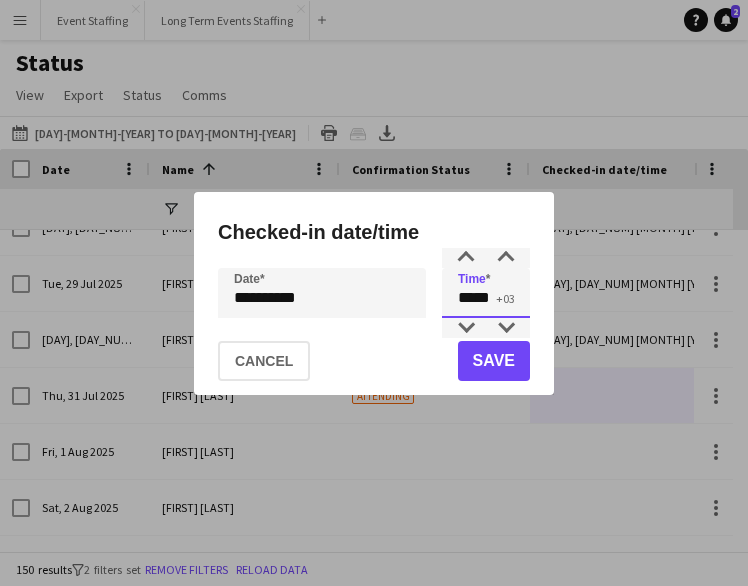 type on "*****" 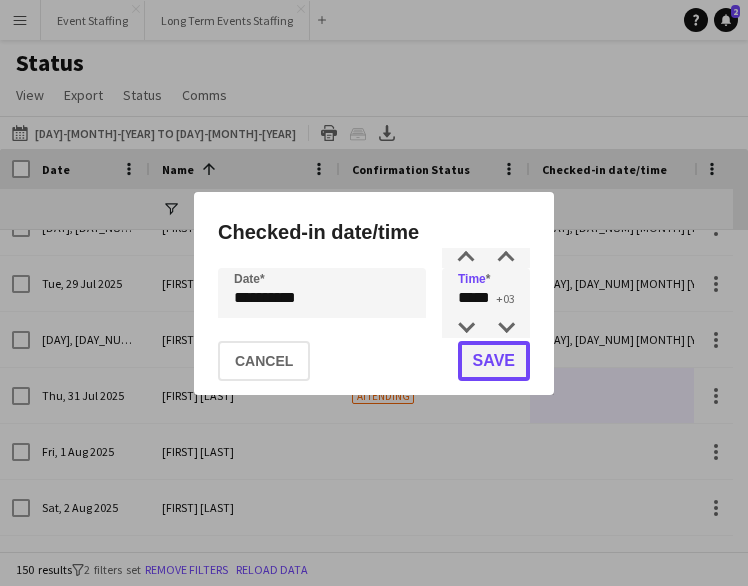 click on "Save" 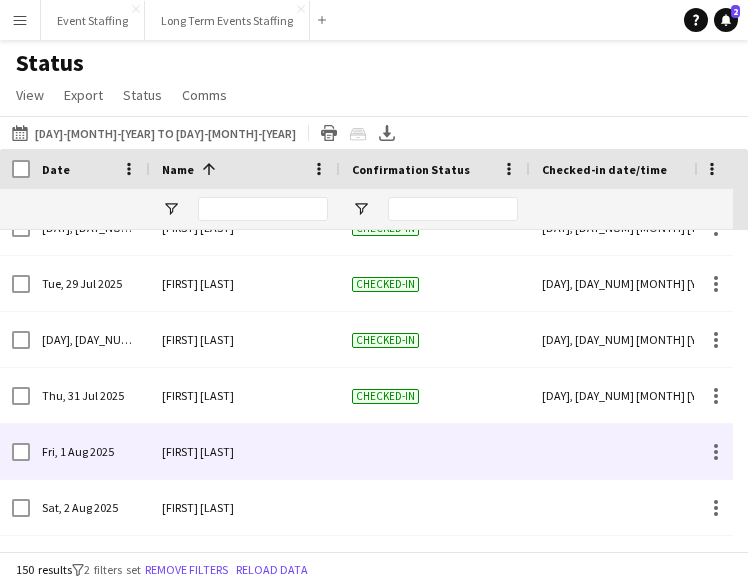 click at bounding box center [625, 451] 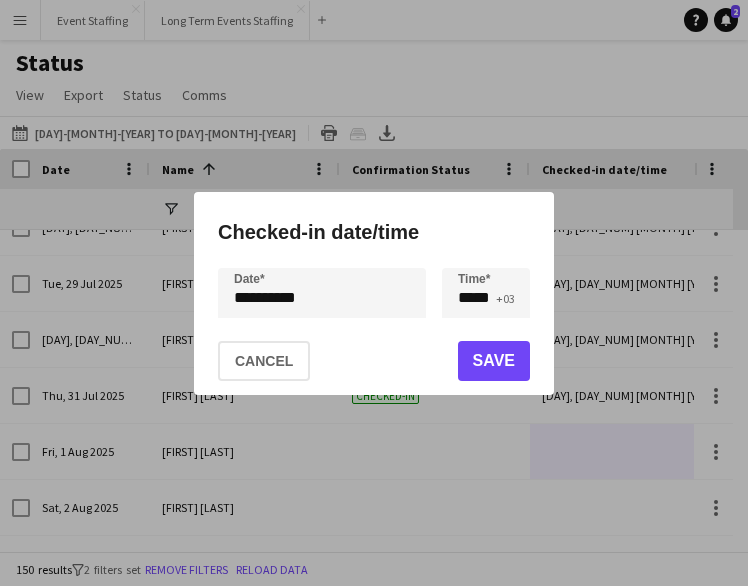 click on "**********" at bounding box center [374, 293] 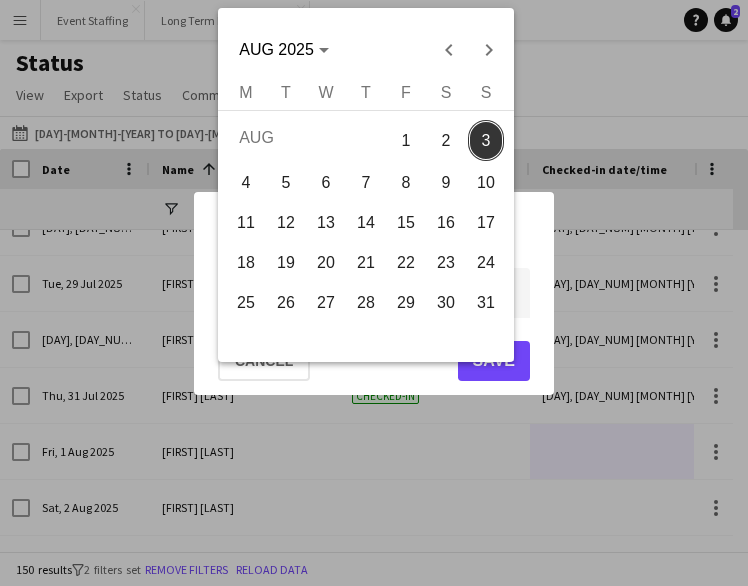click on "1" at bounding box center (406, 140) 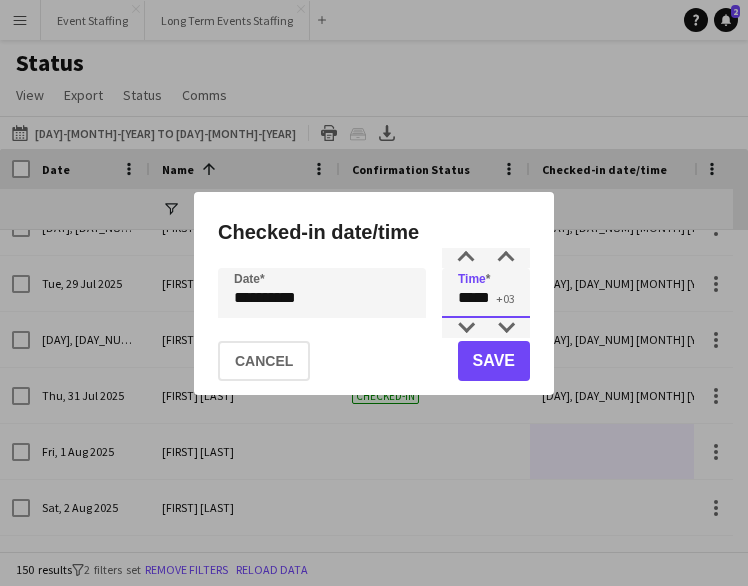 click on "*****" at bounding box center [486, 293] 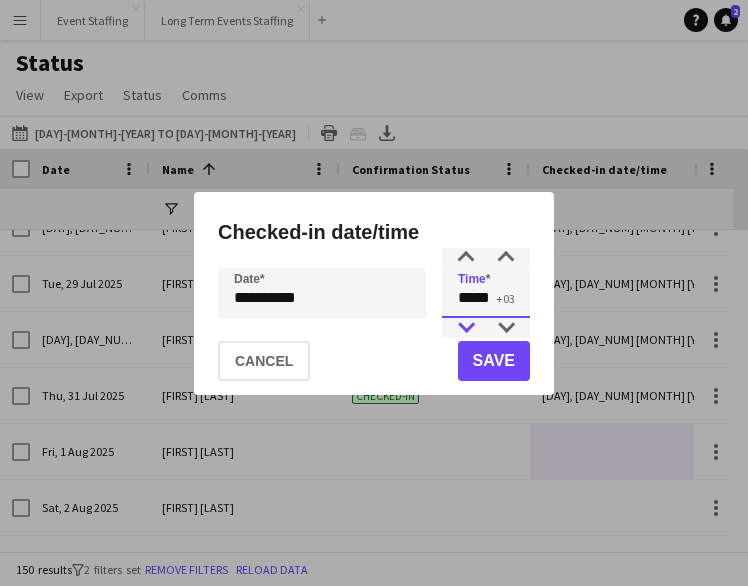 click at bounding box center [466, 328] 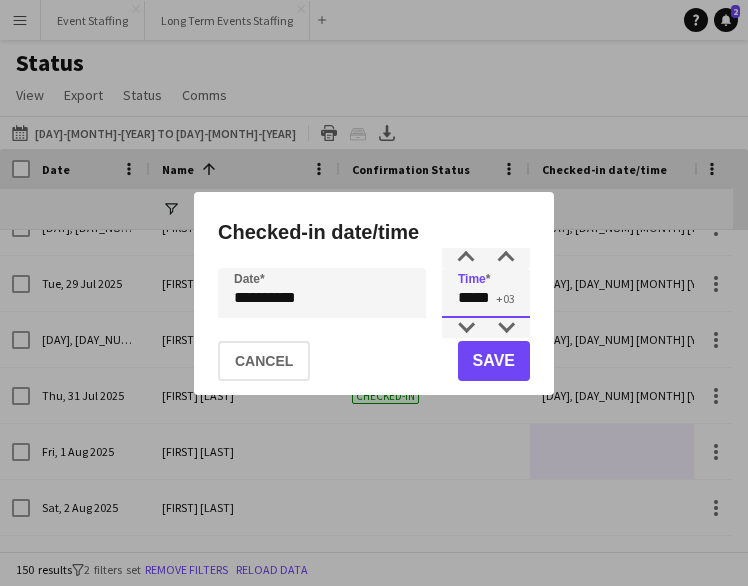 type on "*****" 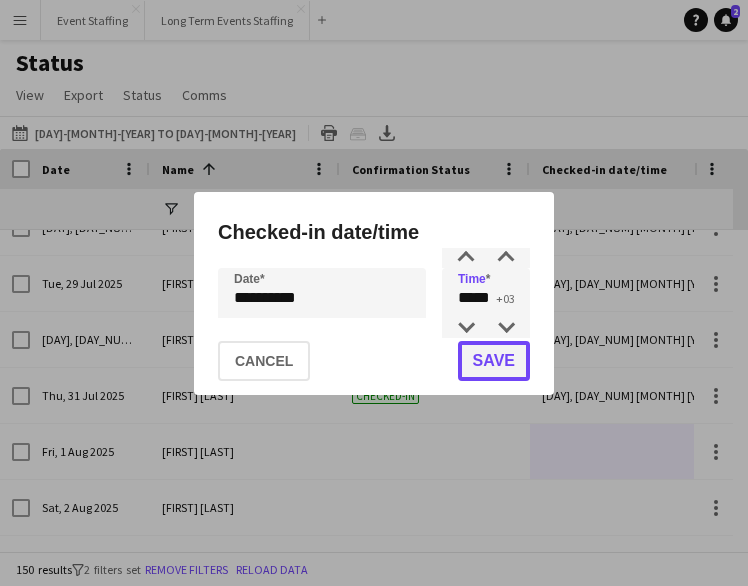 click on "Save" 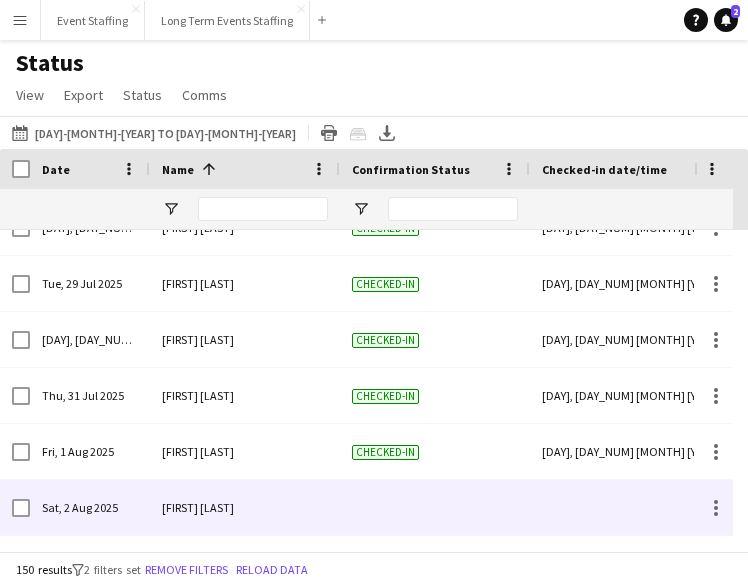 click at bounding box center (625, 507) 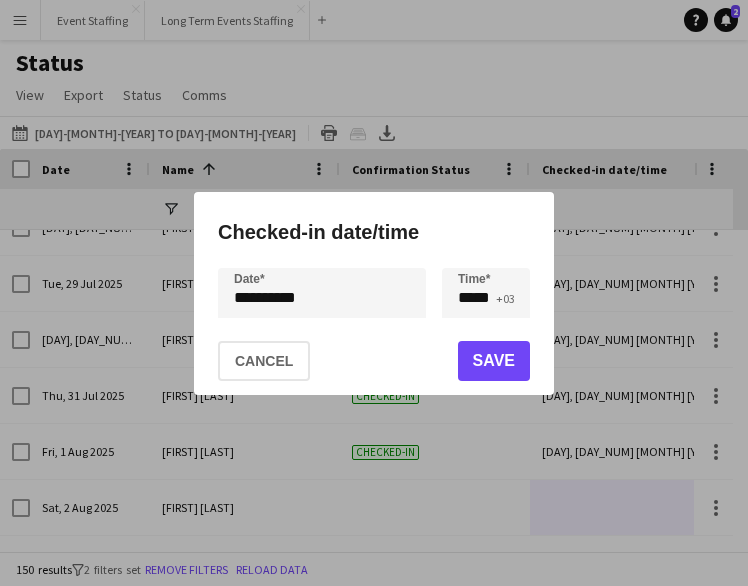 click on "**********" at bounding box center (374, 293) 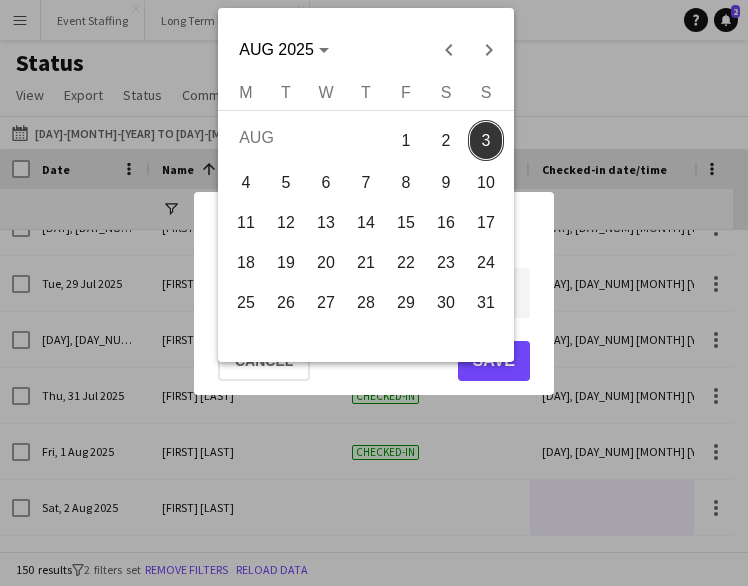 click on "2" at bounding box center (446, 140) 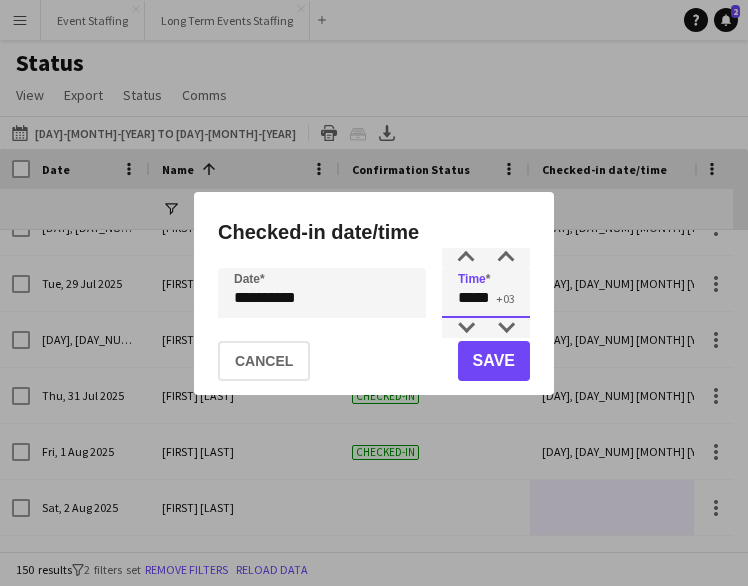 click on "*****" at bounding box center (486, 293) 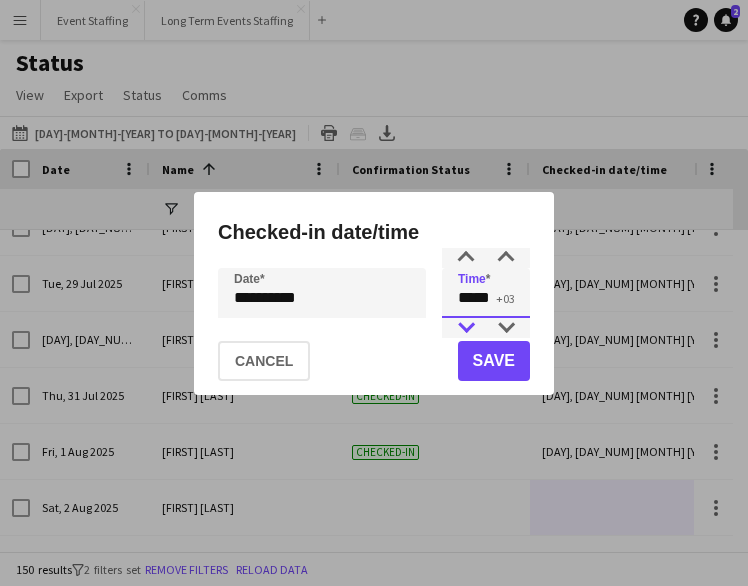 click at bounding box center [466, 328] 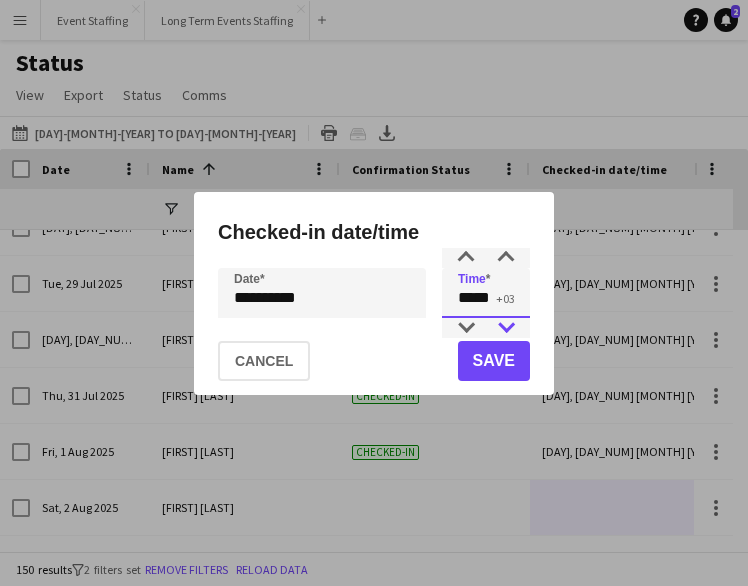 click at bounding box center (506, 328) 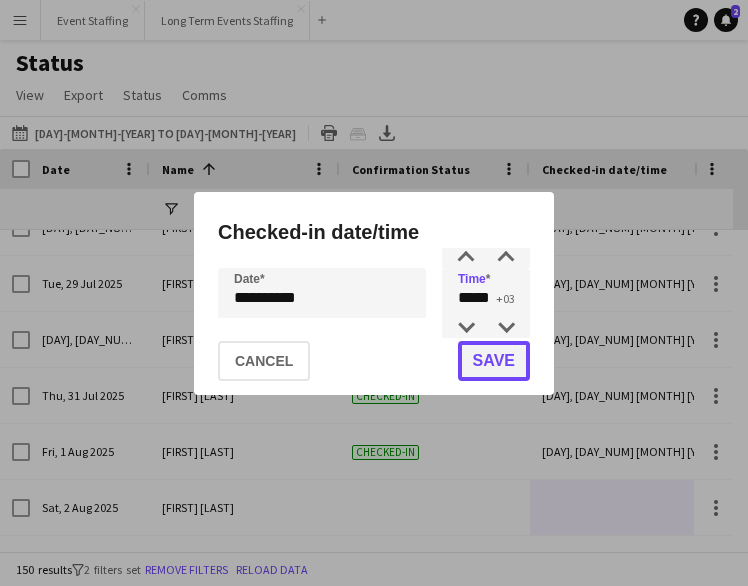 click on "Save" 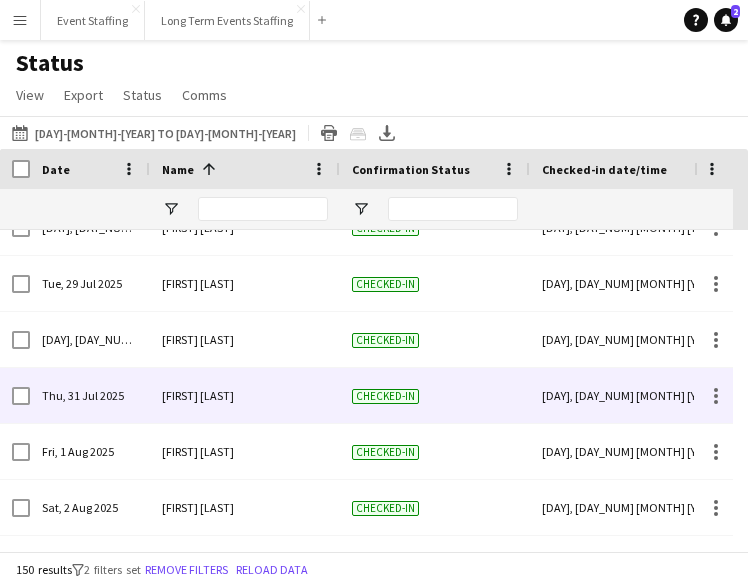 scroll, scrollTop: 7936, scrollLeft: 0, axis: vertical 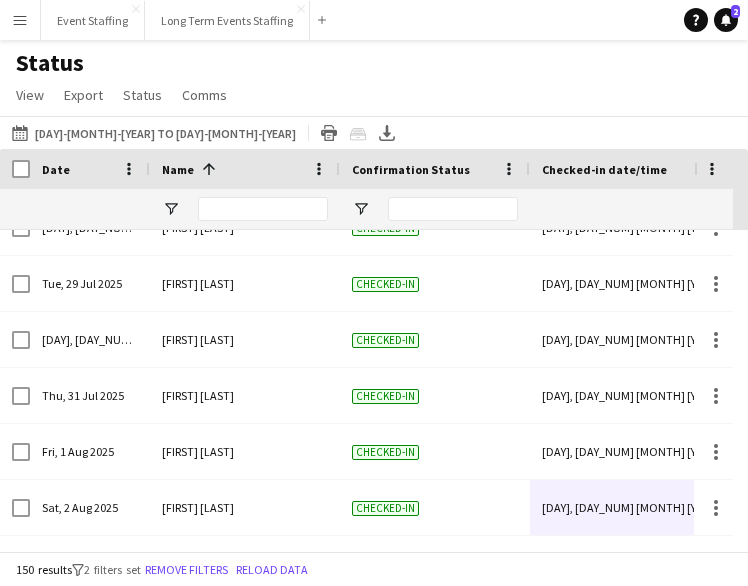 click on "Status   View   Views  Default view New view Update view Delete view Edit name Customise view Customise filters Reset Filters Reset View Reset All  Export  Export as XLSX Export as CSV Export as PDF Crew files as ZIP  Status  Confirm attendance Check-in Check-out Clear confirm attendance Clear check-in Clear check-out  Comms  Send notification Chat" 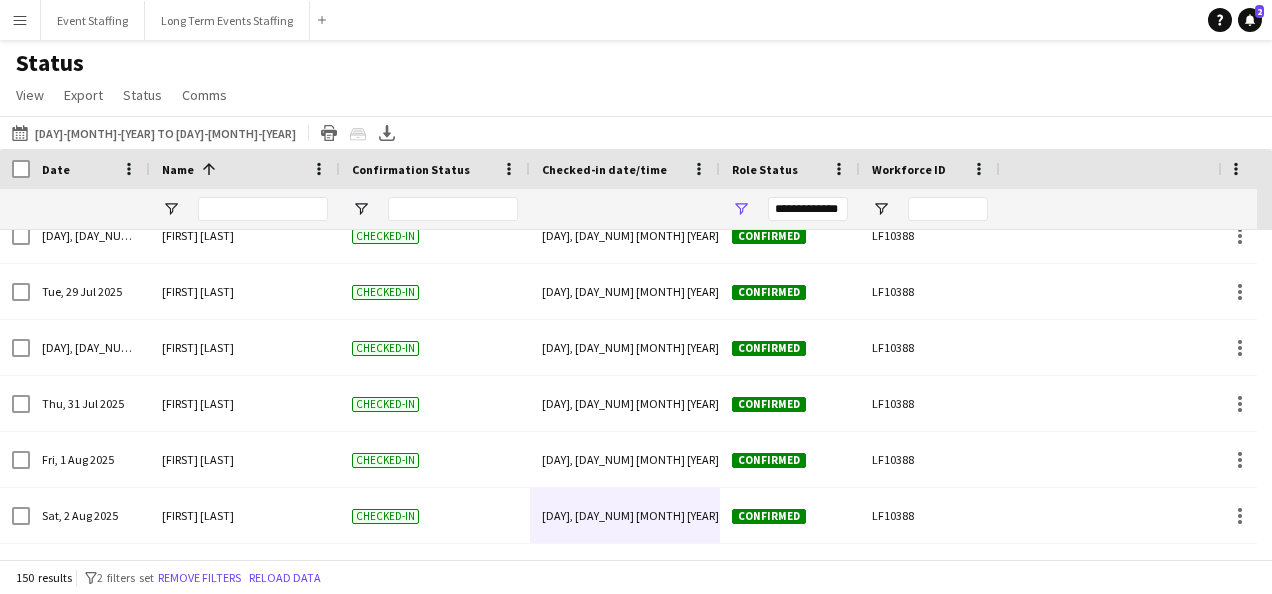 scroll, scrollTop: 8086, scrollLeft: 0, axis: vertical 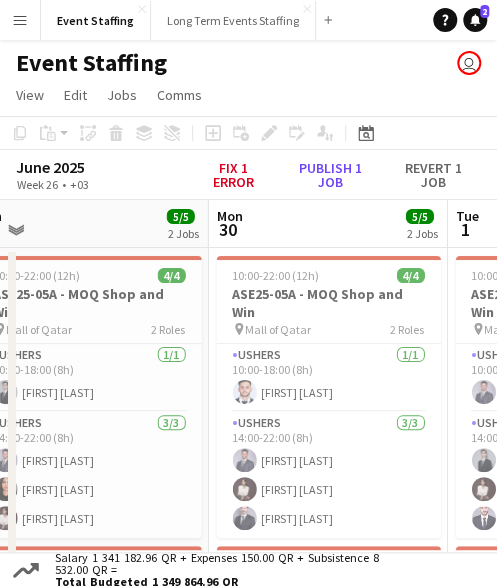 drag, startPoint x: 373, startPoint y: 423, endPoint x: 88, endPoint y: 435, distance: 285.25253 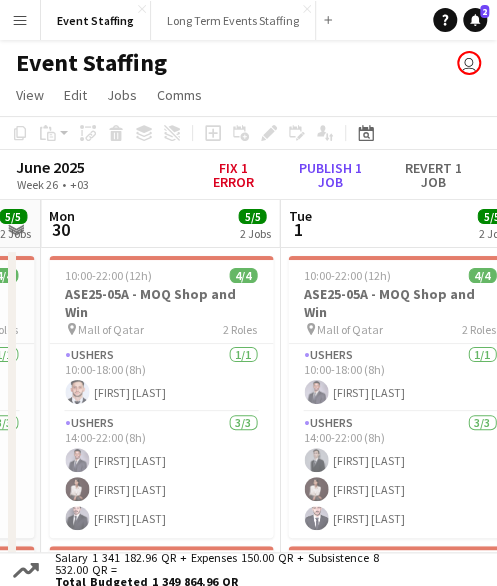 scroll, scrollTop: 0, scrollLeft: 681, axis: horizontal 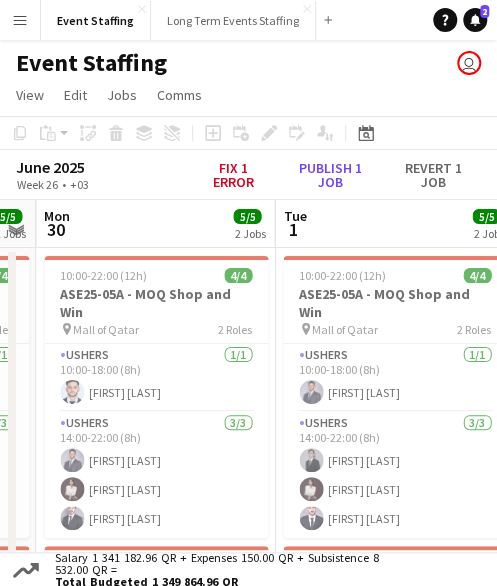 drag, startPoint x: 199, startPoint y: 423, endPoint x: 26, endPoint y: 418, distance: 173.07224 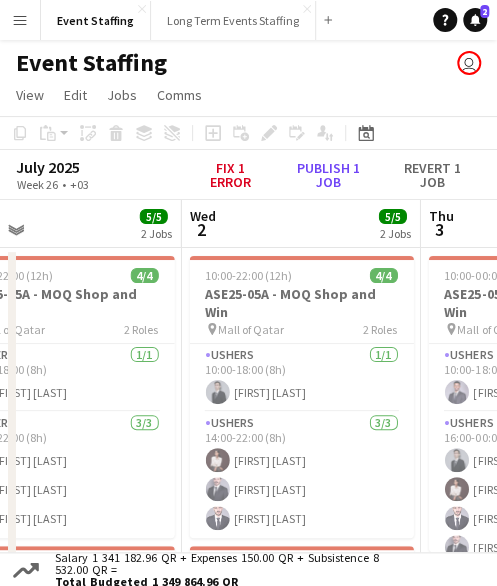 drag, startPoint x: 384, startPoint y: 399, endPoint x: 101, endPoint y: 385, distance: 283.34607 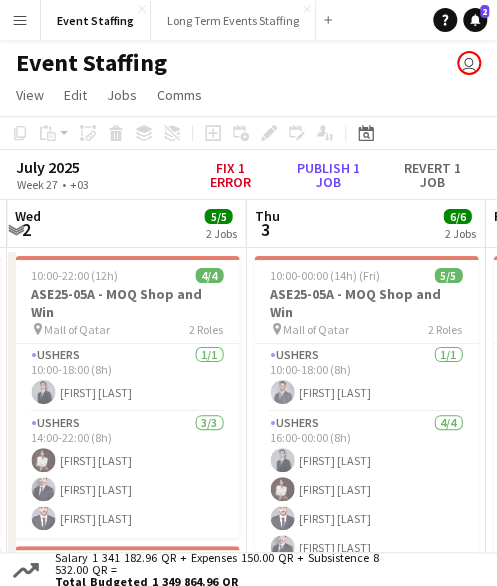 scroll, scrollTop: 0, scrollLeft: 711, axis: horizontal 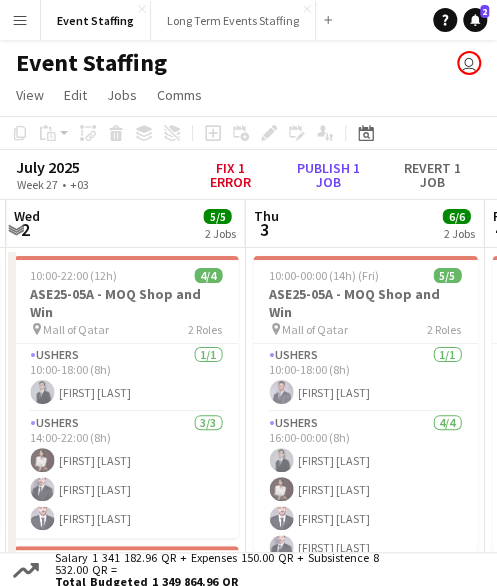 drag, startPoint x: 430, startPoint y: 372, endPoint x: 277, endPoint y: 383, distance: 153.39491 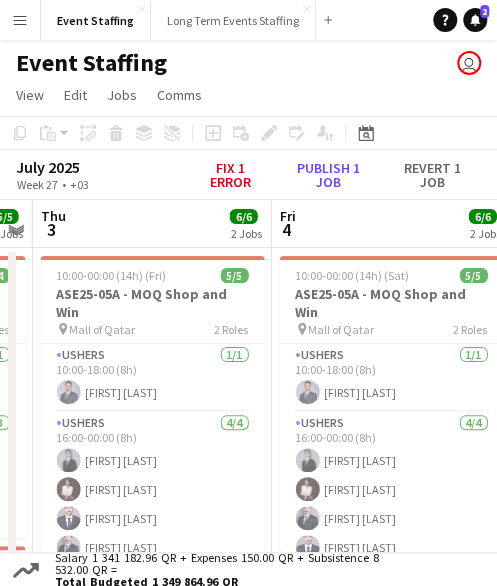 drag, startPoint x: 356, startPoint y: 367, endPoint x: 251, endPoint y: 341, distance: 108.17116 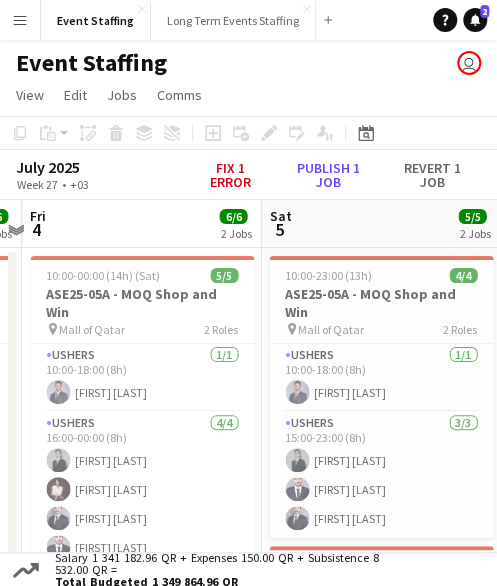 scroll, scrollTop: 0, scrollLeft: 699, axis: horizontal 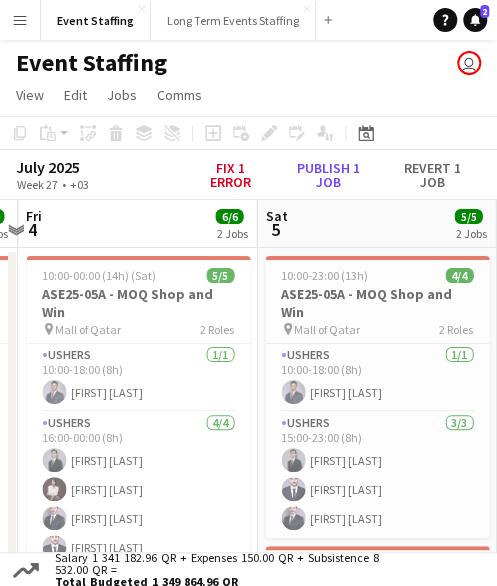 drag, startPoint x: 422, startPoint y: 327, endPoint x: 192, endPoint y: 332, distance: 230.05434 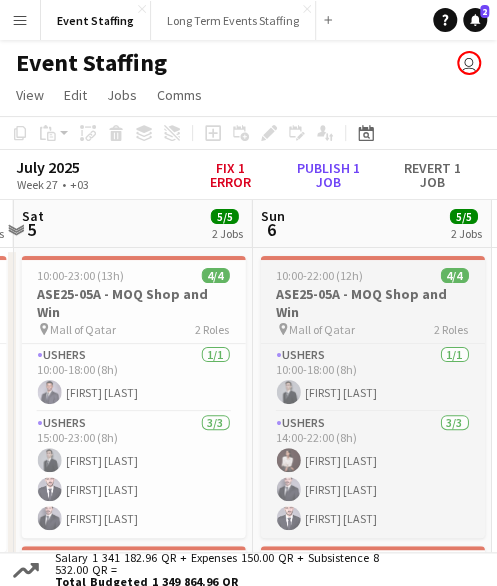 drag, startPoint x: 382, startPoint y: 344, endPoint x: 272, endPoint y: 323, distance: 111.9866 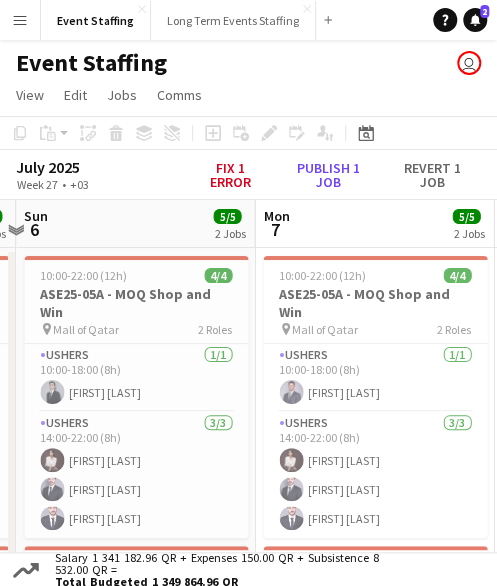scroll, scrollTop: 0, scrollLeft: 706, axis: horizontal 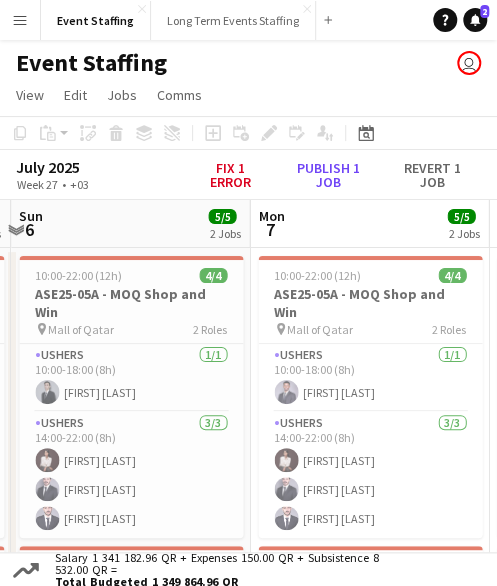 drag, startPoint x: 404, startPoint y: 329, endPoint x: 213, endPoint y: 331, distance: 191.01047 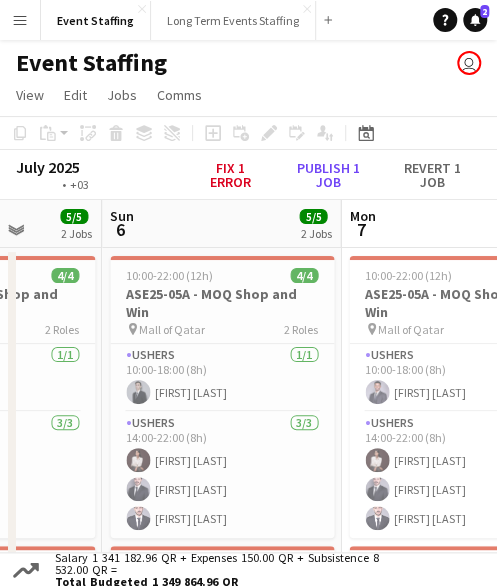 drag, startPoint x: 422, startPoint y: 445, endPoint x: 80, endPoint y: 446, distance: 342.00146 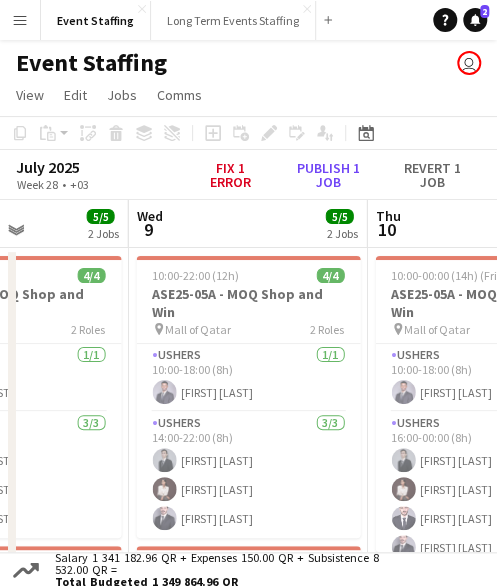 drag, startPoint x: 194, startPoint y: 419, endPoint x: -6, endPoint y: 423, distance: 200.04 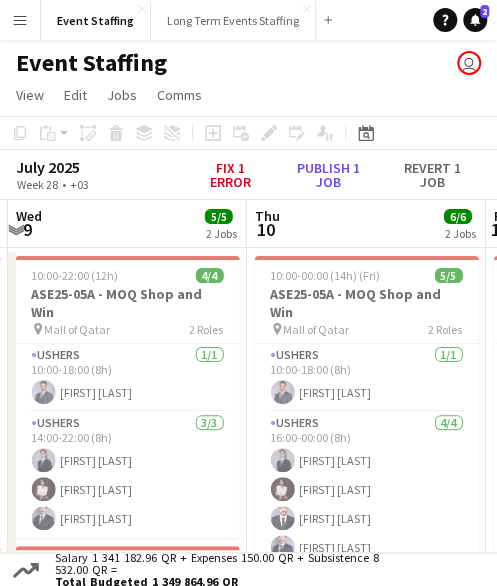 scroll, scrollTop: 0, scrollLeft: 949, axis: horizontal 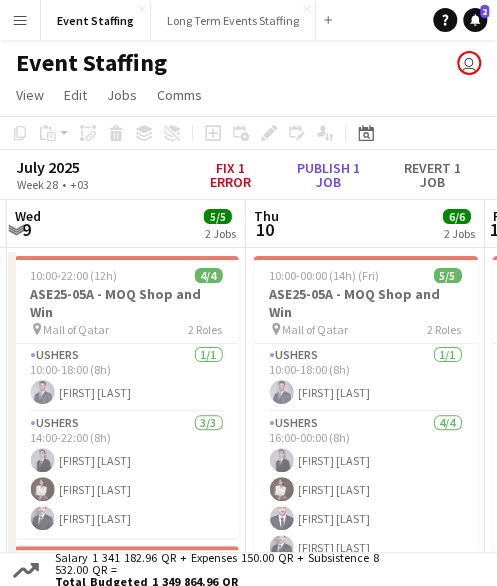 drag, startPoint x: 204, startPoint y: 402, endPoint x: 82, endPoint y: 421, distance: 123.47064 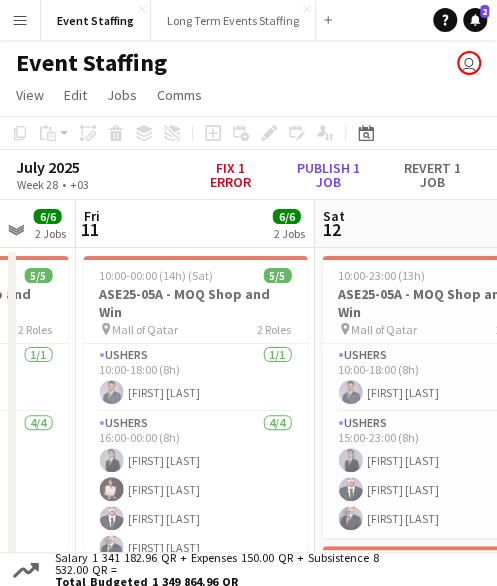 drag, startPoint x: 414, startPoint y: 362, endPoint x: 34, endPoint y: 361, distance: 380.0013 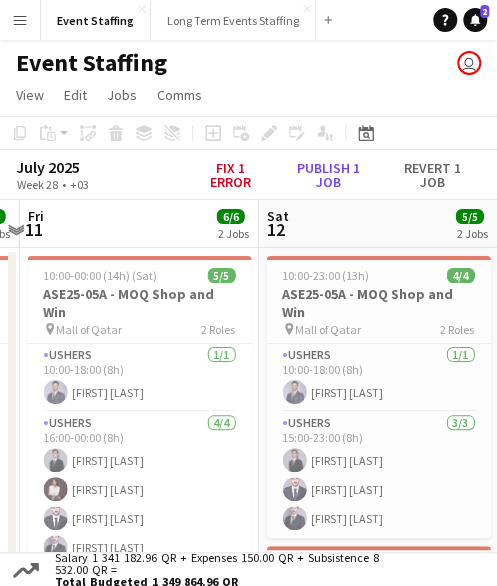 scroll, scrollTop: 0, scrollLeft: 944, axis: horizontal 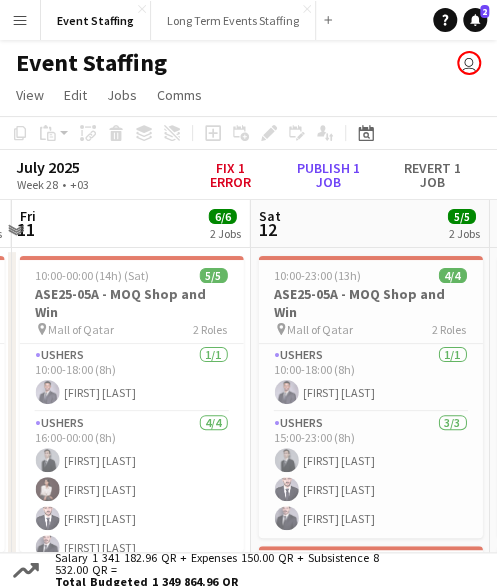 drag, startPoint x: 314, startPoint y: 347, endPoint x: 295, endPoint y: 350, distance: 19.235384 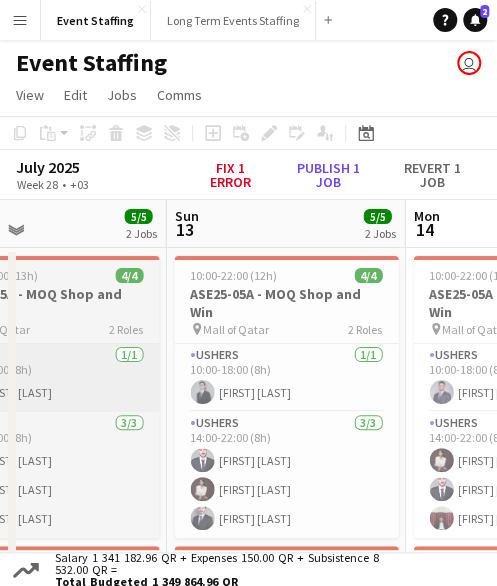drag, startPoint x: 434, startPoint y: 393, endPoint x: 112, endPoint y: 396, distance: 322.01398 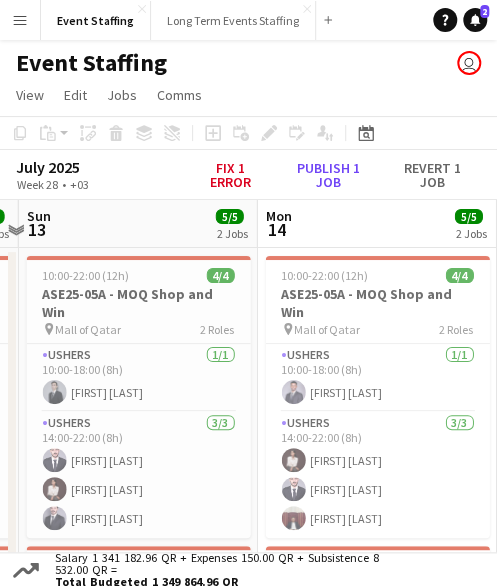 scroll, scrollTop: 0, scrollLeft: 938, axis: horizontal 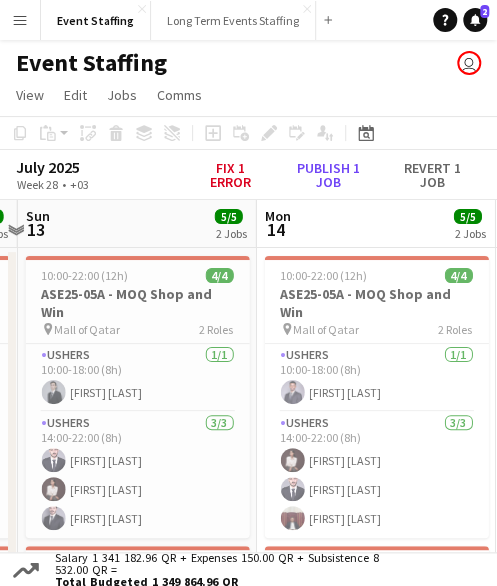 drag, startPoint x: 231, startPoint y: 390, endPoint x: 139, endPoint y: 393, distance: 92.0489 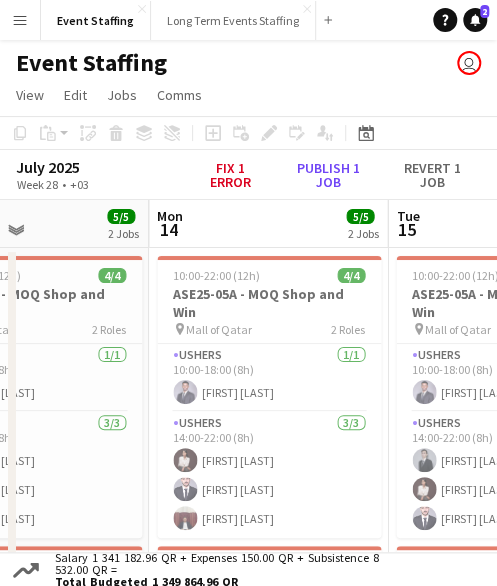 drag, startPoint x: 416, startPoint y: 409, endPoint x: 302, endPoint y: 411, distance: 114.01754 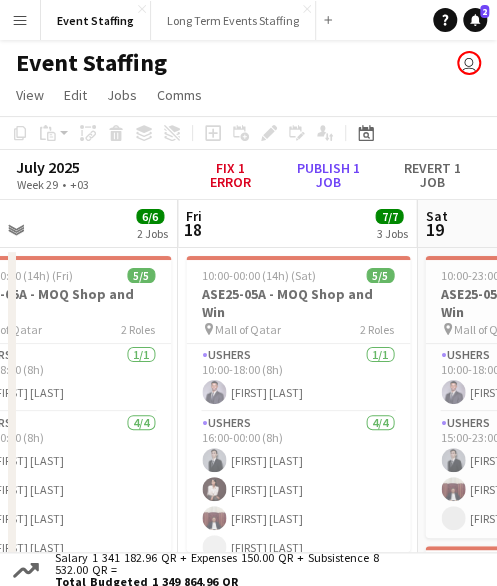 scroll, scrollTop: 0, scrollLeft: 546, axis: horizontal 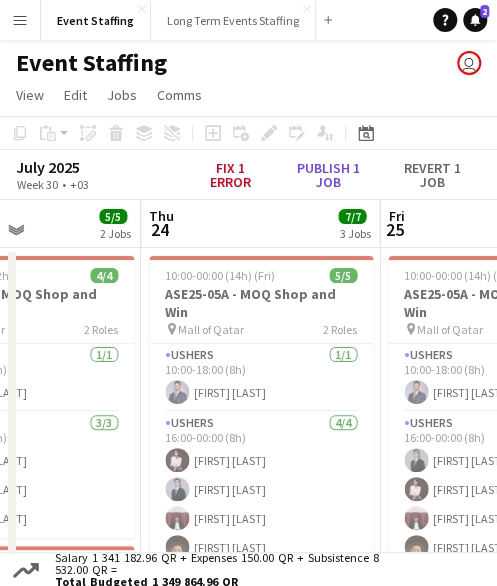 drag, startPoint x: 442, startPoint y: 389, endPoint x: 53, endPoint y: 378, distance: 389.1555 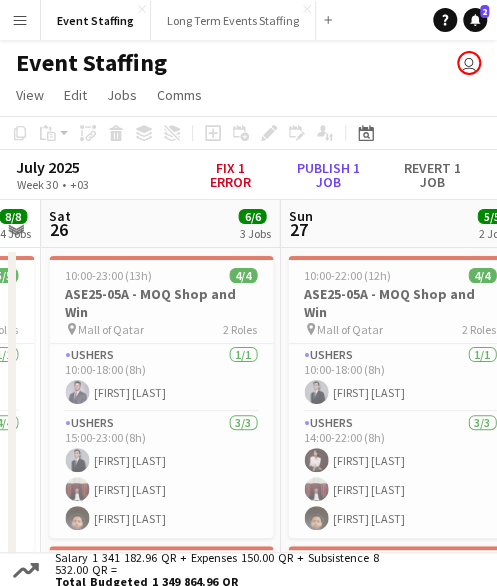 scroll, scrollTop: 0, scrollLeft: 680, axis: horizontal 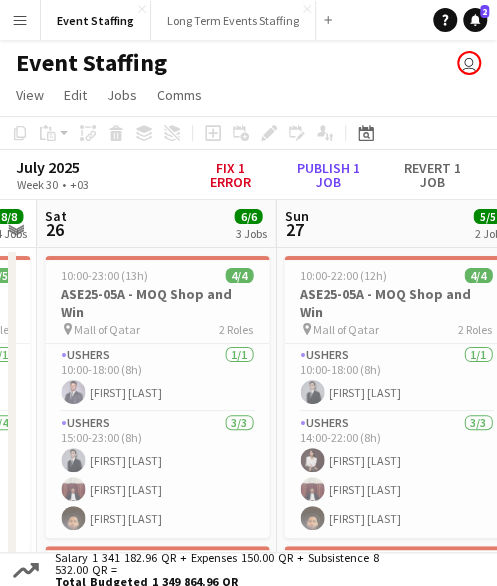 drag, startPoint x: 182, startPoint y: 385, endPoint x: 88, endPoint y: 397, distance: 94.76286 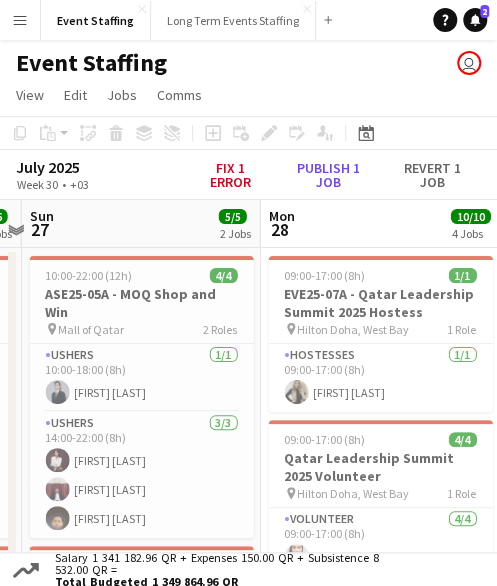 drag, startPoint x: 405, startPoint y: 403, endPoint x: 148, endPoint y: 393, distance: 257.1945 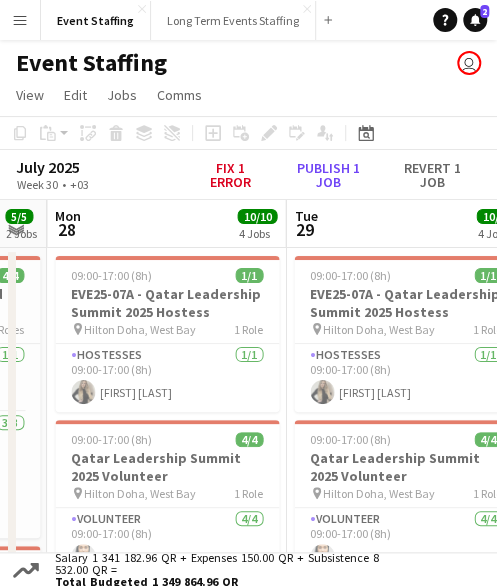 scroll, scrollTop: 0, scrollLeft: 681, axis: horizontal 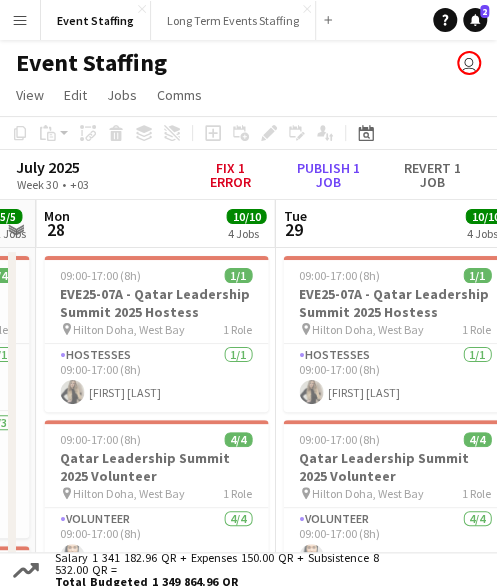 drag, startPoint x: 410, startPoint y: 391, endPoint x: 191, endPoint y: 403, distance: 219.32852 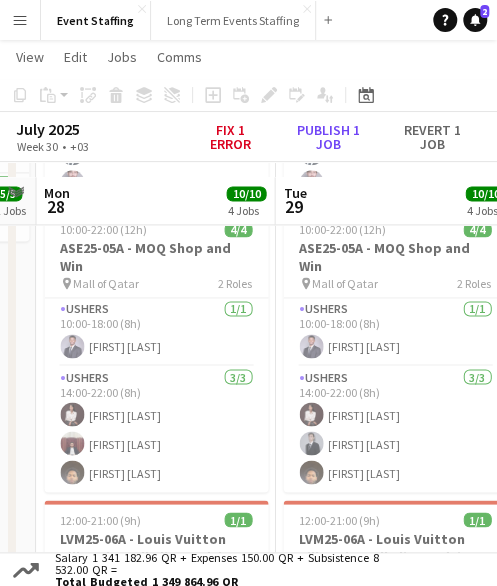 scroll, scrollTop: 500, scrollLeft: 0, axis: vertical 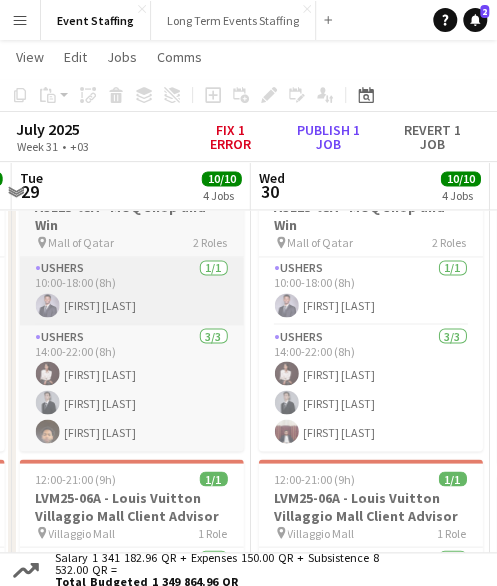 drag, startPoint x: 416, startPoint y: 347, endPoint x: 233, endPoint y: 311, distance: 186.50737 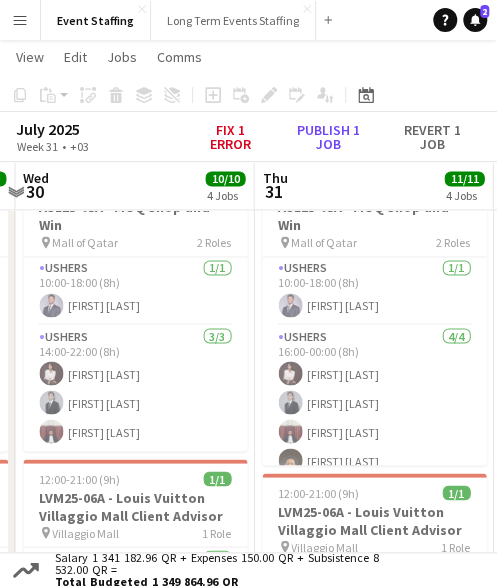 scroll, scrollTop: 0, scrollLeft: 704, axis: horizontal 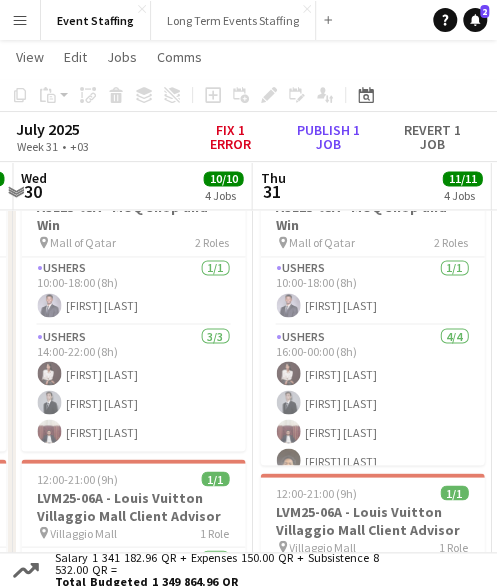 drag, startPoint x: 246, startPoint y: 337, endPoint x: 84, endPoint y: 339, distance: 162.01234 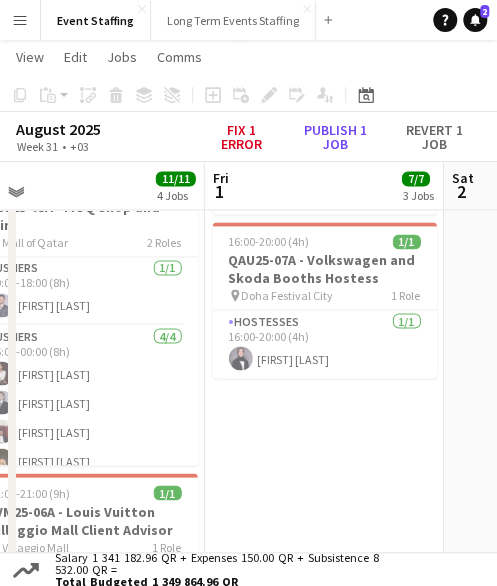drag, startPoint x: 437, startPoint y: 358, endPoint x: 193, endPoint y: 345, distance: 244.34607 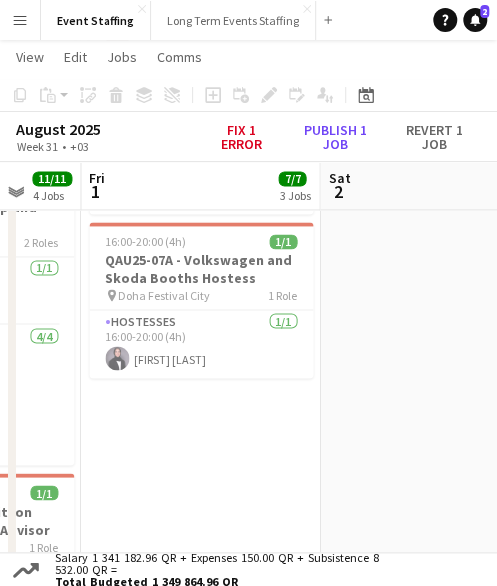 drag, startPoint x: 326, startPoint y: 347, endPoint x: 191, endPoint y: 377, distance: 138.29317 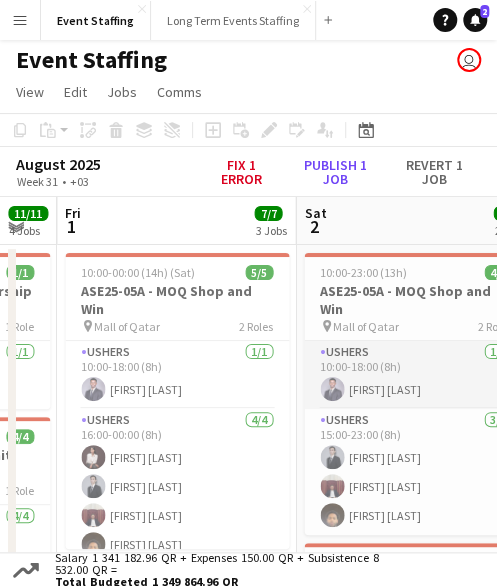 scroll, scrollTop: 0, scrollLeft: 0, axis: both 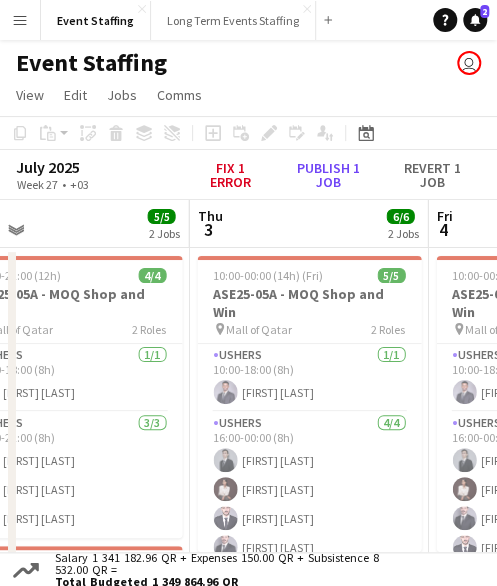 drag, startPoint x: 322, startPoint y: 362, endPoint x: -6, endPoint y: 345, distance: 328.44025 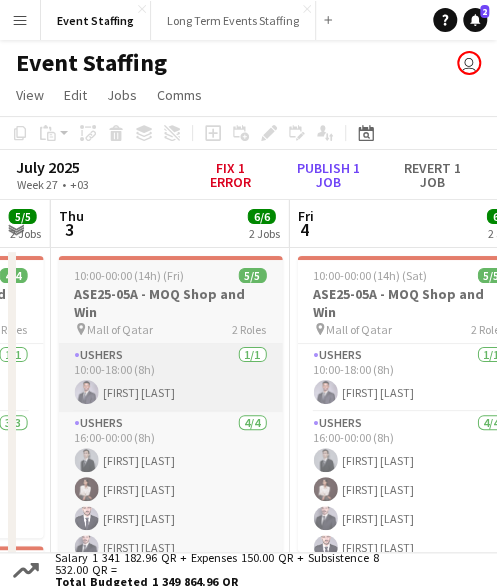 scroll, scrollTop: 0, scrollLeft: 916, axis: horizontal 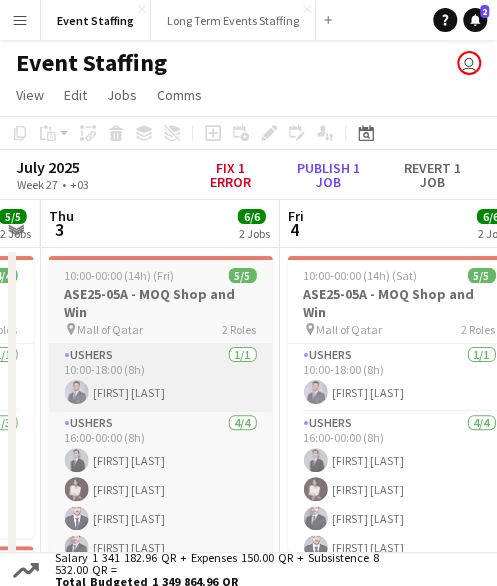 drag, startPoint x: 293, startPoint y: 373, endPoint x: 150, endPoint y: 387, distance: 143.68369 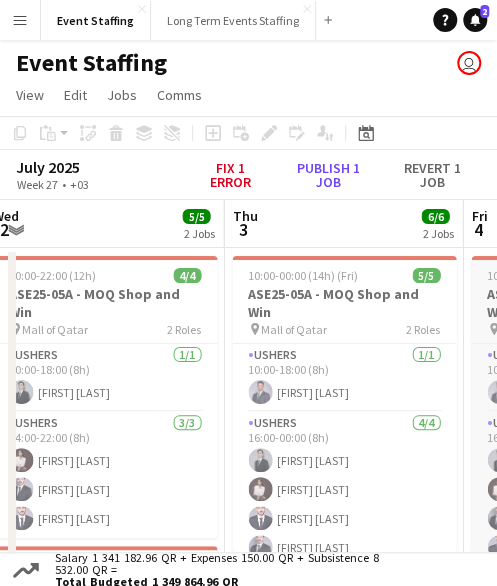 drag, startPoint x: 364, startPoint y: 335, endPoint x: 93, endPoint y: 319, distance: 271.47192 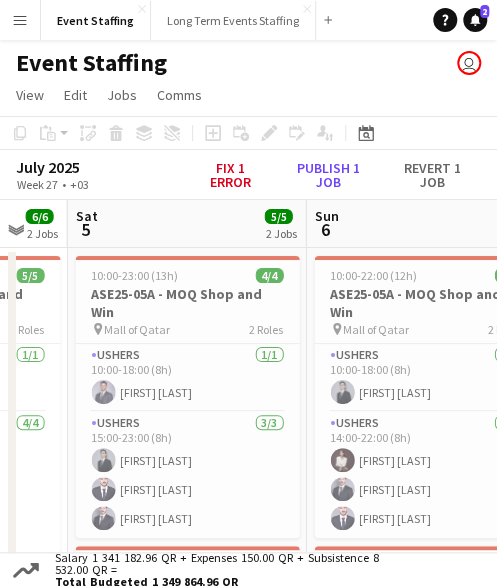 scroll, scrollTop: 0, scrollLeft: 894, axis: horizontal 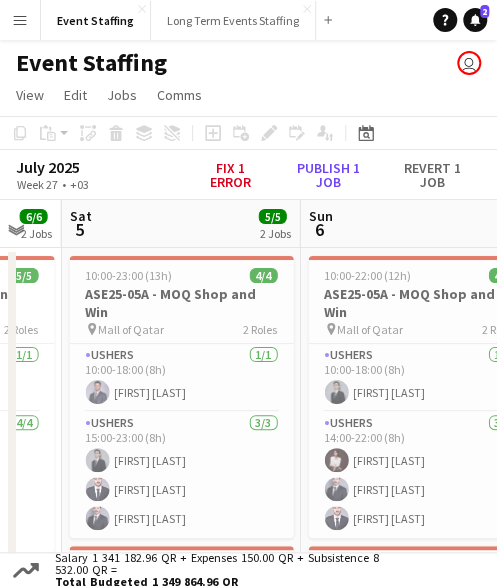 drag, startPoint x: 322, startPoint y: 340, endPoint x: 160, endPoint y: 335, distance: 162.07715 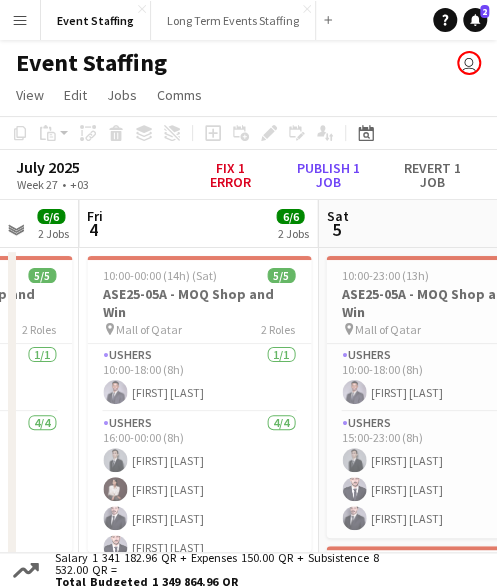 drag, startPoint x: 375, startPoint y: 411, endPoint x: 196, endPoint y: 390, distance: 180.22763 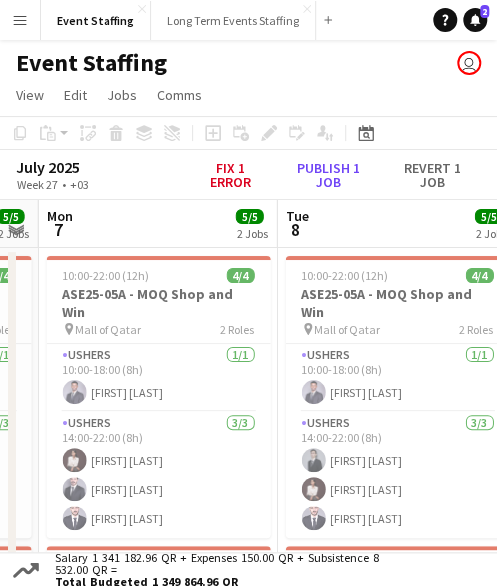 scroll, scrollTop: 0, scrollLeft: 932, axis: horizontal 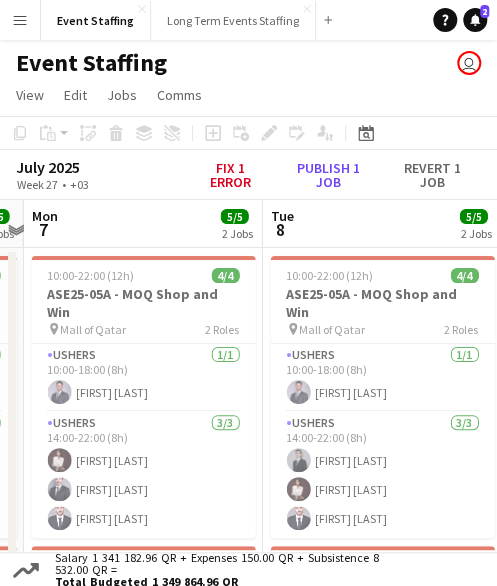 drag, startPoint x: 363, startPoint y: 371, endPoint x: 83, endPoint y: 374, distance: 280.01608 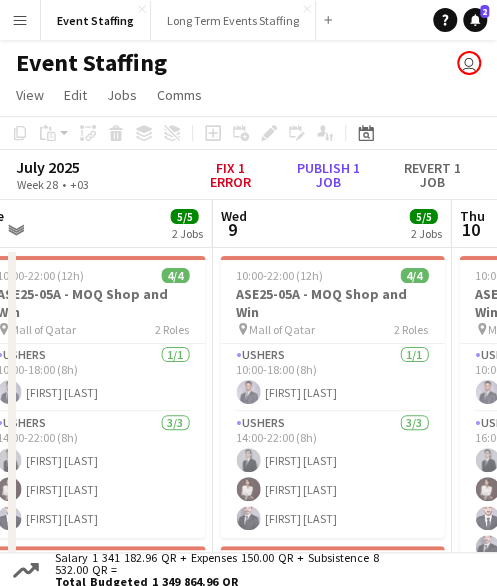 drag, startPoint x: 424, startPoint y: 379, endPoint x: 132, endPoint y: 368, distance: 292.20712 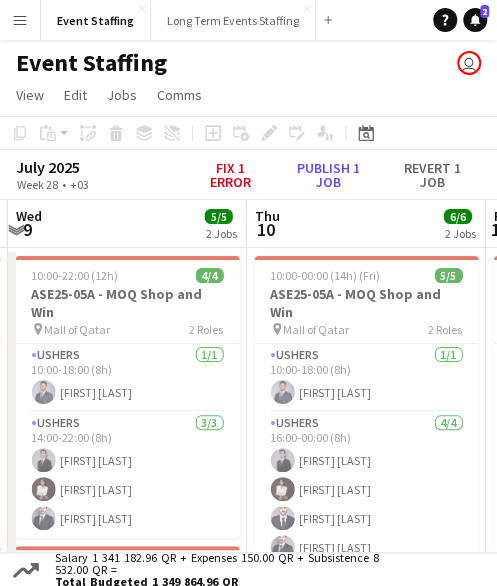 scroll, scrollTop: 0, scrollLeft: 949, axis: horizontal 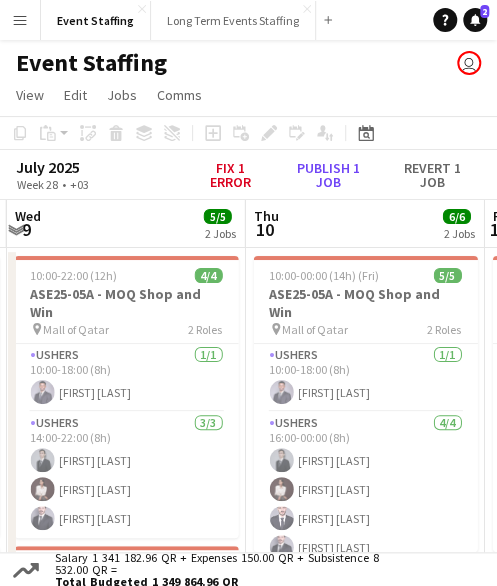 drag, startPoint x: 380, startPoint y: 371, endPoint x: 177, endPoint y: 378, distance: 203.12065 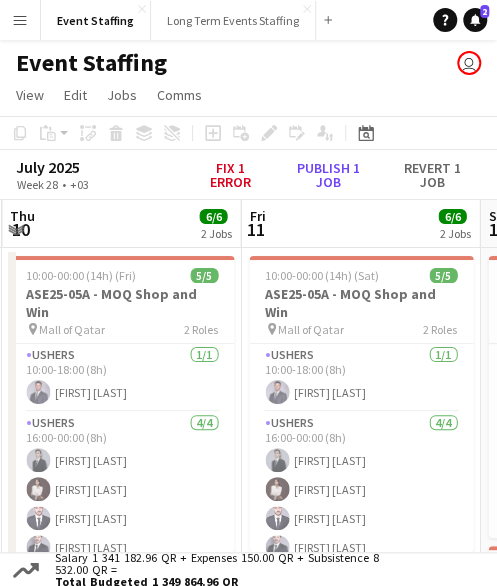 scroll, scrollTop: 0, scrollLeft: 707, axis: horizontal 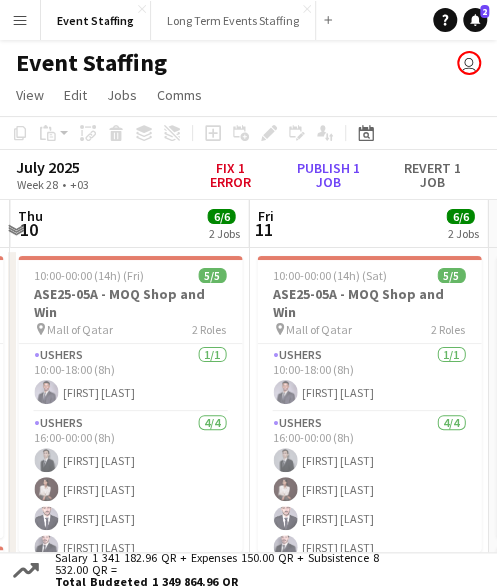 drag, startPoint x: 376, startPoint y: 391, endPoint x: 140, endPoint y: 385, distance: 236.07626 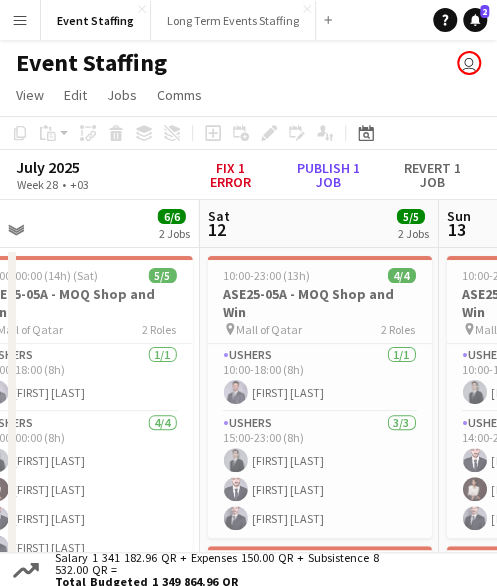 drag, startPoint x: 383, startPoint y: 418, endPoint x: 125, endPoint y: 391, distance: 259.40894 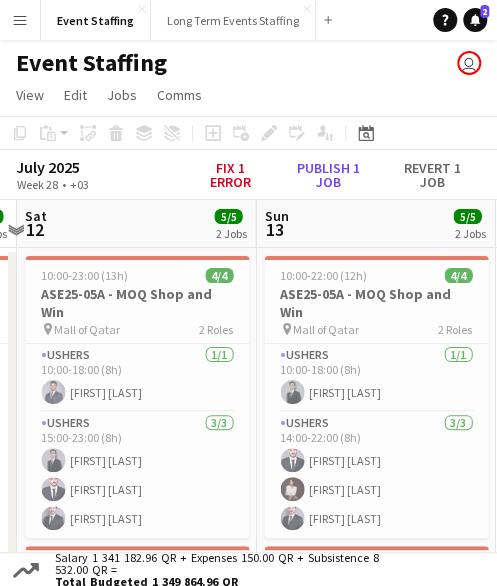 scroll, scrollTop: 0, scrollLeft: 701, axis: horizontal 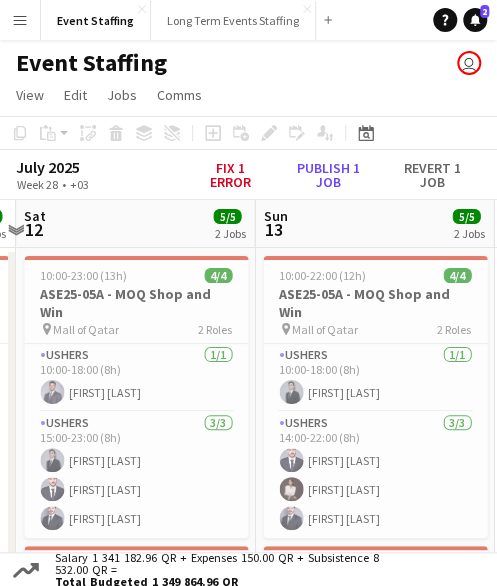 drag, startPoint x: 324, startPoint y: 394, endPoint x: 140, endPoint y: 392, distance: 184.01086 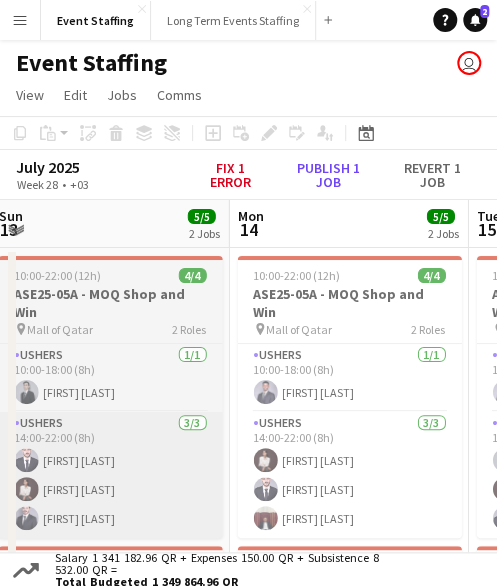drag, startPoint x: 423, startPoint y: 424, endPoint x: 138, endPoint y: 418, distance: 285.06314 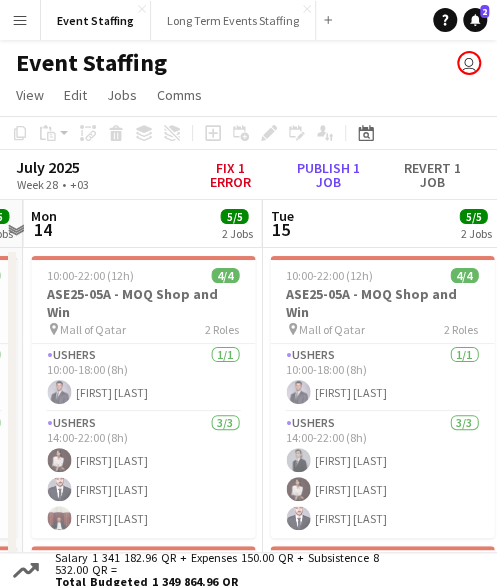 scroll, scrollTop: 0, scrollLeft: 695, axis: horizontal 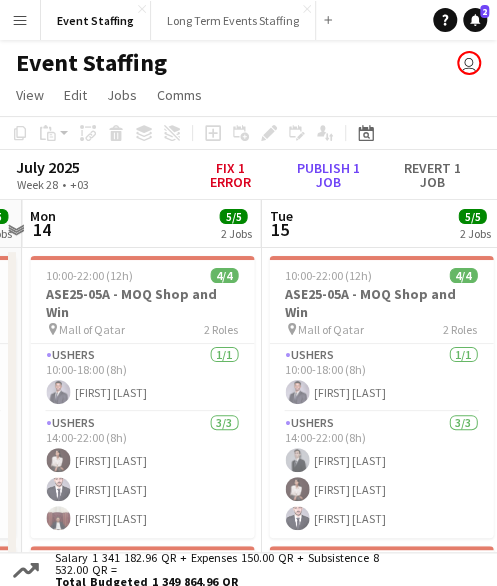 drag, startPoint x: 369, startPoint y: 415, endPoint x: 187, endPoint y: 435, distance: 183.0956 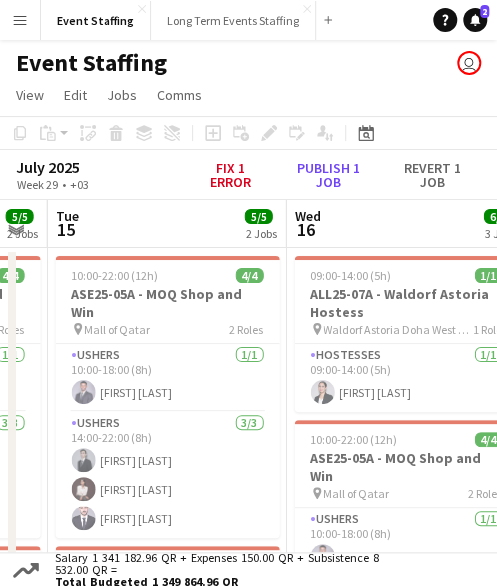 drag, startPoint x: 390, startPoint y: 365, endPoint x: 174, endPoint y: 360, distance: 216.05786 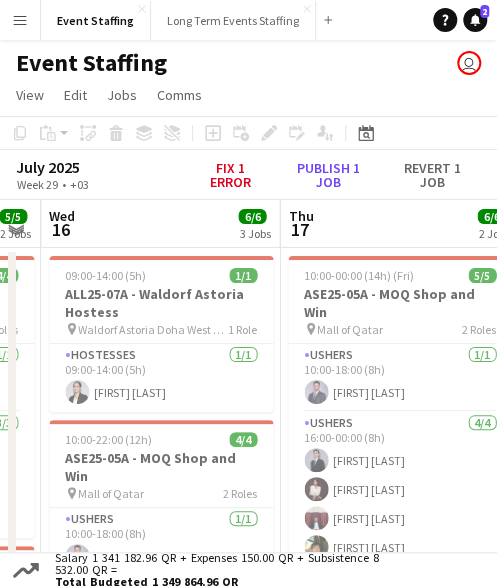 scroll, scrollTop: 0, scrollLeft: 685, axis: horizontal 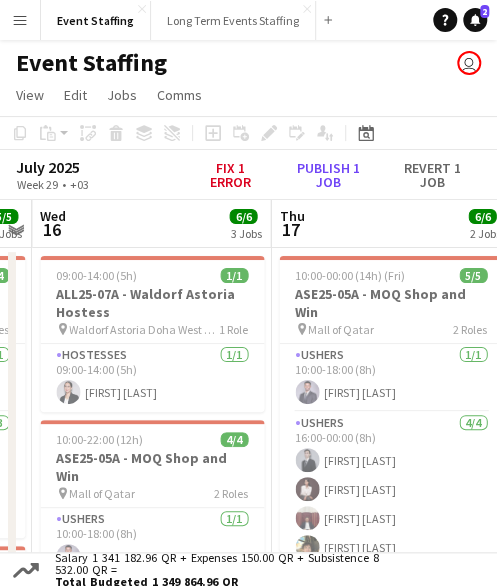 drag, startPoint x: 396, startPoint y: 338, endPoint x: 144, endPoint y: 351, distance: 252.3351 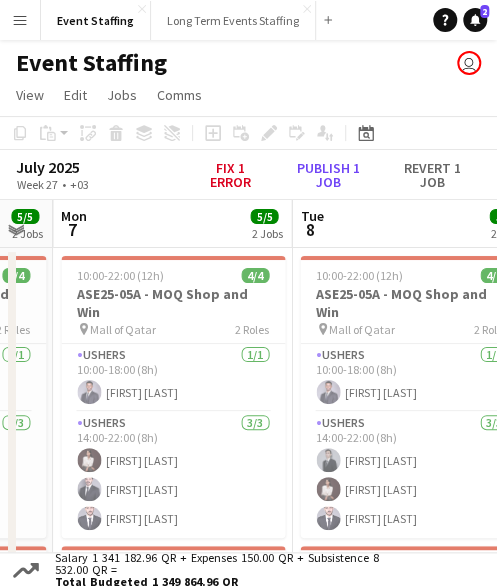 scroll, scrollTop: 0, scrollLeft: 665, axis: horizontal 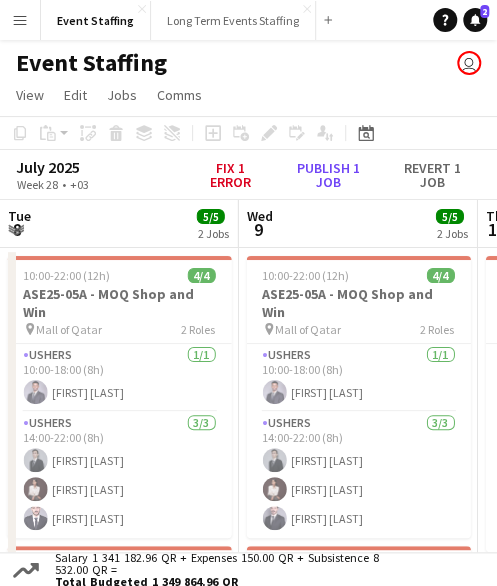 drag, startPoint x: 438, startPoint y: 351, endPoint x: 134, endPoint y: 329, distance: 304.795 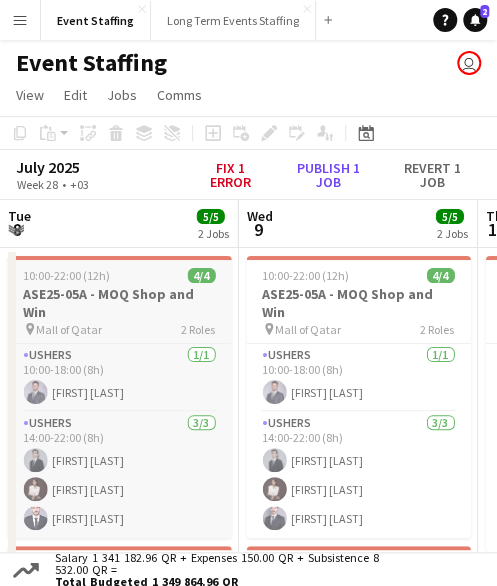 click on "Fri   4   6/6   2 Jobs   Sat   5   5/5   2 Jobs   Sun   6   5/5   2 Jobs   Mon   7   5/5   2 Jobs   Tue   8   5/5   2 Jobs   Wed   9   5/5   2 Jobs   Thu   10   6/6   2 Jobs   Fri   11   6/6   2 Jobs      10:00-00:00 (14h) (Sat)   5/5   ASE25-05A - MOQ Shop and Win
pin
Mall of Qatar   2 Roles   Ushers   1/1   10:00-18:00 (8h)
[FIRST] [LAST]   Ushers   4/4   16:00-00:00 (8h)
[FIRST] [LAST] [FIRST] [LAST] [FIRST] [LAST]     13:00-22:00 (9h)    1/1   LVM25-06A - Louis Vuitton Villaggio Mall Client Advisor
pin
Villaggio Mall   1 Role   Hostesses   1/1   13:00-22:00 (9h)
[FIRST] [LAST]     10:00-23:00 (13h)    4/4   ASE25-05A - MOQ Shop and Win
pin
Mall of Qatar   2 Roles   Ushers   1/1   10:00-18:00 (8h)
[FIRST] [LAST]  Ushers   3/3   15:00-23:00 (8h)
[FIRST] [LAST] [FIRST] [LAST] [FIRST] [LAST]     12:00-21:00 (9h)    1/1   LVM25-06A - Louis Vuitton Villaggio Mall Client Advisor
pin
1 Role" at bounding box center (248, 734) 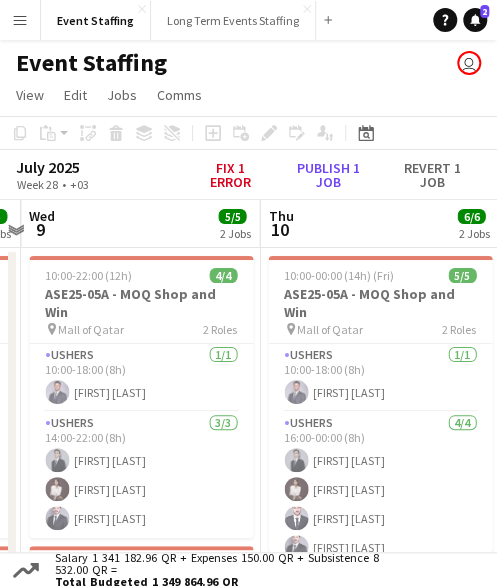 scroll, scrollTop: 0, scrollLeft: 697, axis: horizontal 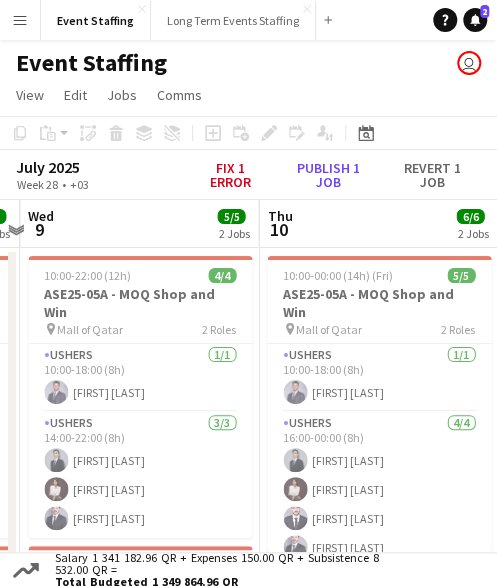 drag, startPoint x: 330, startPoint y: 352, endPoint x: 142, endPoint y: 348, distance: 188.04254 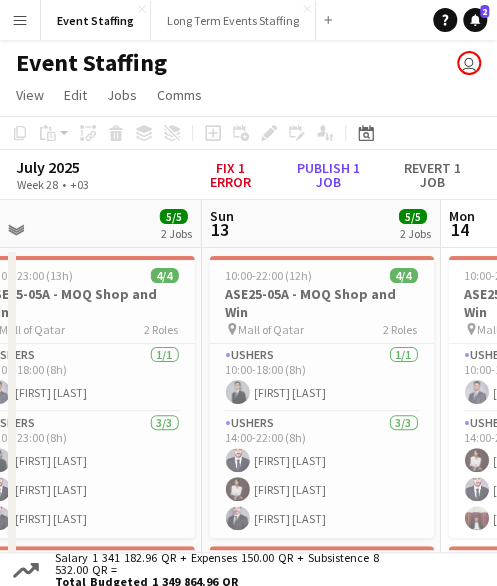 drag, startPoint x: 385, startPoint y: 339, endPoint x: 42, endPoint y: 319, distance: 343.58258 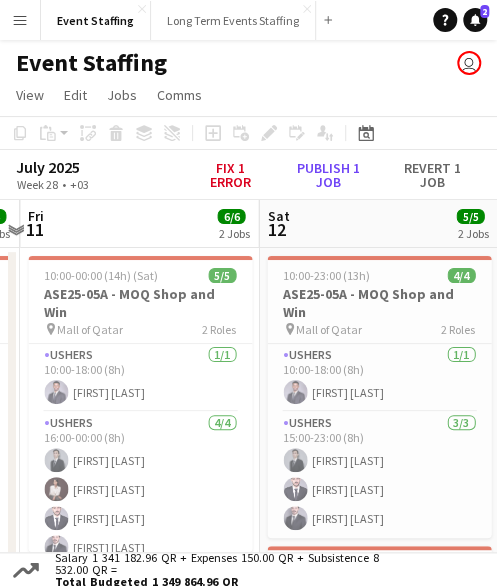 scroll, scrollTop: 0, scrollLeft: 702, axis: horizontal 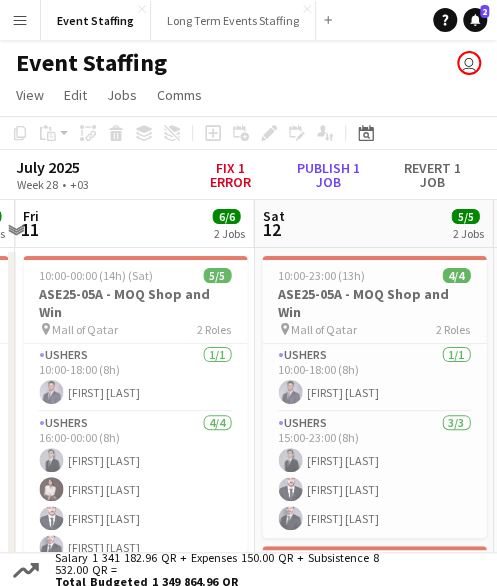 drag, startPoint x: 283, startPoint y: 331, endPoint x: 148, endPoint y: 336, distance: 135.09256 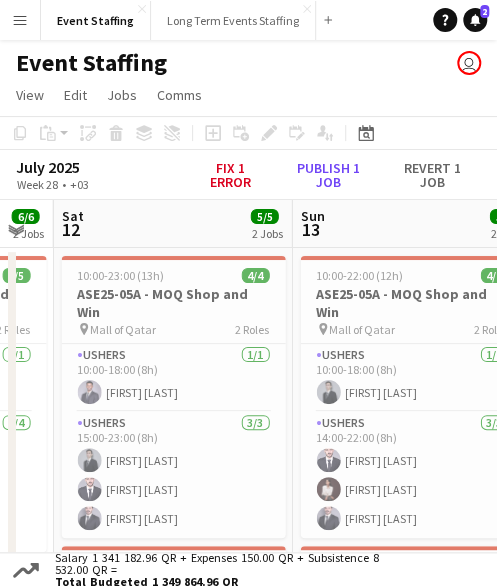 drag, startPoint x: 333, startPoint y: 355, endPoint x: 200, endPoint y: 337, distance: 134.21252 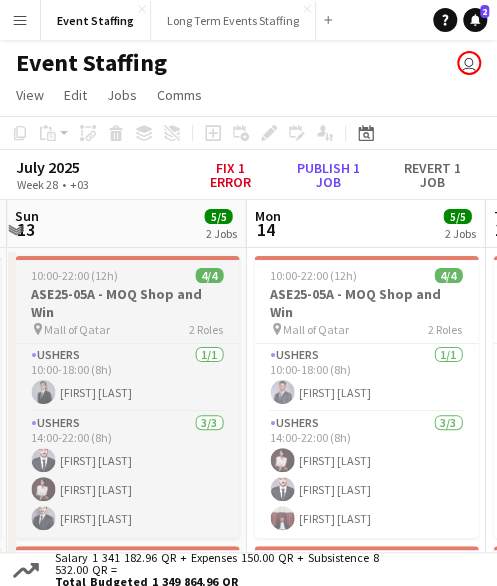 scroll, scrollTop: 0, scrollLeft: 720, axis: horizontal 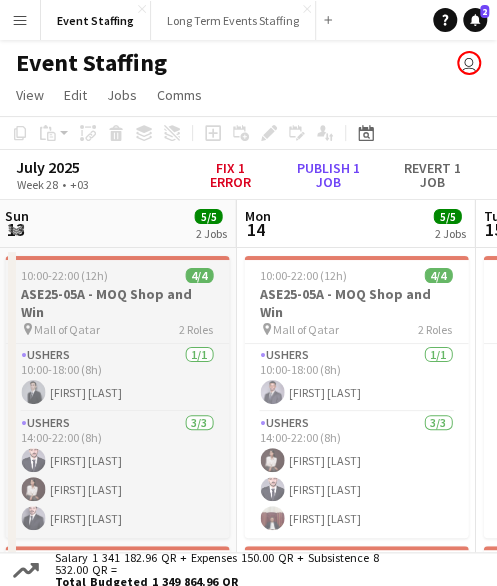 drag, startPoint x: 379, startPoint y: 351, endPoint x: 178, endPoint y: 338, distance: 201.41995 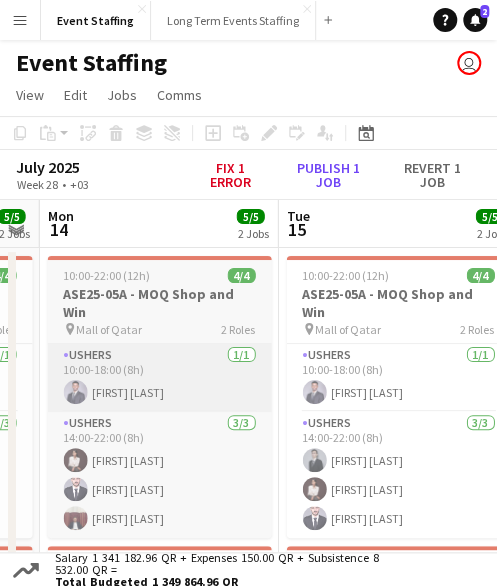 drag, startPoint x: 381, startPoint y: 349, endPoint x: 183, endPoint y: 346, distance: 198.02272 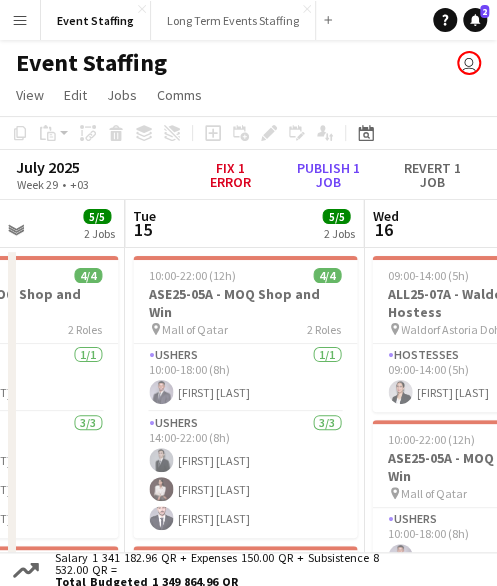 scroll, scrollTop: 0, scrollLeft: 700, axis: horizontal 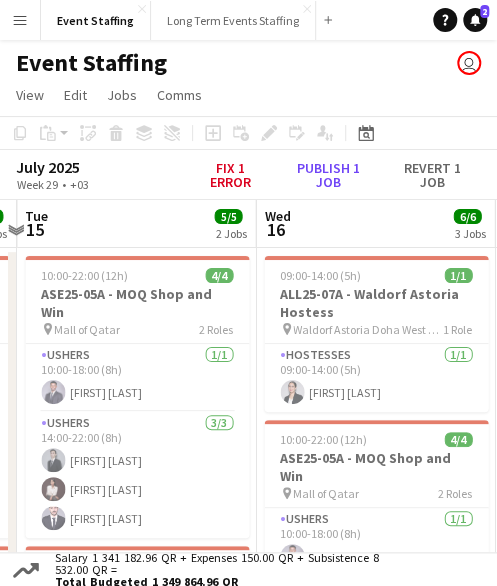 drag, startPoint x: 376, startPoint y: 357, endPoint x: 141, endPoint y: 345, distance: 235.30618 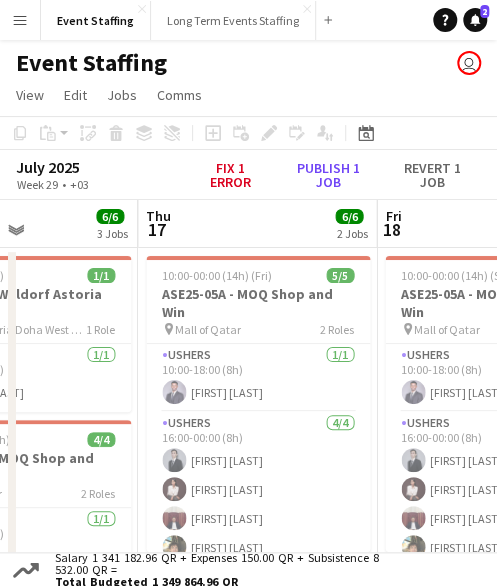 drag, startPoint x: 378, startPoint y: 402, endPoint x: 30, endPoint y: 372, distance: 349.2907 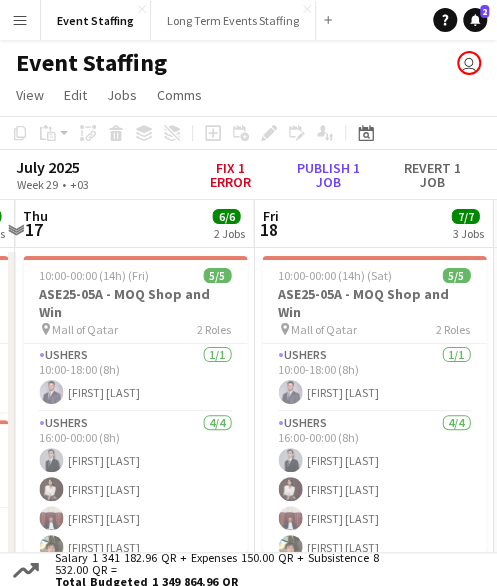 scroll, scrollTop: 0, scrollLeft: 703, axis: horizontal 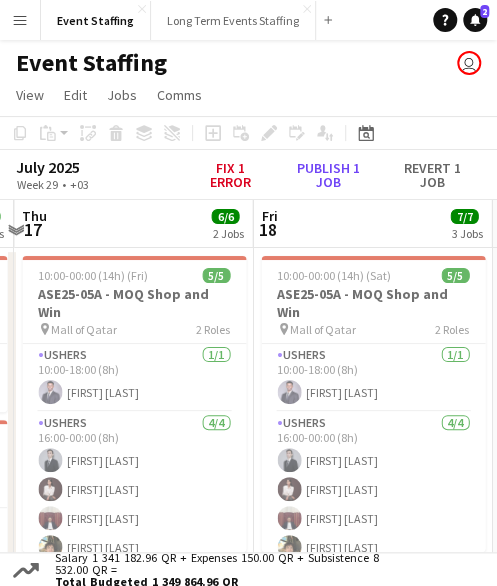 drag, startPoint x: 205, startPoint y: 373, endPoint x: 168, endPoint y: 374, distance: 37.01351 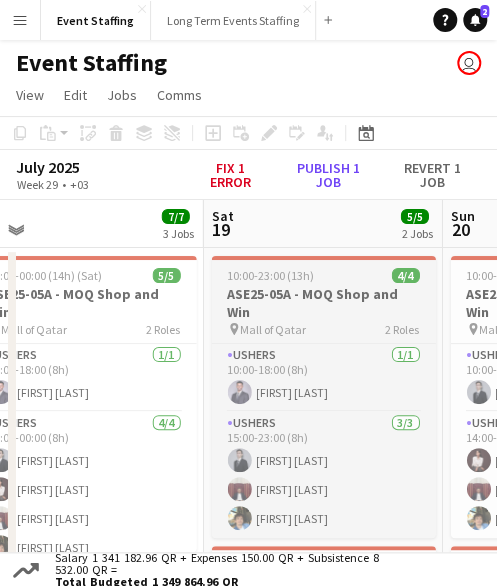 drag, startPoint x: 330, startPoint y: 356, endPoint x: 202, endPoint y: 327, distance: 131.24405 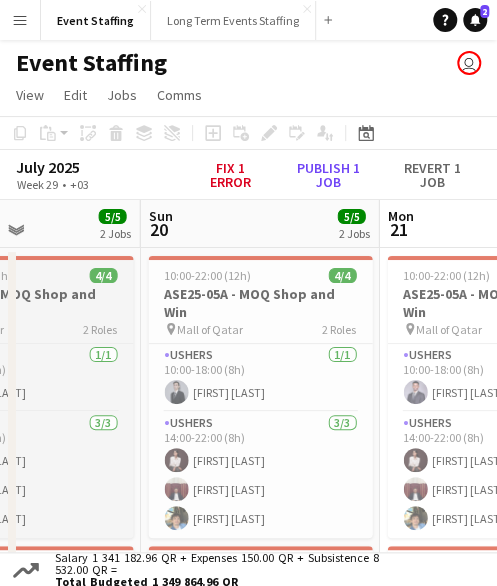 drag, startPoint x: 150, startPoint y: 341, endPoint x: 93, endPoint y: 331, distance: 57.870544 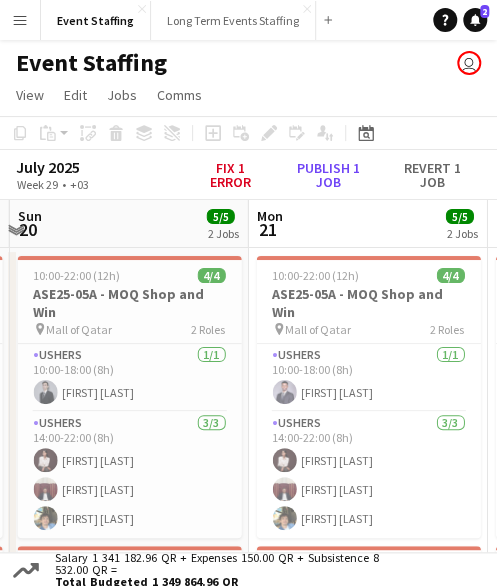 scroll, scrollTop: 0, scrollLeft: 943, axis: horizontal 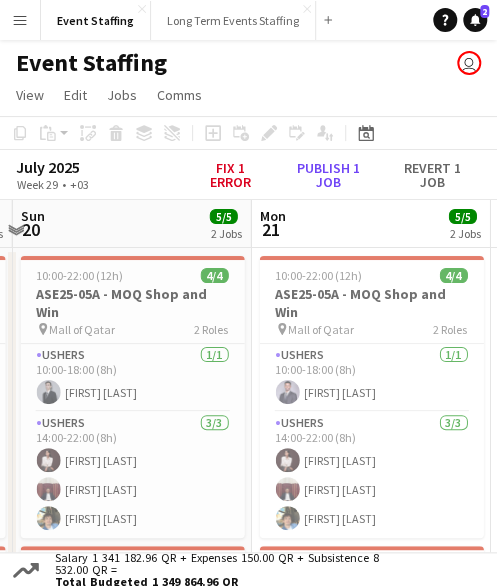 drag, startPoint x: 265, startPoint y: 351, endPoint x: 198, endPoint y: 347, distance: 67.11929 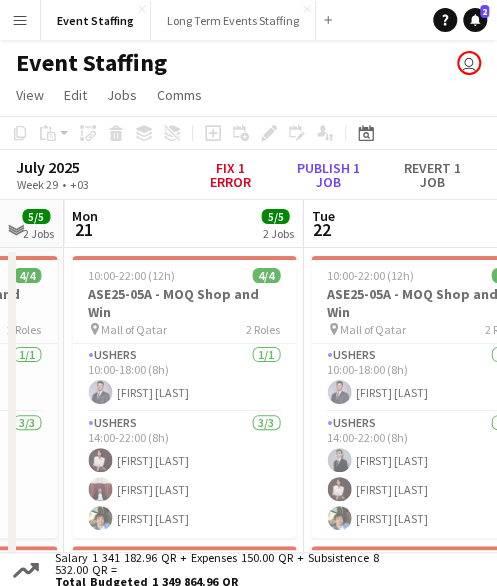 drag, startPoint x: 422, startPoint y: 301, endPoint x: 225, endPoint y: 291, distance: 197.25365 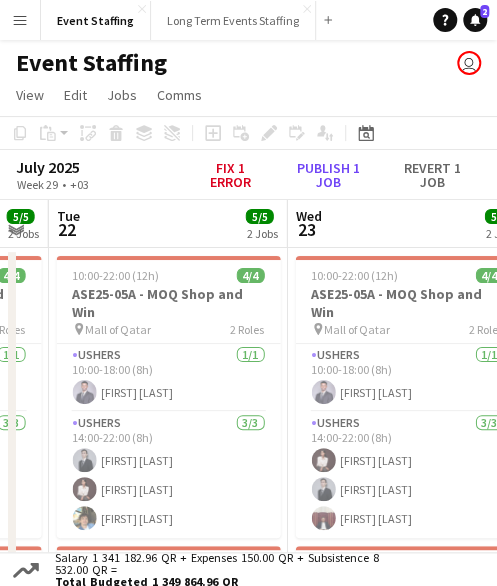 drag, startPoint x: 356, startPoint y: 307, endPoint x: 176, endPoint y: 288, distance: 181 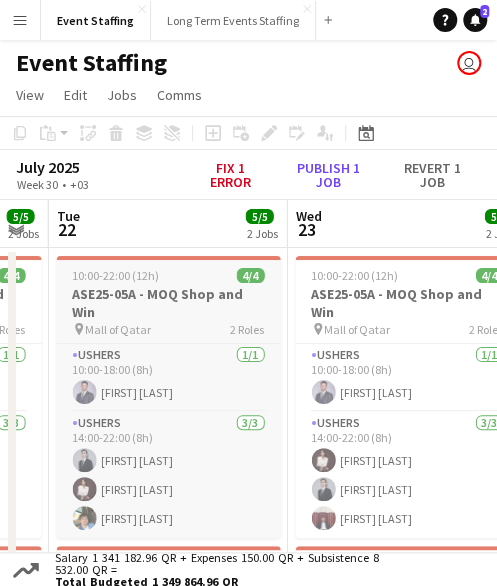 scroll, scrollTop: 0, scrollLeft: 909, axis: horizontal 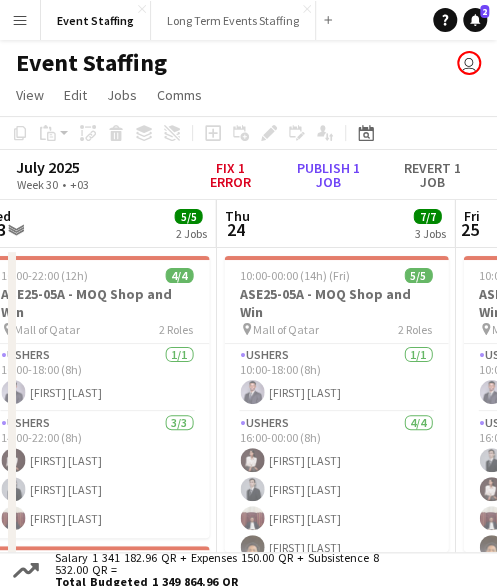 drag, startPoint x: 395, startPoint y: 381, endPoint x: 54, endPoint y: 361, distance: 341.586 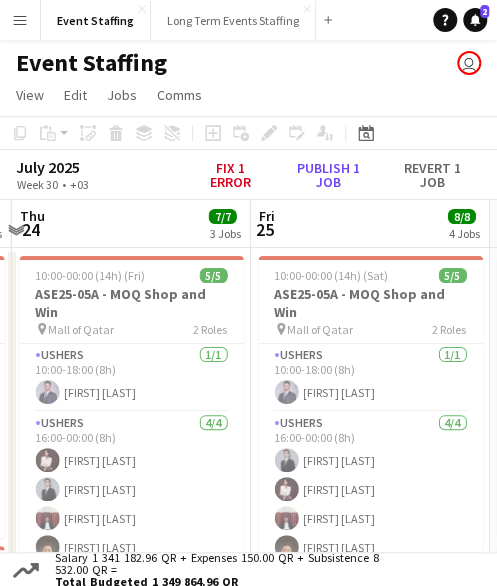 scroll, scrollTop: 0, scrollLeft: 952, axis: horizontal 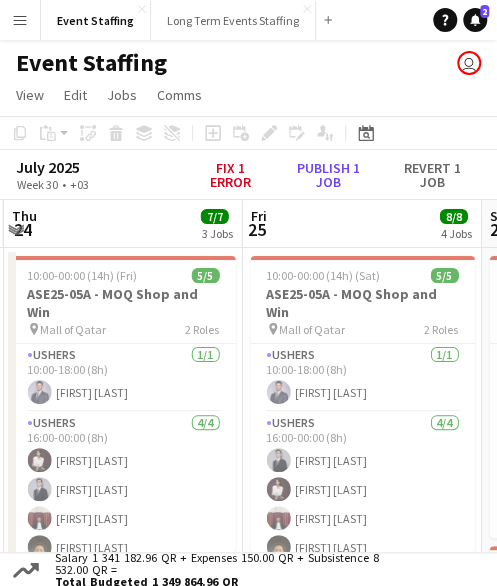 drag, startPoint x: 276, startPoint y: 349, endPoint x: 96, endPoint y: 340, distance: 180.22485 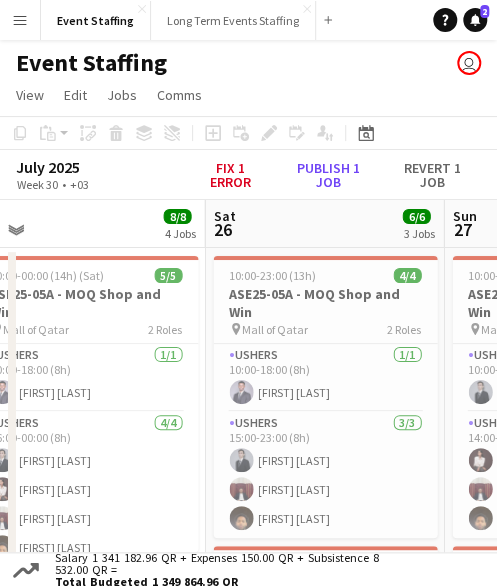 drag, startPoint x: 301, startPoint y: 302, endPoint x: 194, endPoint y: 294, distance: 107.298645 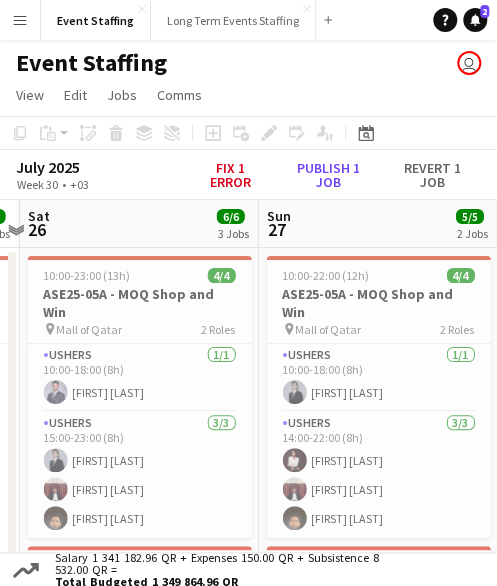 drag, startPoint x: 253, startPoint y: 329, endPoint x: 162, endPoint y: 331, distance: 91.02197 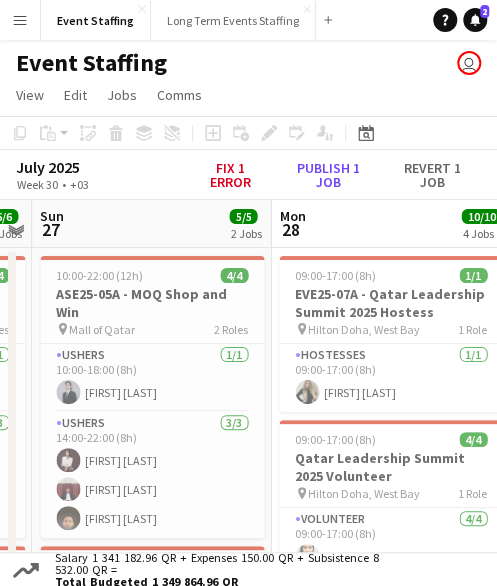 scroll, scrollTop: 0, scrollLeft: 686, axis: horizontal 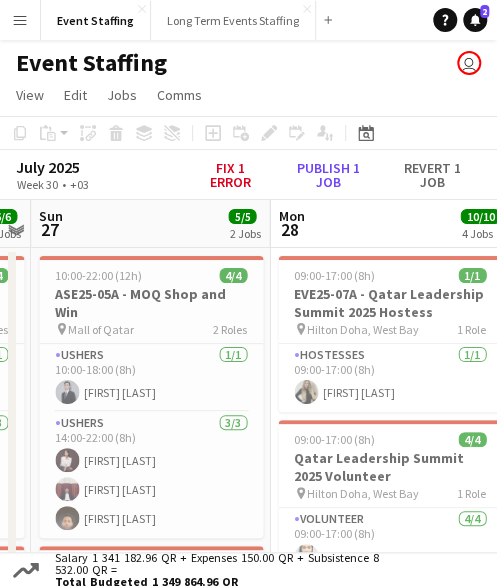 drag, startPoint x: 374, startPoint y: 351, endPoint x: 173, endPoint y: 345, distance: 201.08954 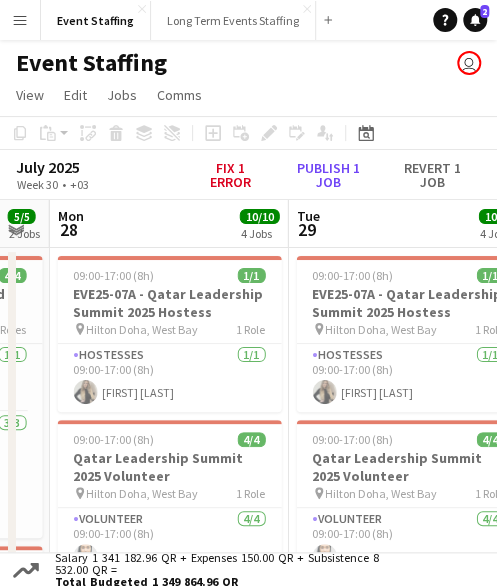 drag, startPoint x: 318, startPoint y: 383, endPoint x: 96, endPoint y: 375, distance: 222.1441 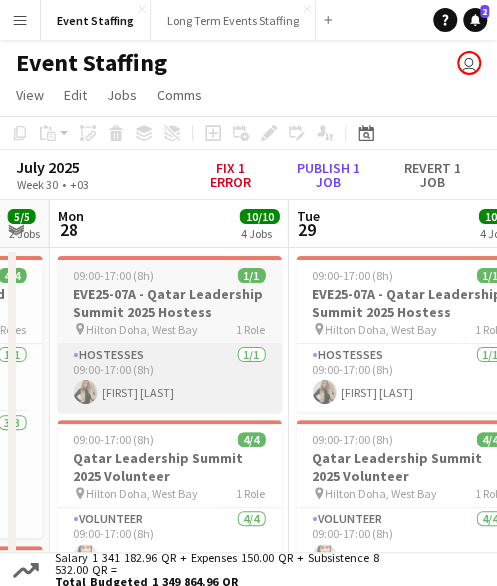 scroll, scrollTop: 0, scrollLeft: 908, axis: horizontal 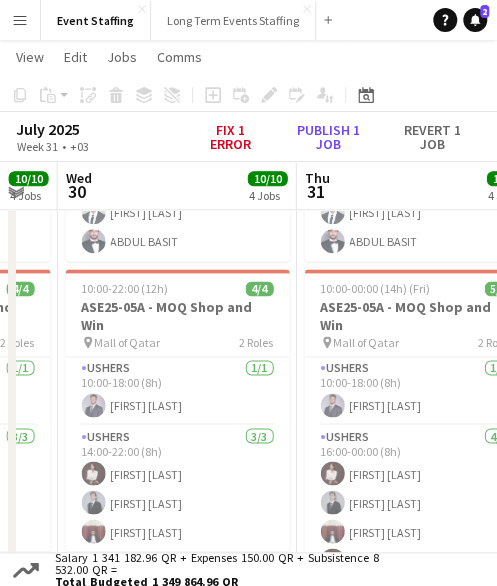 drag, startPoint x: 448, startPoint y: 429, endPoint x: -6, endPoint y: 455, distance: 454.7439 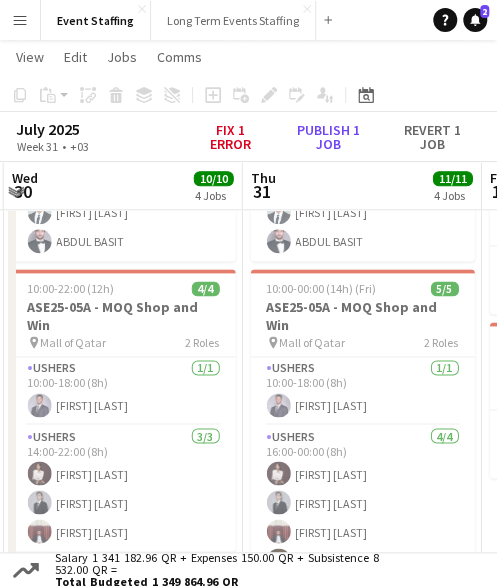 scroll, scrollTop: 0, scrollLeft: 946, axis: horizontal 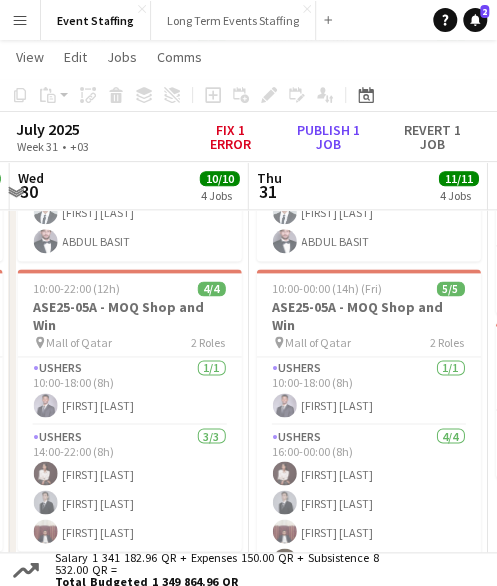 drag, startPoint x: 280, startPoint y: 424, endPoint x: 232, endPoint y: 434, distance: 49.0306 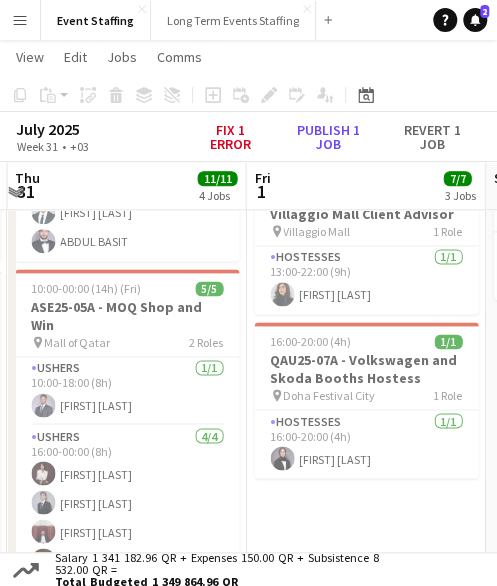 drag, startPoint x: 420, startPoint y: 374, endPoint x: 184, endPoint y: 348, distance: 237.42789 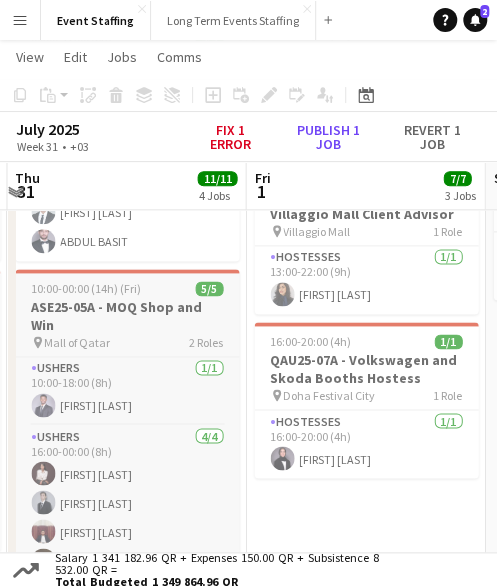 scroll, scrollTop: 0, scrollLeft: 712, axis: horizontal 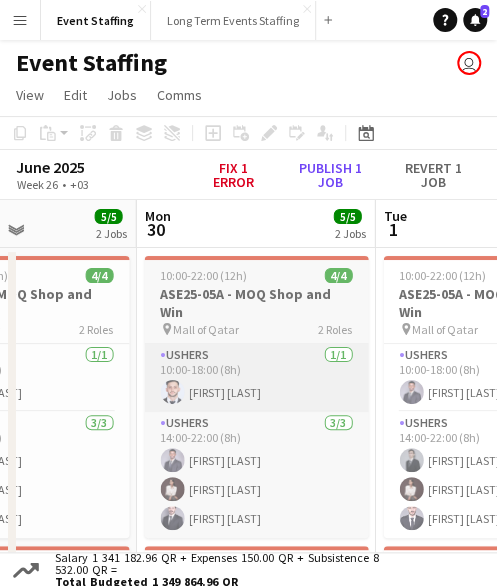 drag, startPoint x: 417, startPoint y: 367, endPoint x: 258, endPoint y: 352, distance: 159.70598 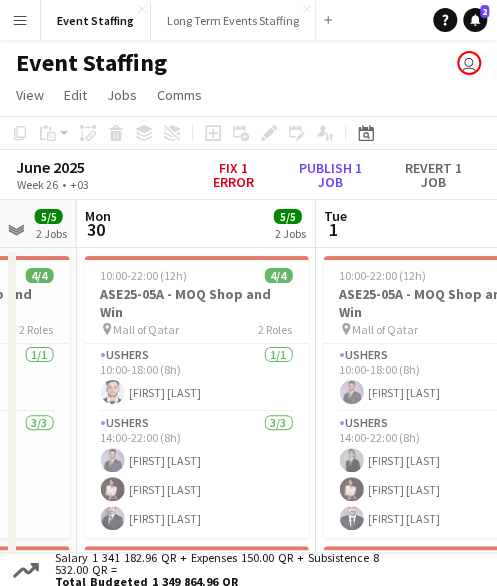 scroll, scrollTop: 0, scrollLeft: 885, axis: horizontal 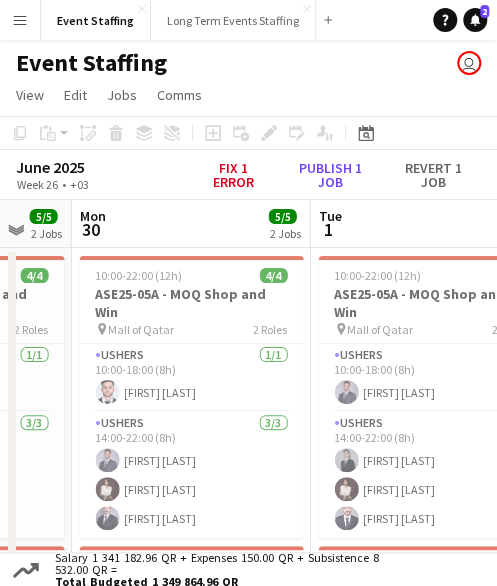 drag, startPoint x: 308, startPoint y: 346, endPoint x: 246, endPoint y: 353, distance: 62.39391 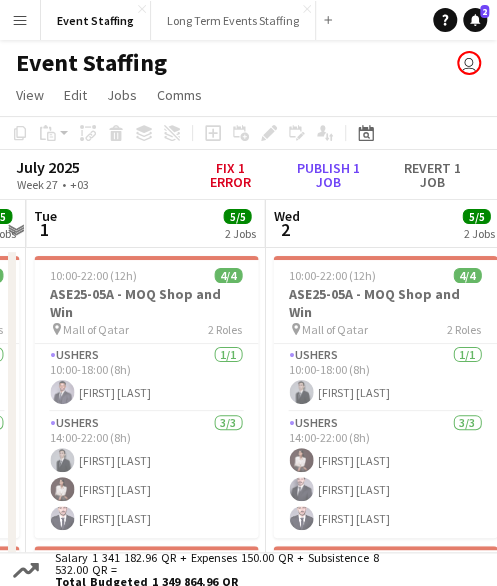 scroll, scrollTop: 0, scrollLeft: 694, axis: horizontal 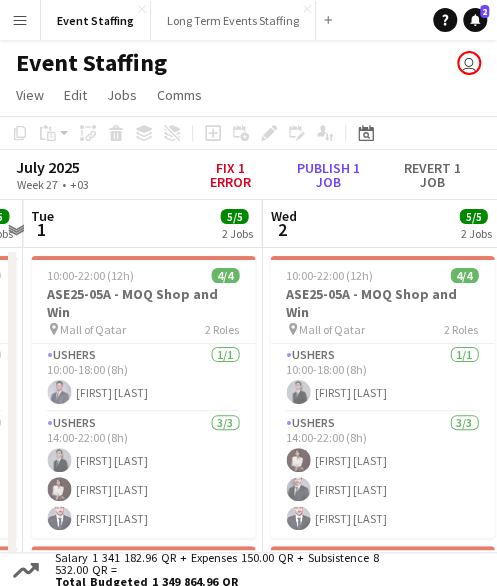 drag, startPoint x: 435, startPoint y: 357, endPoint x: 148, endPoint y: 359, distance: 287.00696 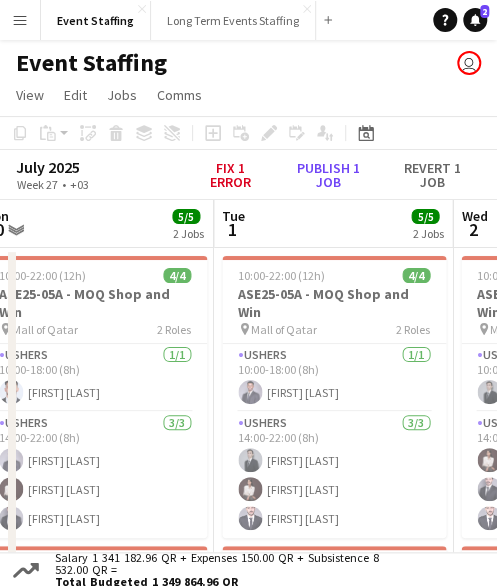drag, startPoint x: 218, startPoint y: 363, endPoint x: 410, endPoint y: 370, distance: 192.12756 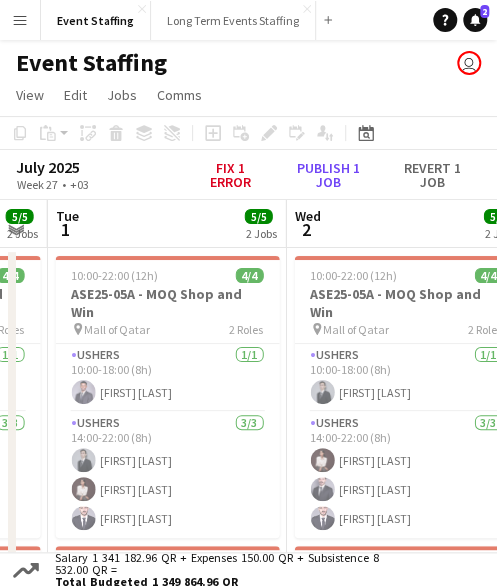 scroll, scrollTop: 0, scrollLeft: 912, axis: horizontal 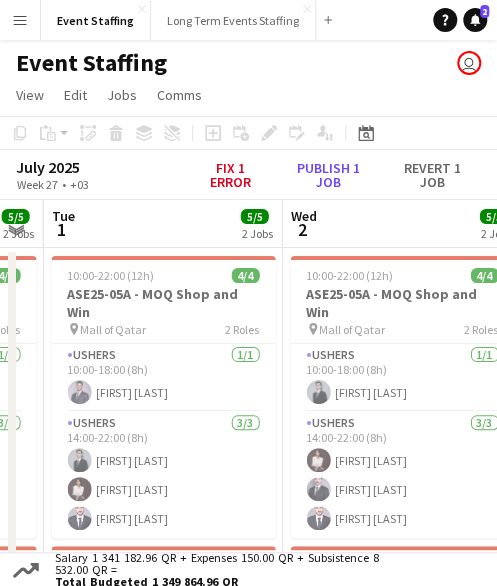 drag, startPoint x: 330, startPoint y: 379, endPoint x: 76, endPoint y: 377, distance: 254.00787 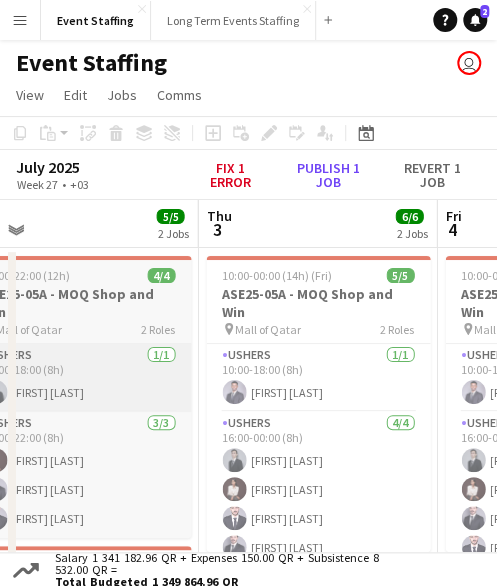 drag, startPoint x: 374, startPoint y: 404, endPoint x: 179, endPoint y: 401, distance: 195.02307 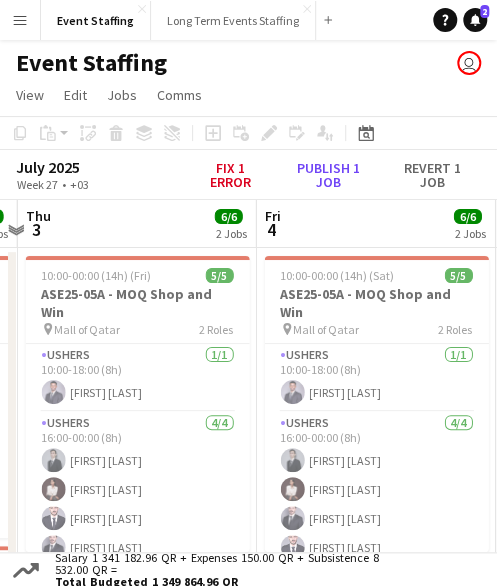 scroll, scrollTop: 0, scrollLeft: 939, axis: horizontal 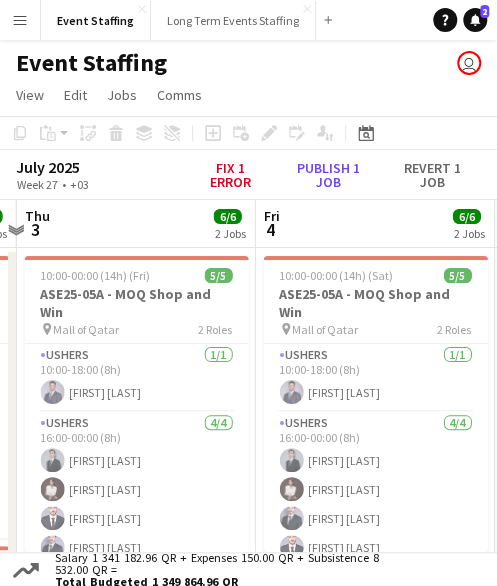 drag, startPoint x: 320, startPoint y: 425, endPoint x: 190, endPoint y: 425, distance: 130 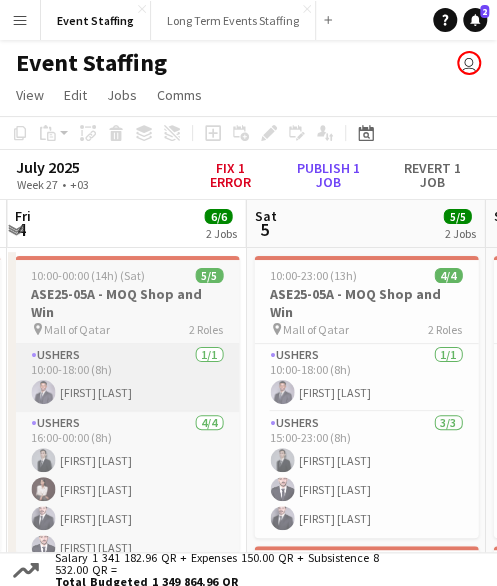 drag, startPoint x: 367, startPoint y: 357, endPoint x: 194, endPoint y: 359, distance: 173.01157 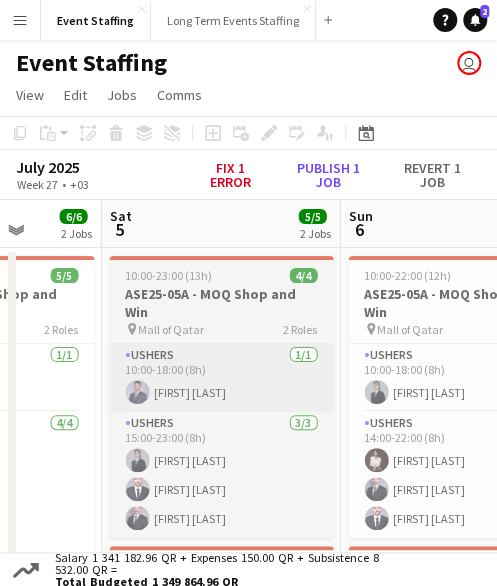 scroll, scrollTop: 0, scrollLeft: 934, axis: horizontal 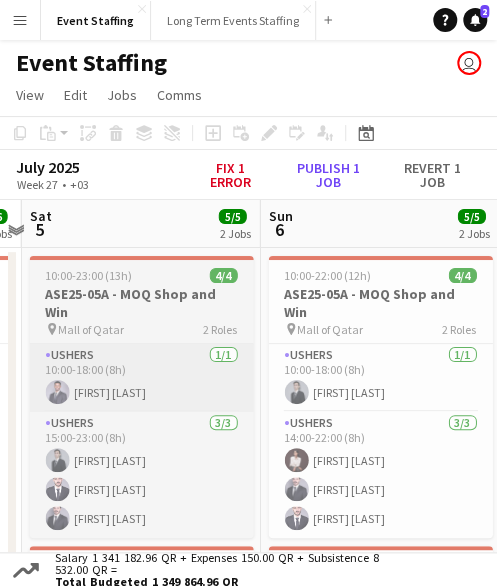 drag, startPoint x: 364, startPoint y: 345, endPoint x: 162, endPoint y: 355, distance: 202.24738 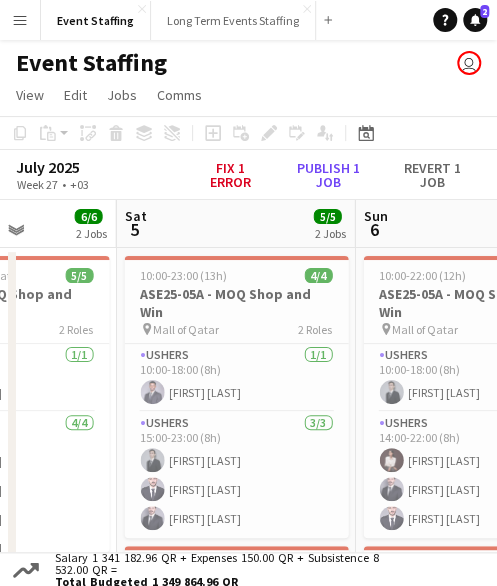 scroll, scrollTop: 0, scrollLeft: 832, axis: horizontal 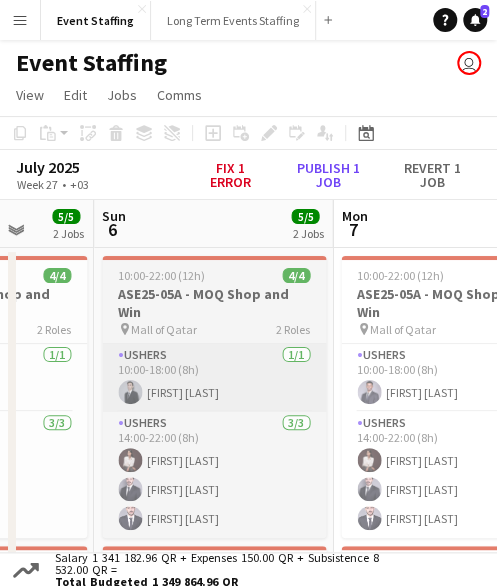 drag, startPoint x: 321, startPoint y: 365, endPoint x: 210, endPoint y: 361, distance: 111.07205 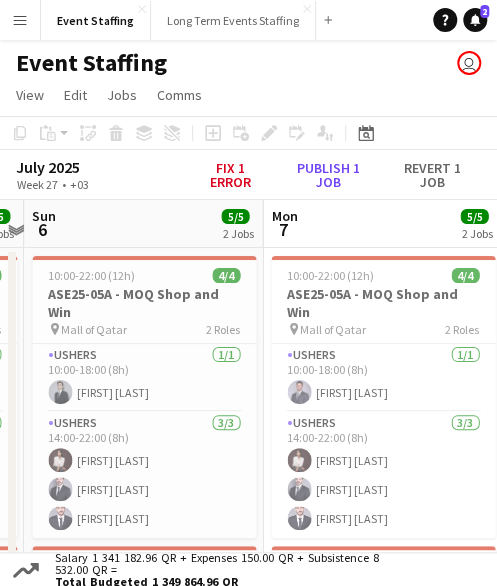 scroll, scrollTop: 0, scrollLeft: 695, axis: horizontal 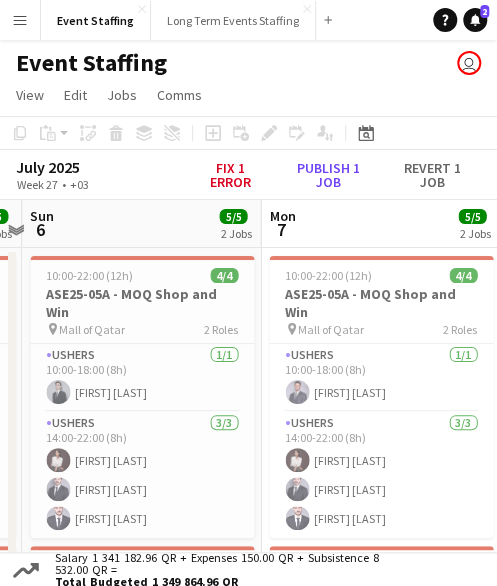 drag, startPoint x: 268, startPoint y: 363, endPoint x: 200, endPoint y: 370, distance: 68.359344 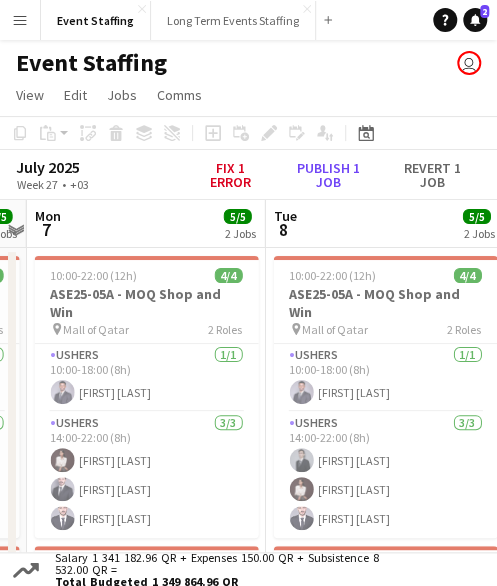 scroll, scrollTop: 0, scrollLeft: 931, axis: horizontal 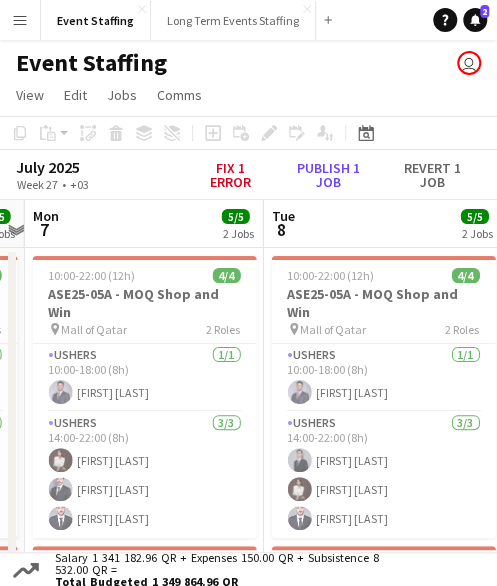 drag, startPoint x: 383, startPoint y: 379, endPoint x: 152, endPoint y: 370, distance: 231.17526 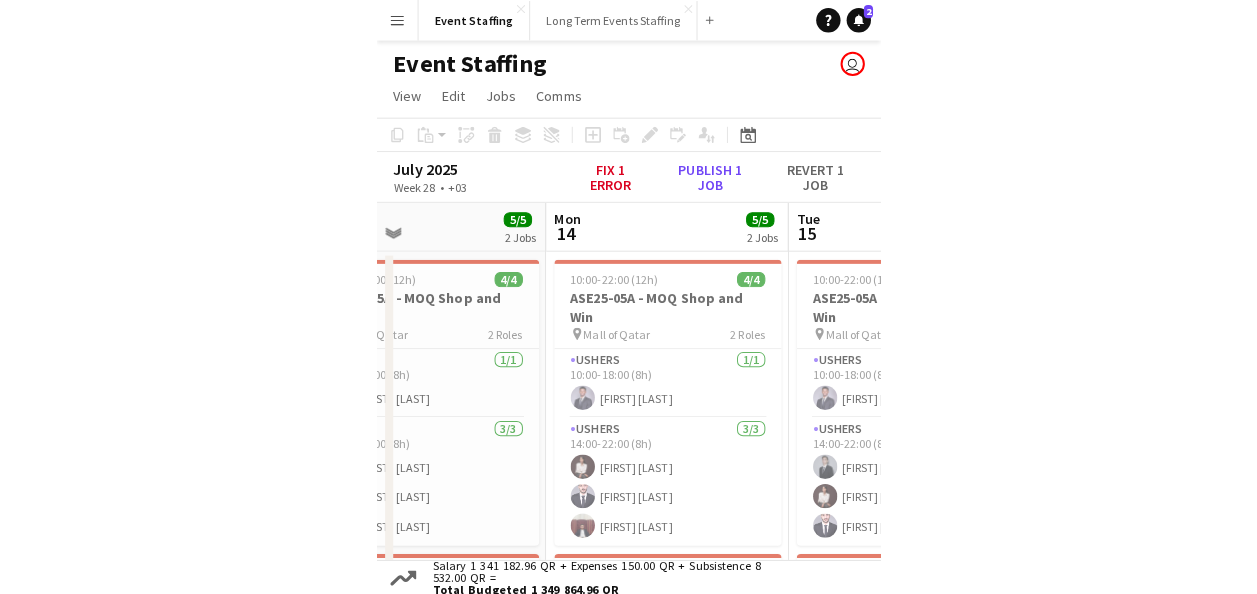 scroll, scrollTop: 0, scrollLeft: 552, axis: horizontal 